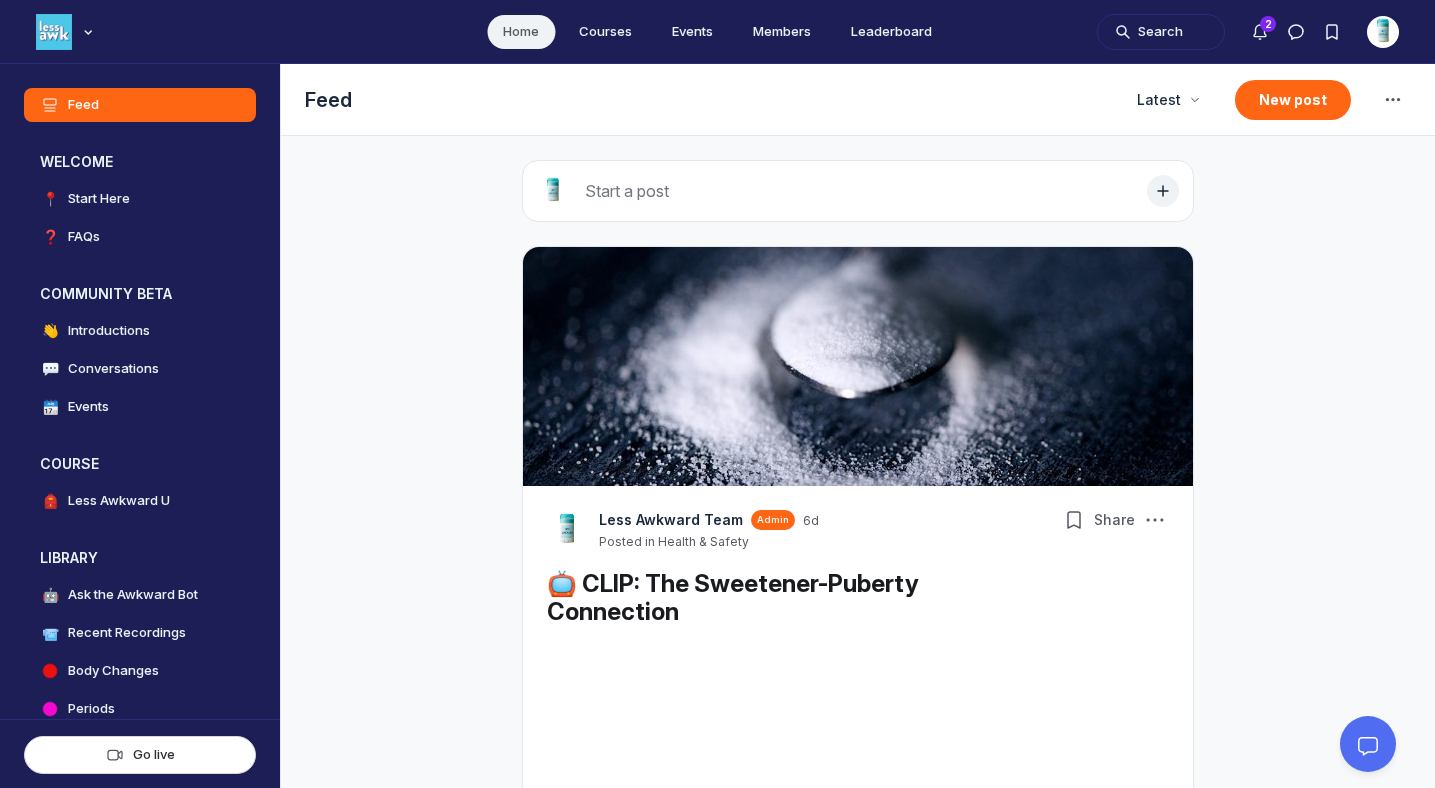 scroll, scrollTop: 0, scrollLeft: 0, axis: both 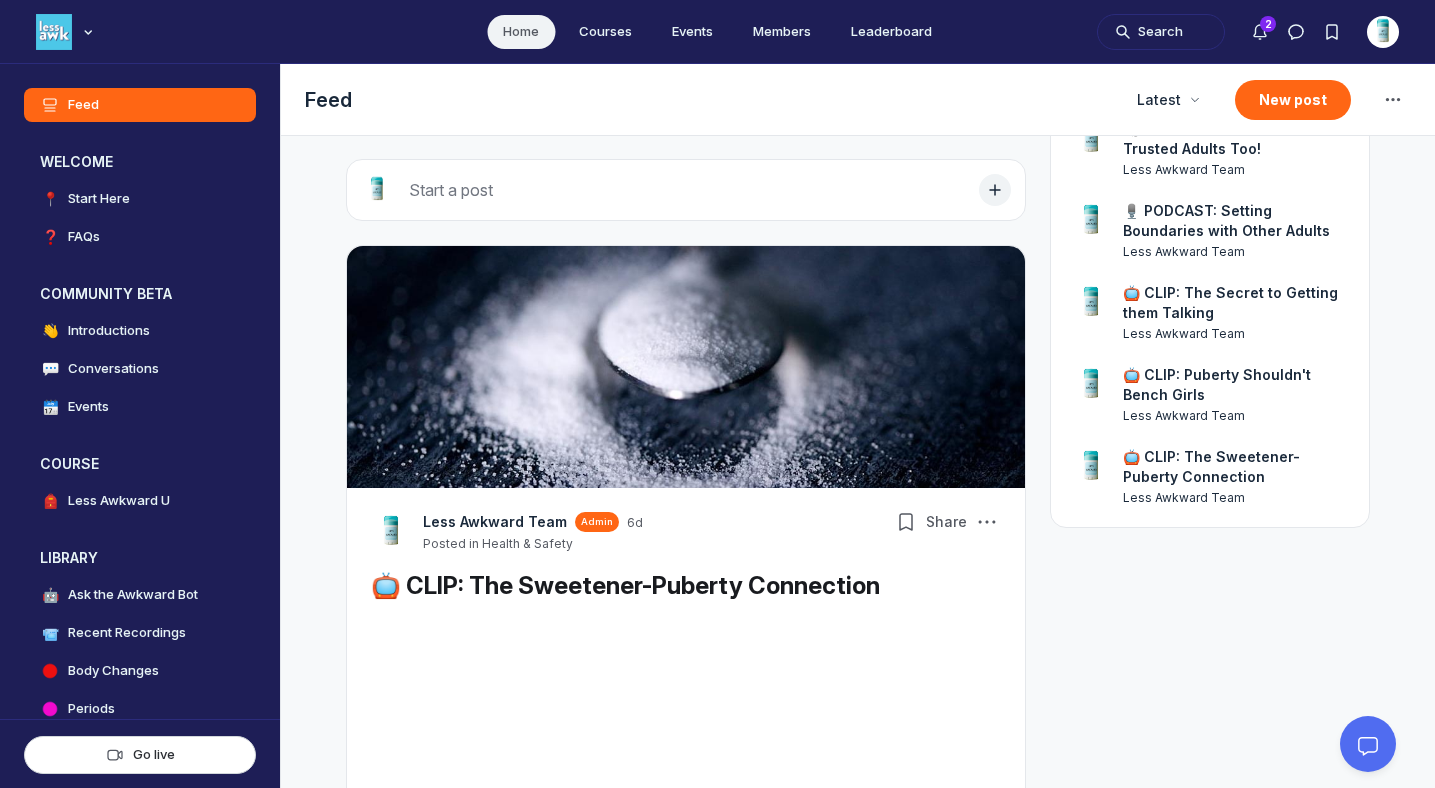 click on "Less Awkward Team" at bounding box center [495, 522] 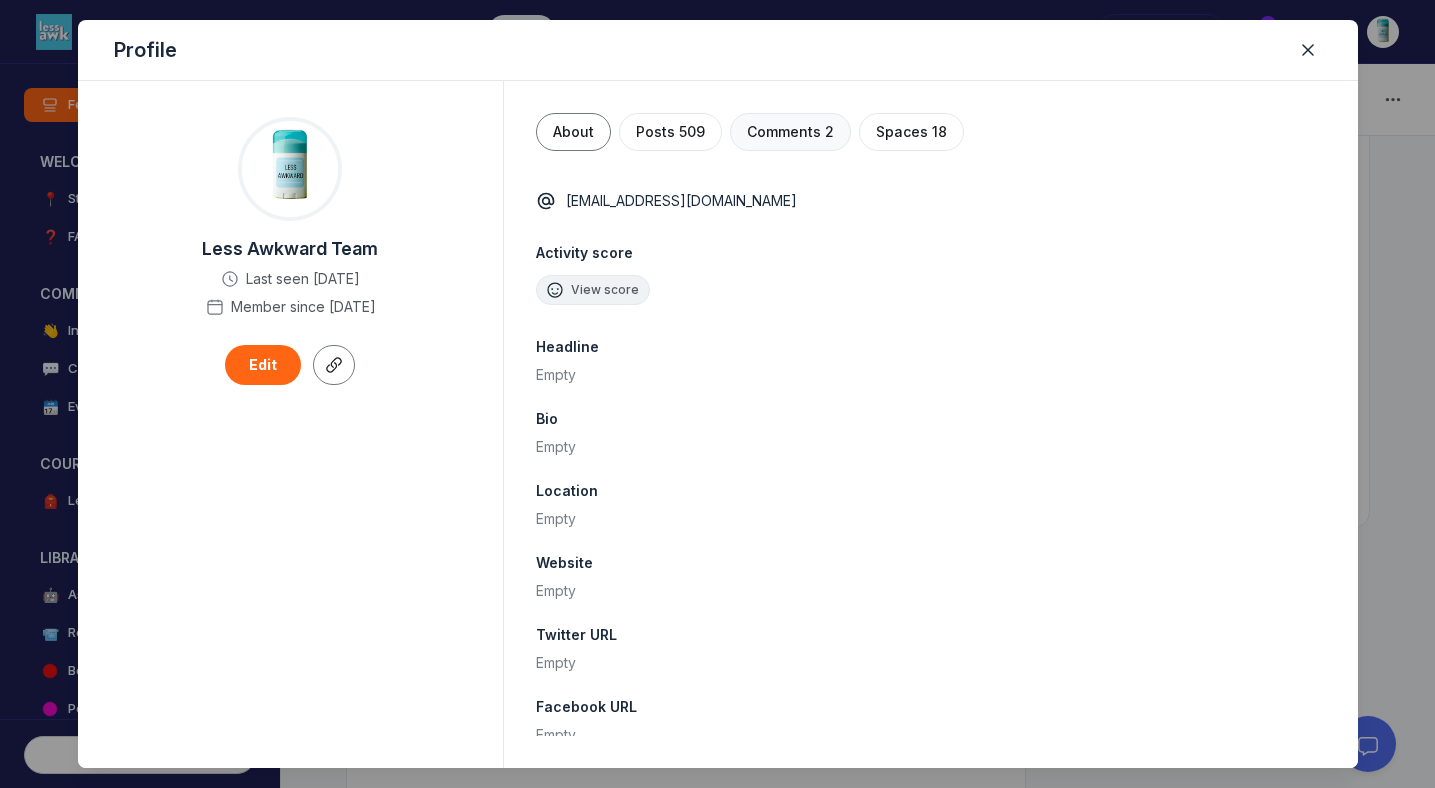 click on "Comments 2" at bounding box center [790, 132] 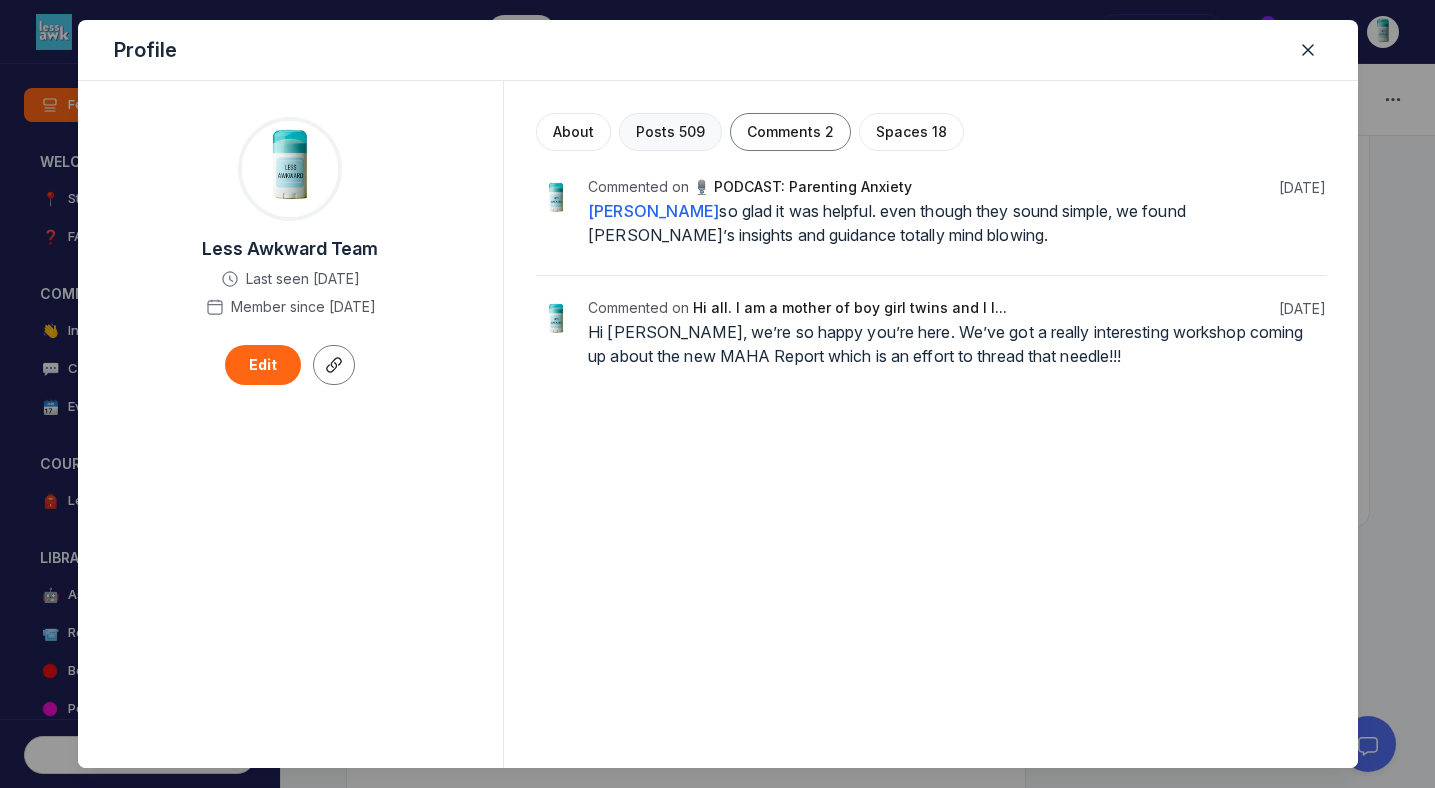 click on "509" at bounding box center [692, 131] 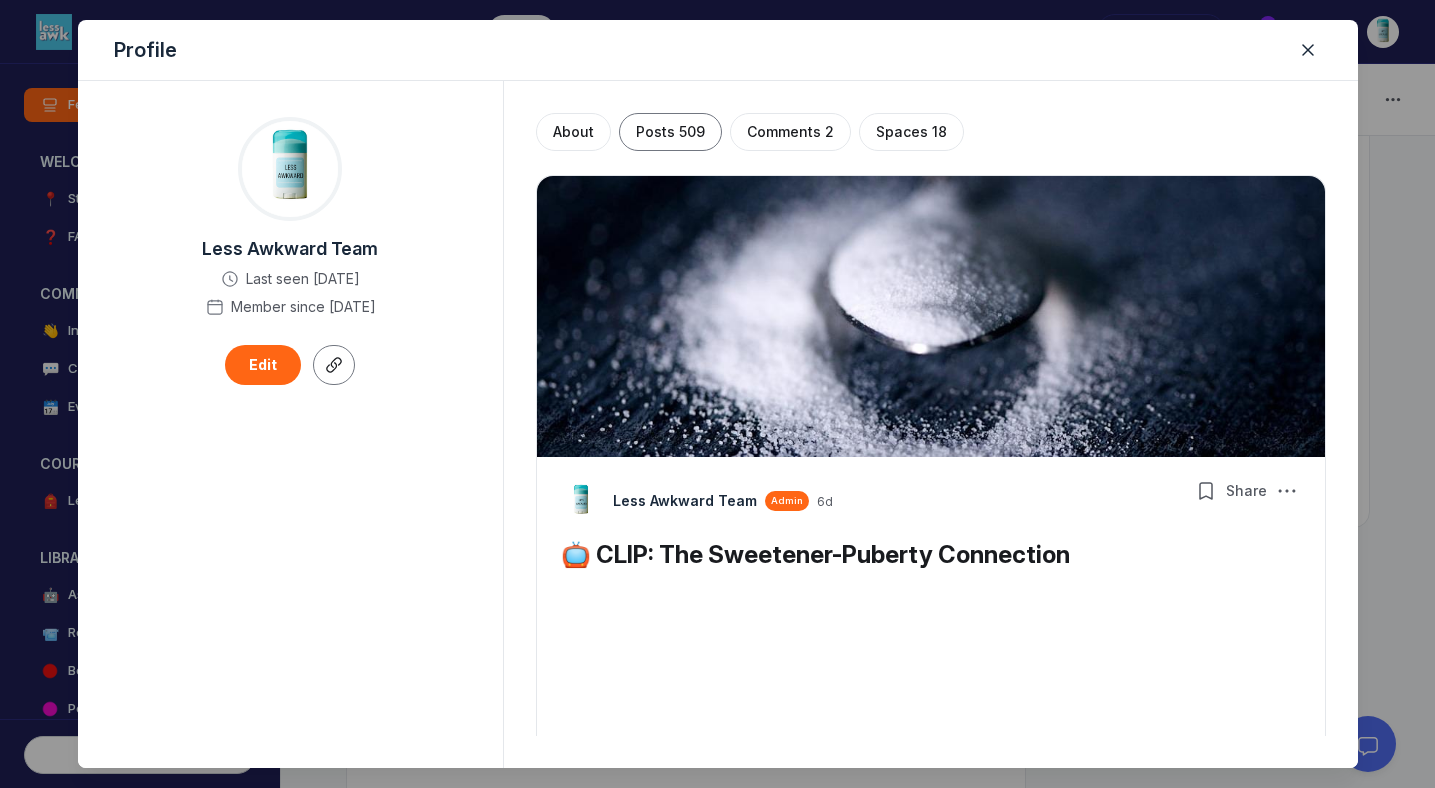click on "📺 CLIP:  The Sweetener-Puberty Connection" at bounding box center [815, 554] 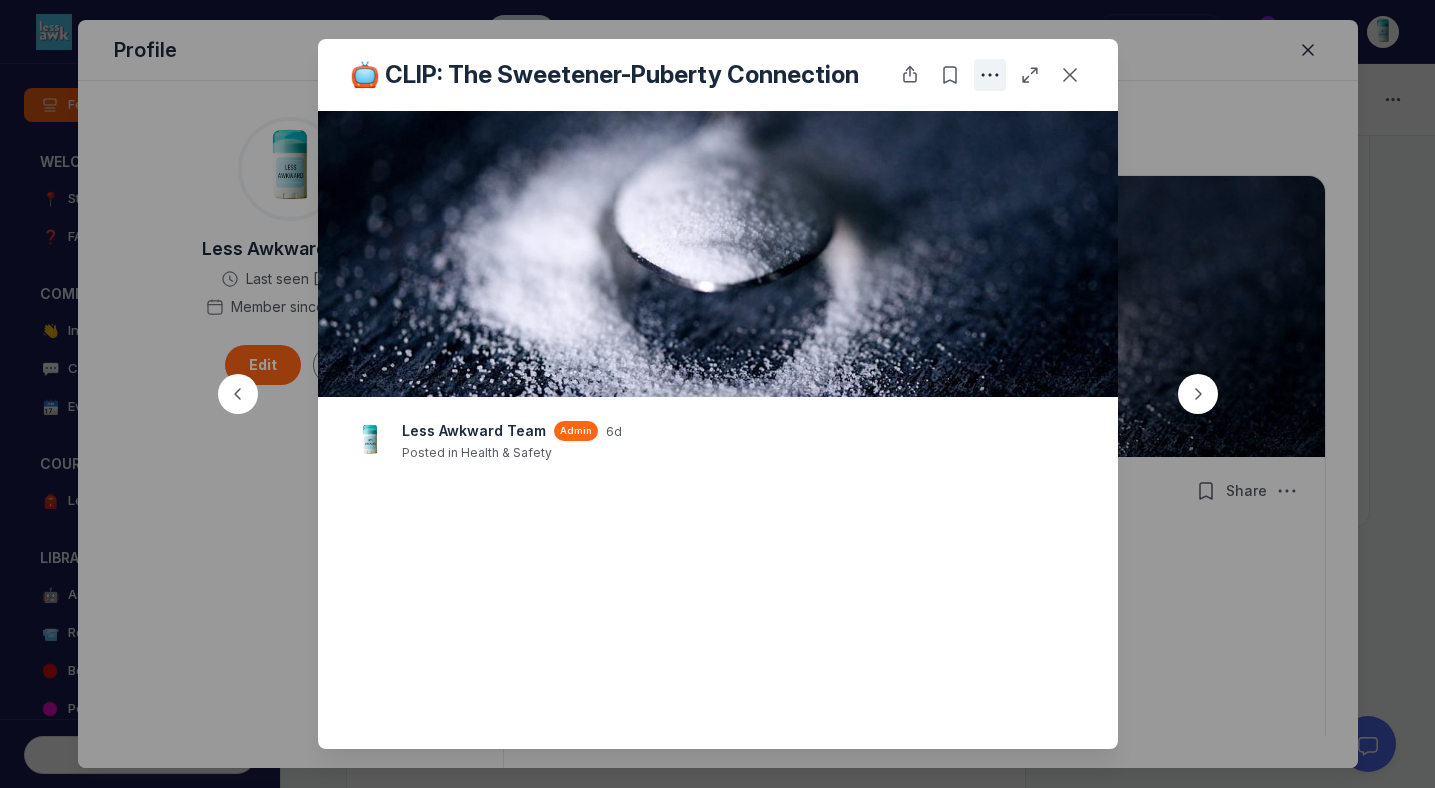 click 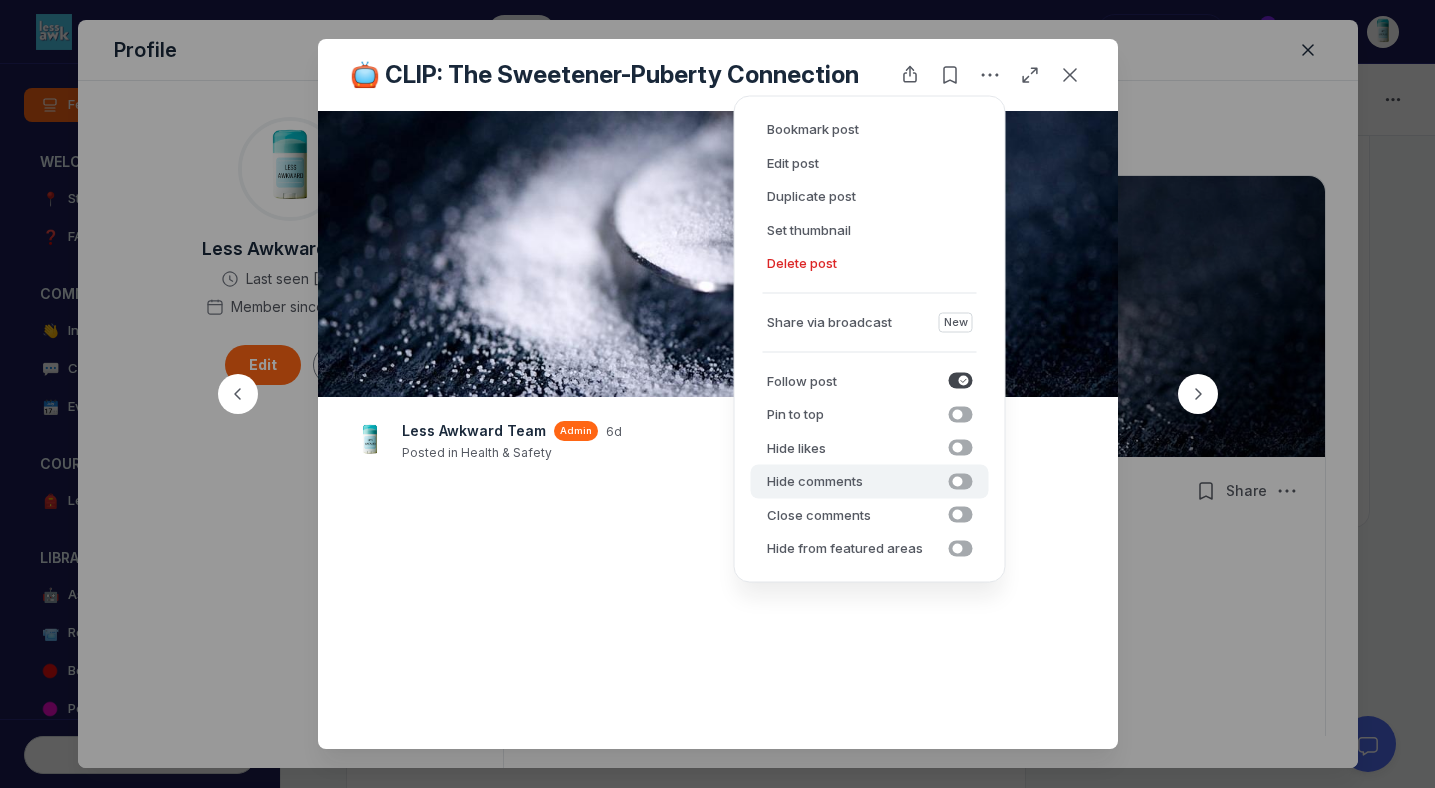 click on "Hide comments Hide comments" at bounding box center (870, 482) 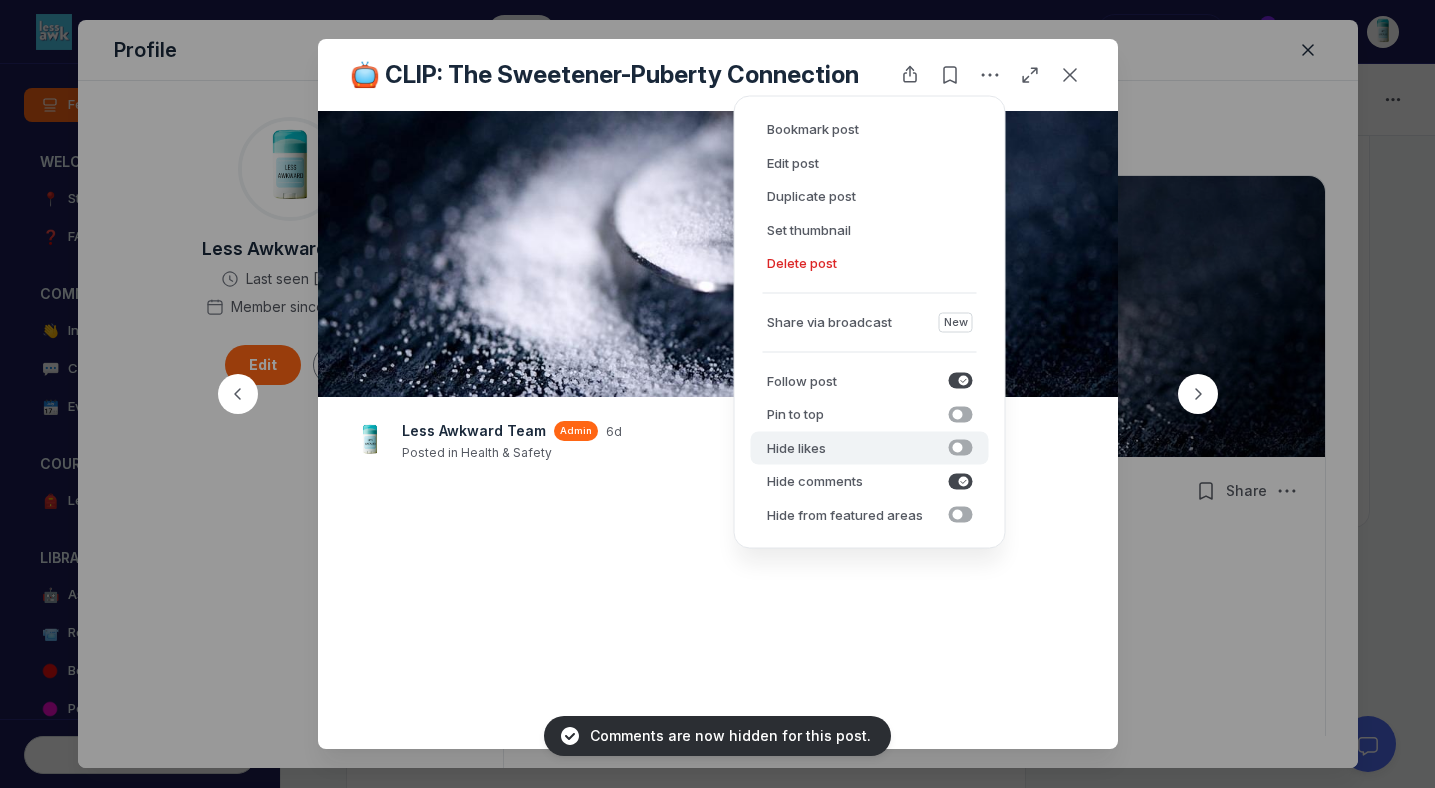 click at bounding box center (961, 448) 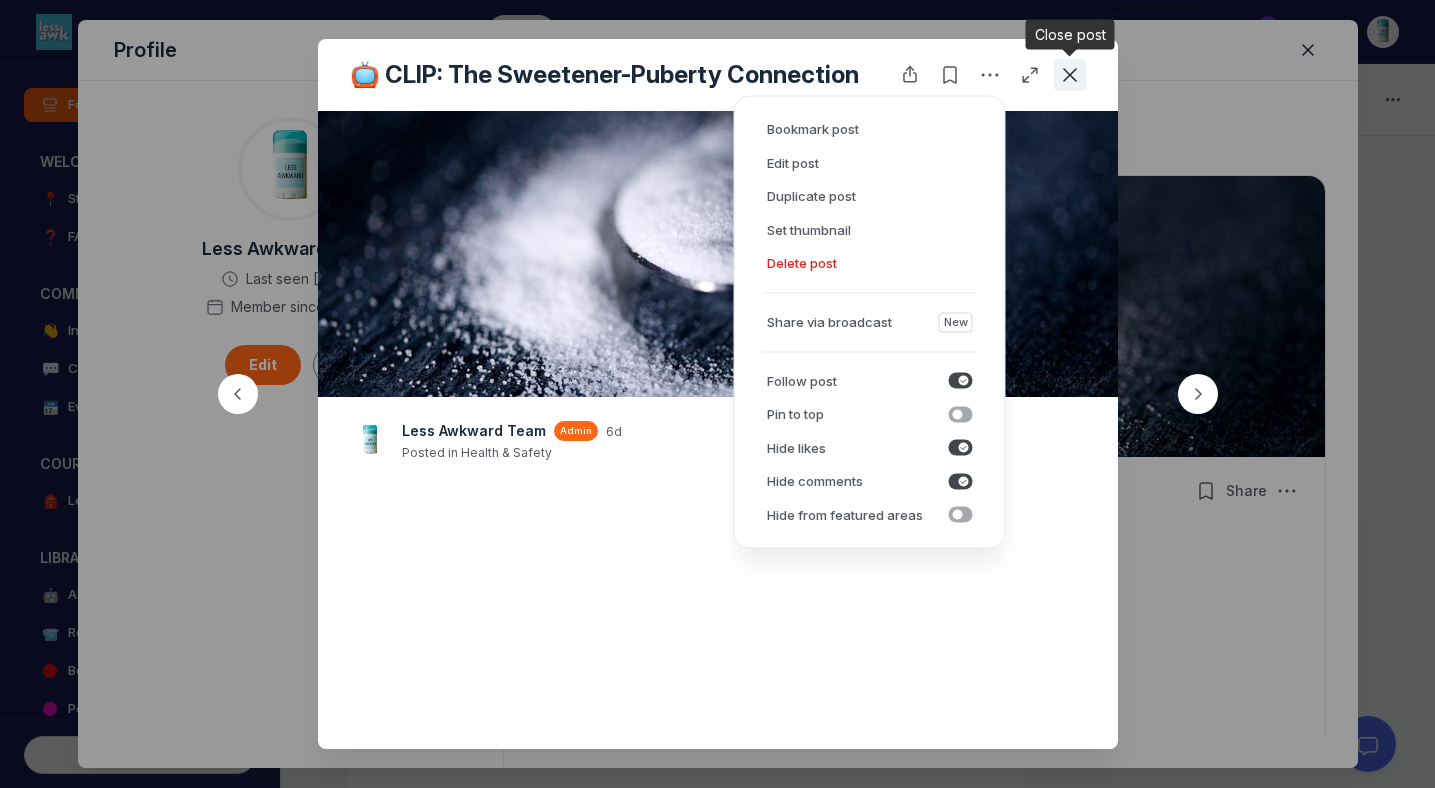 click 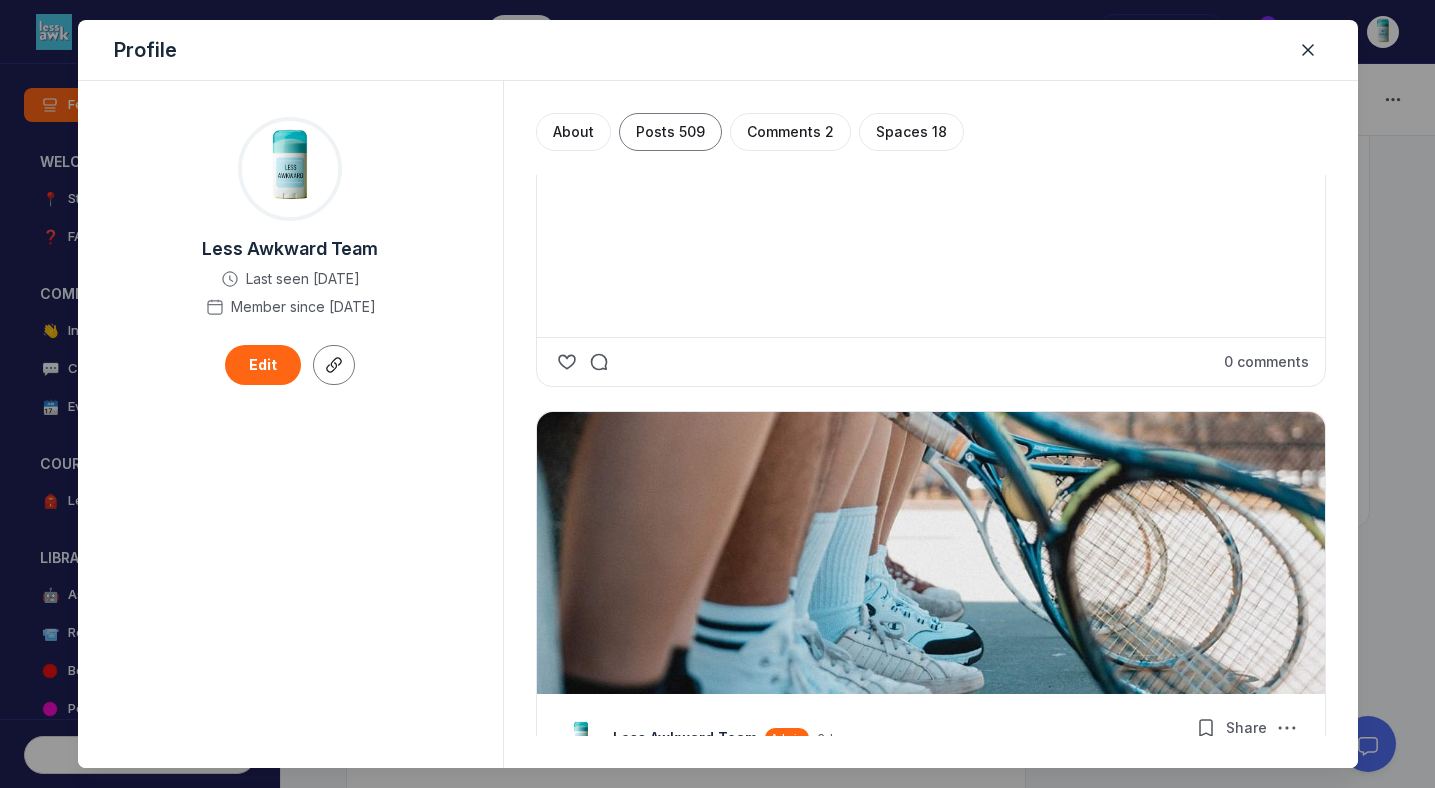 scroll, scrollTop: 1443, scrollLeft: 0, axis: vertical 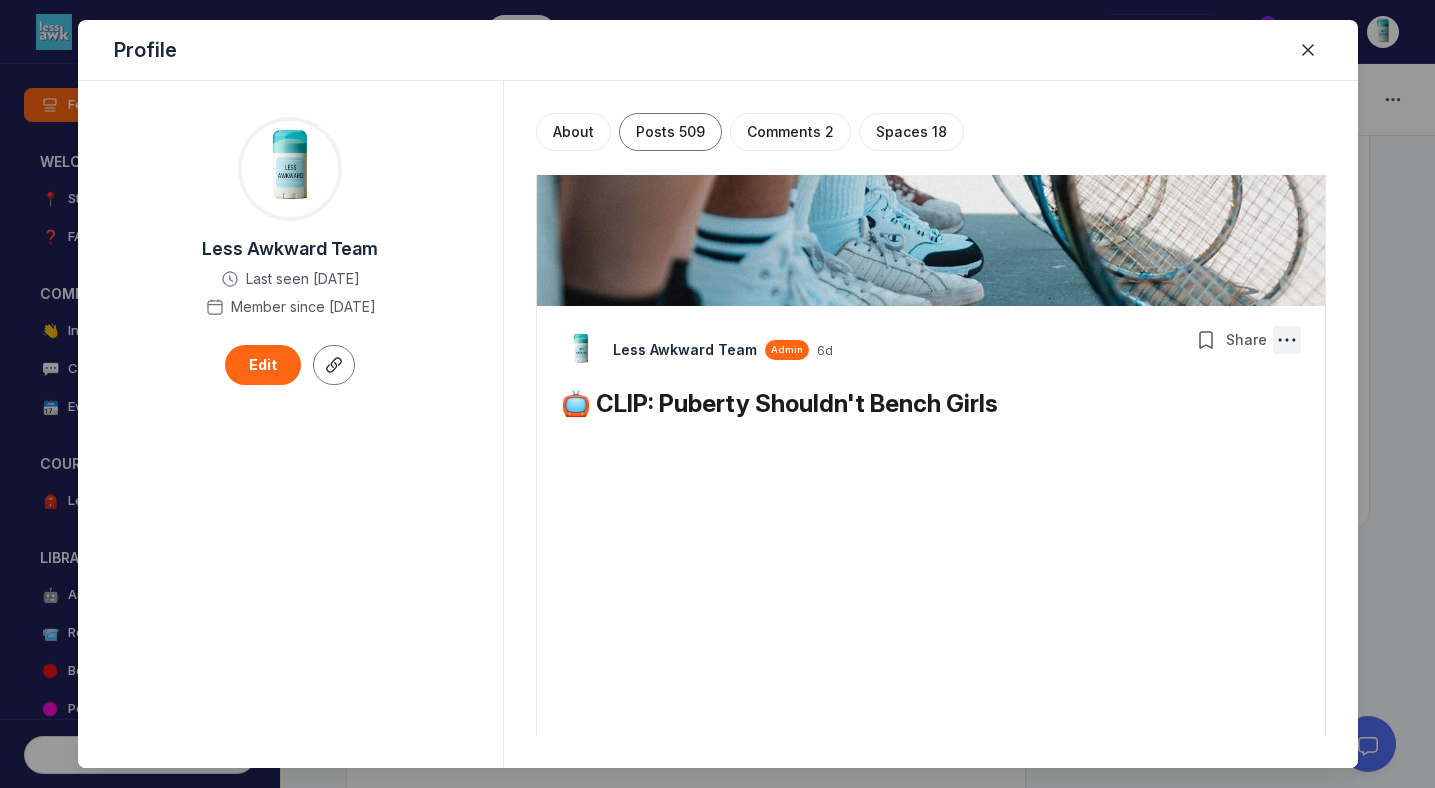 click 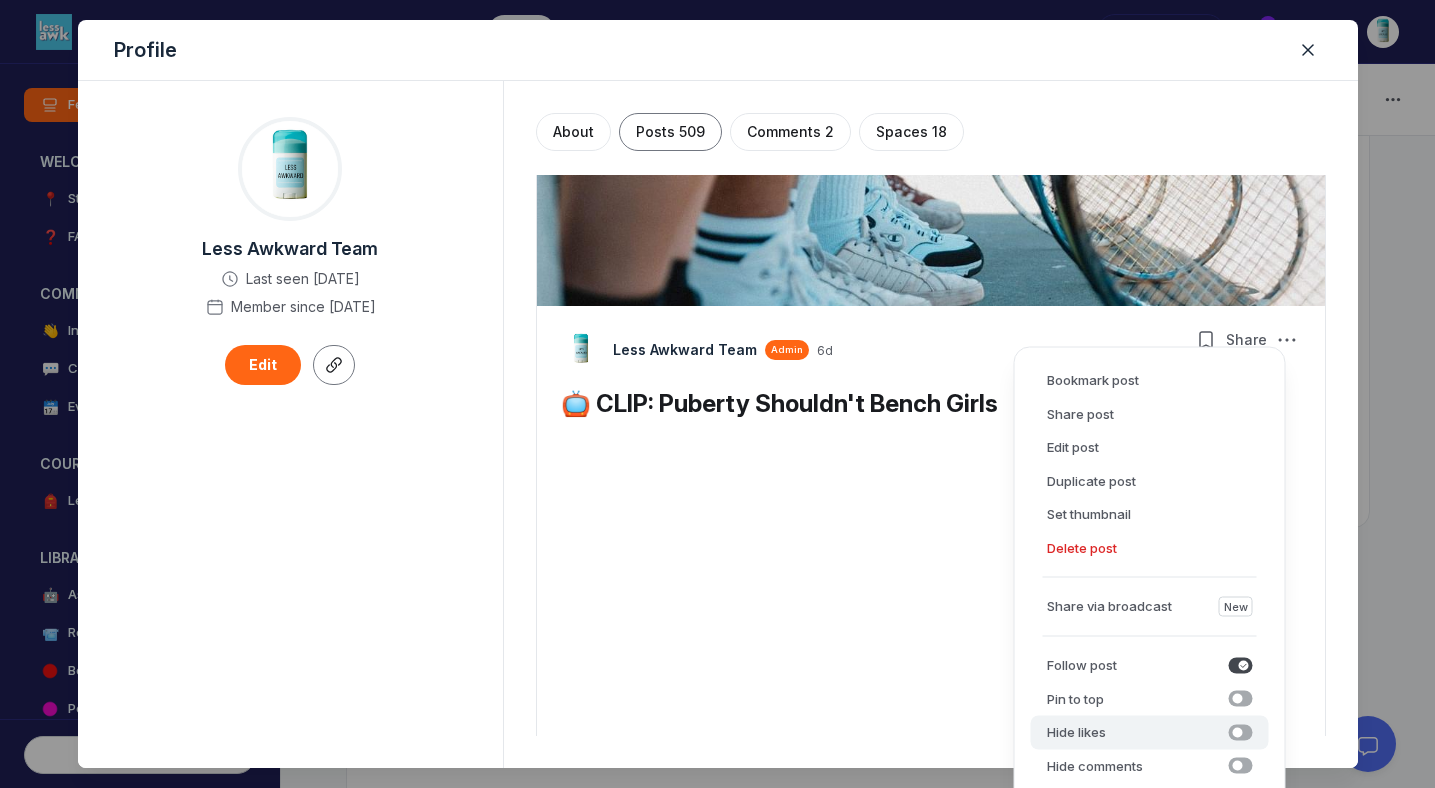 click at bounding box center (1241, 732) 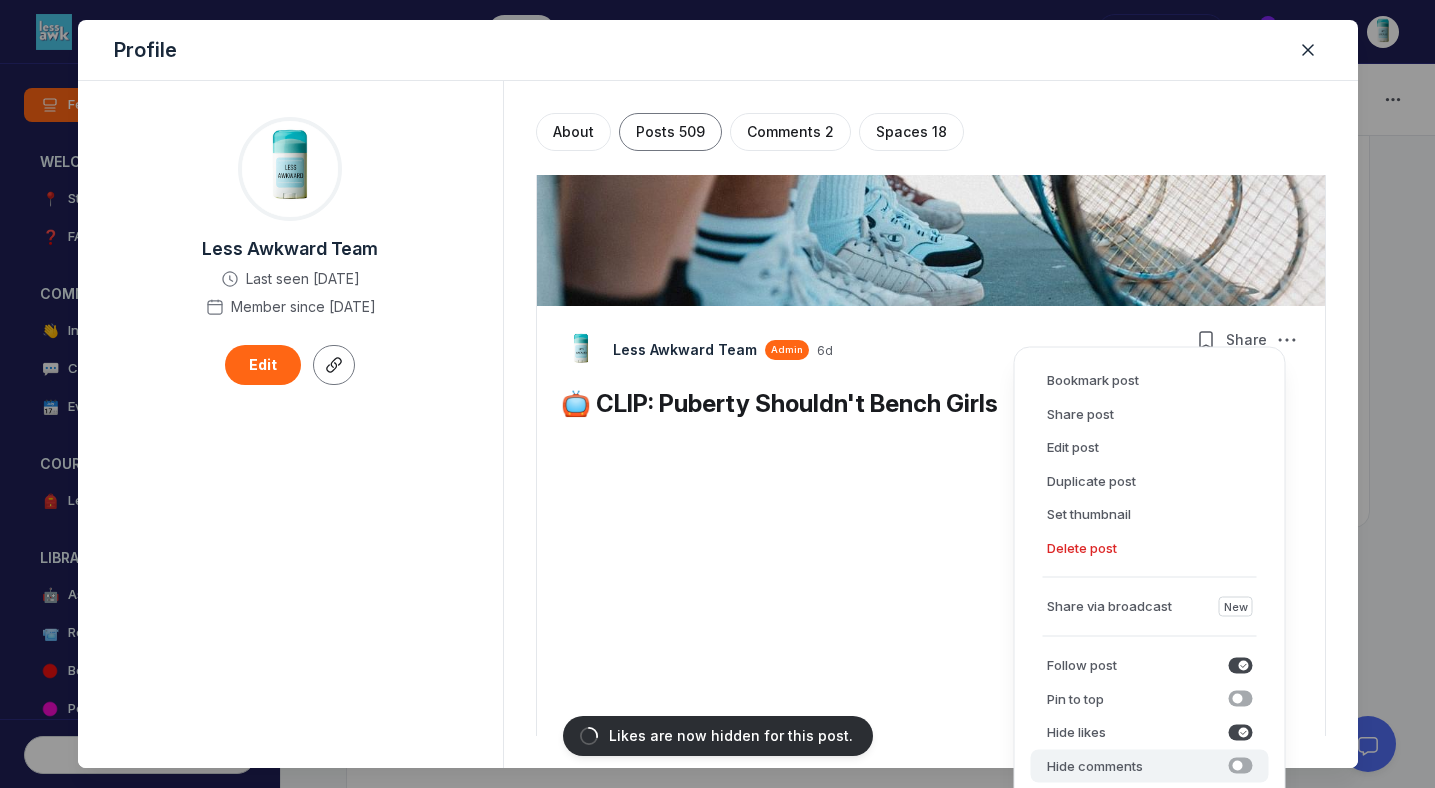 click at bounding box center [1241, 766] 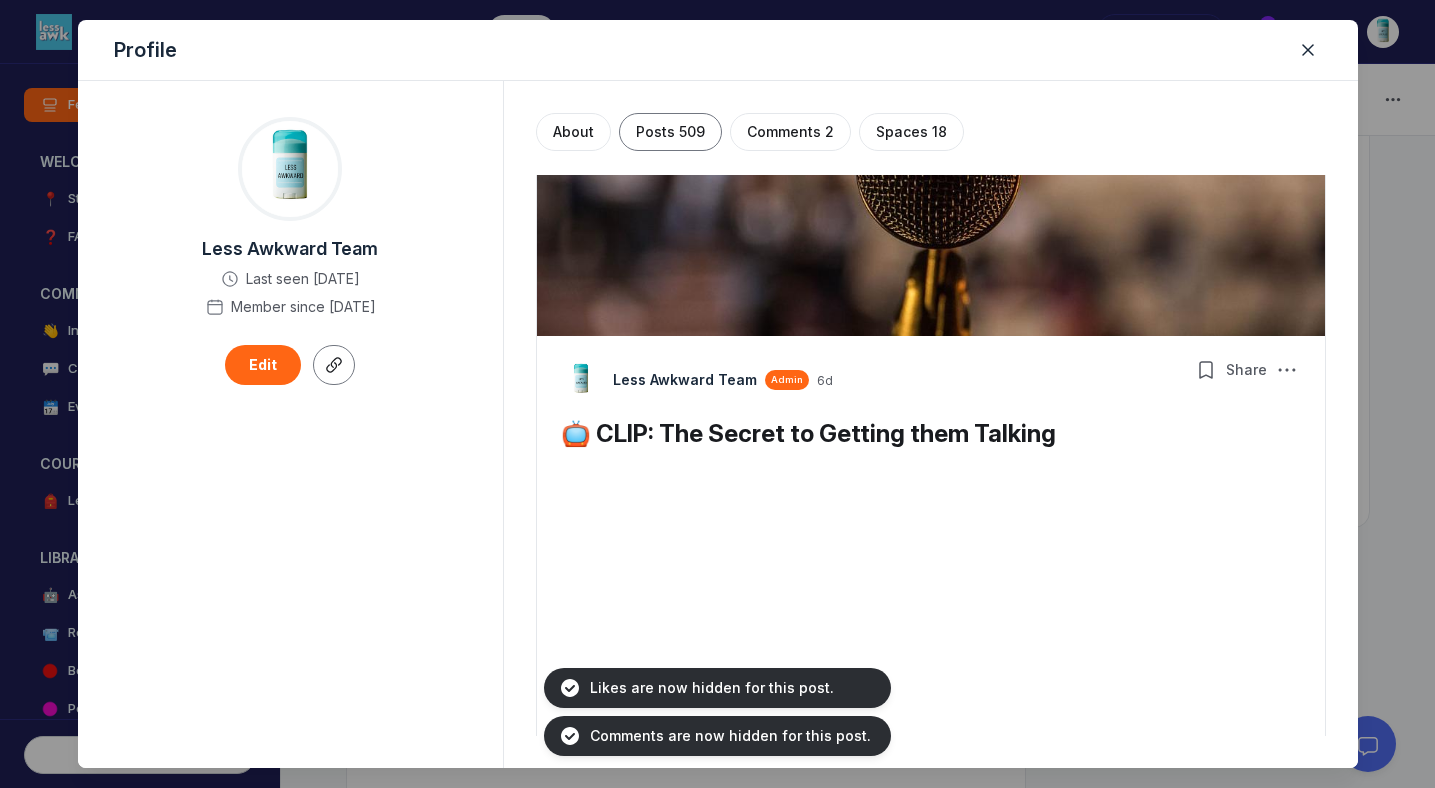 scroll, scrollTop: 2678, scrollLeft: 0, axis: vertical 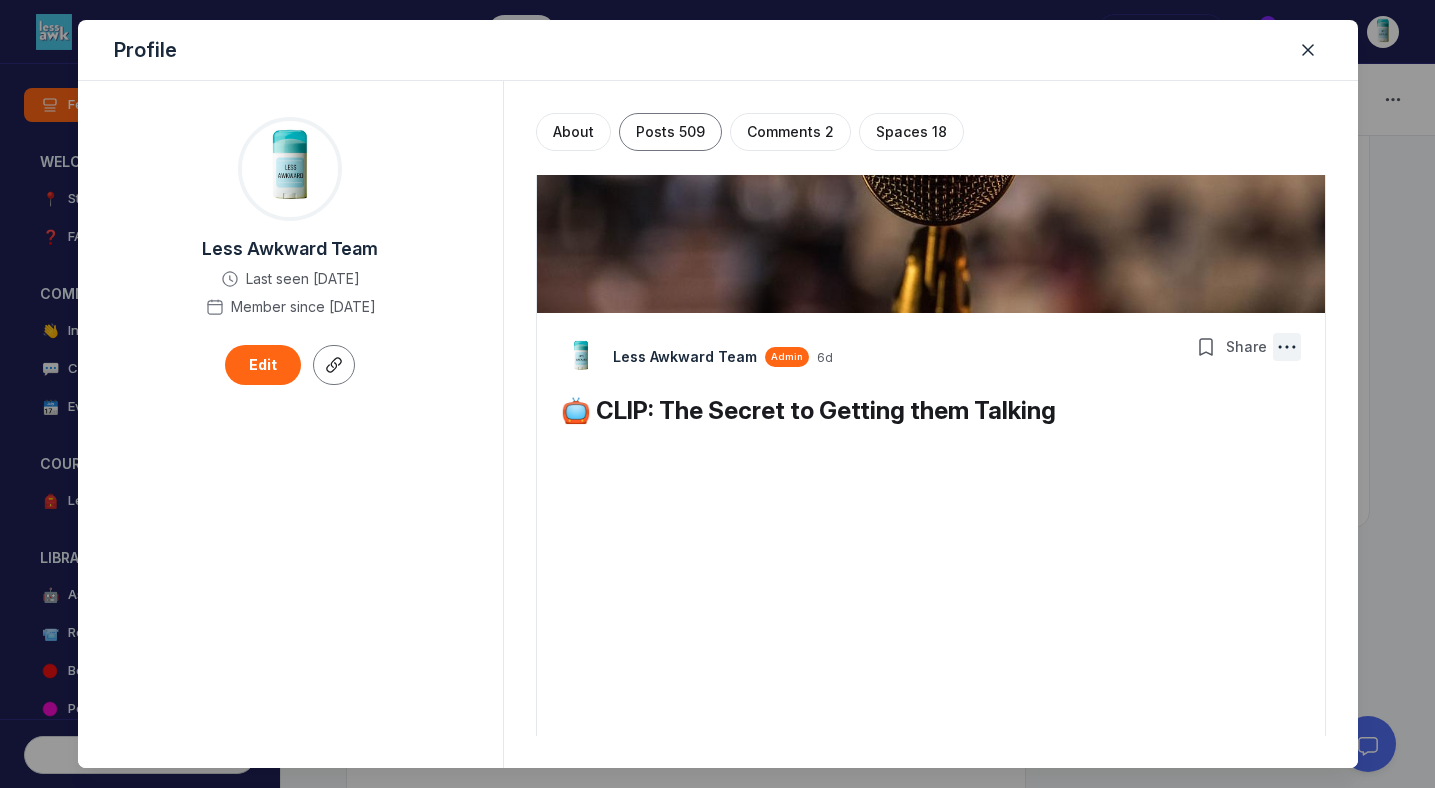 click 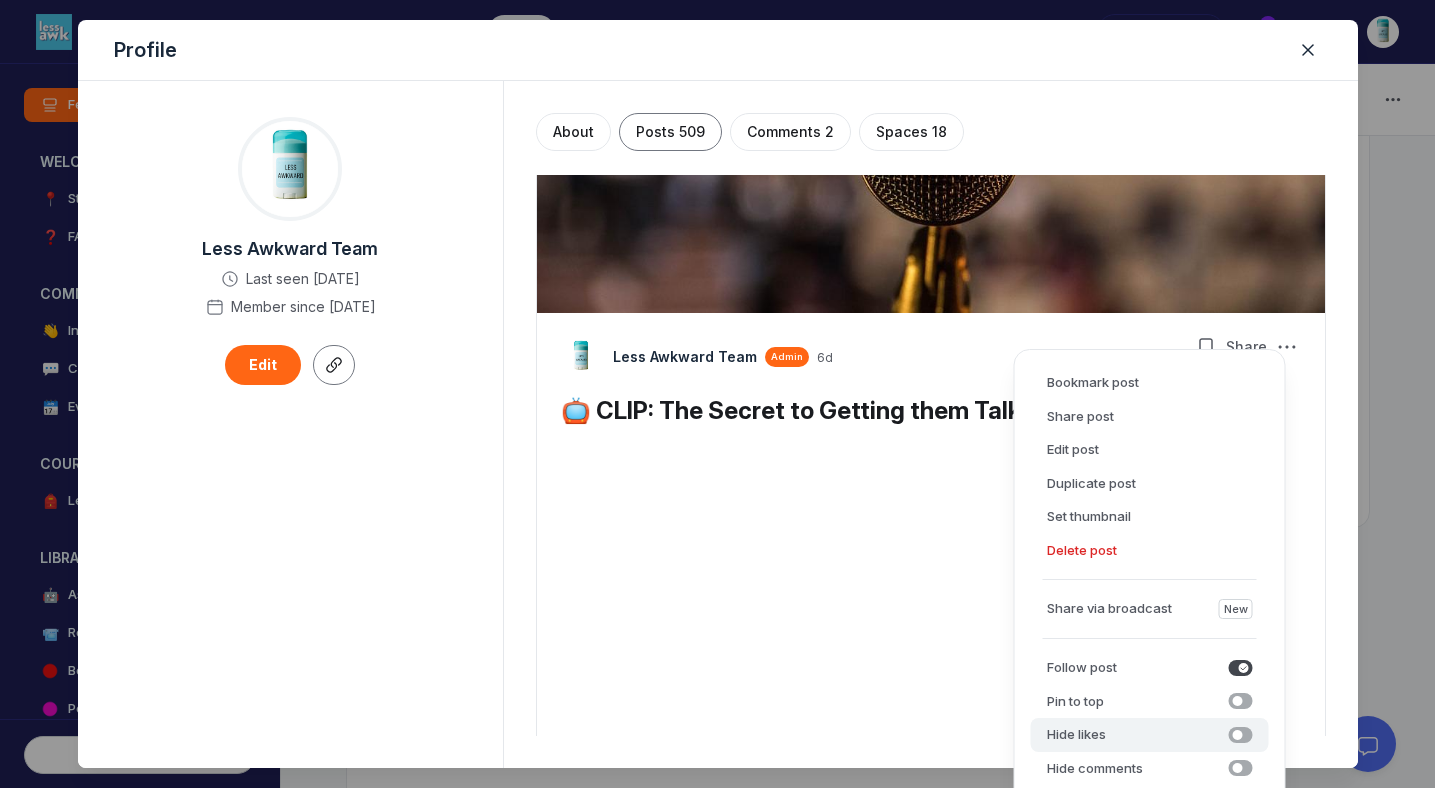 click 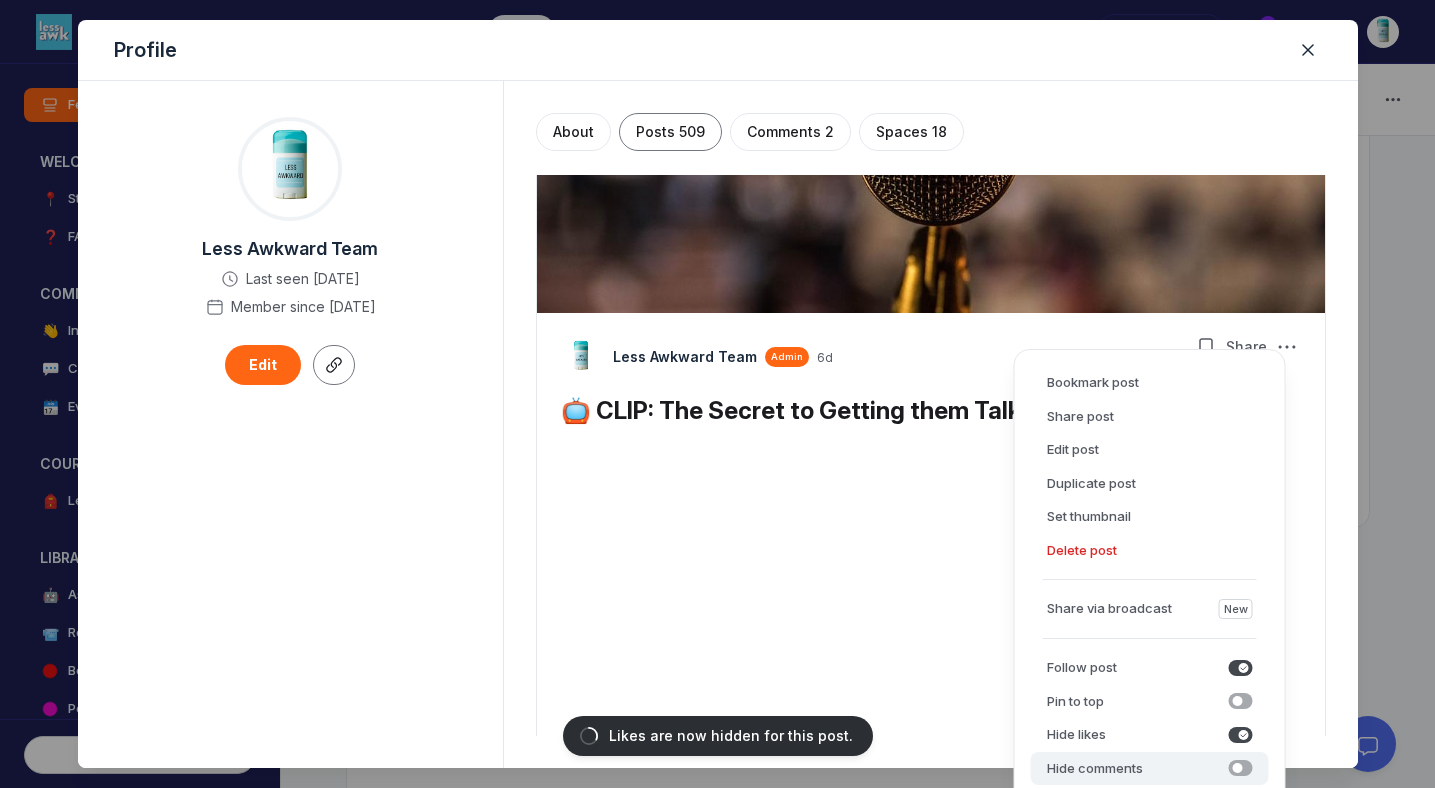 click at bounding box center (1241, 768) 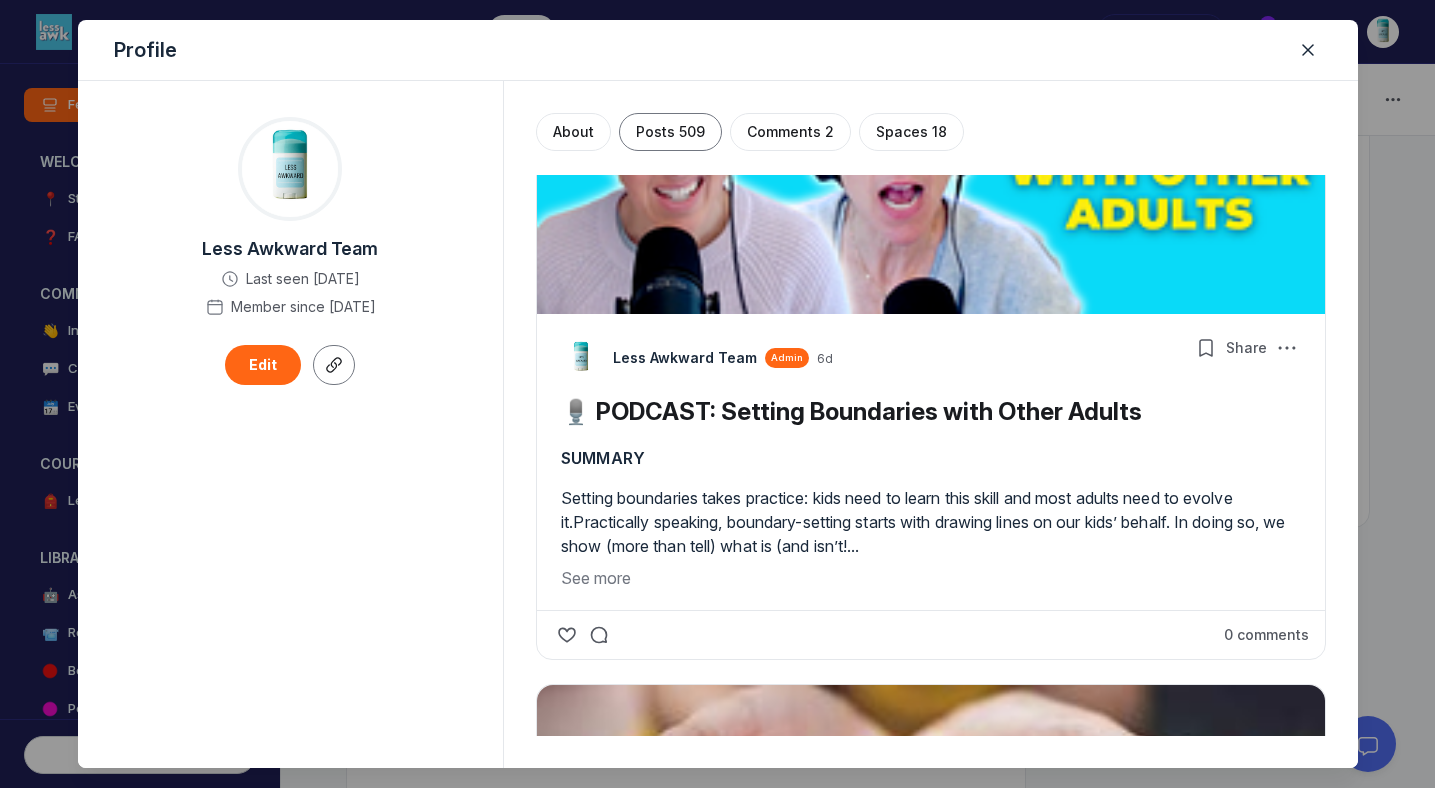 scroll, scrollTop: 3936, scrollLeft: 0, axis: vertical 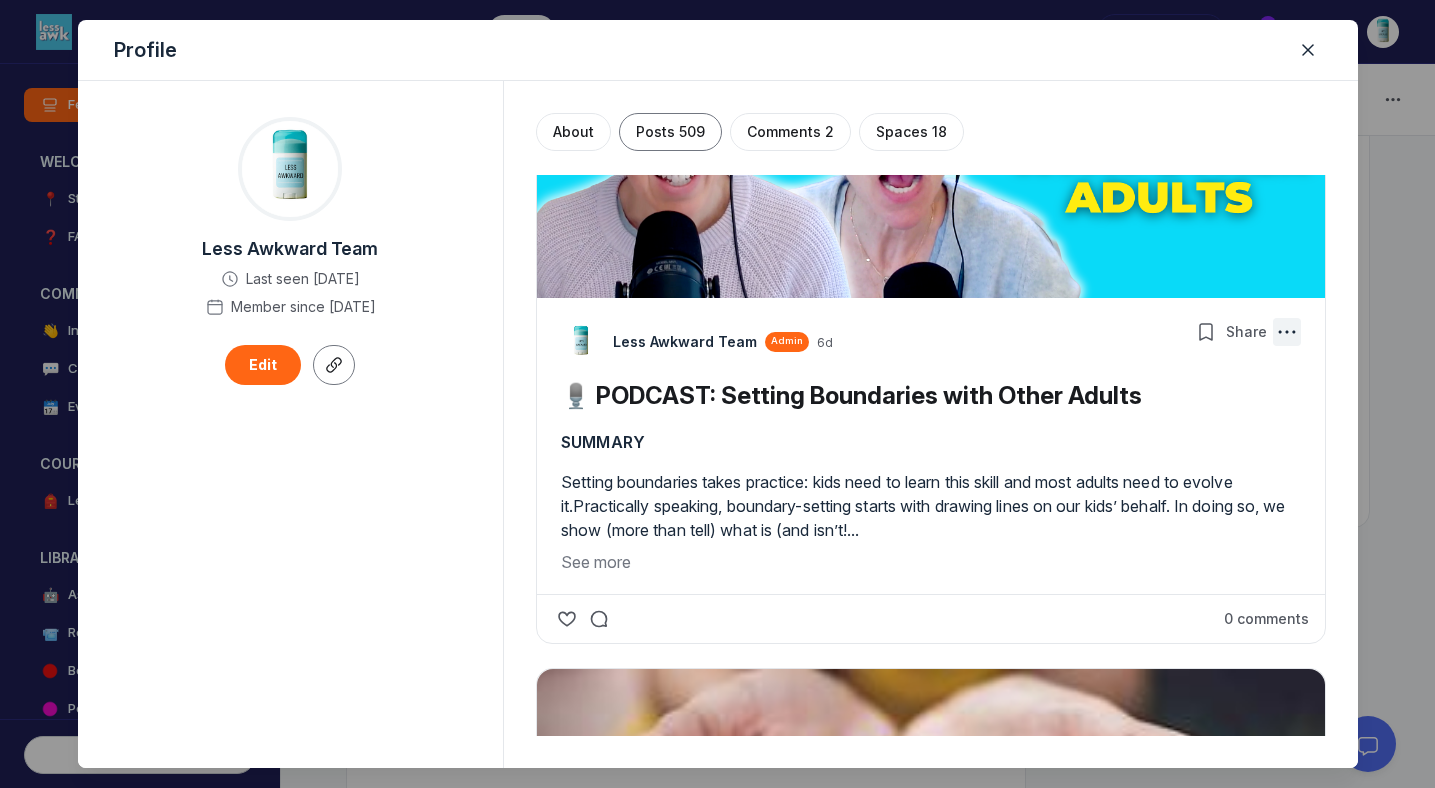 click 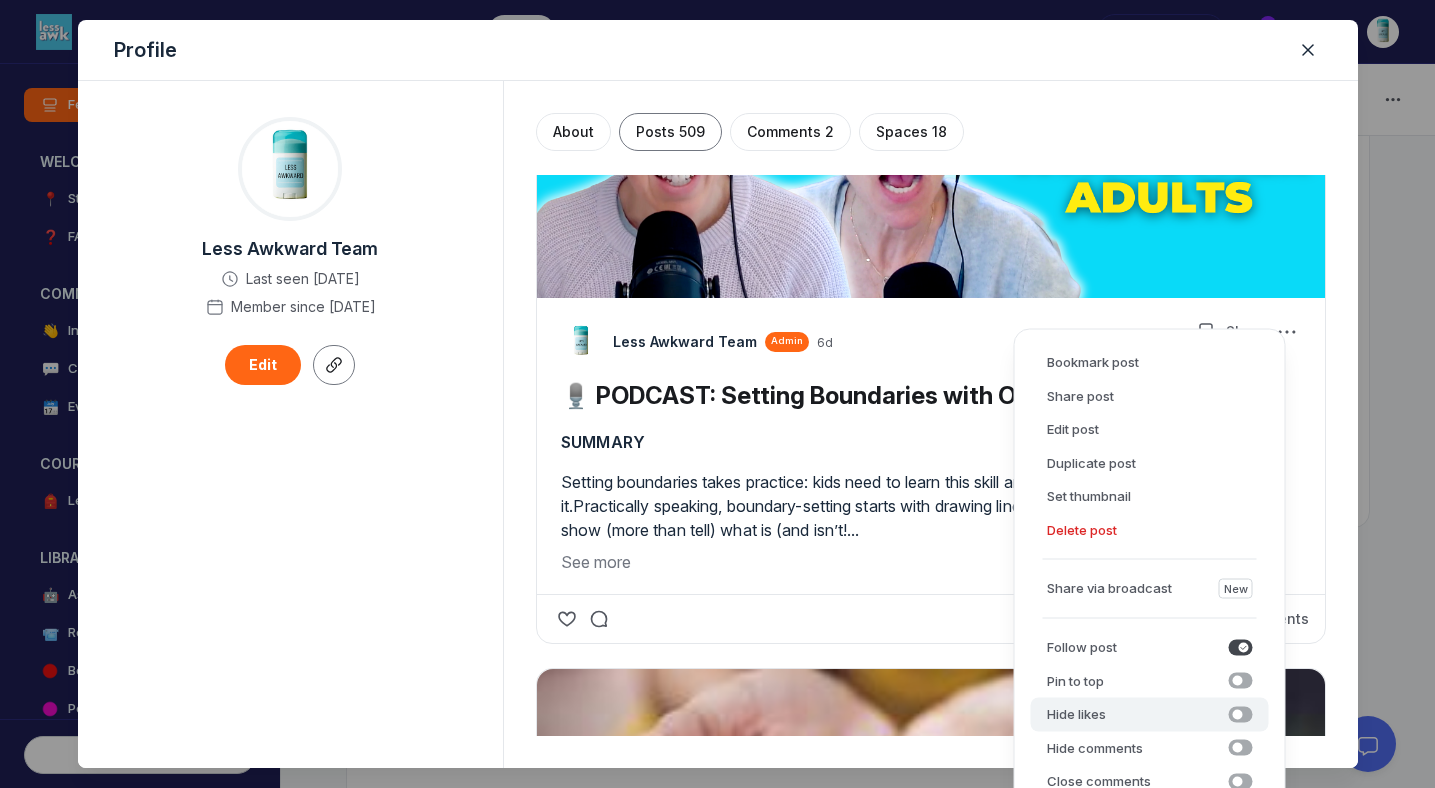 click on "Hide likes Hide likes" at bounding box center [1150, 715] 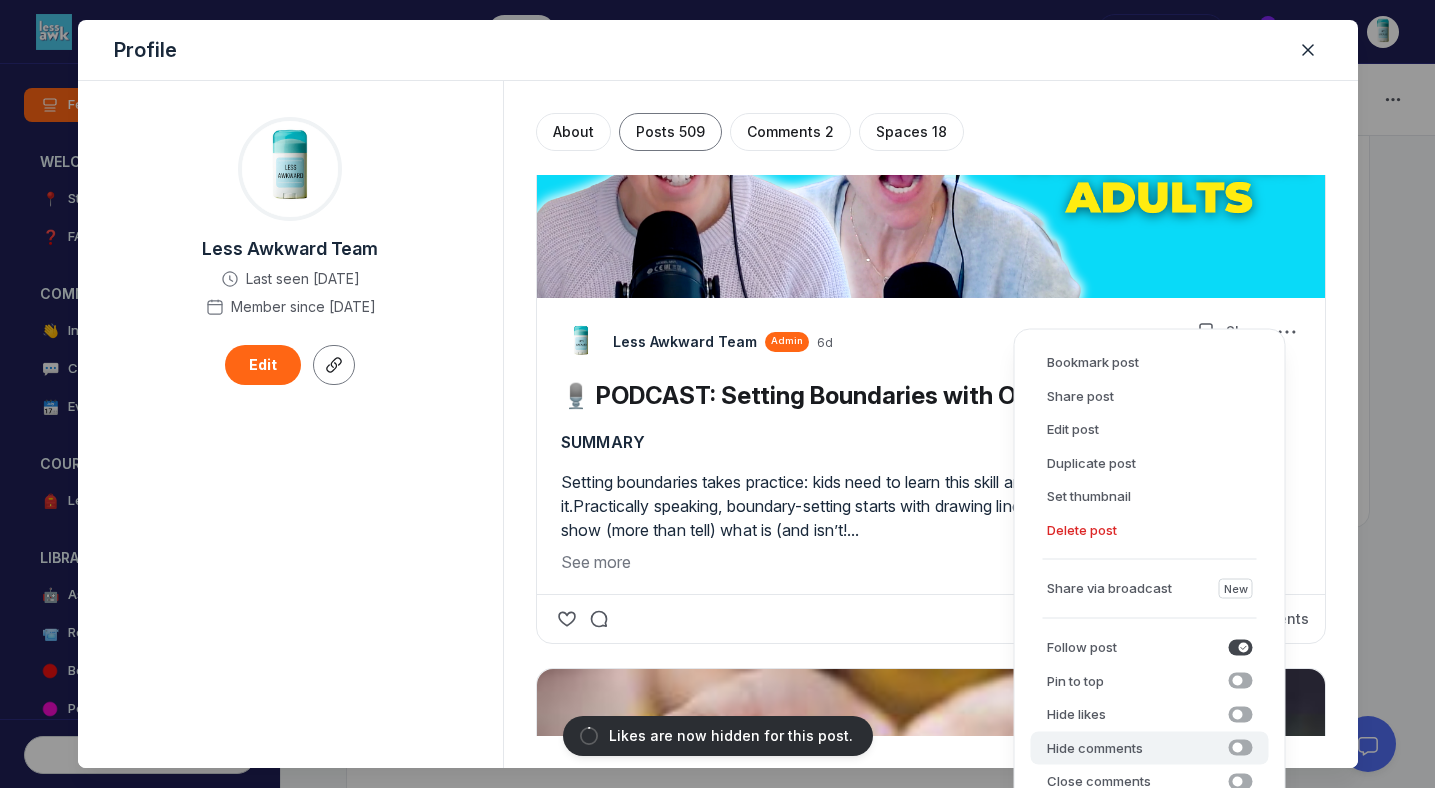 click at bounding box center [1241, 748] 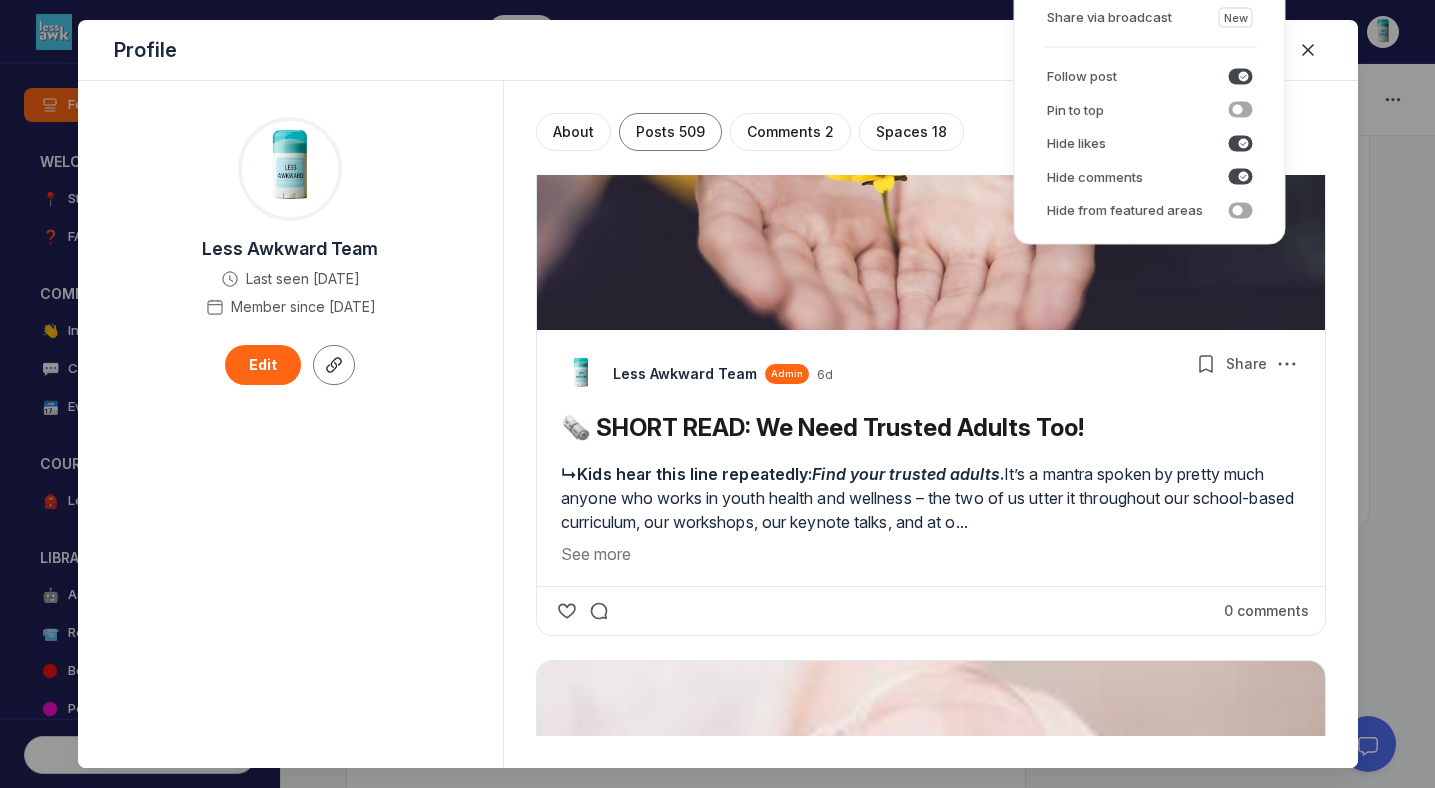 scroll, scrollTop: 4523, scrollLeft: 0, axis: vertical 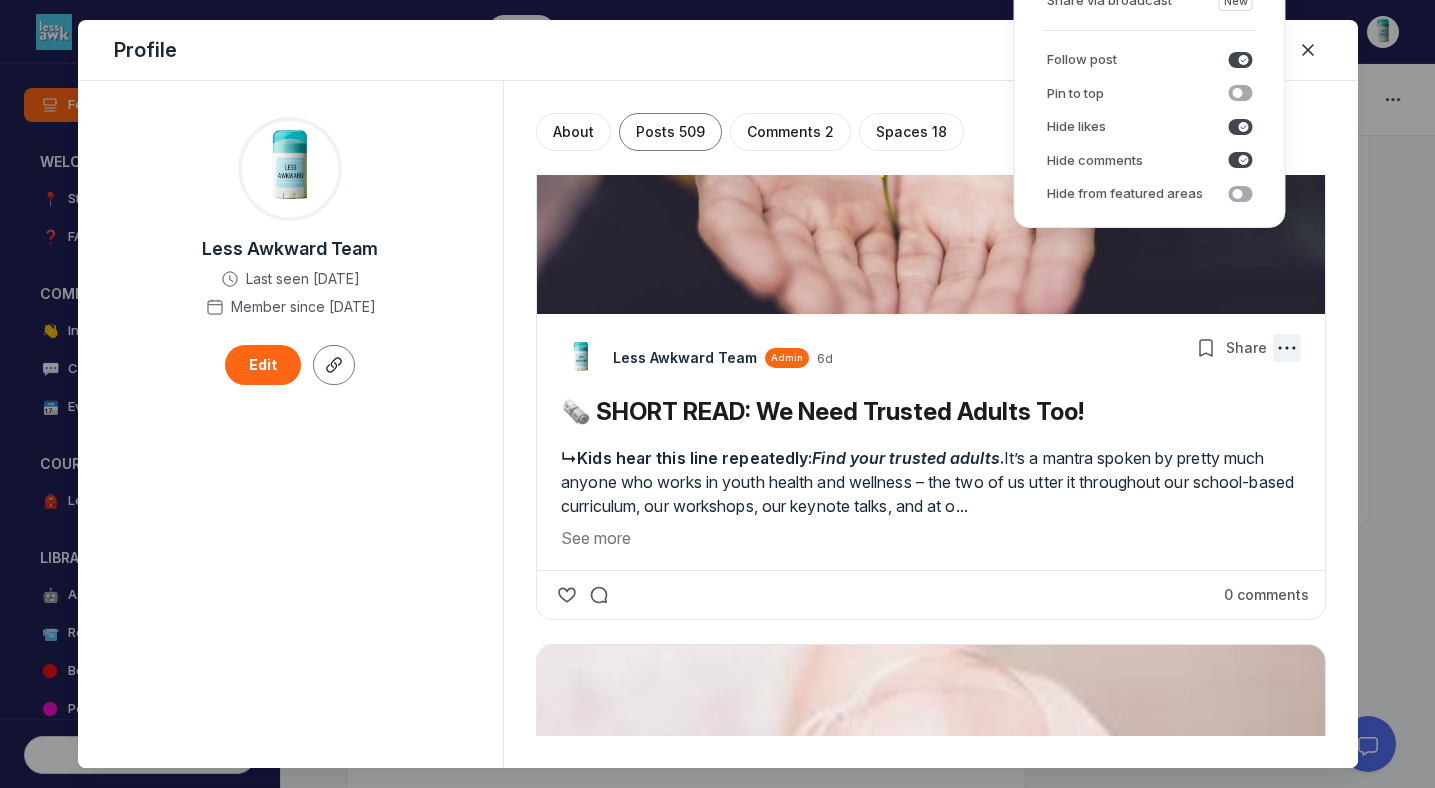 click 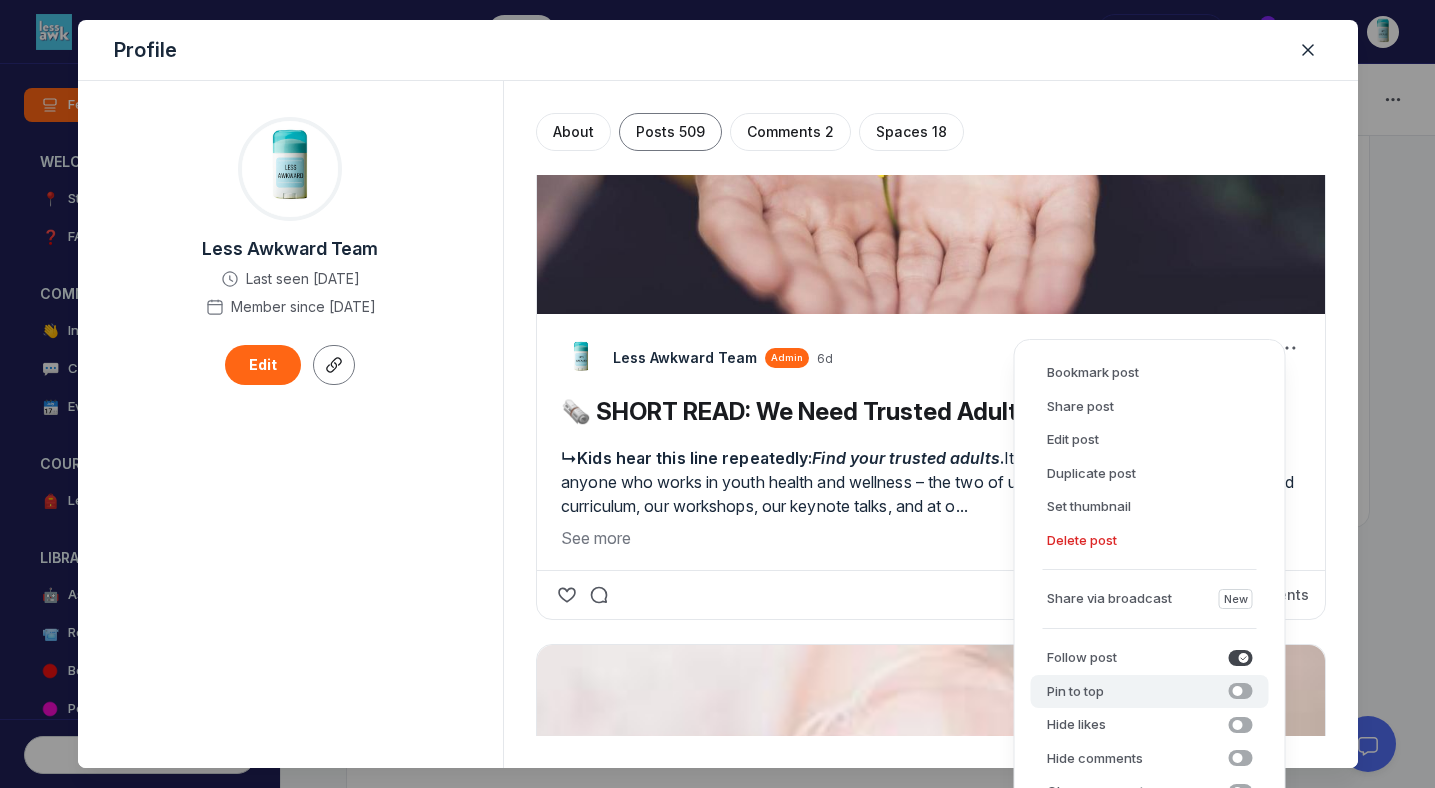 click on "Pin to top Pin to top" at bounding box center (1150, 692) 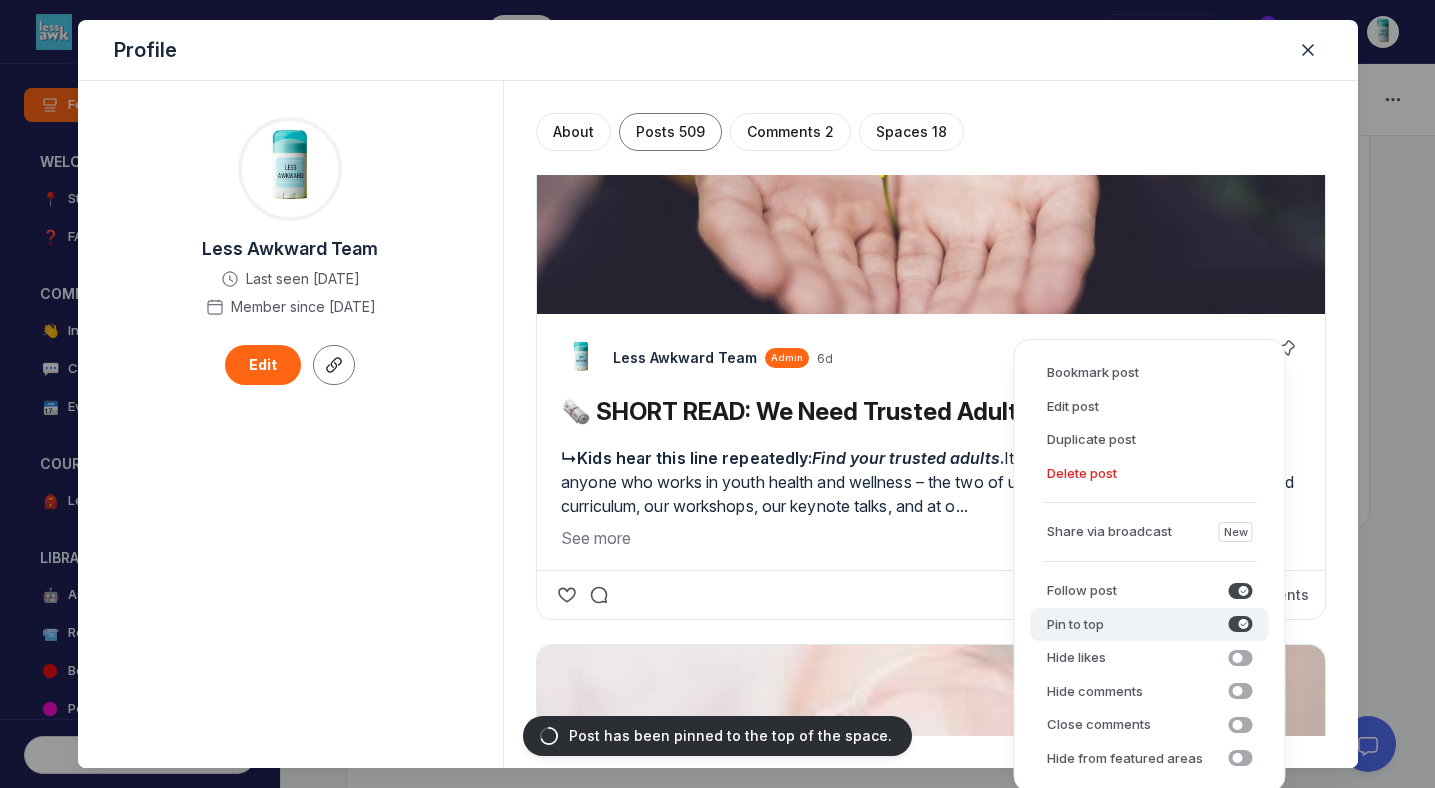 click 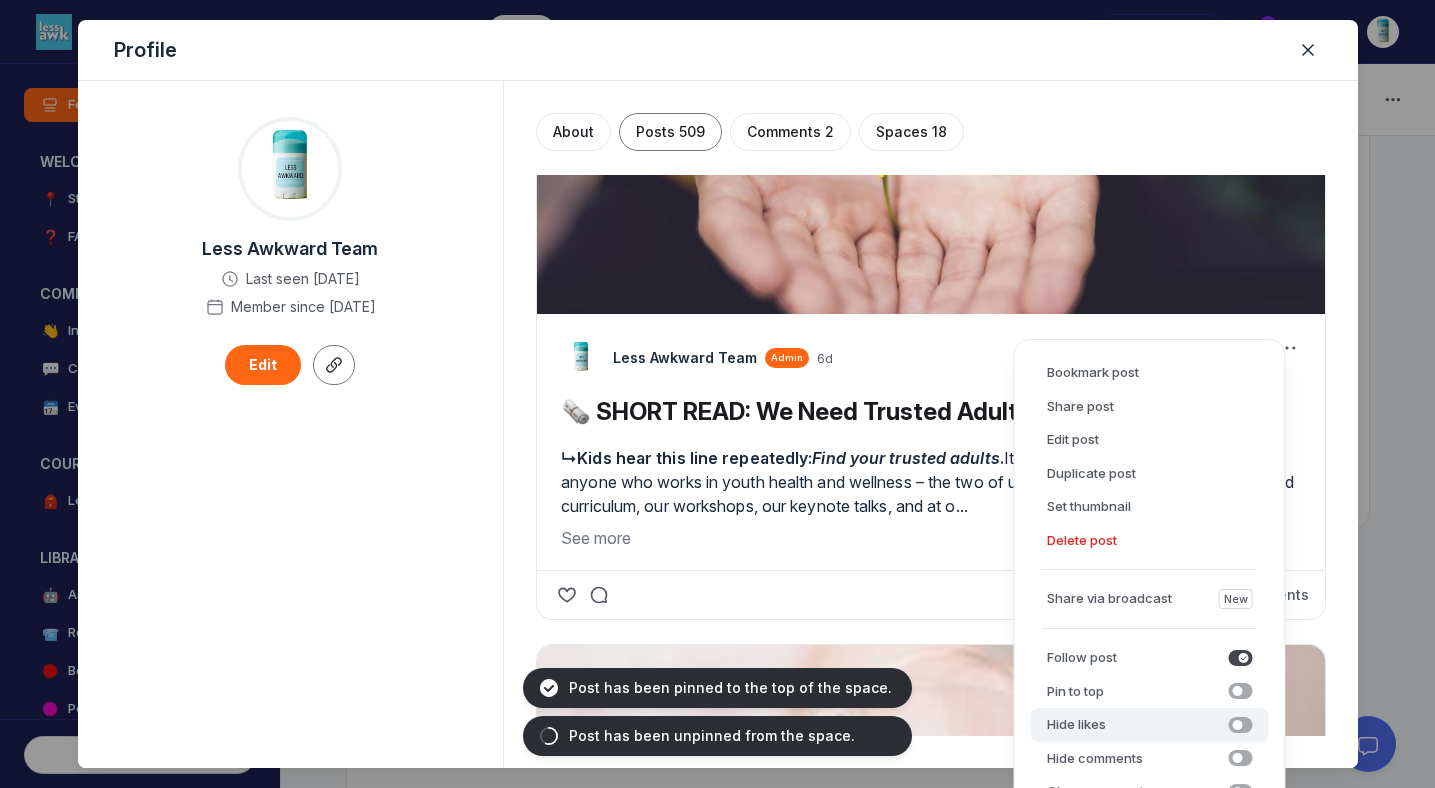click 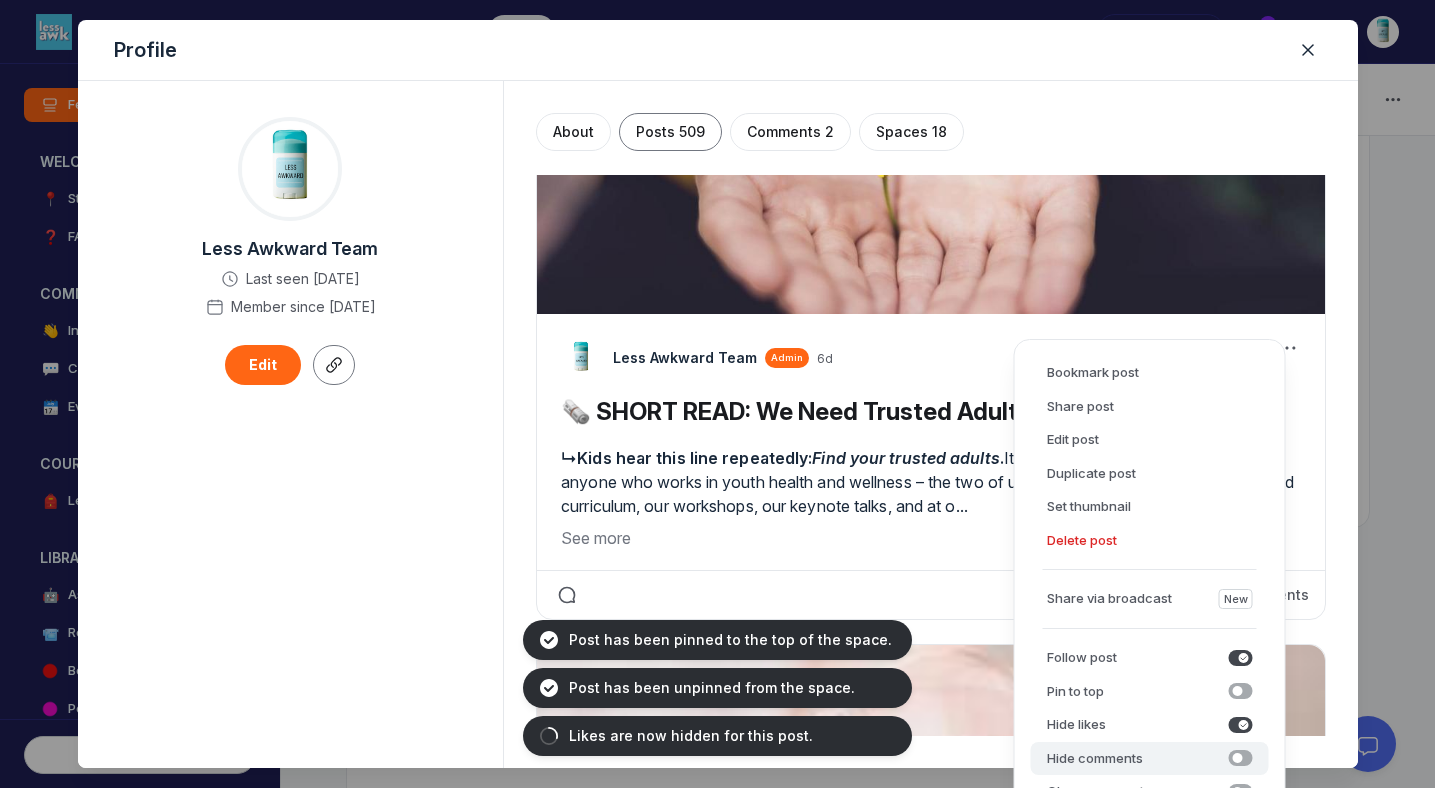 click at bounding box center (1241, 758) 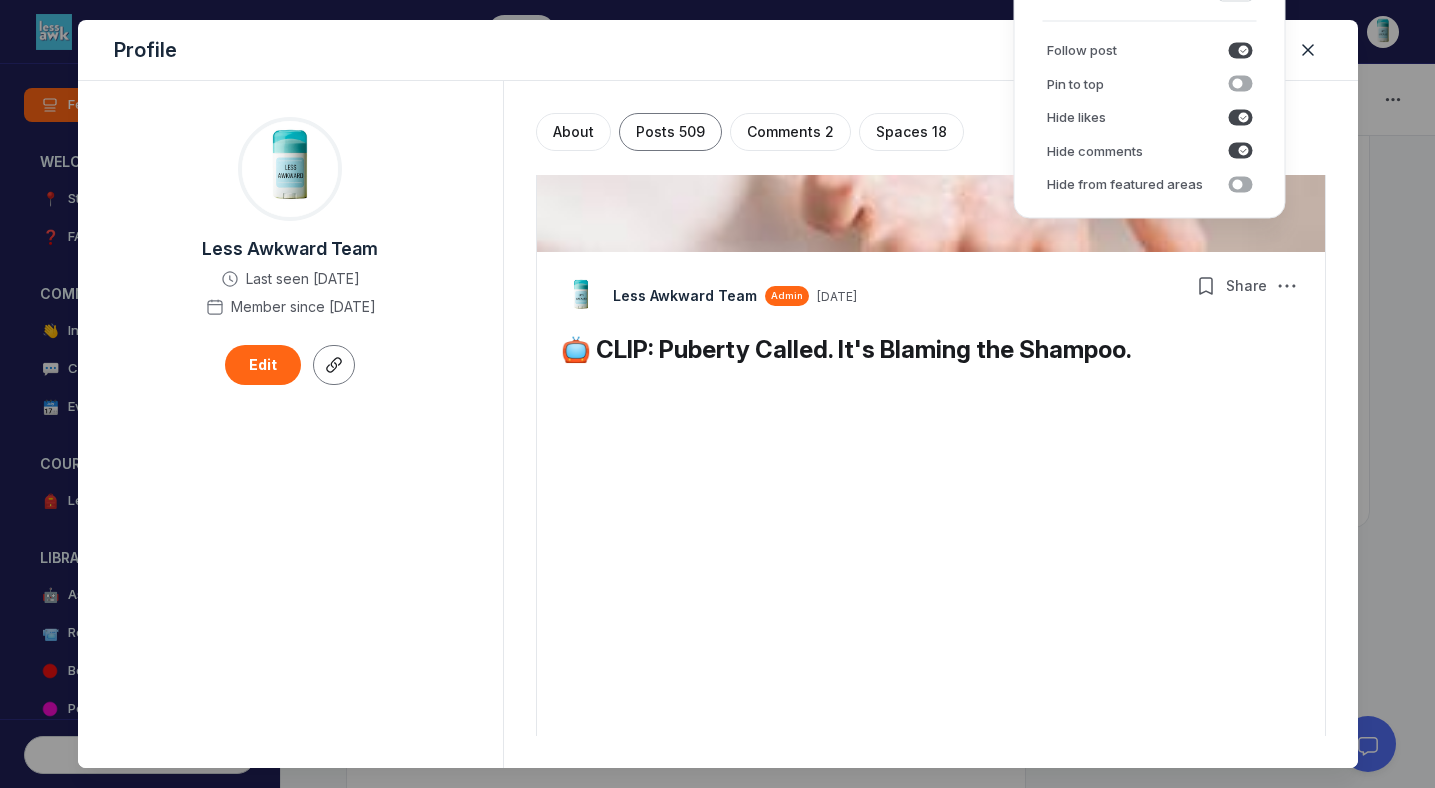 scroll, scrollTop: 5131, scrollLeft: 0, axis: vertical 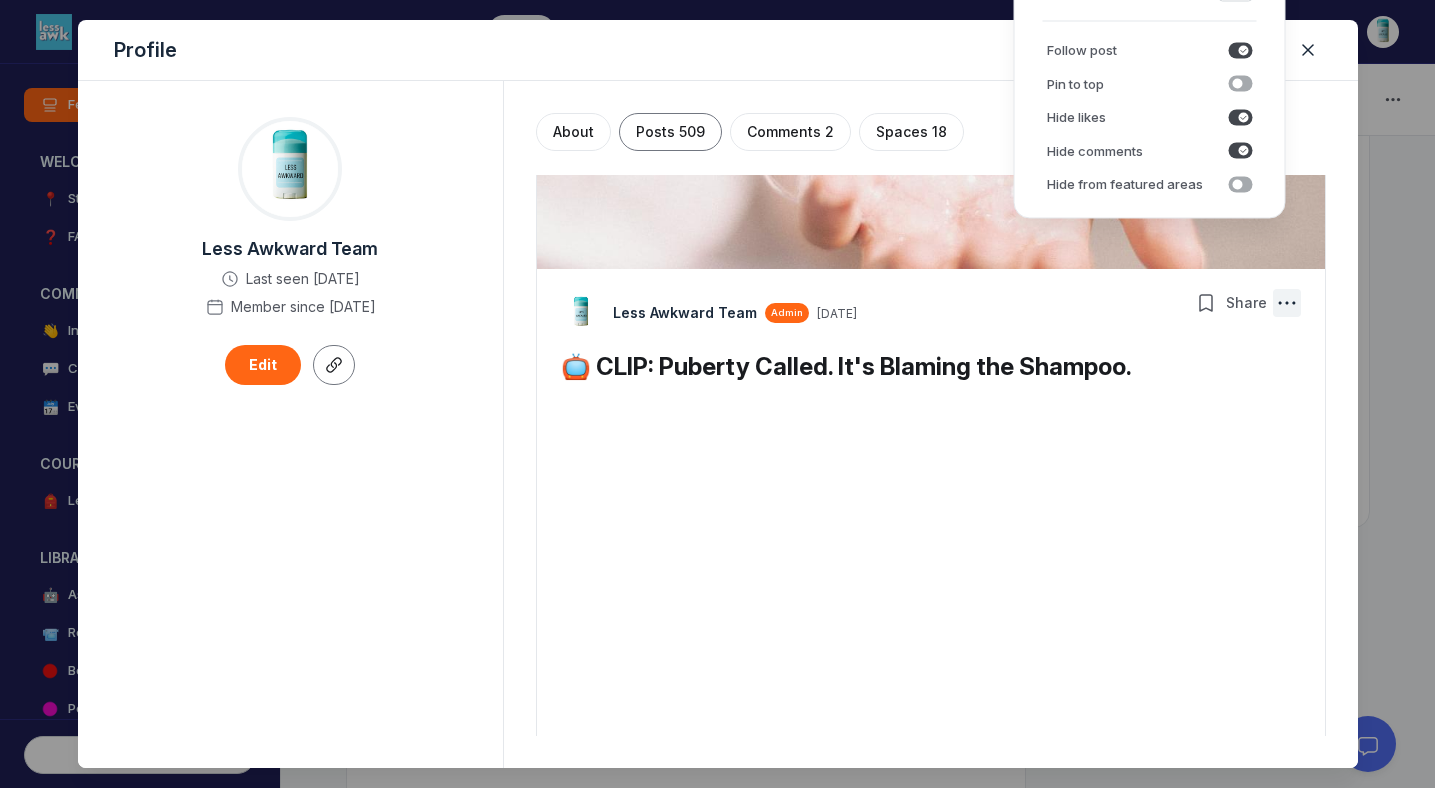 click 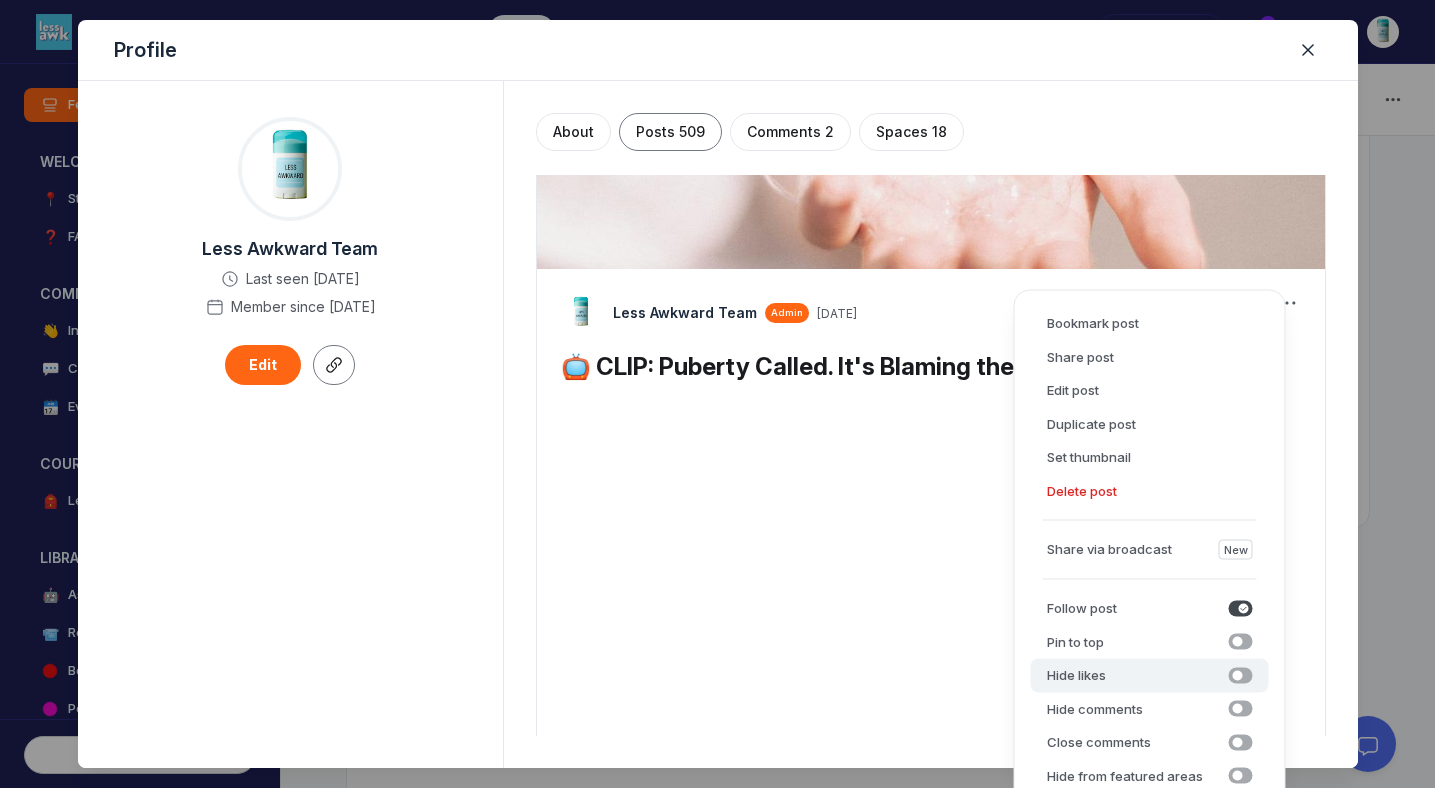 click 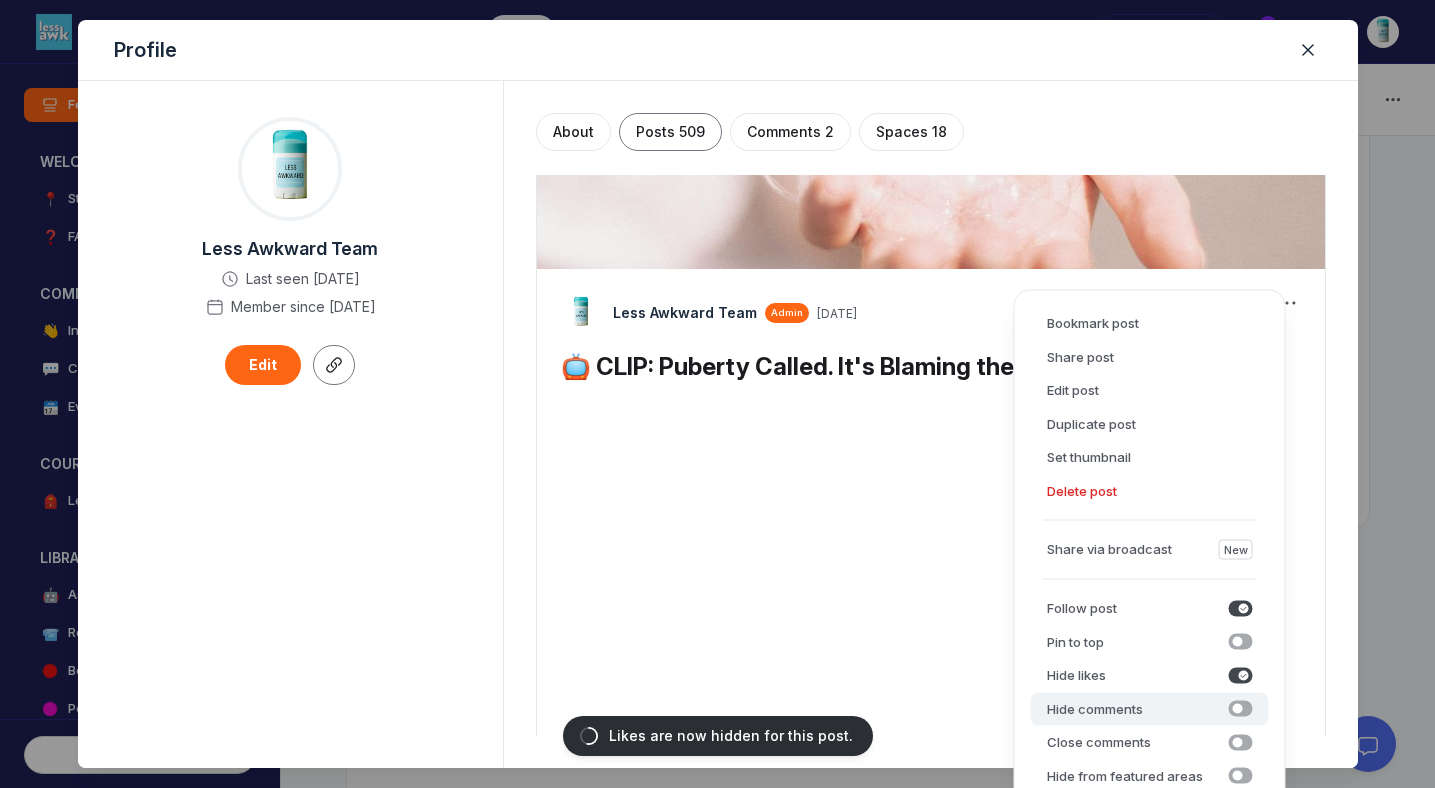 click 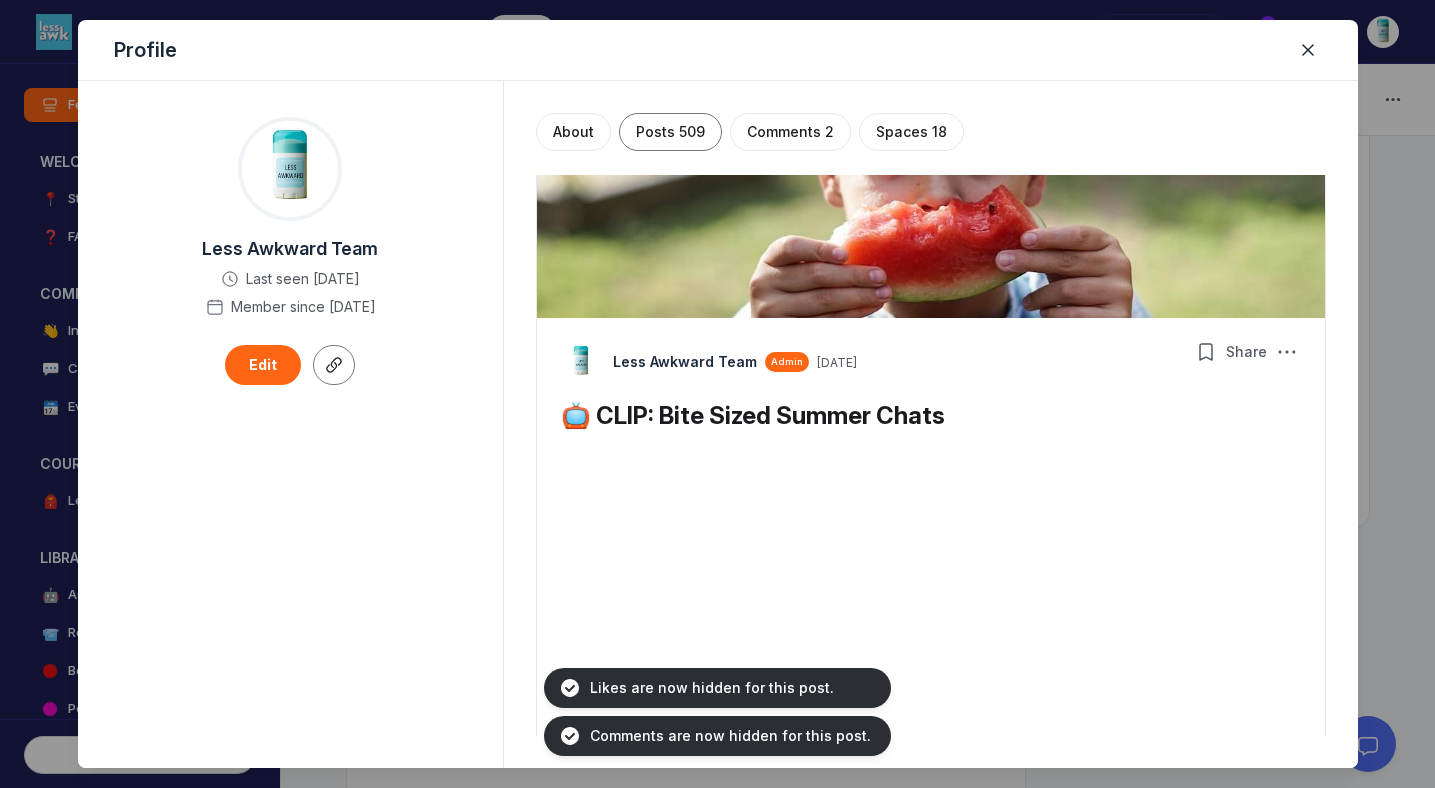 scroll, scrollTop: 6341, scrollLeft: 0, axis: vertical 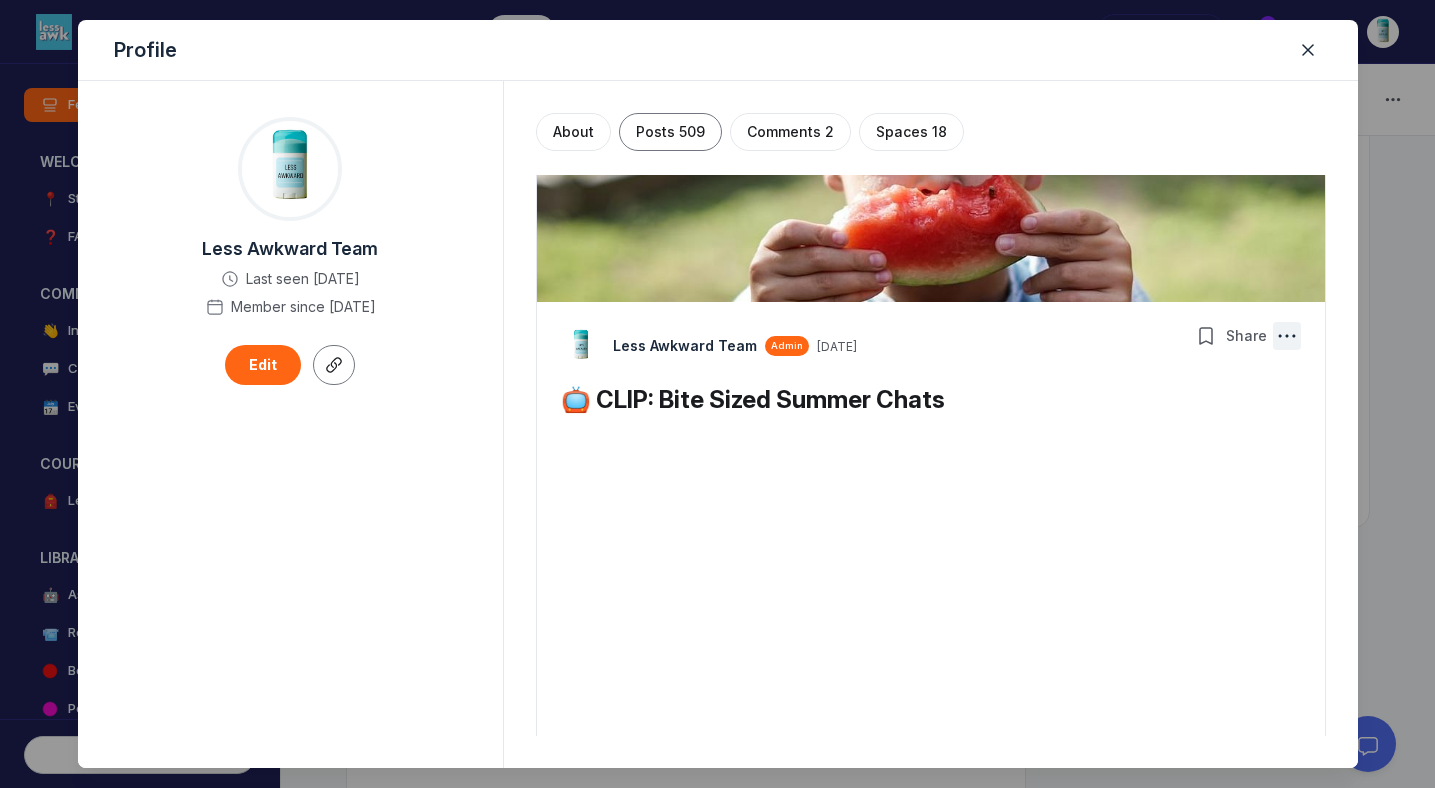 click 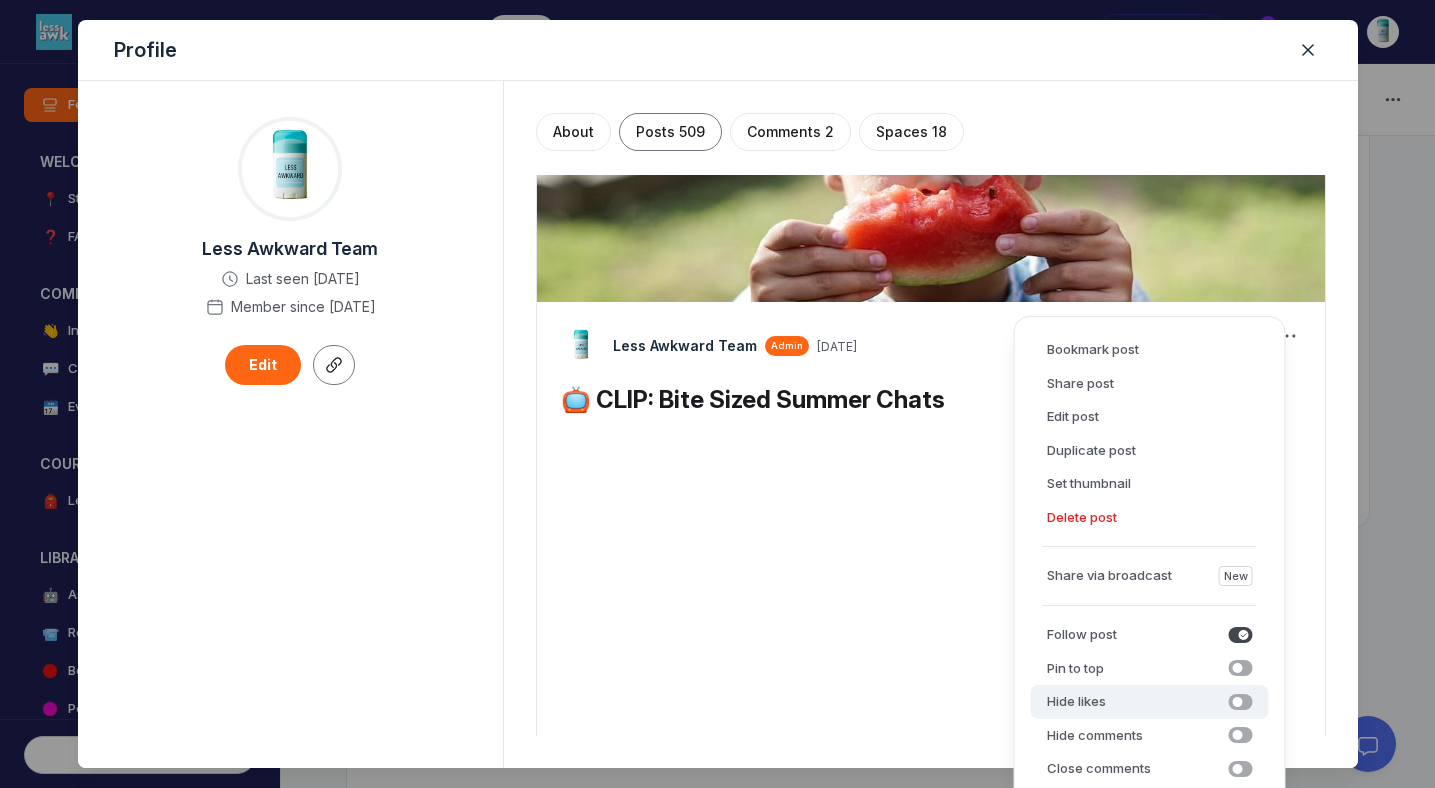 click 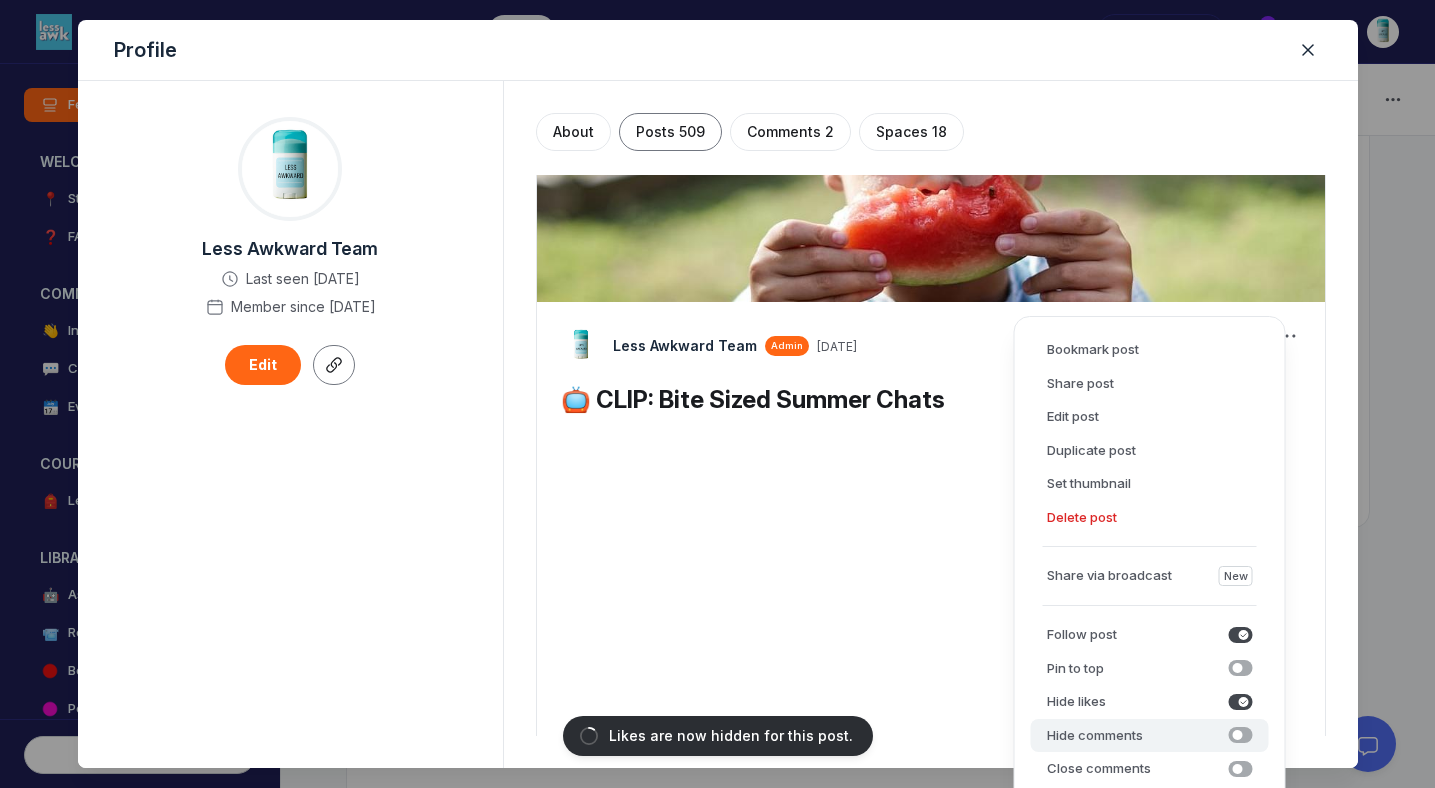 click on "Hide comments Hide comments" at bounding box center (1150, 736) 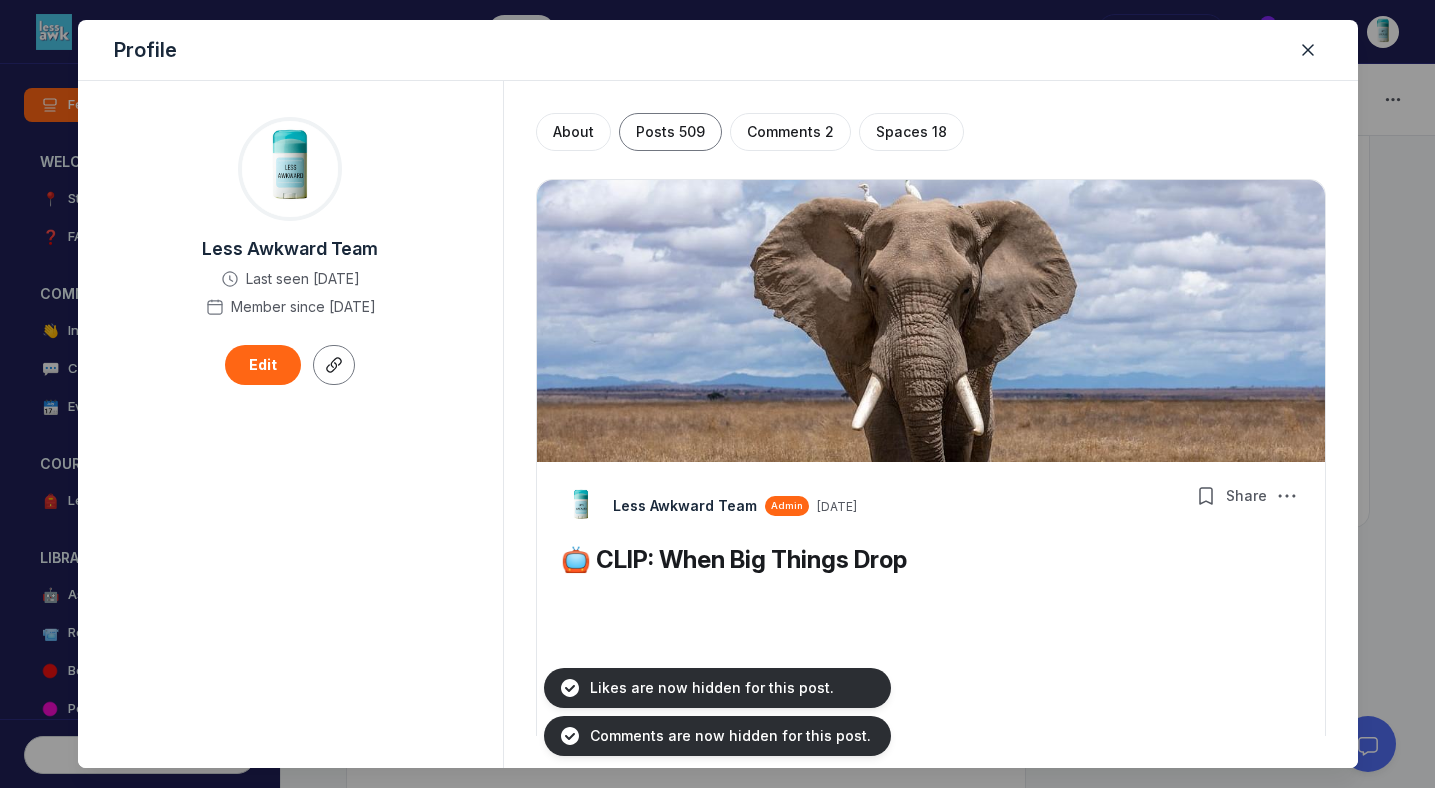 scroll, scrollTop: 7477, scrollLeft: 0, axis: vertical 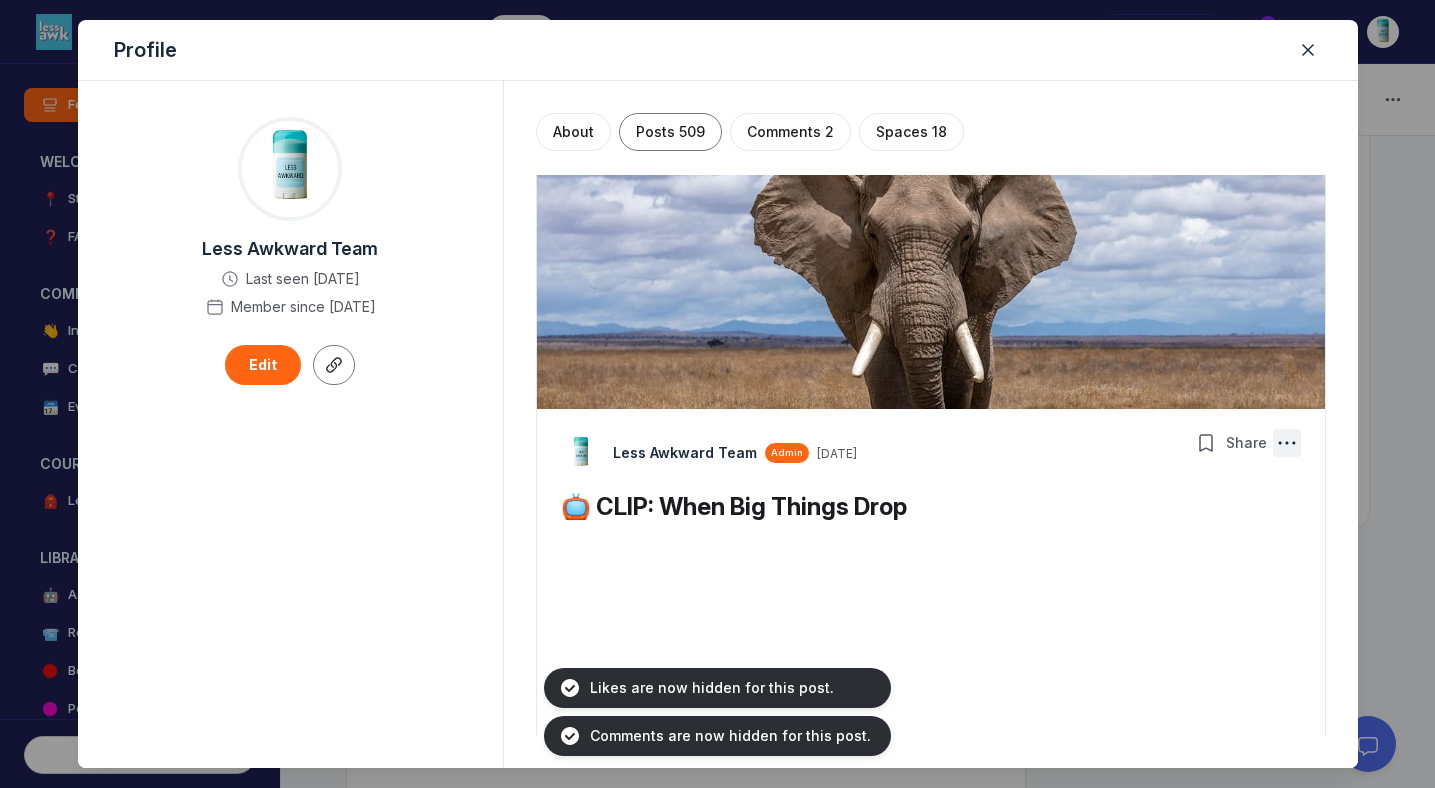 click 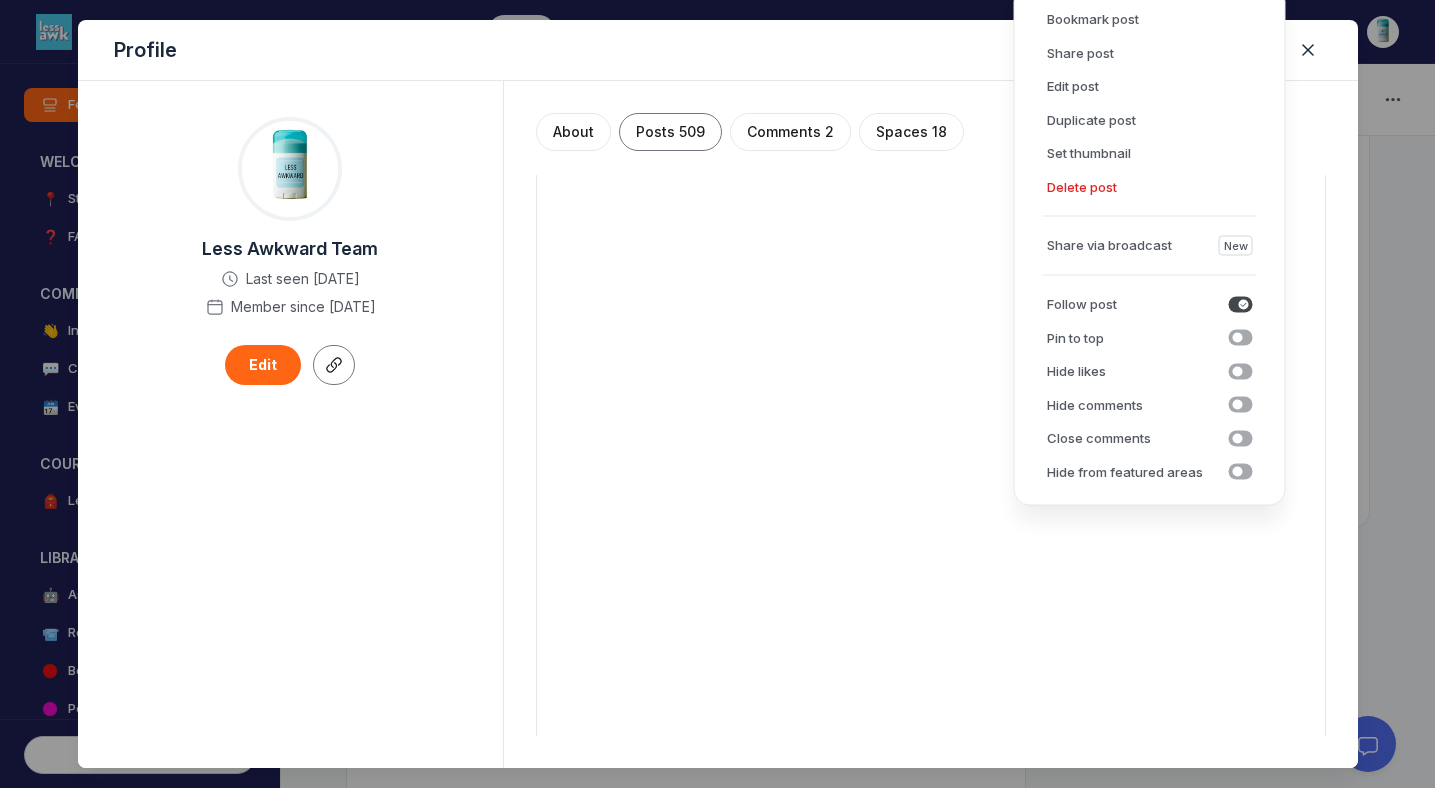 scroll, scrollTop: 7944, scrollLeft: 0, axis: vertical 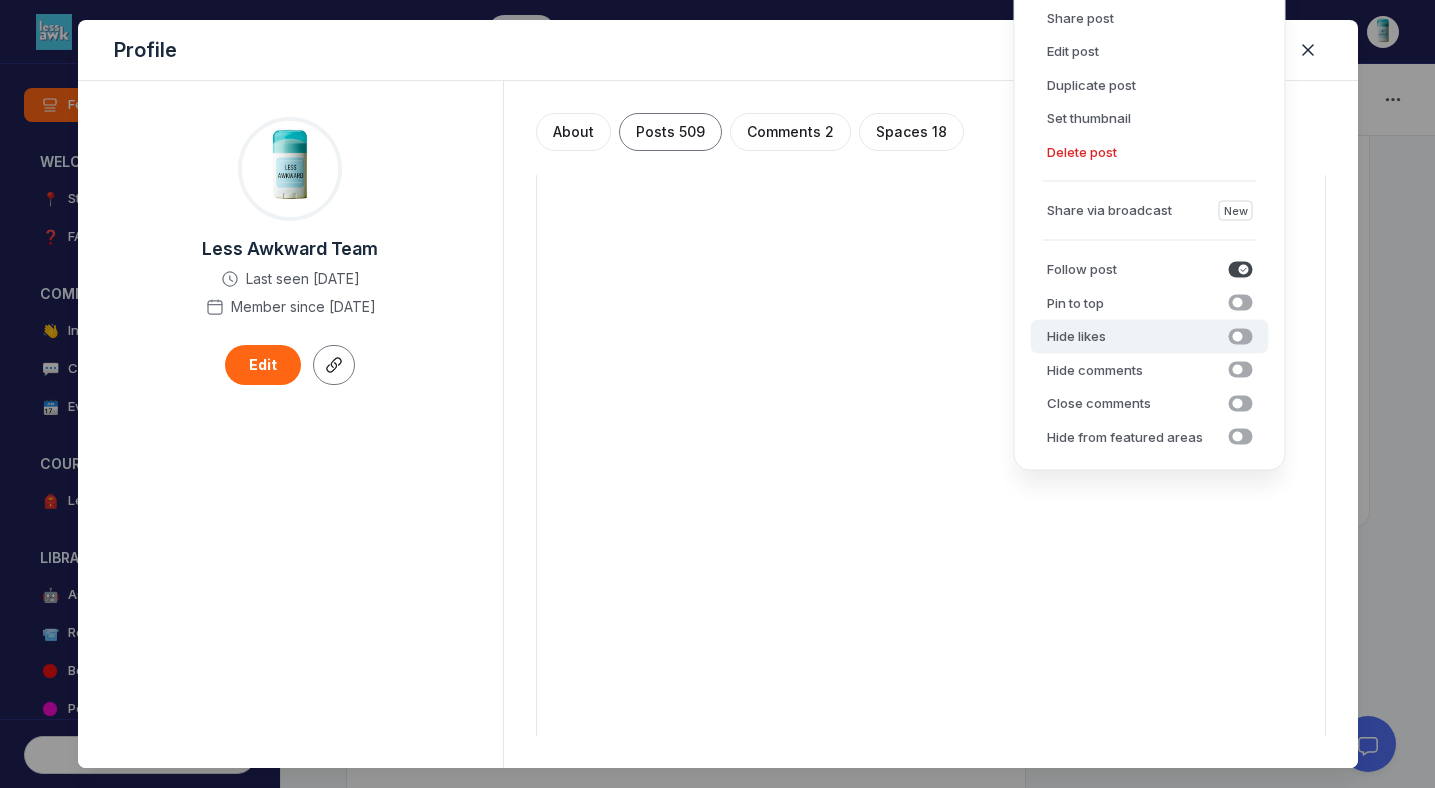 click on "Hide likes Hide likes" at bounding box center [1150, 337] 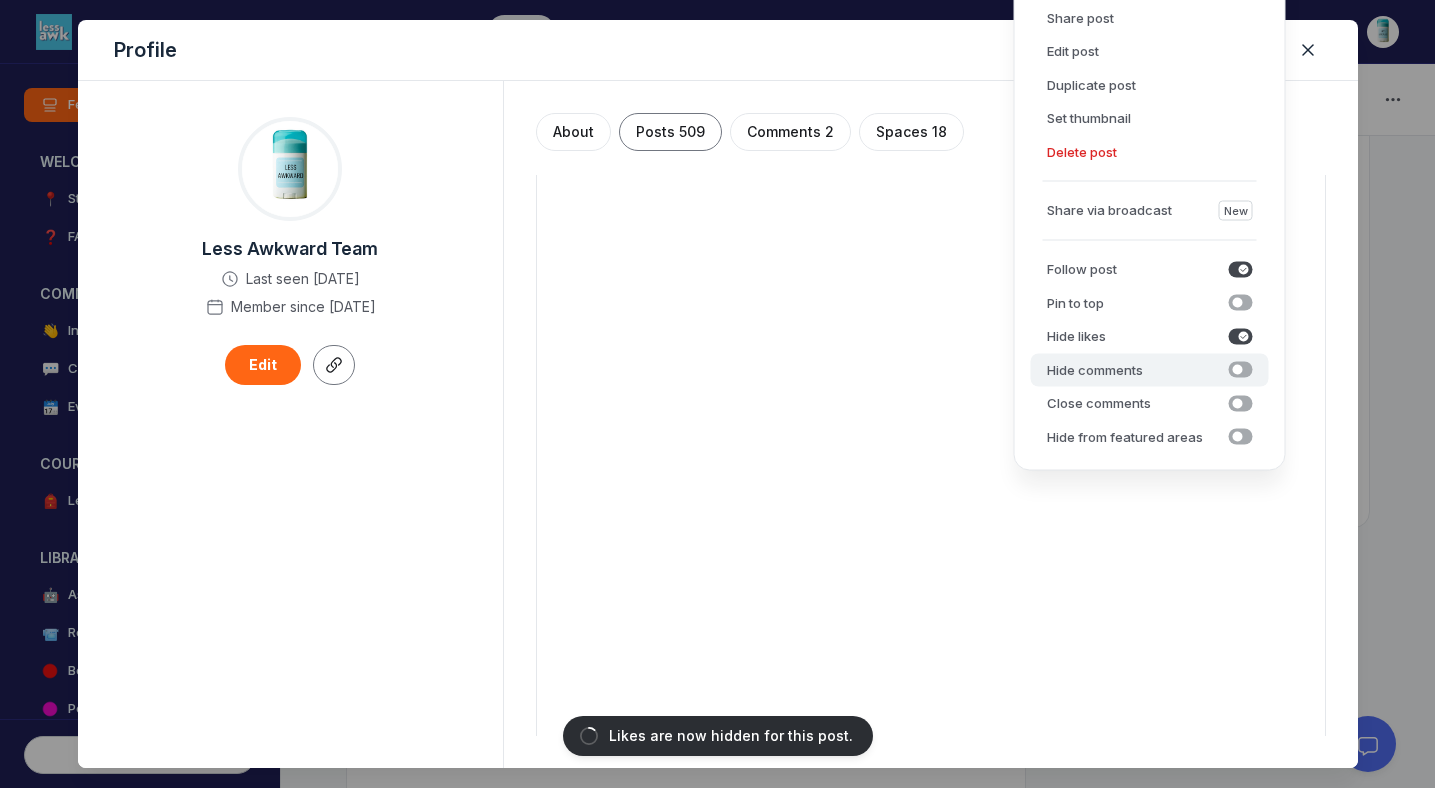 click at bounding box center [1241, 370] 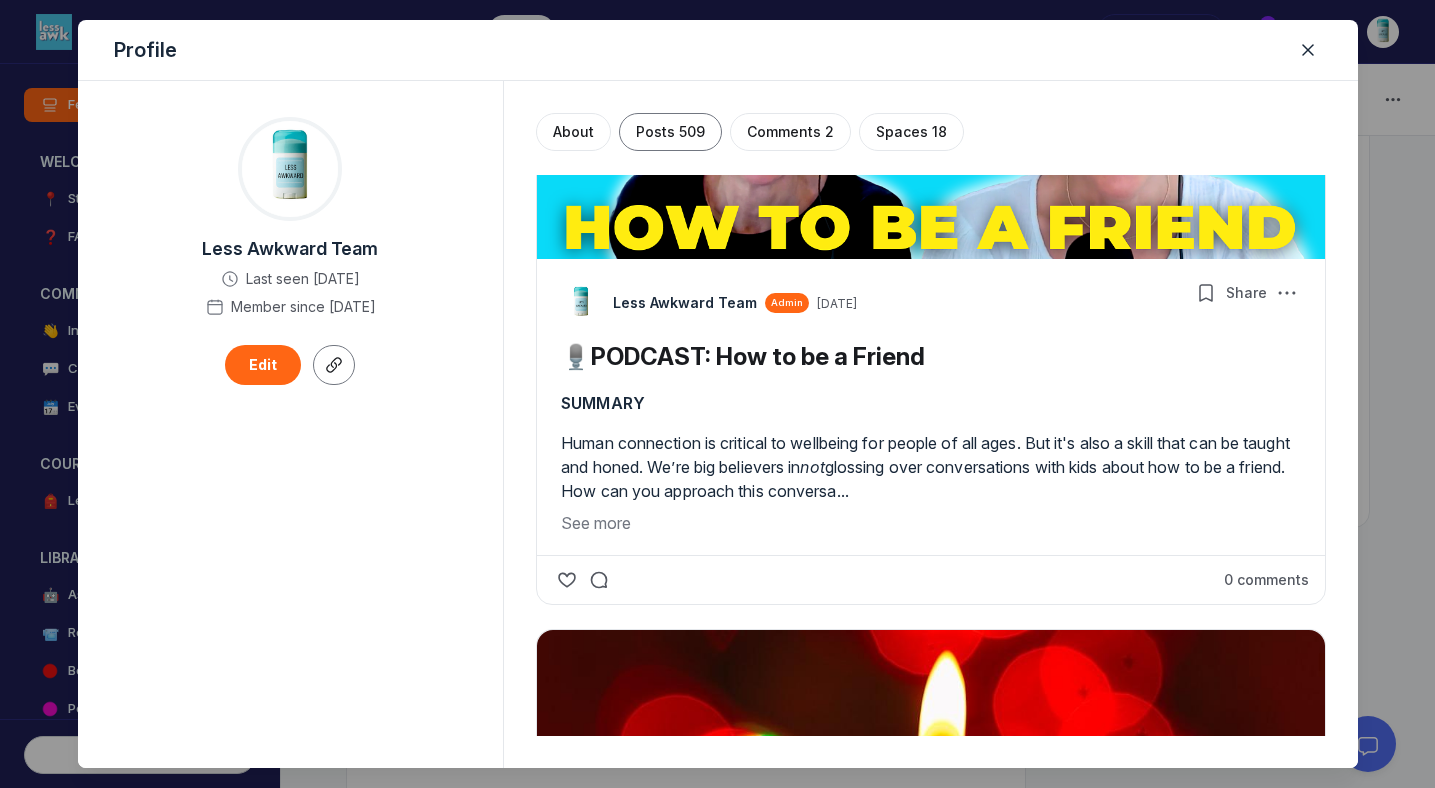 scroll, scrollTop: 8746, scrollLeft: 0, axis: vertical 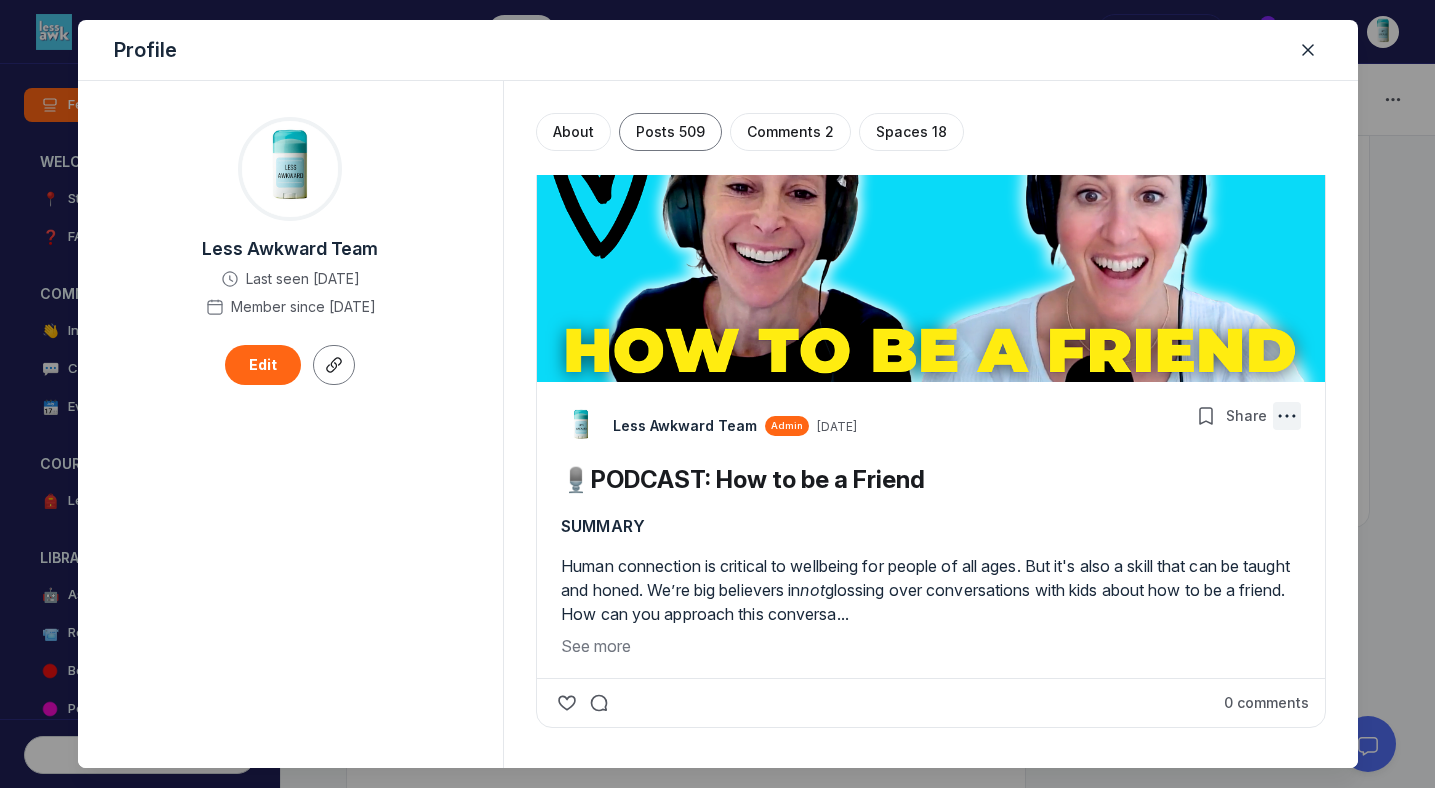 click 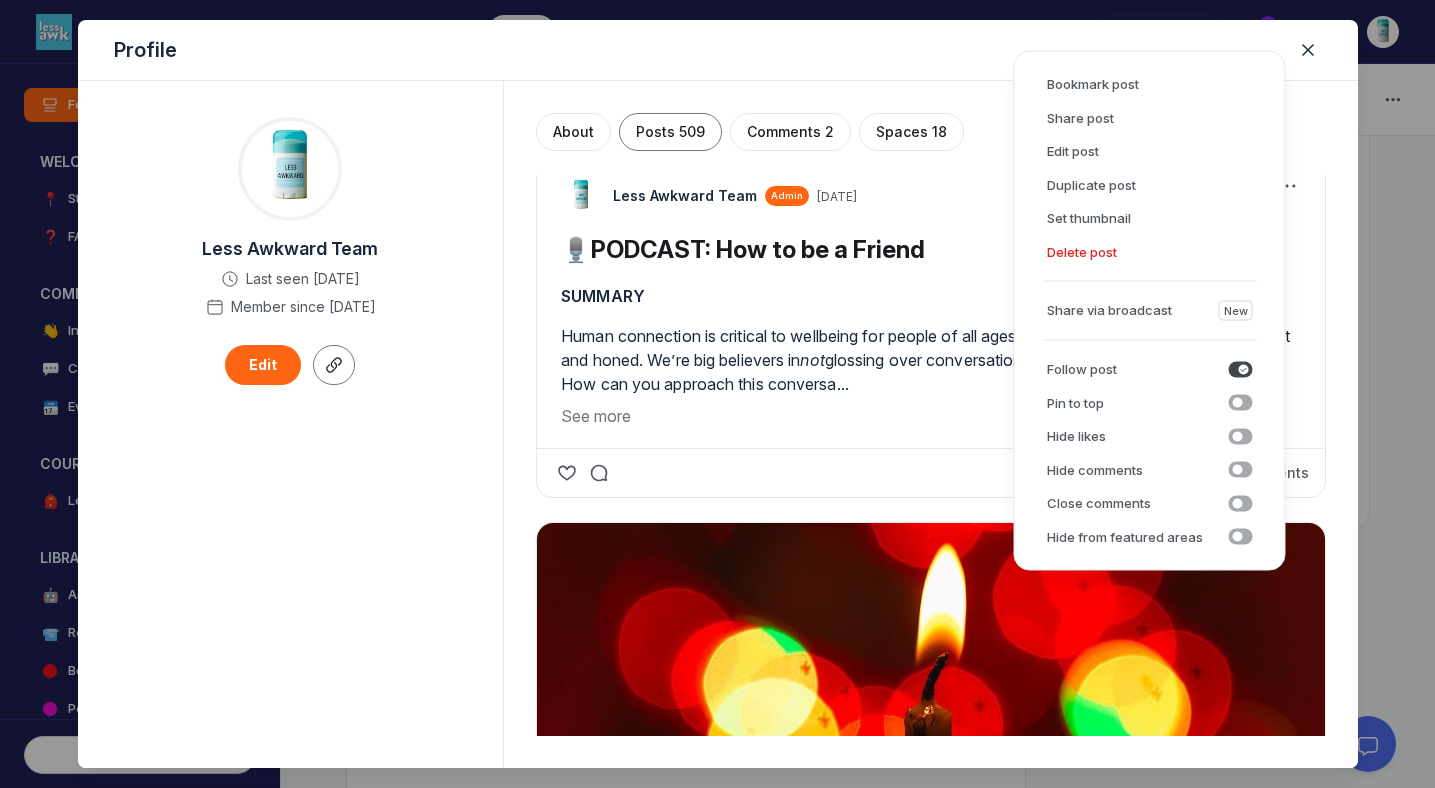 scroll, scrollTop: 9081, scrollLeft: 0, axis: vertical 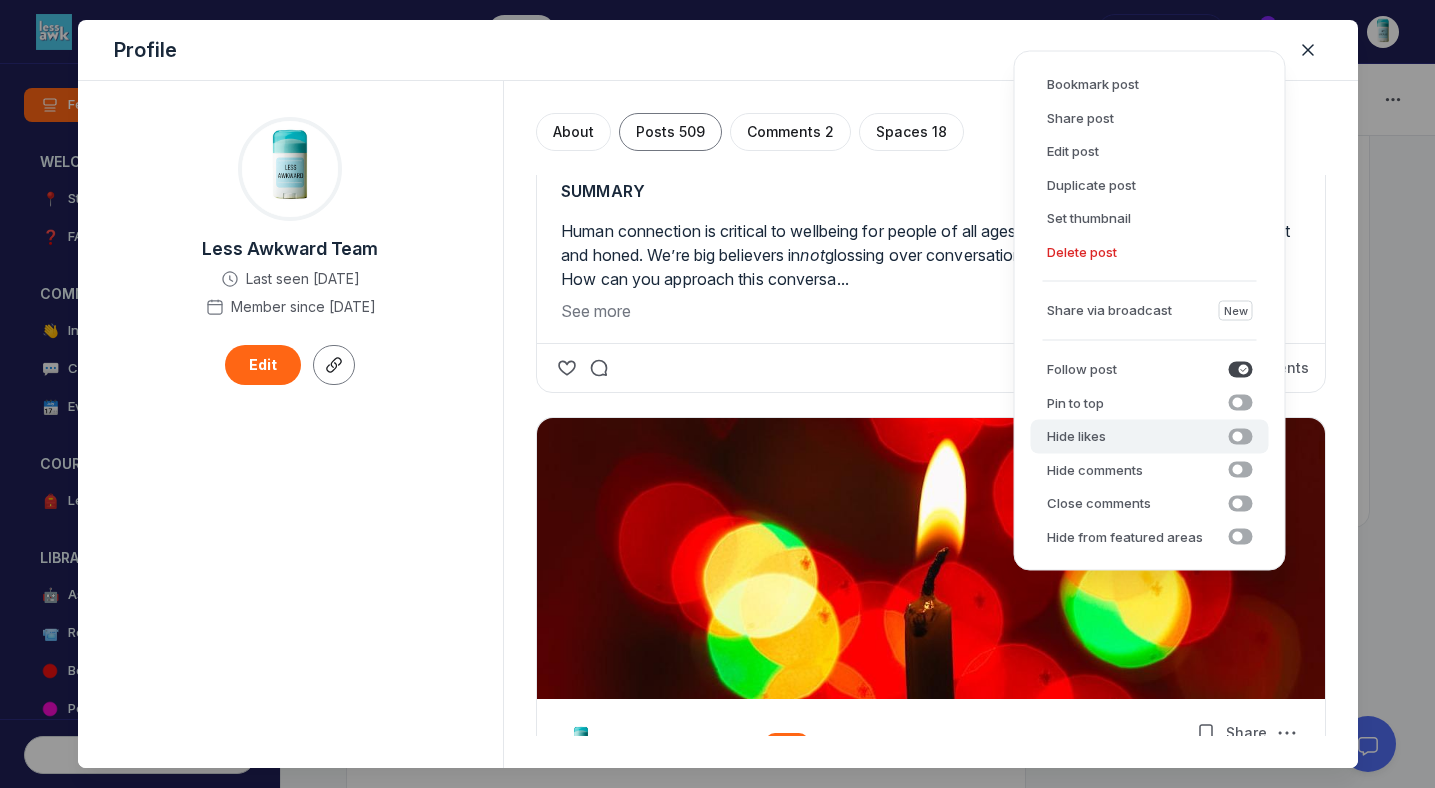 click at bounding box center (1241, 436) 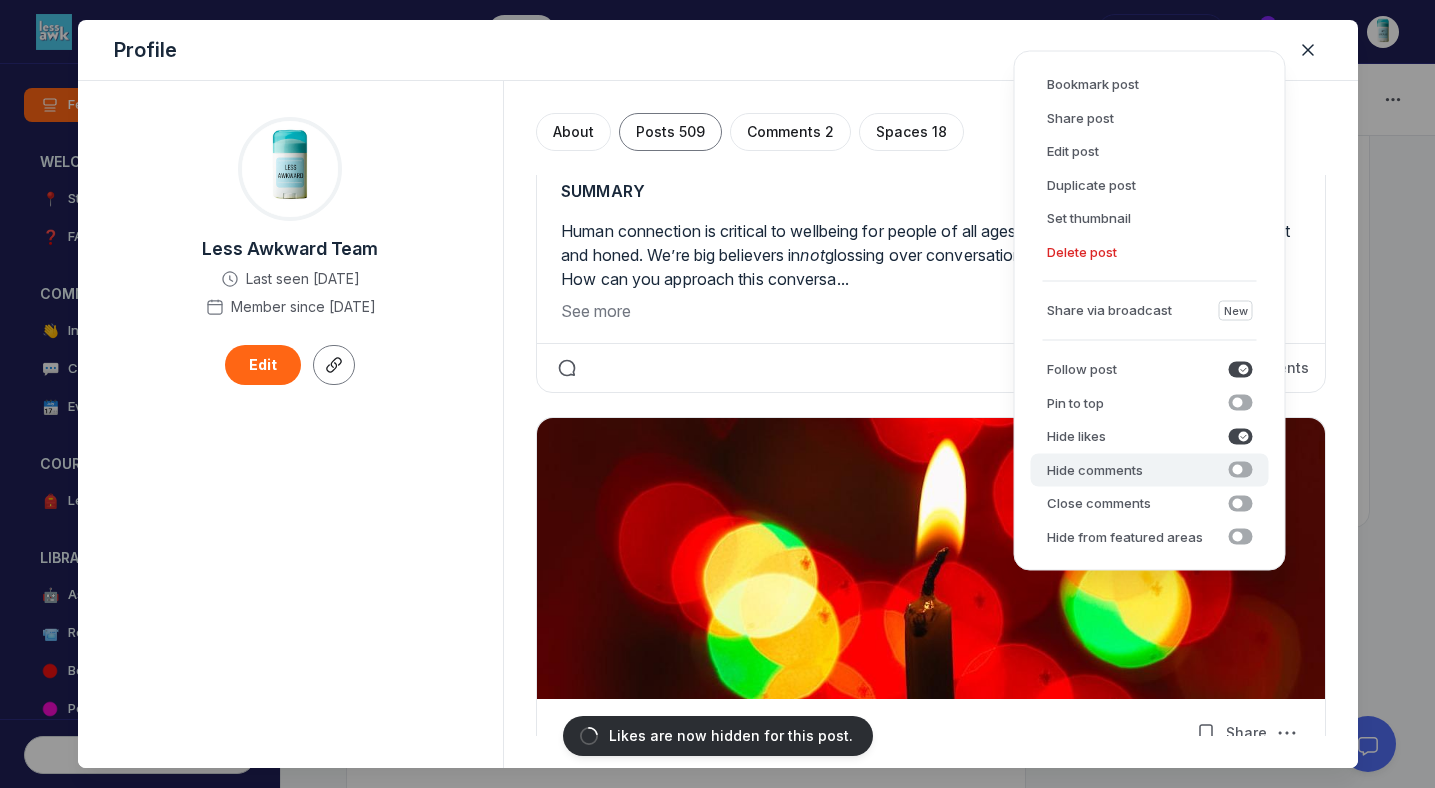 click at bounding box center [1241, 470] 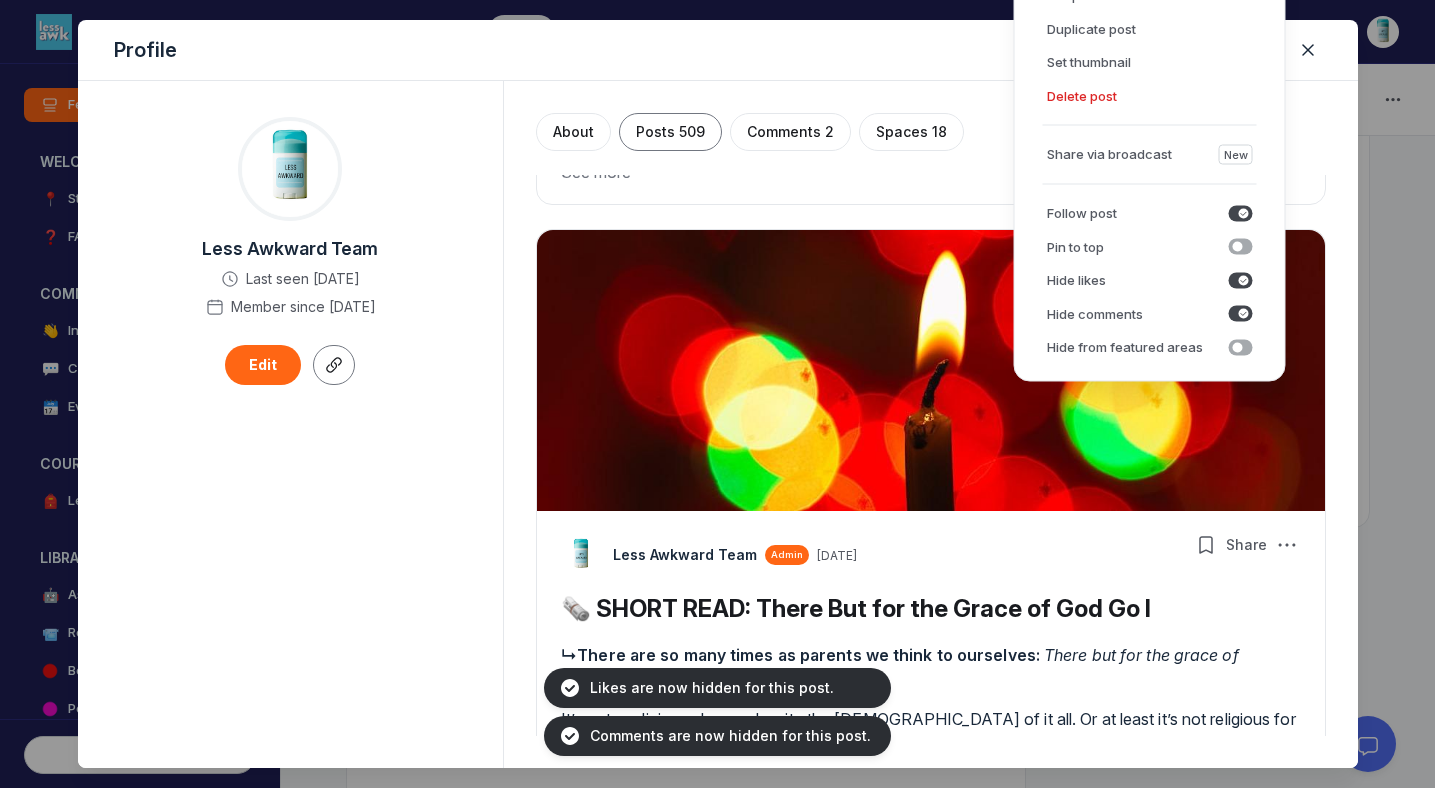 scroll, scrollTop: 9255, scrollLeft: 0, axis: vertical 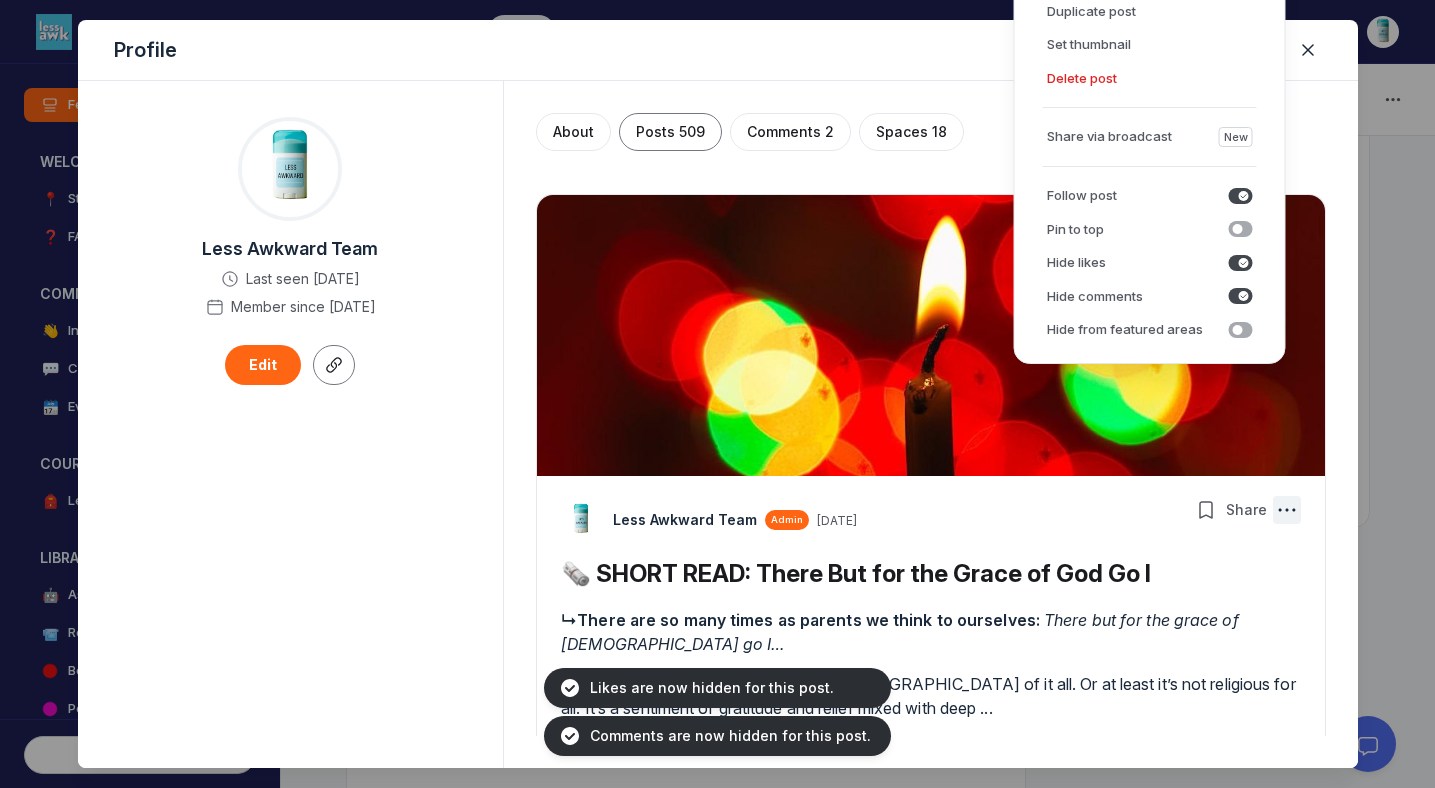 click 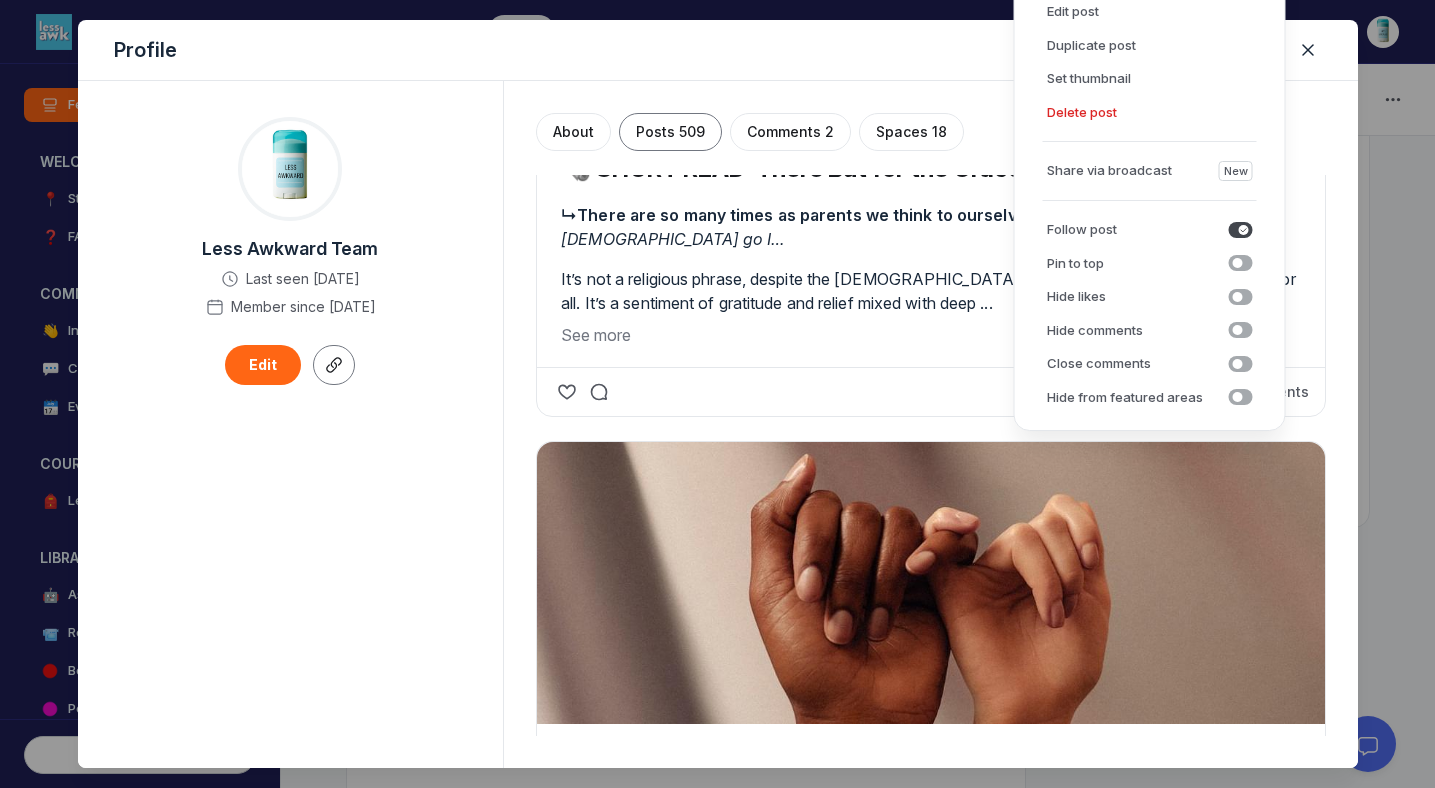 scroll, scrollTop: 9819, scrollLeft: 0, axis: vertical 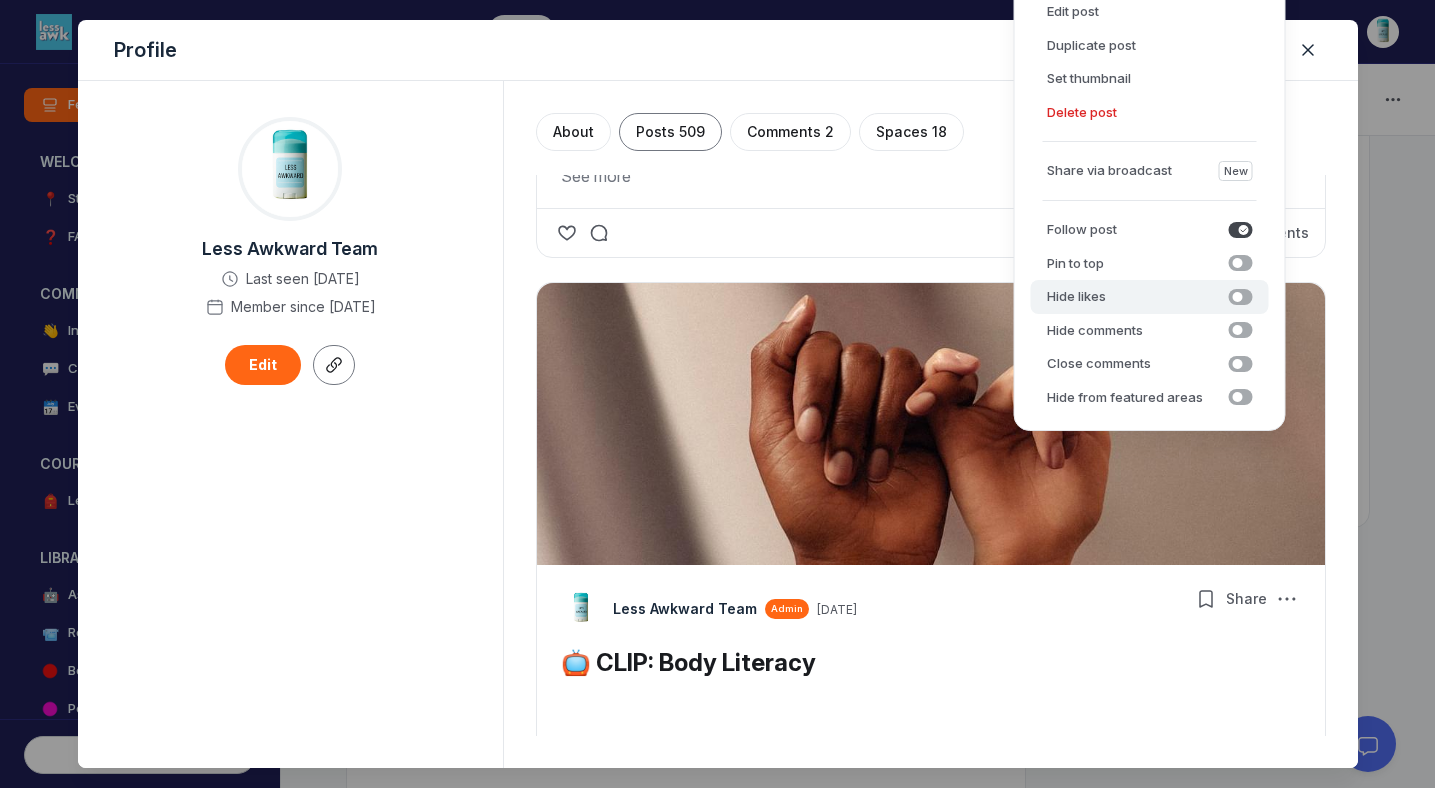 click 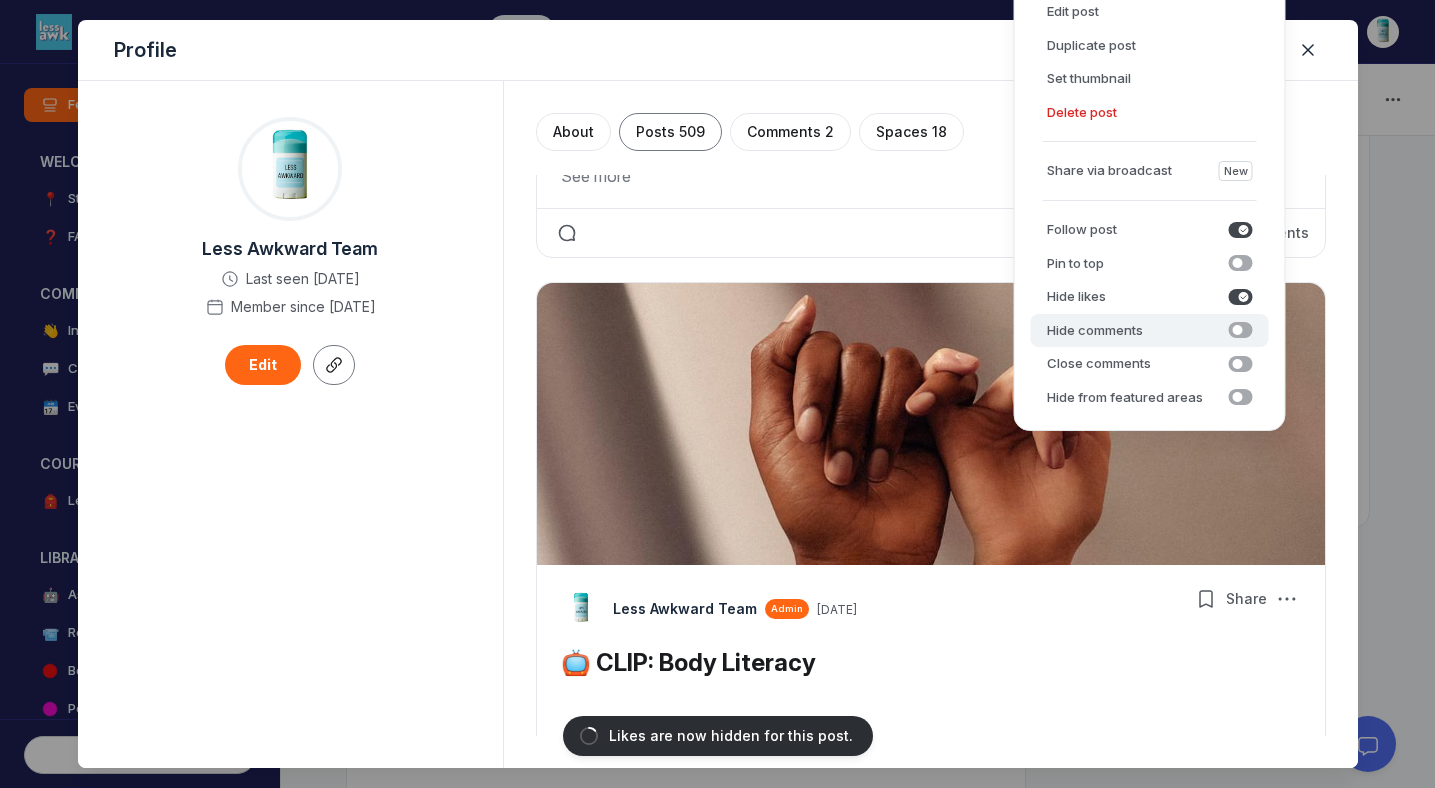 click 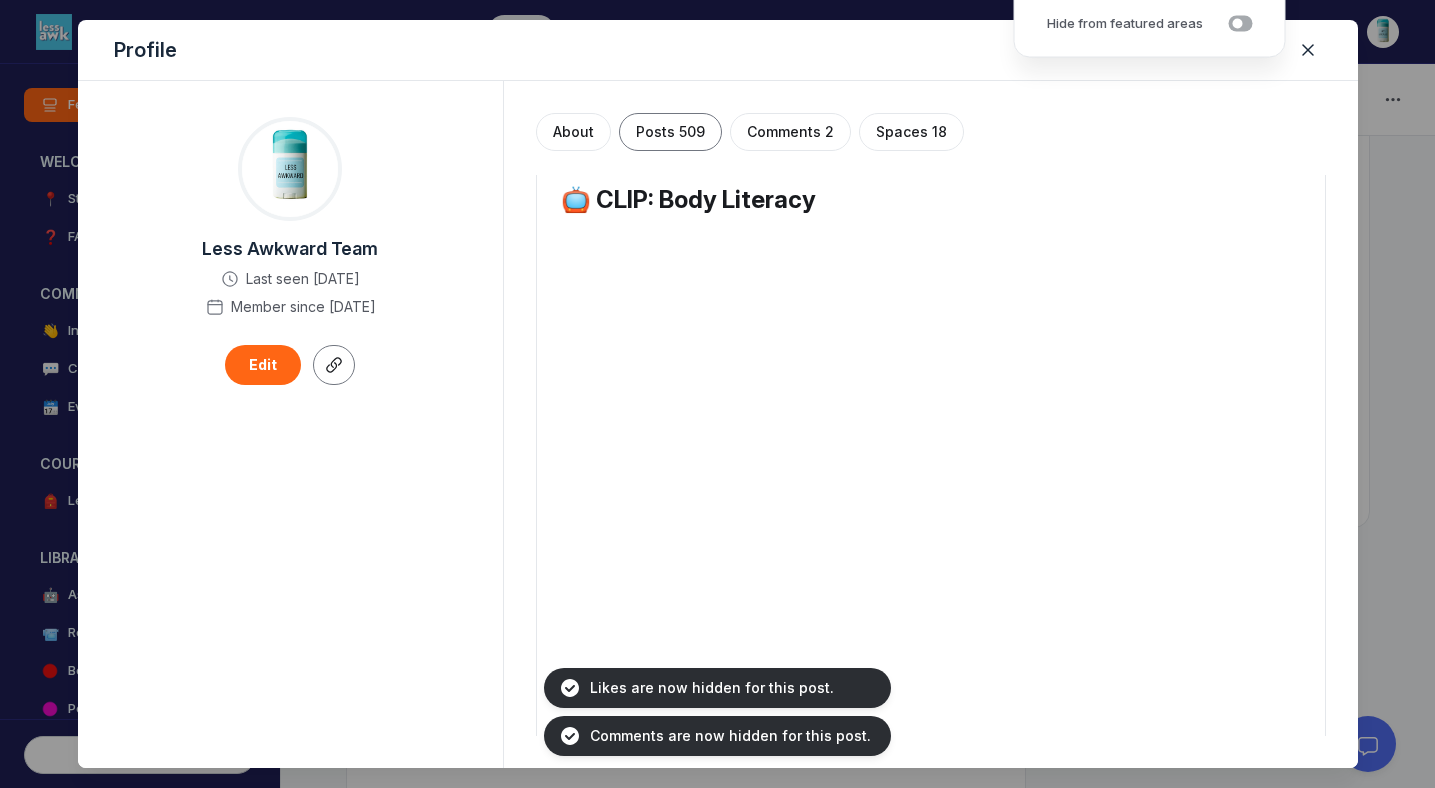 scroll, scrollTop: 10037, scrollLeft: 0, axis: vertical 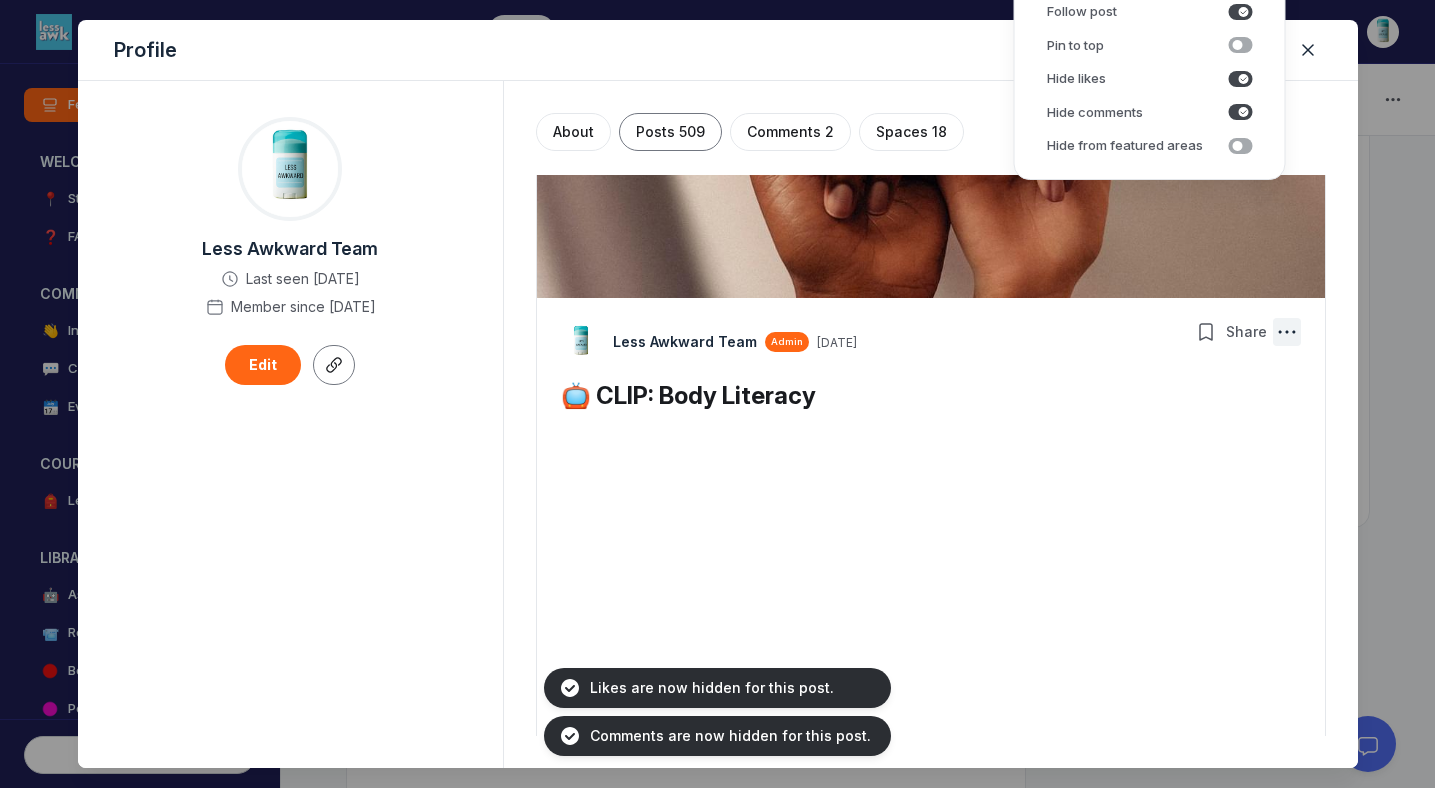 click 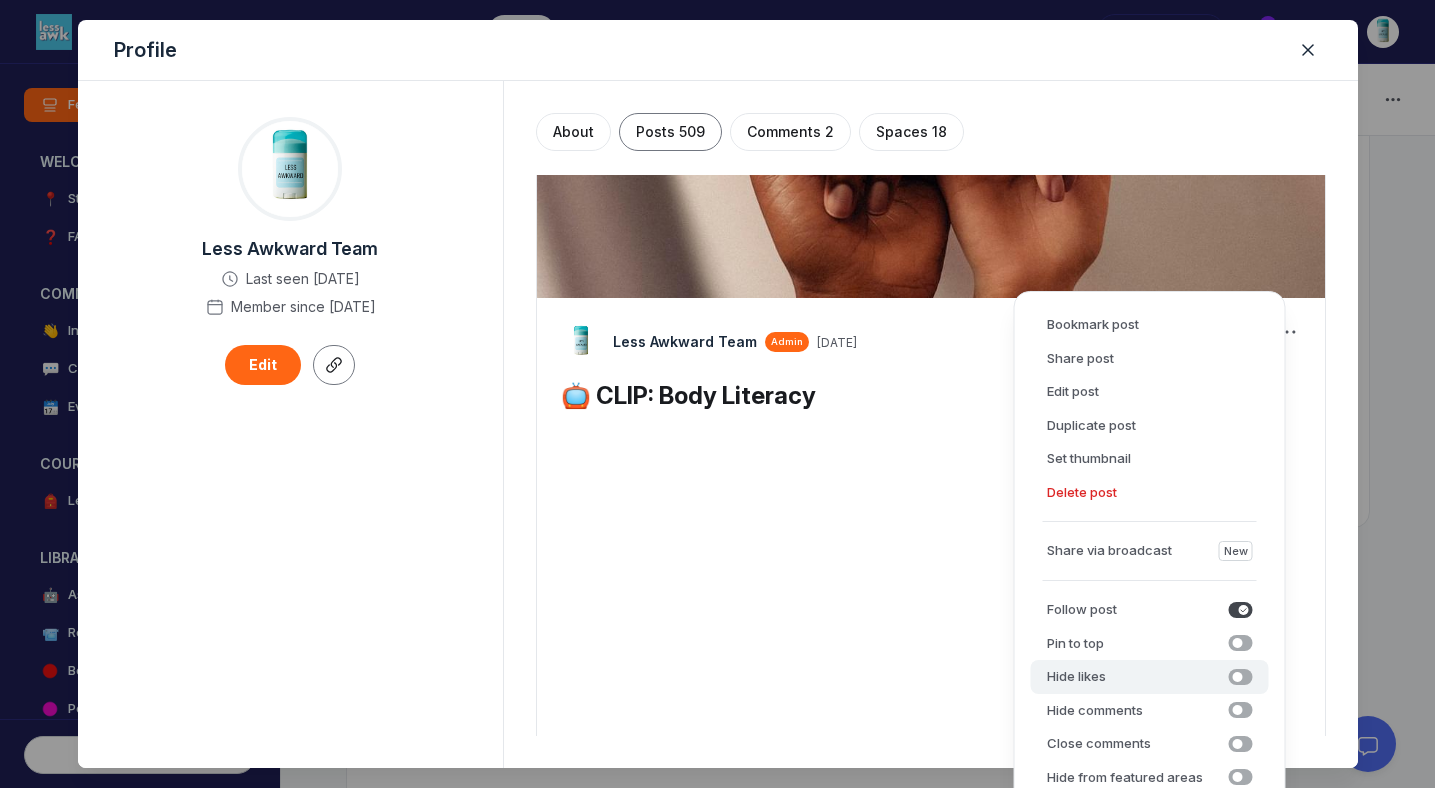 click at bounding box center [1241, 677] 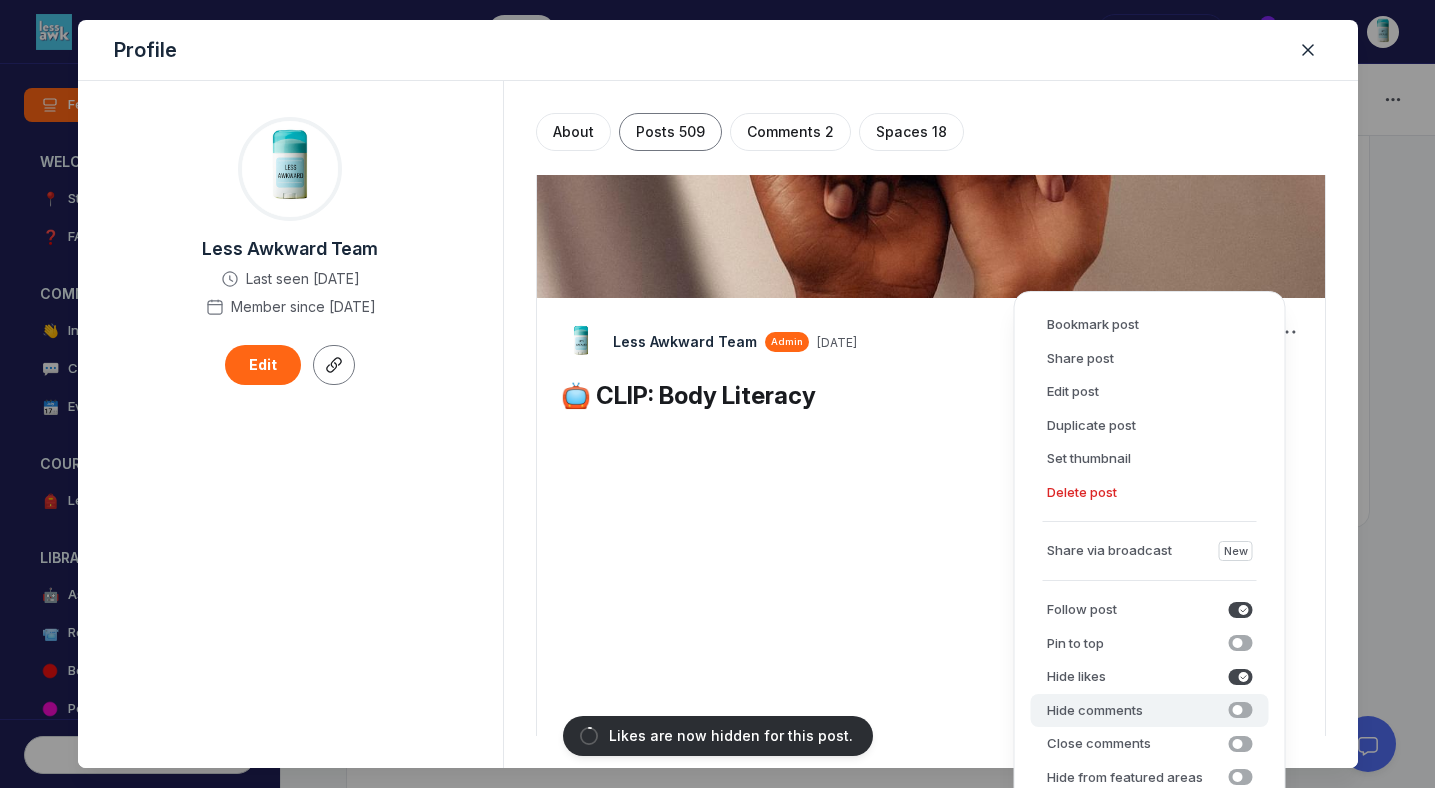 click at bounding box center [1241, 710] 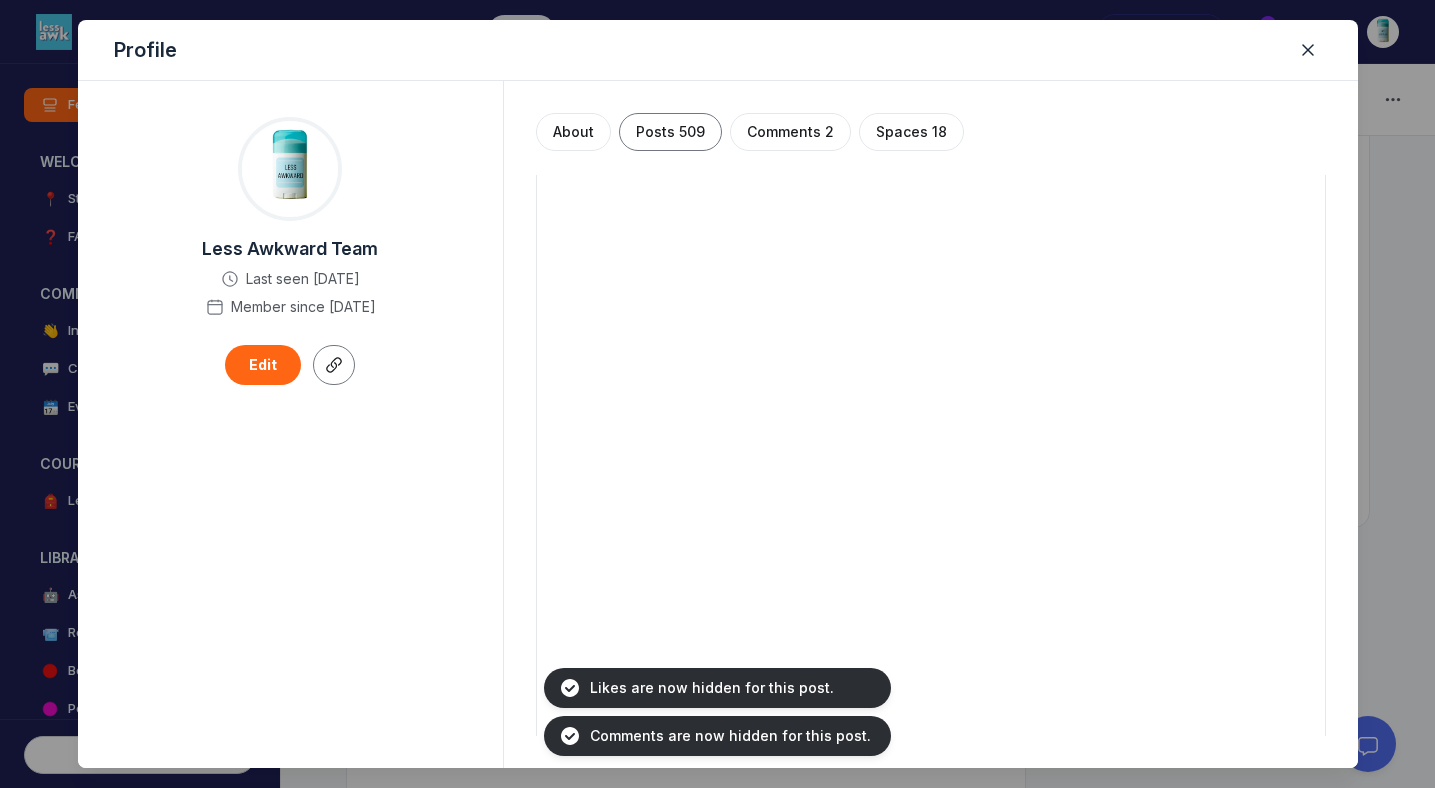 scroll, scrollTop: 11313, scrollLeft: 0, axis: vertical 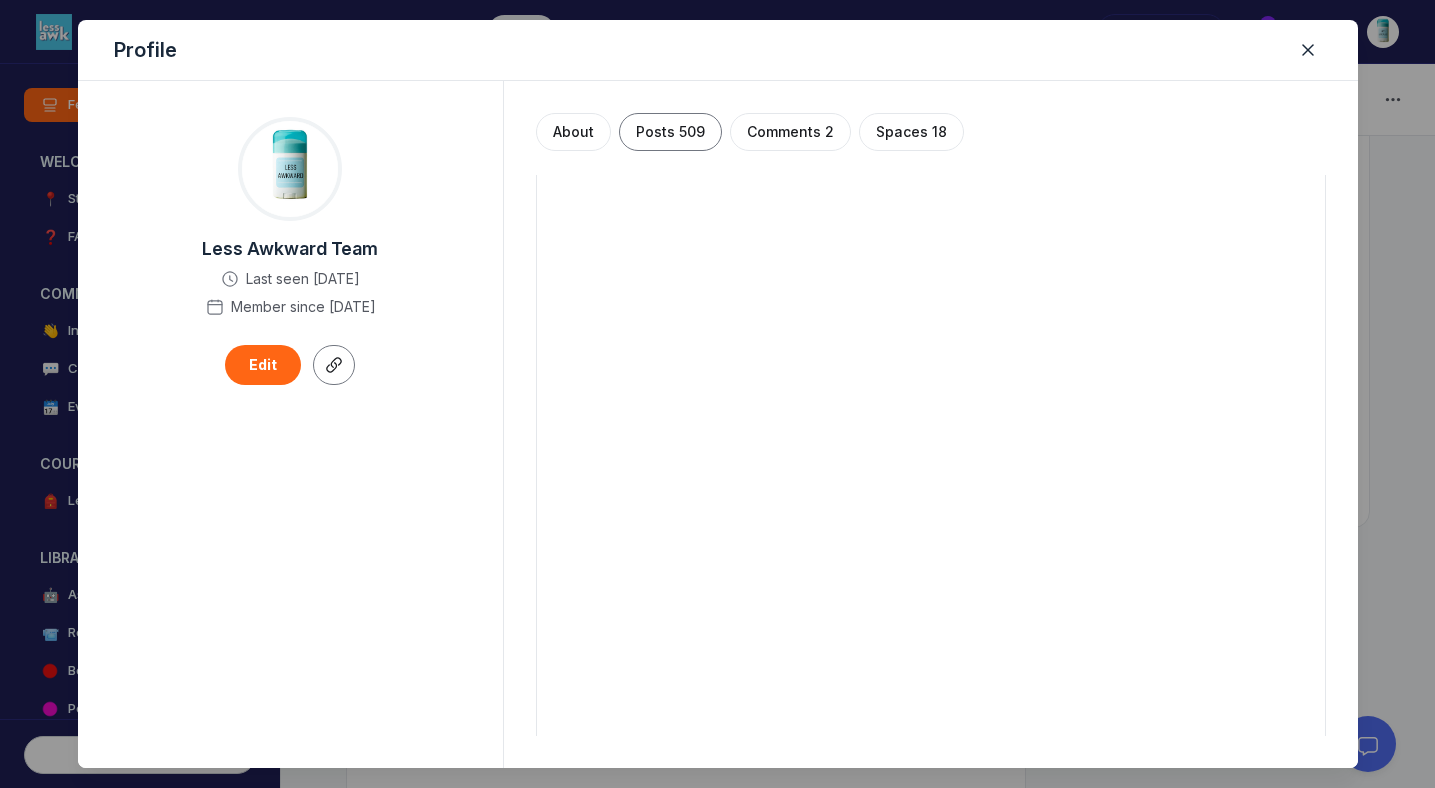 click 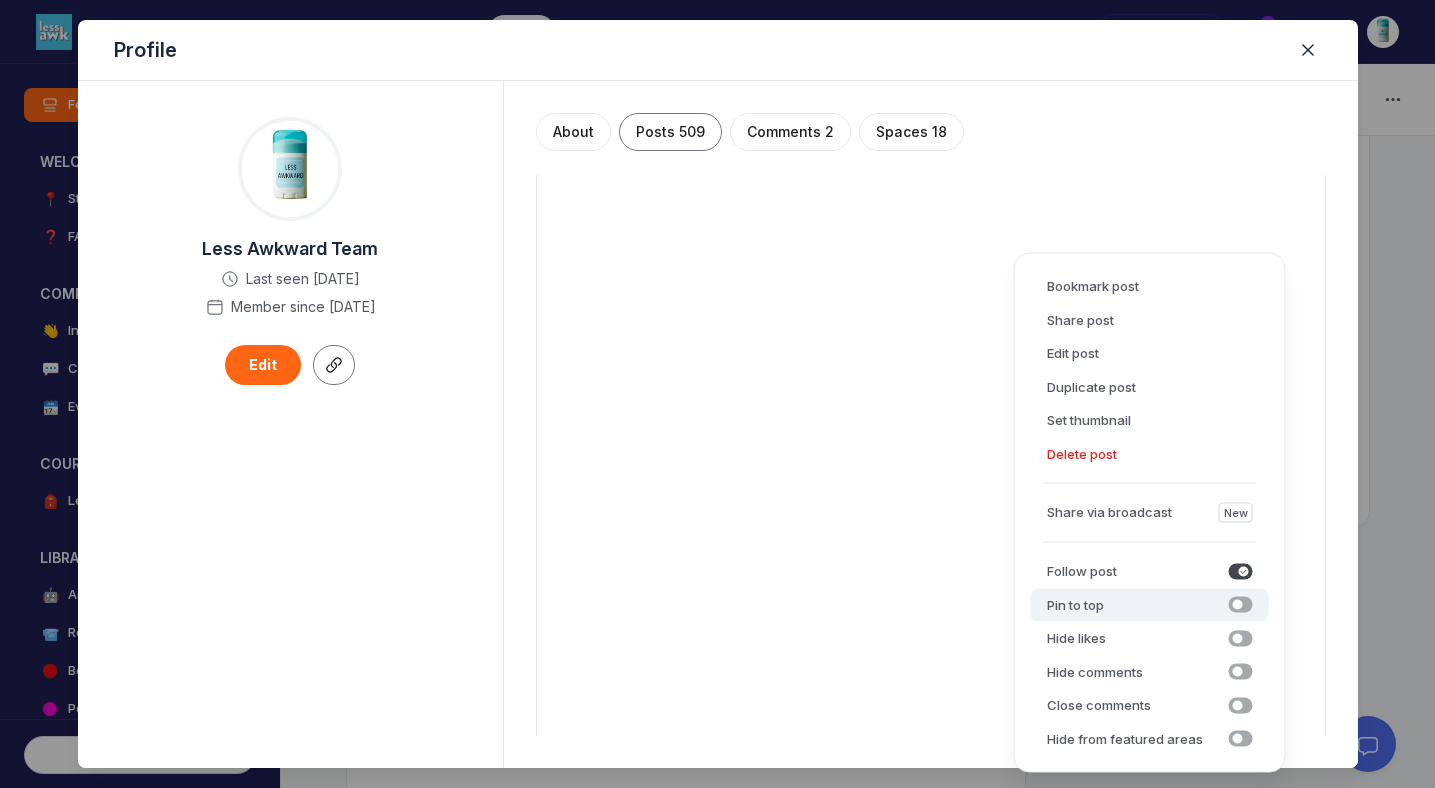 click at bounding box center (1241, 605) 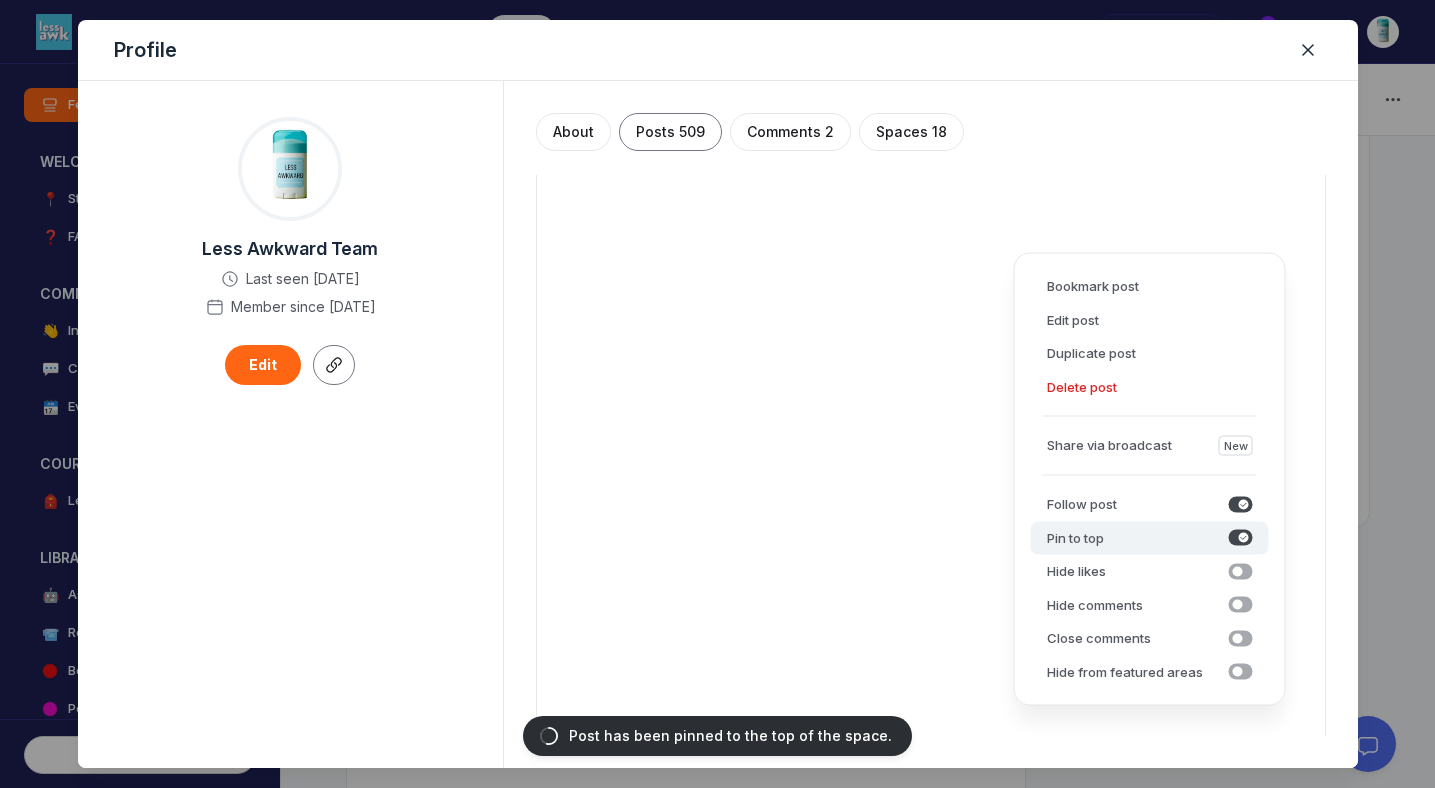 click 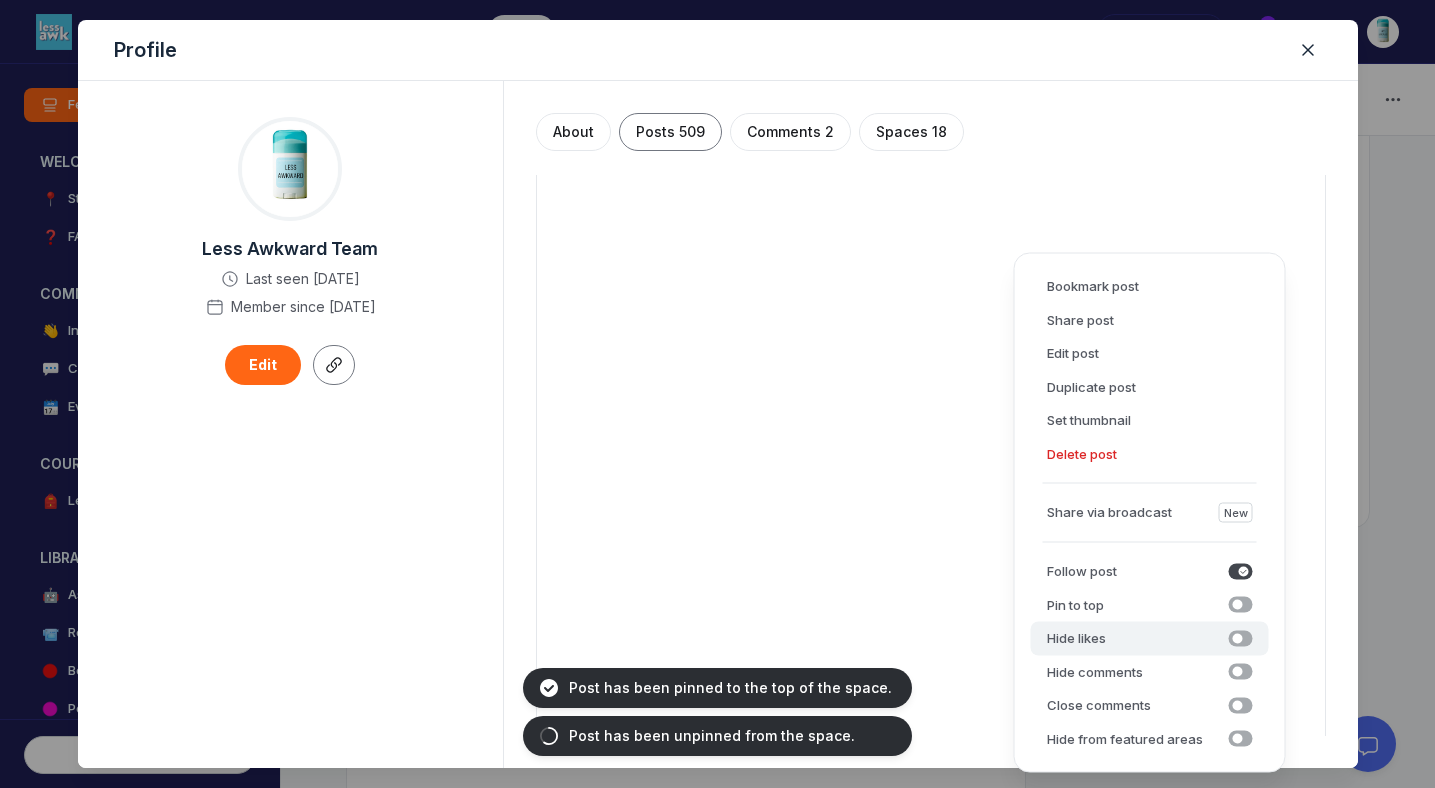 click at bounding box center (1241, 638) 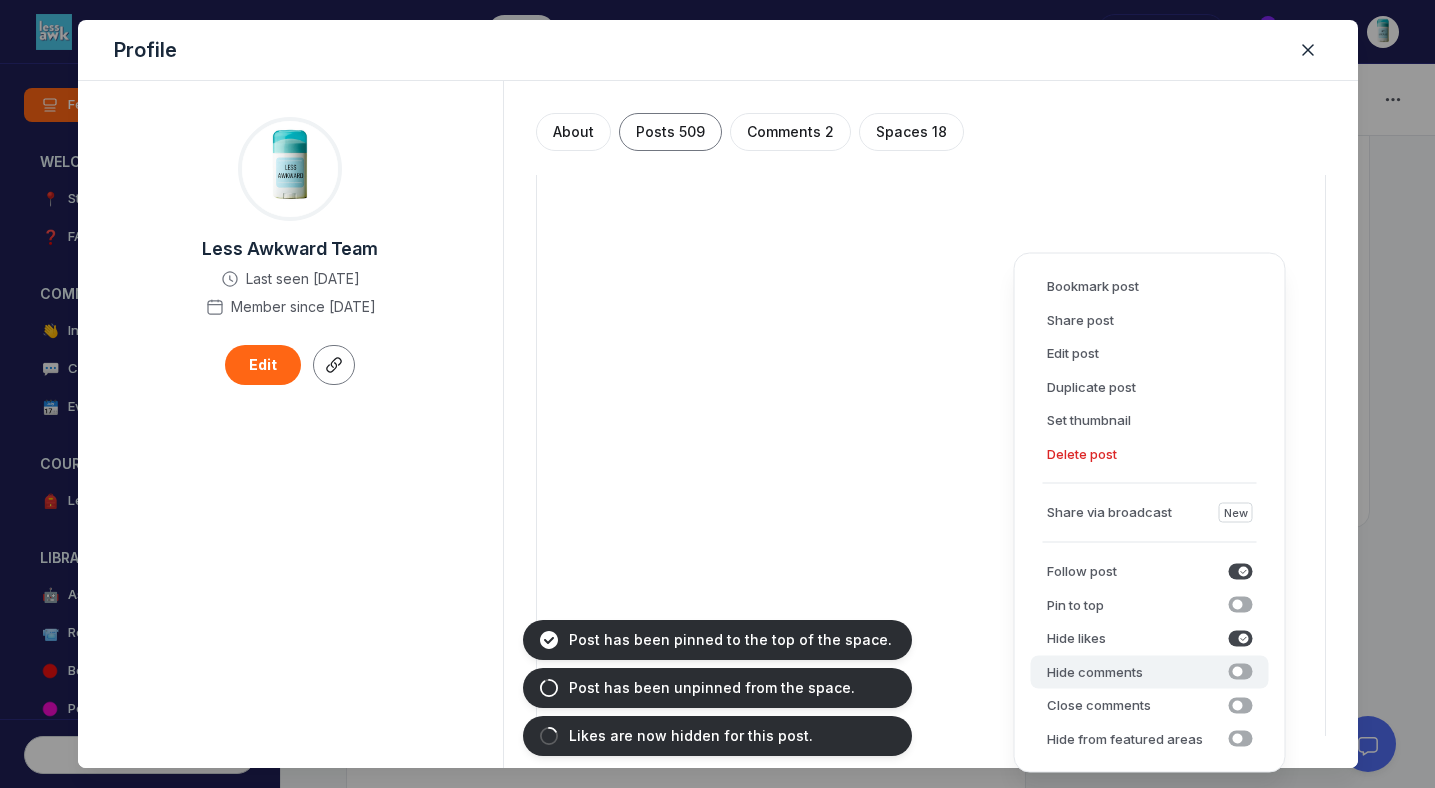 click 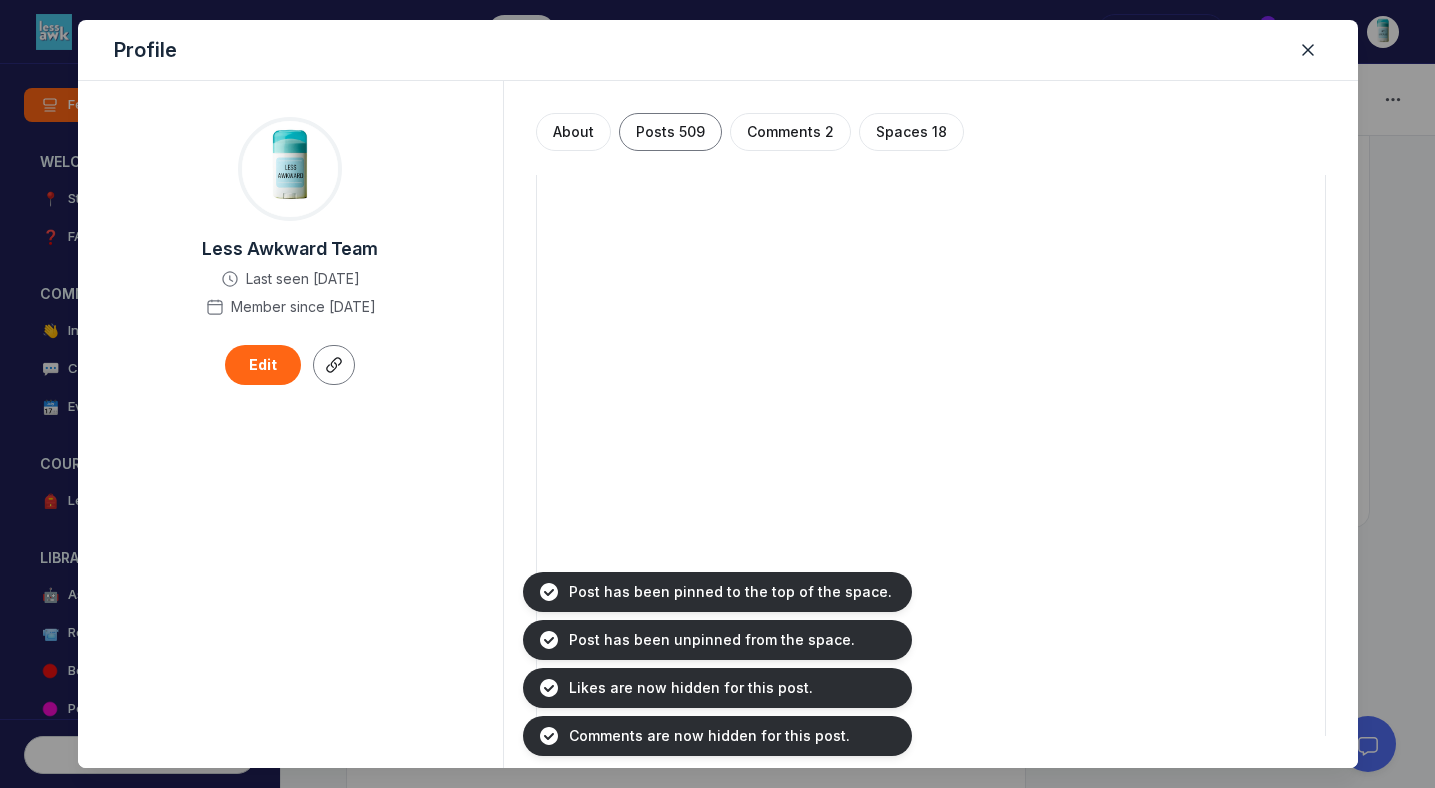 scroll, scrollTop: 12474, scrollLeft: 0, axis: vertical 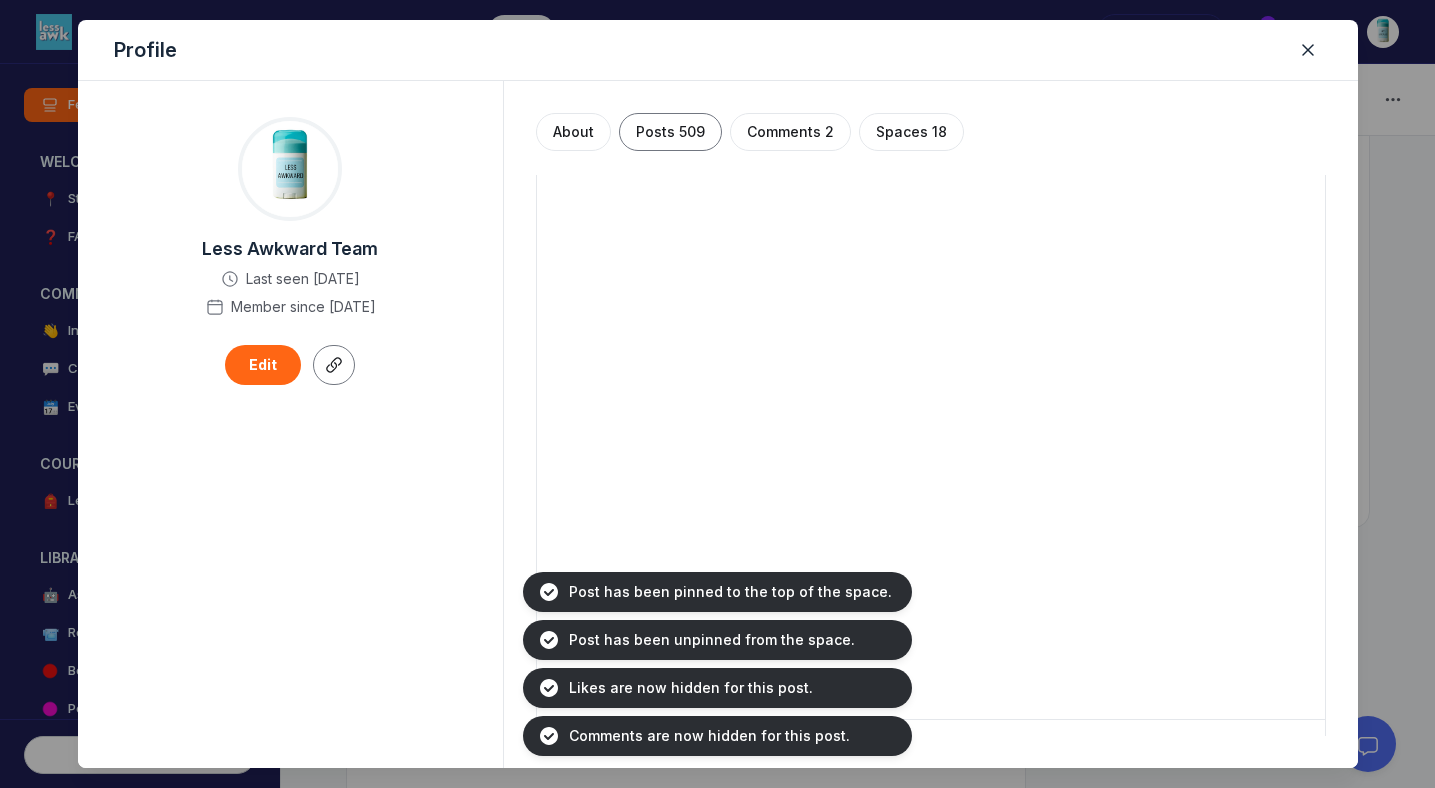 click 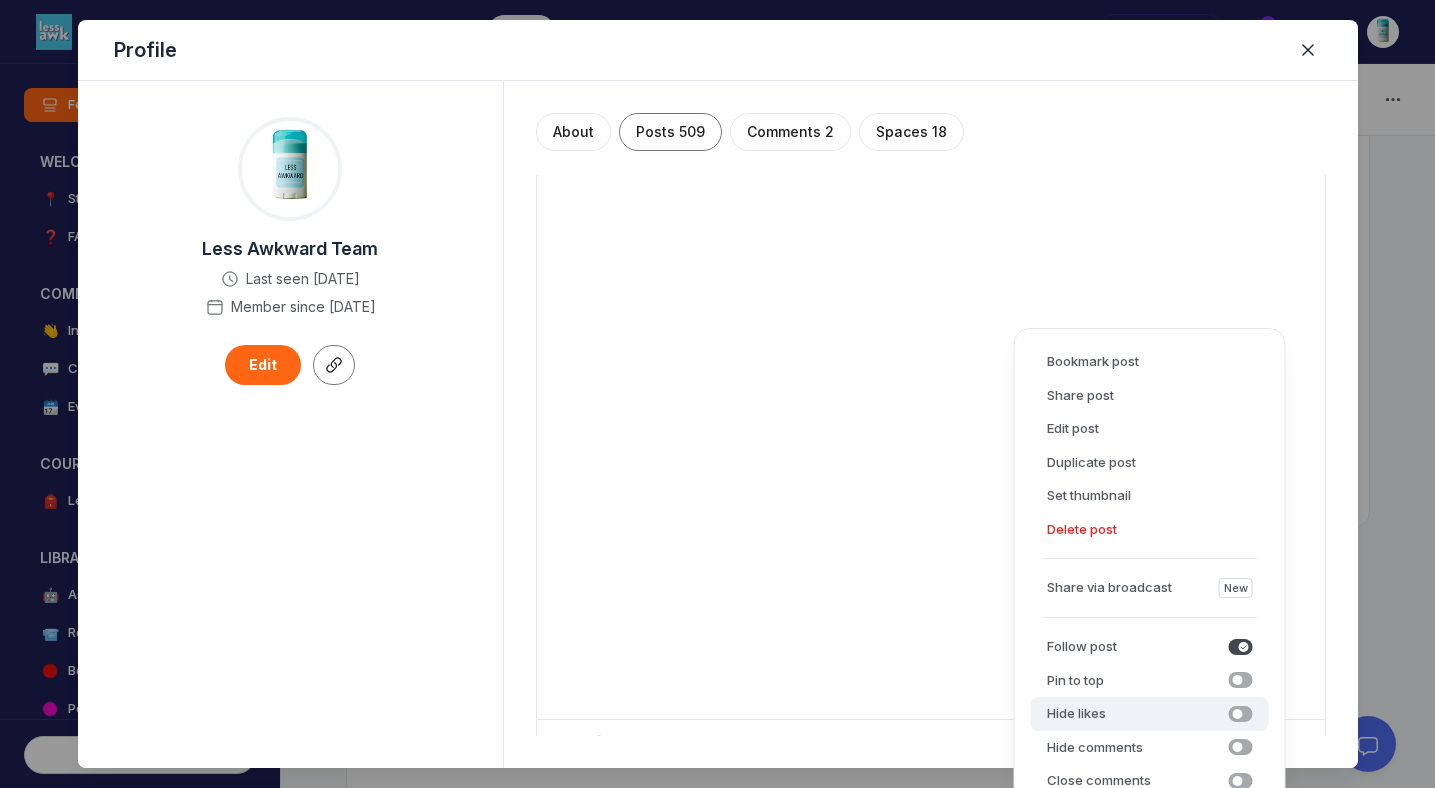 click 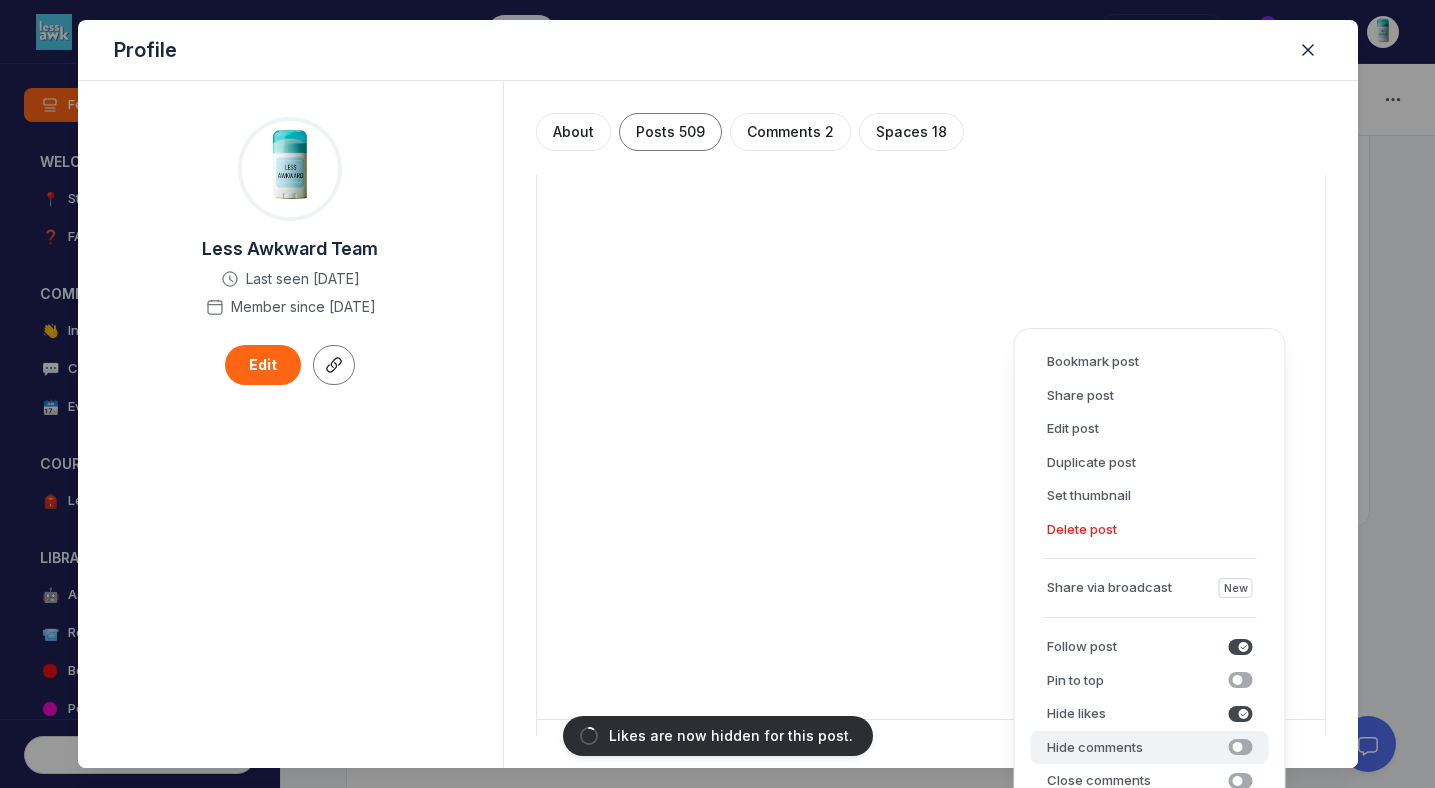 click 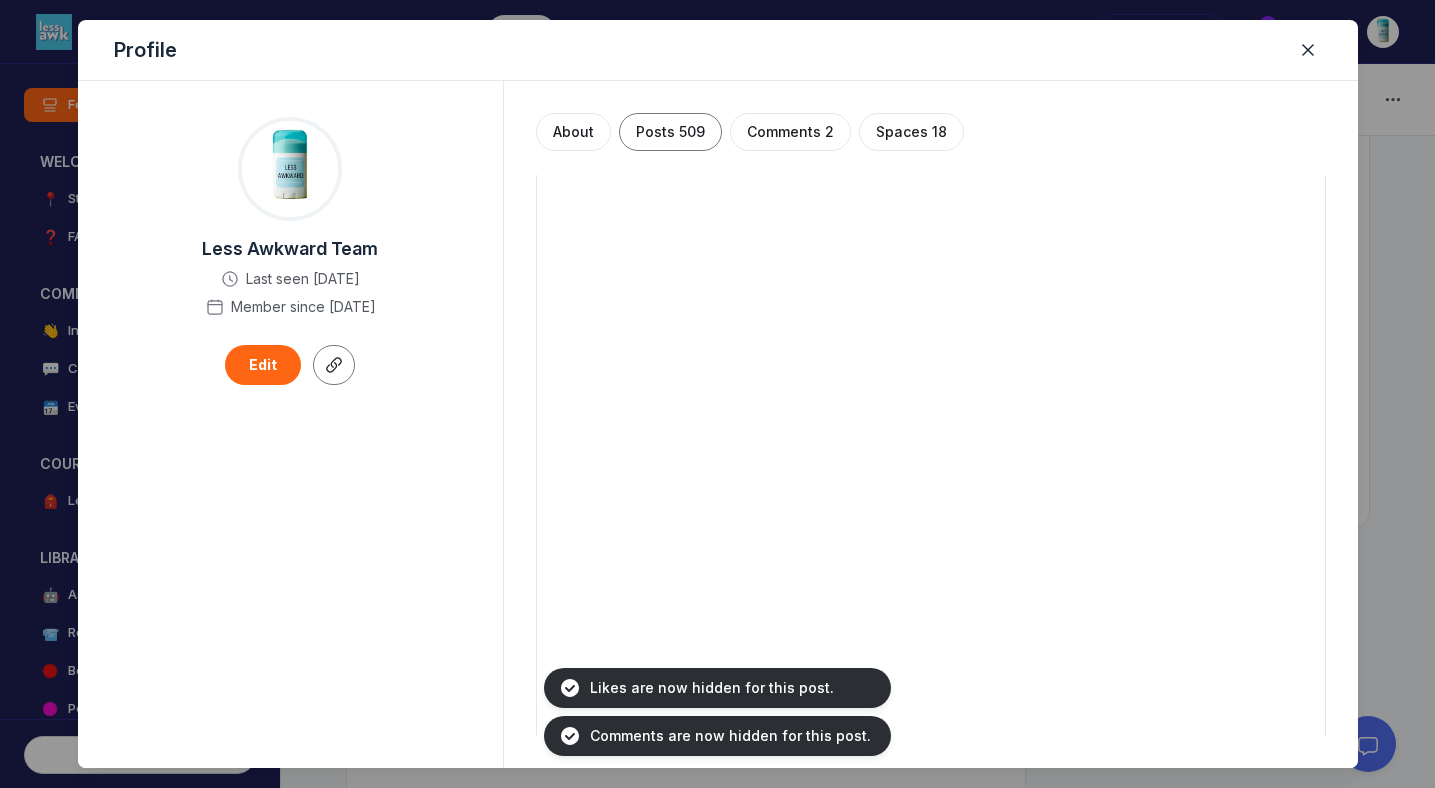 scroll, scrollTop: 13689, scrollLeft: 0, axis: vertical 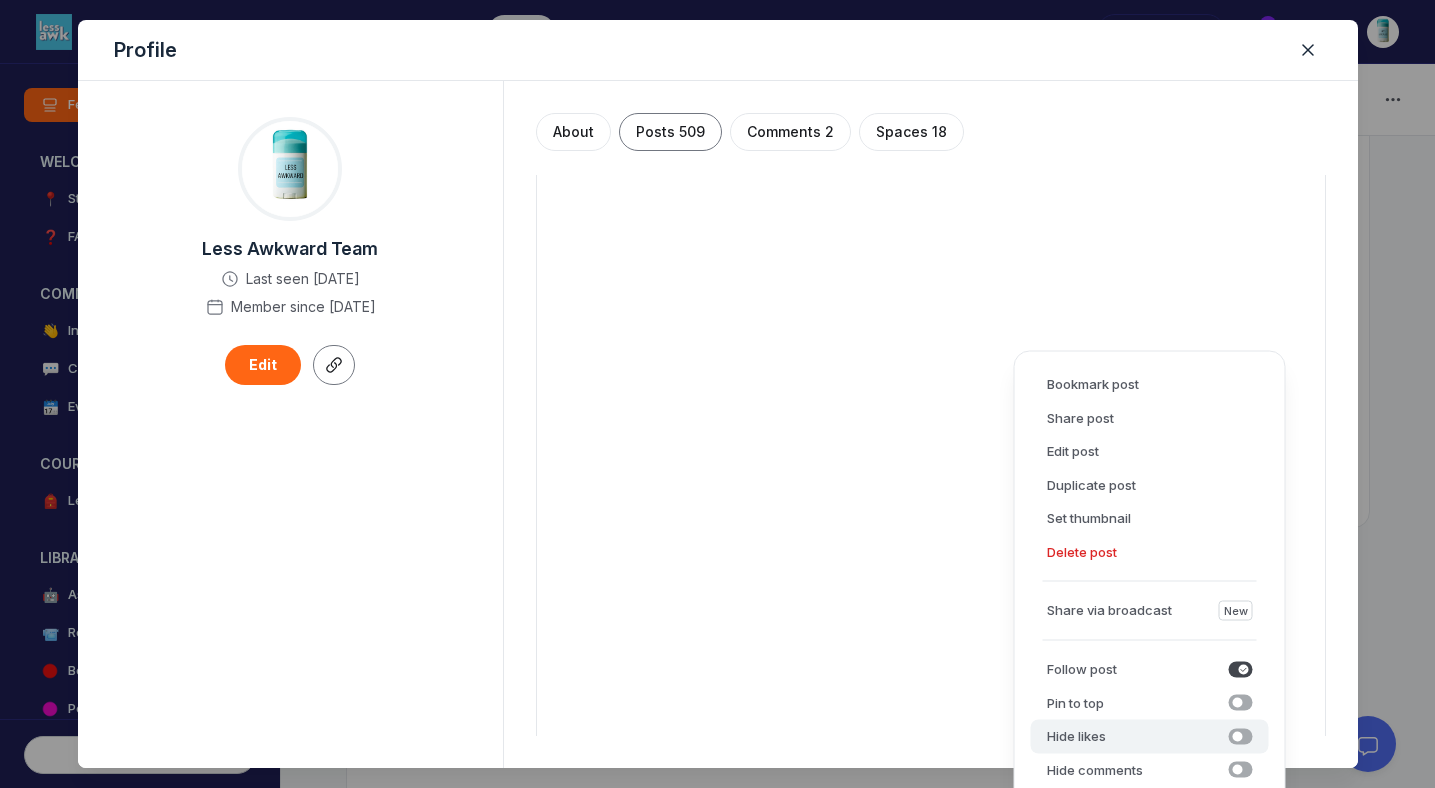 click on "Hide likes Hide likes" at bounding box center (1150, 737) 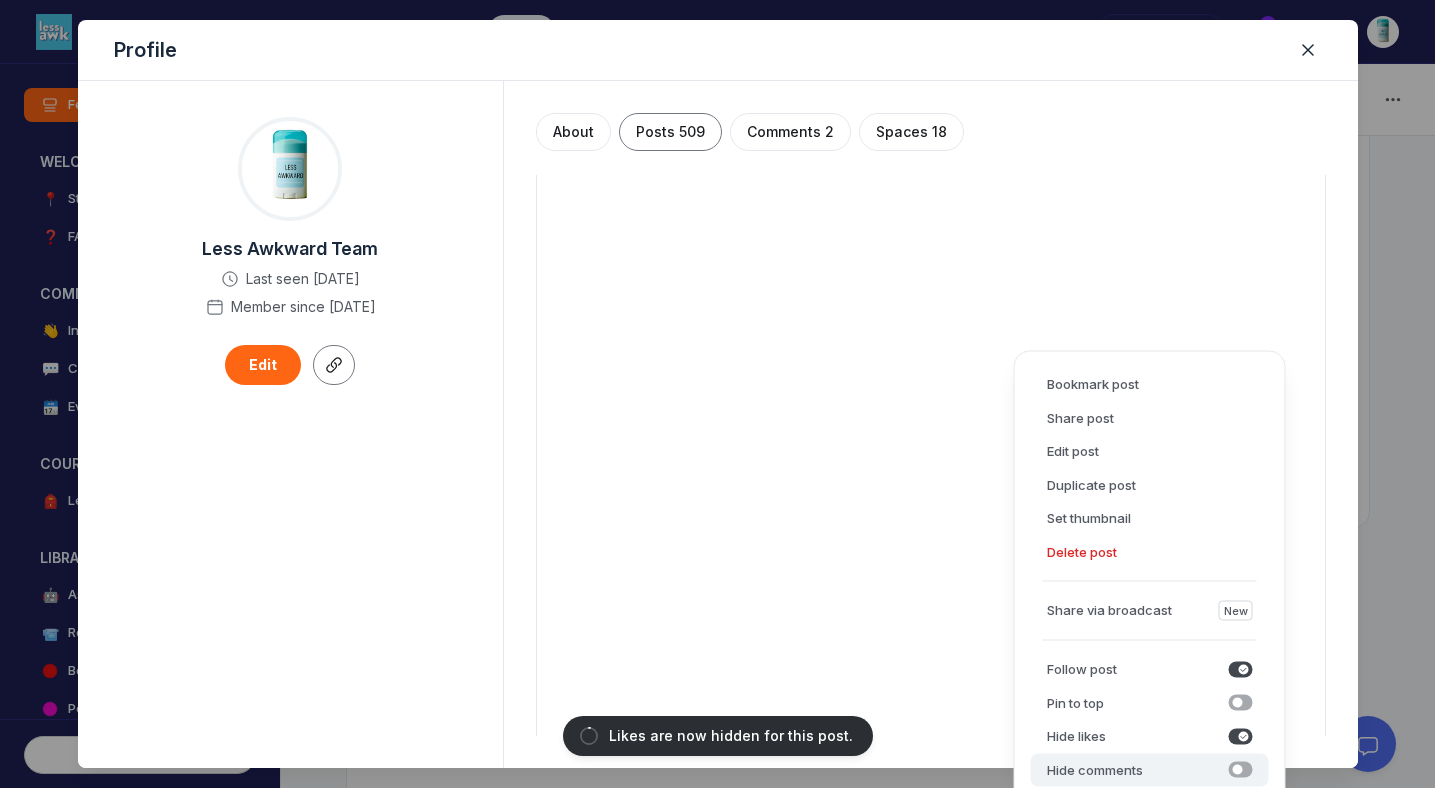 click 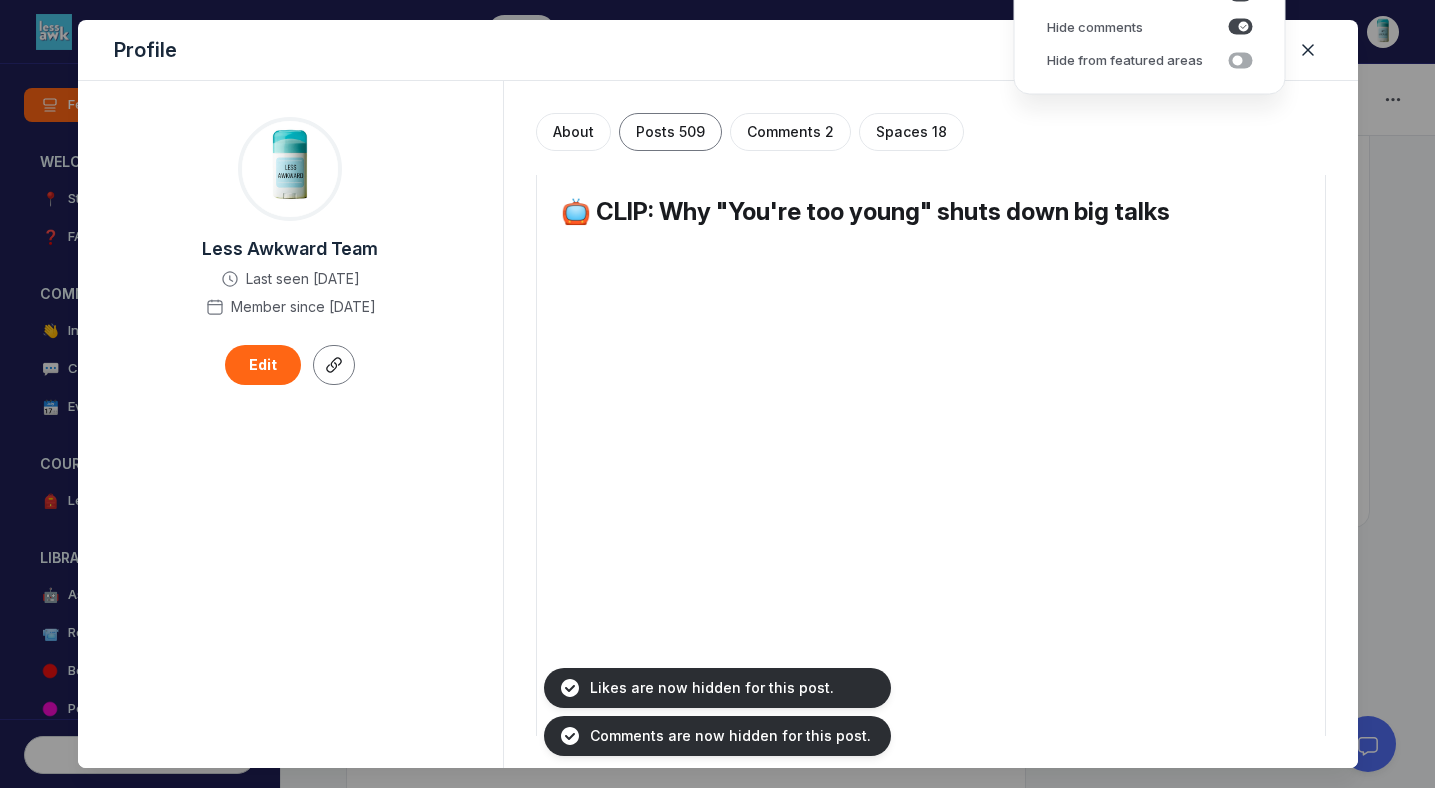 scroll, scrollTop: 14432, scrollLeft: 0, axis: vertical 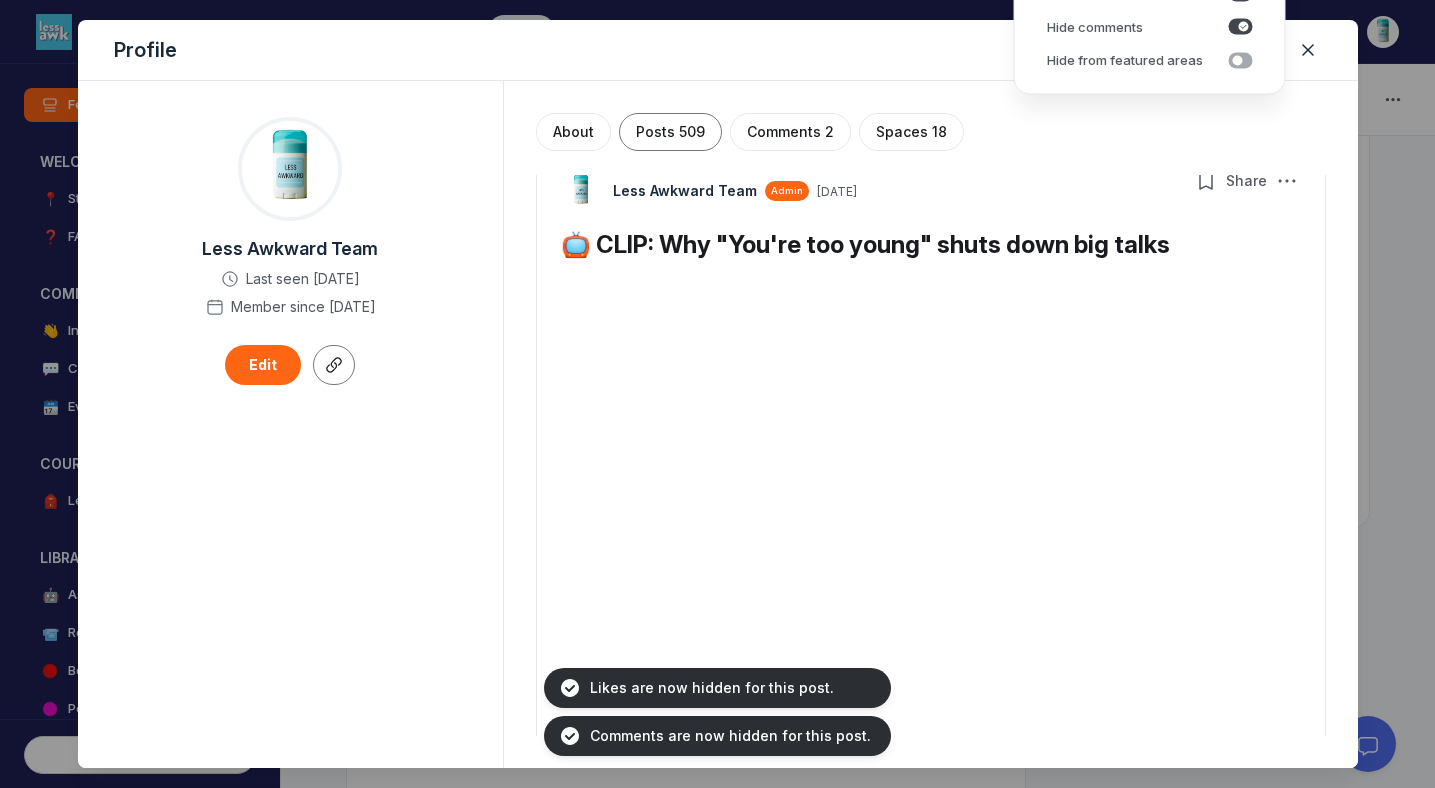 click 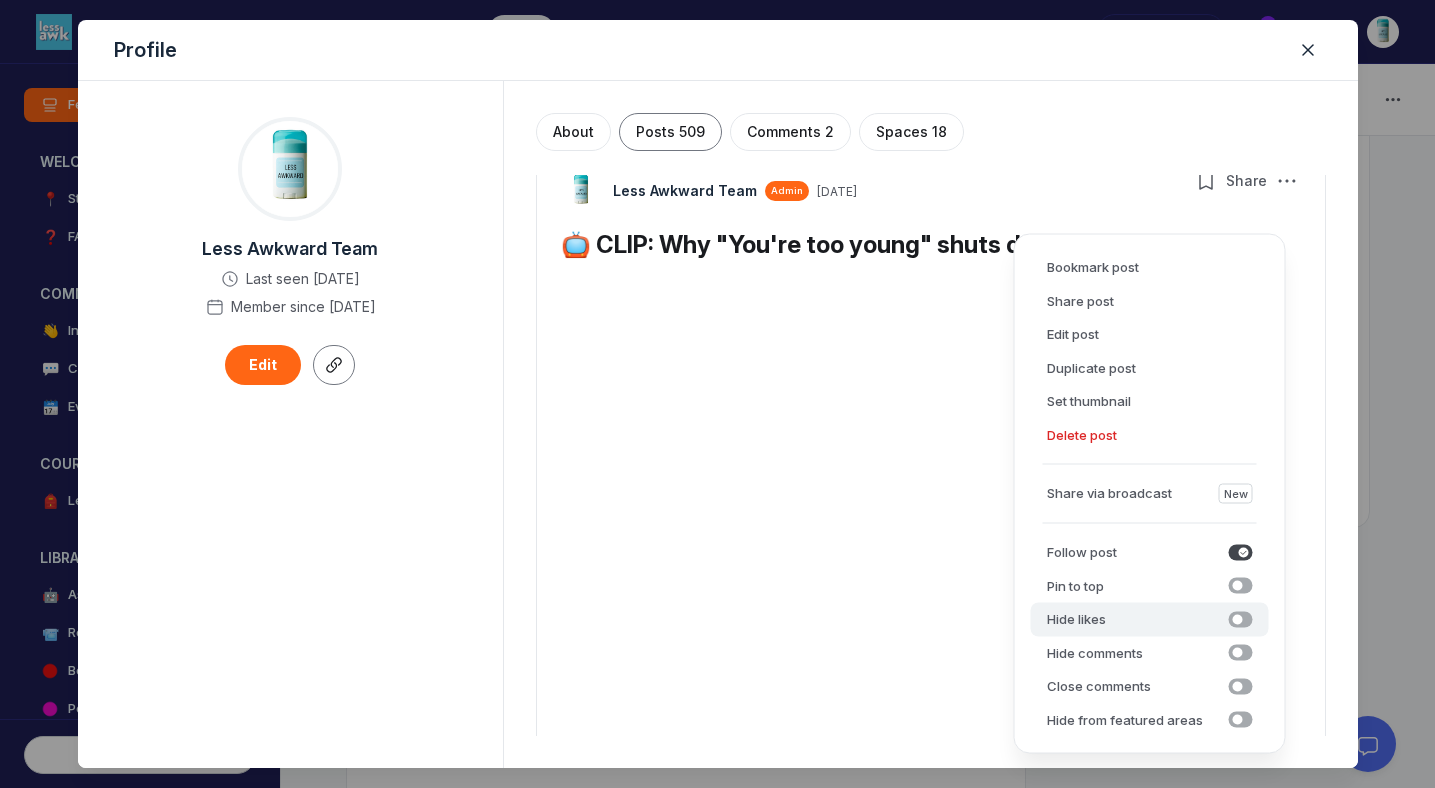 click at bounding box center (1241, 619) 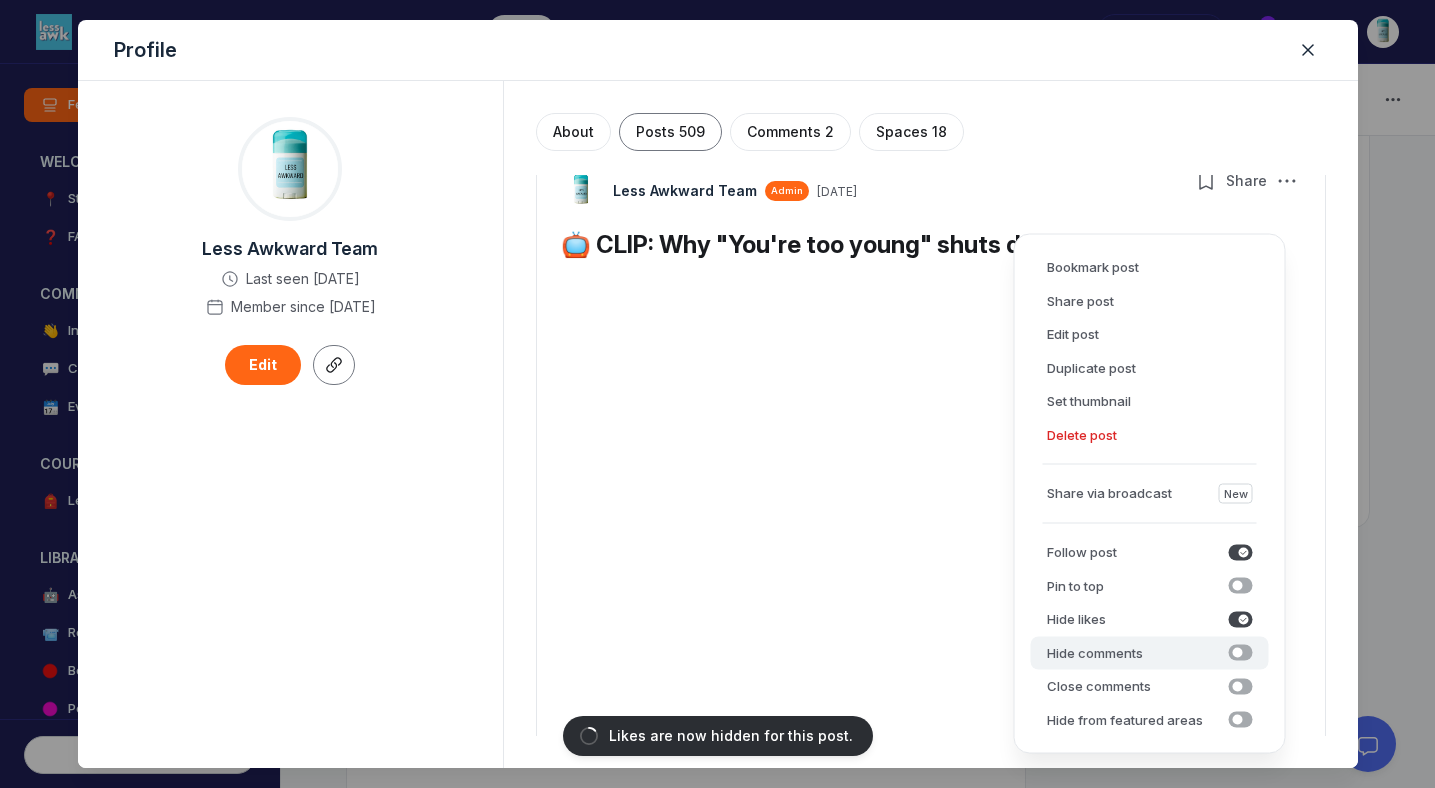 click 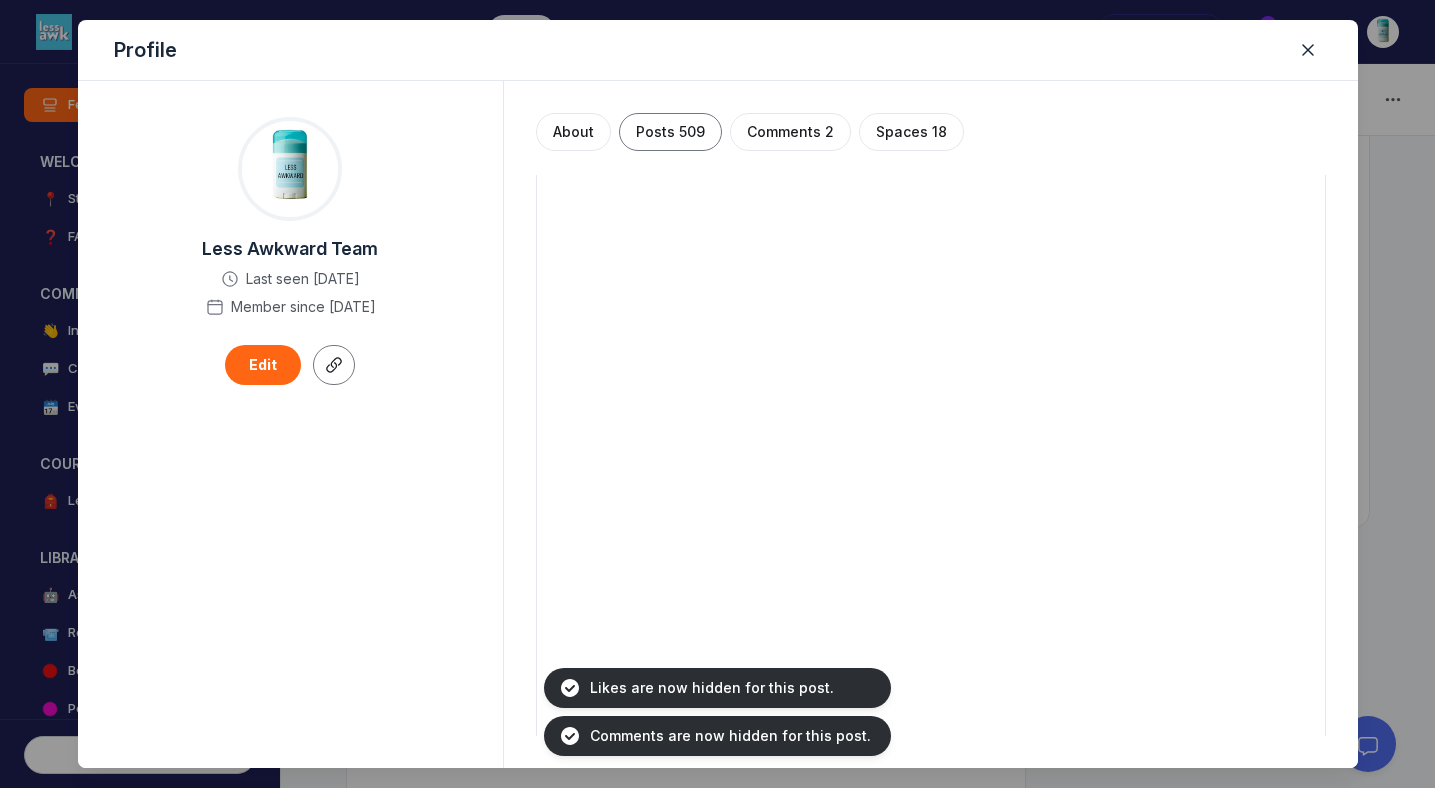 scroll, scrollTop: 15560, scrollLeft: 0, axis: vertical 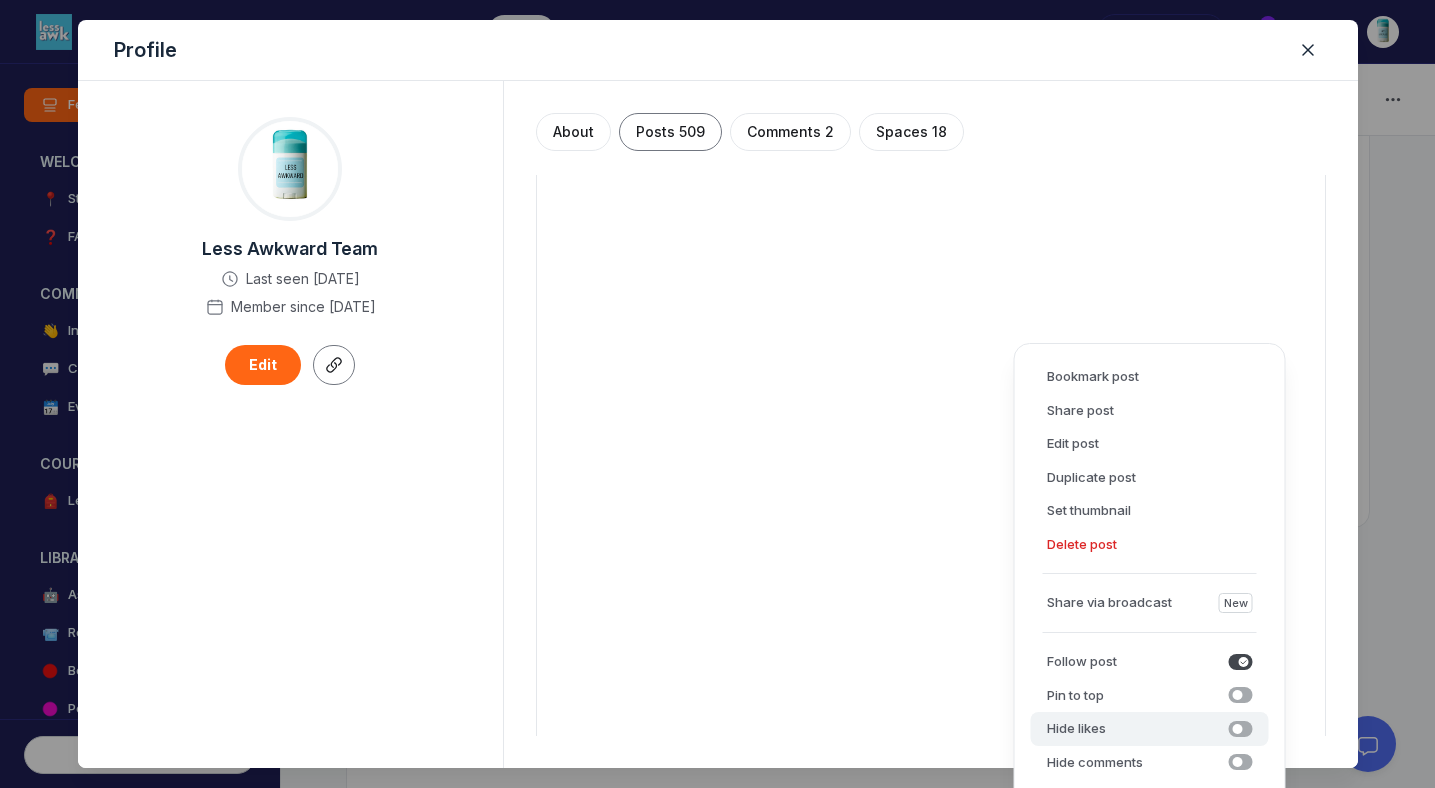 click on "Hide likes Hide likes" at bounding box center (1150, 729) 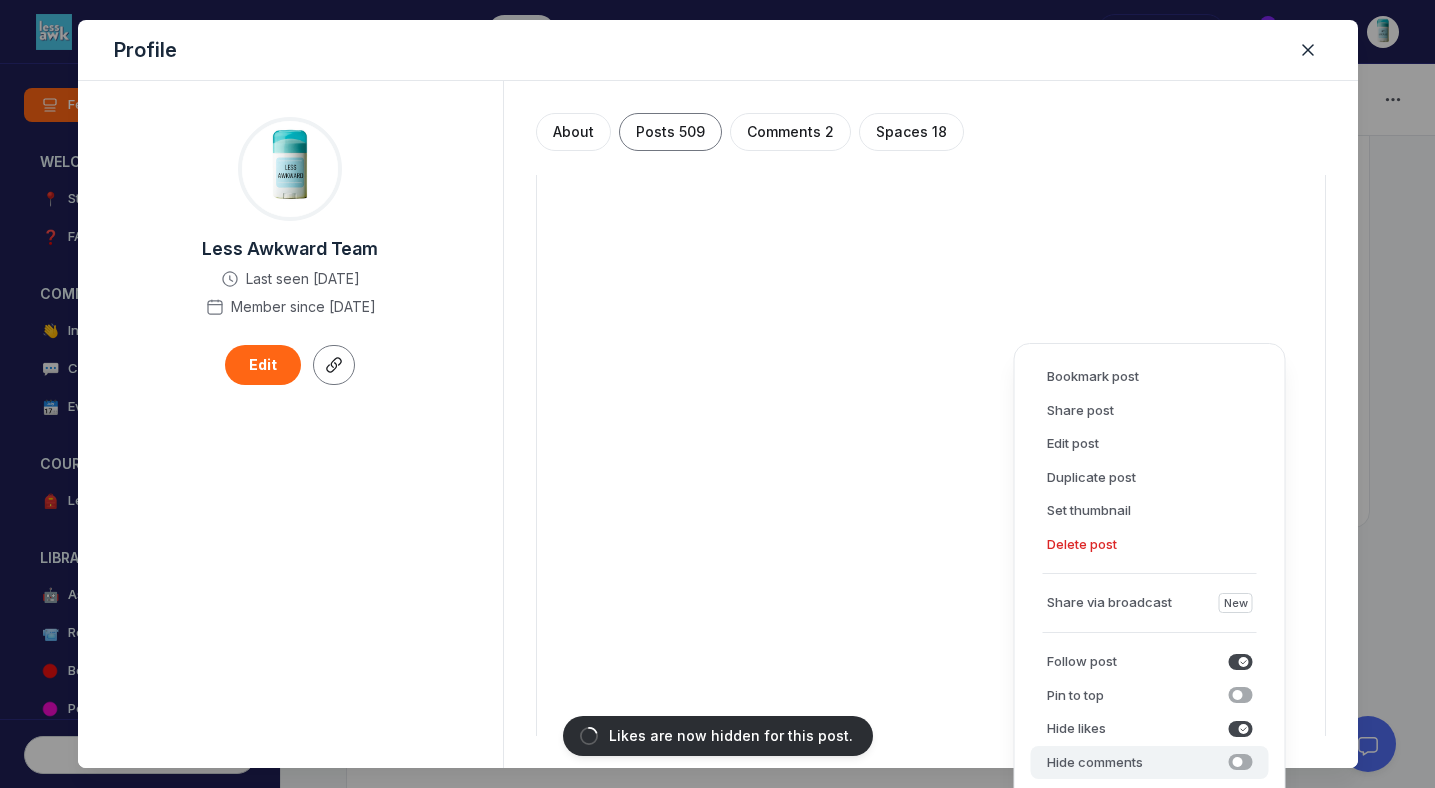 click at bounding box center (1241, 762) 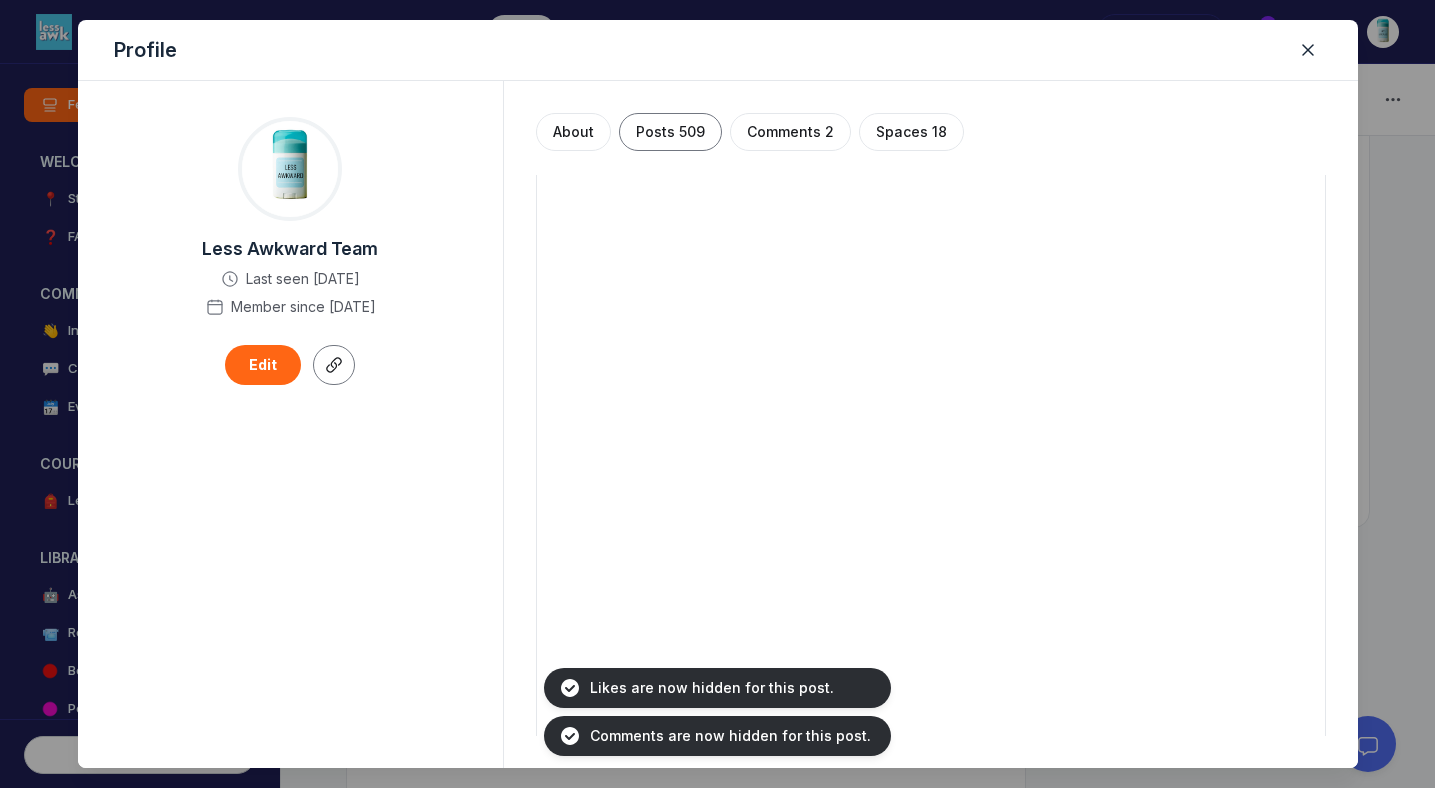 scroll, scrollTop: 16896, scrollLeft: 0, axis: vertical 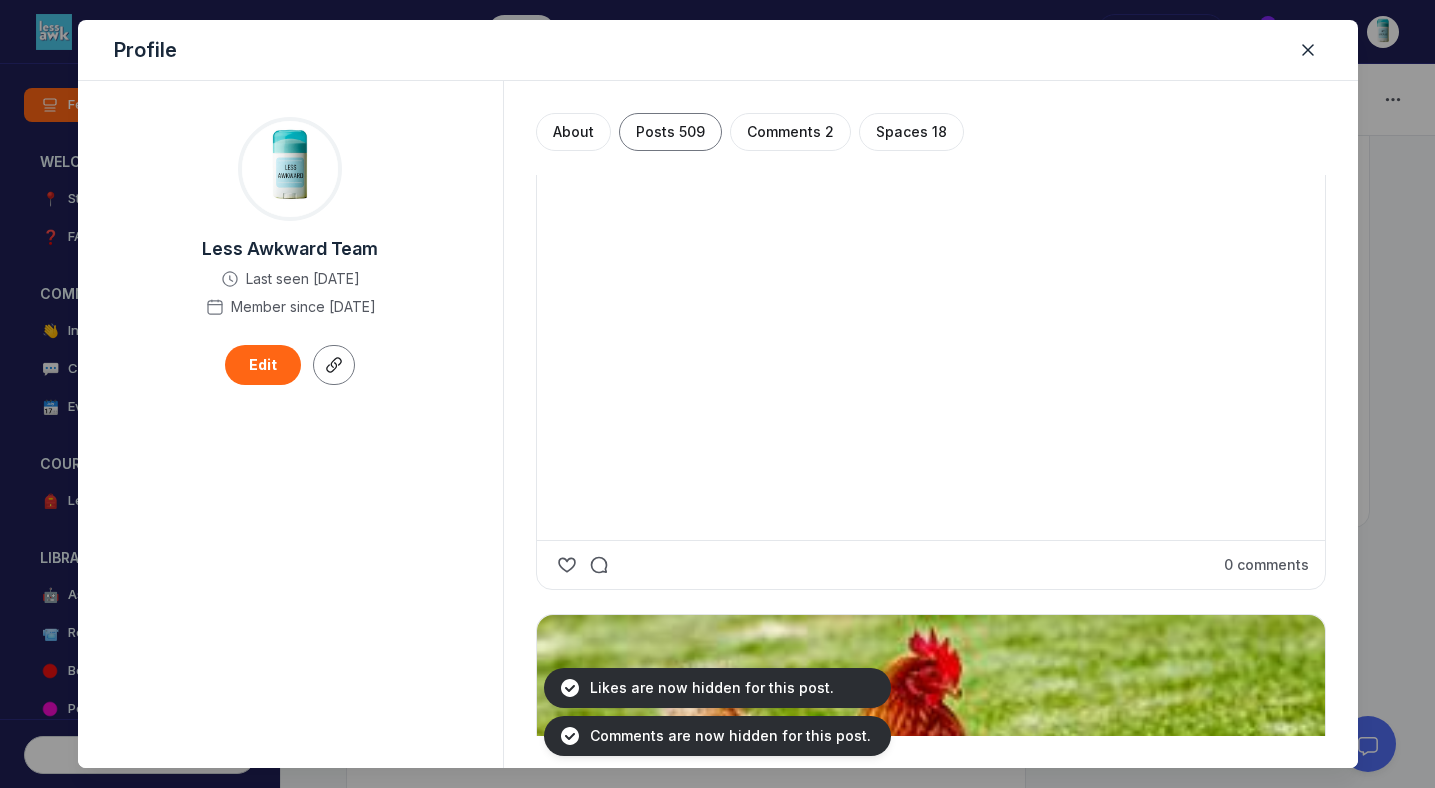 click 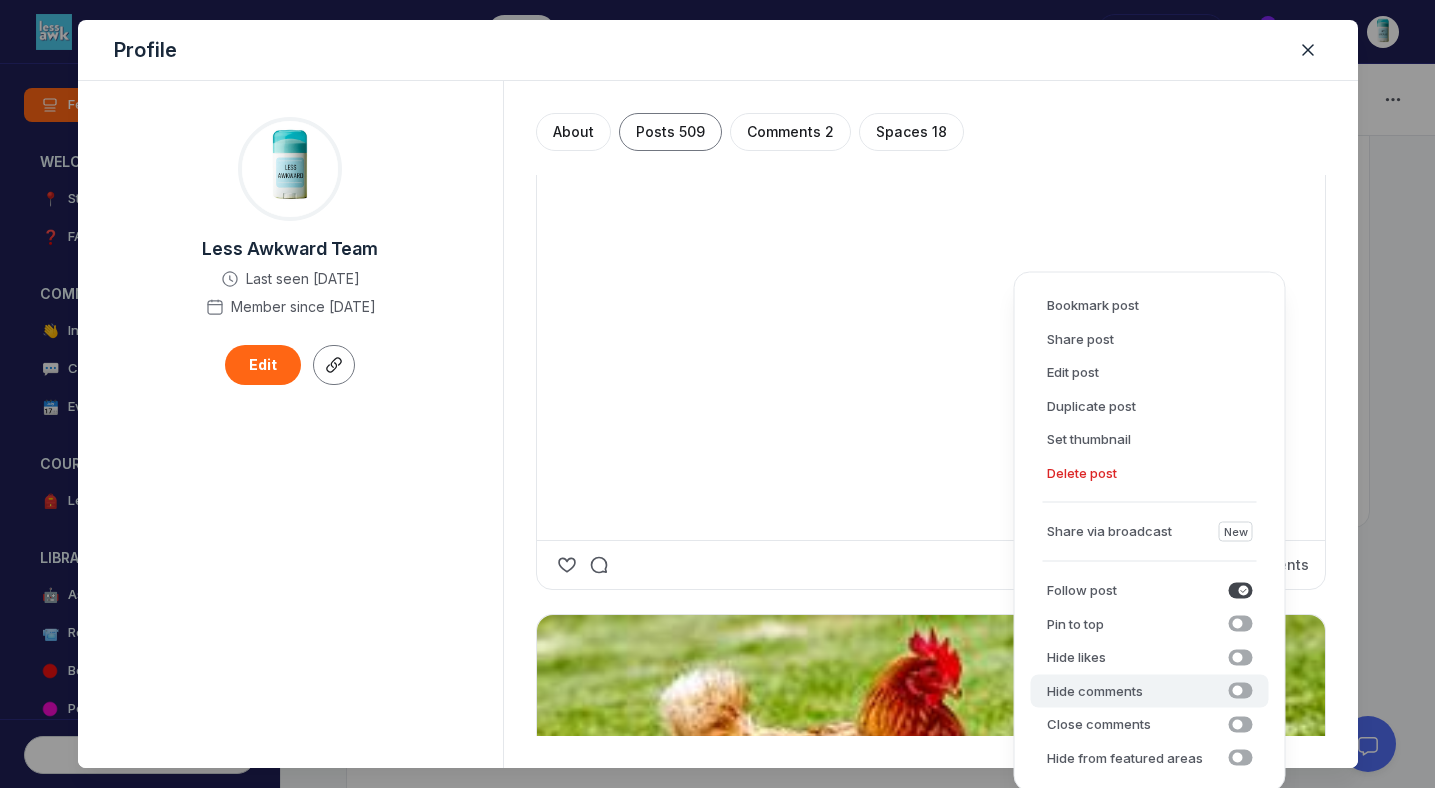 click on "Hide comments Hide comments" at bounding box center (1150, 691) 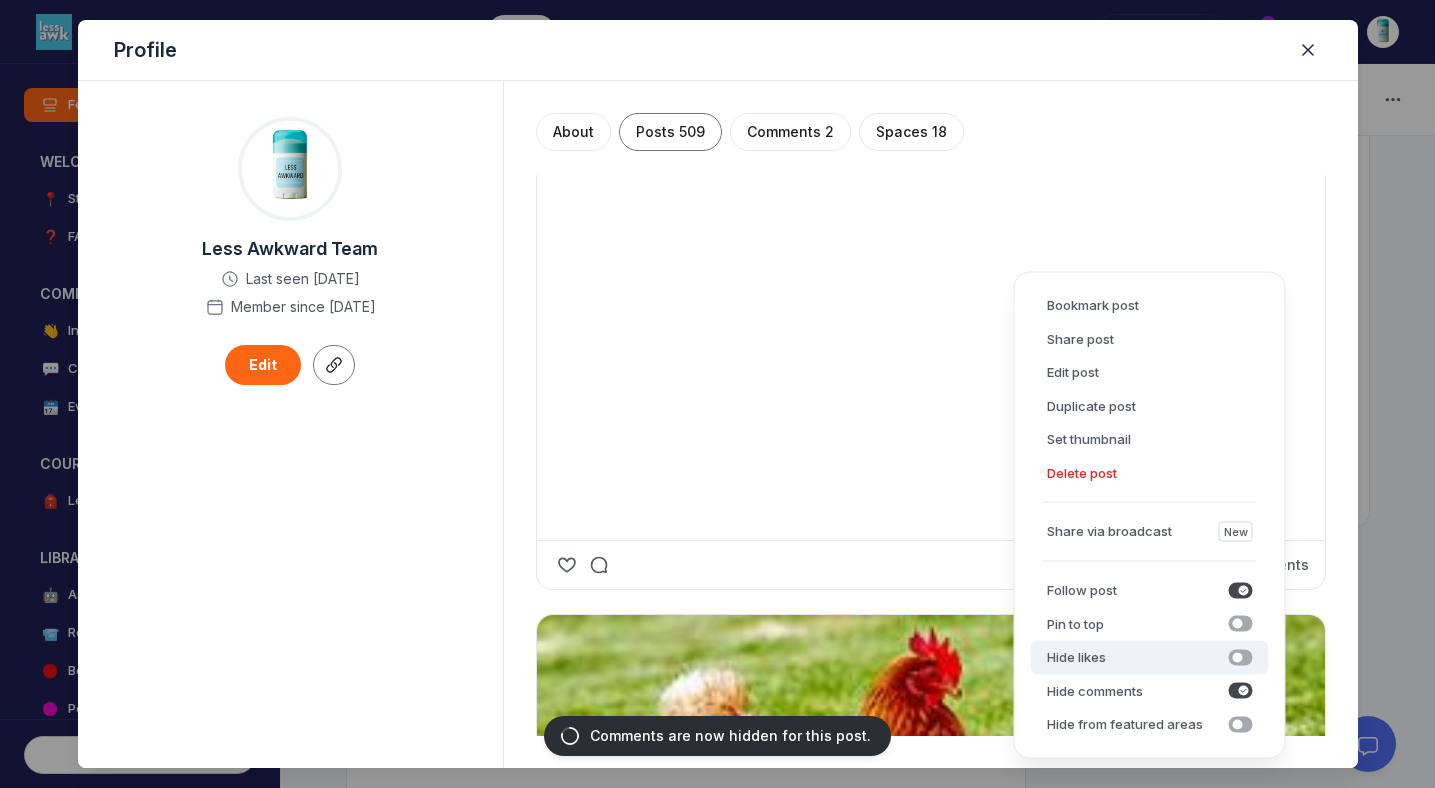 click on "Hide likes Hide likes" at bounding box center [1150, 658] 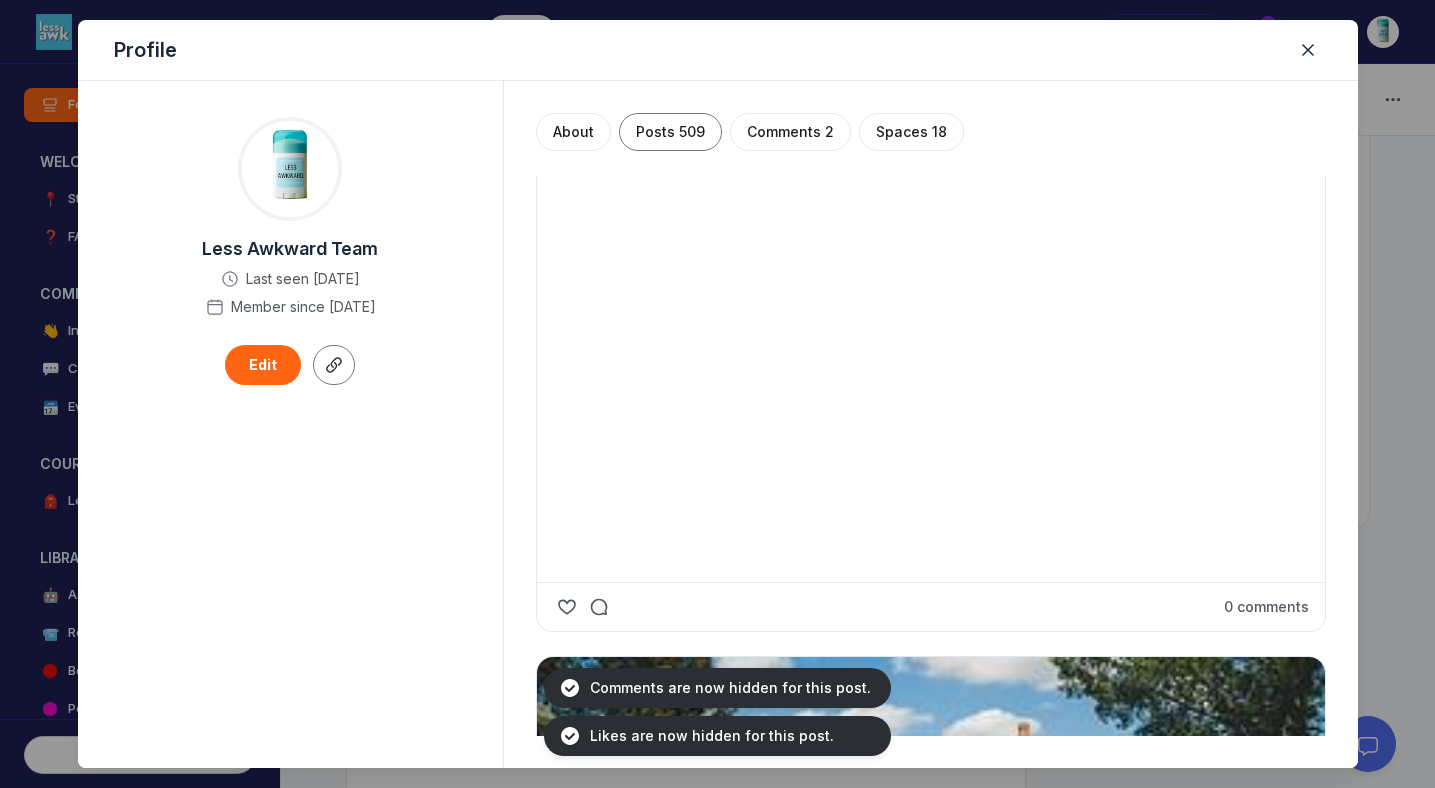 scroll, scrollTop: 18131, scrollLeft: 0, axis: vertical 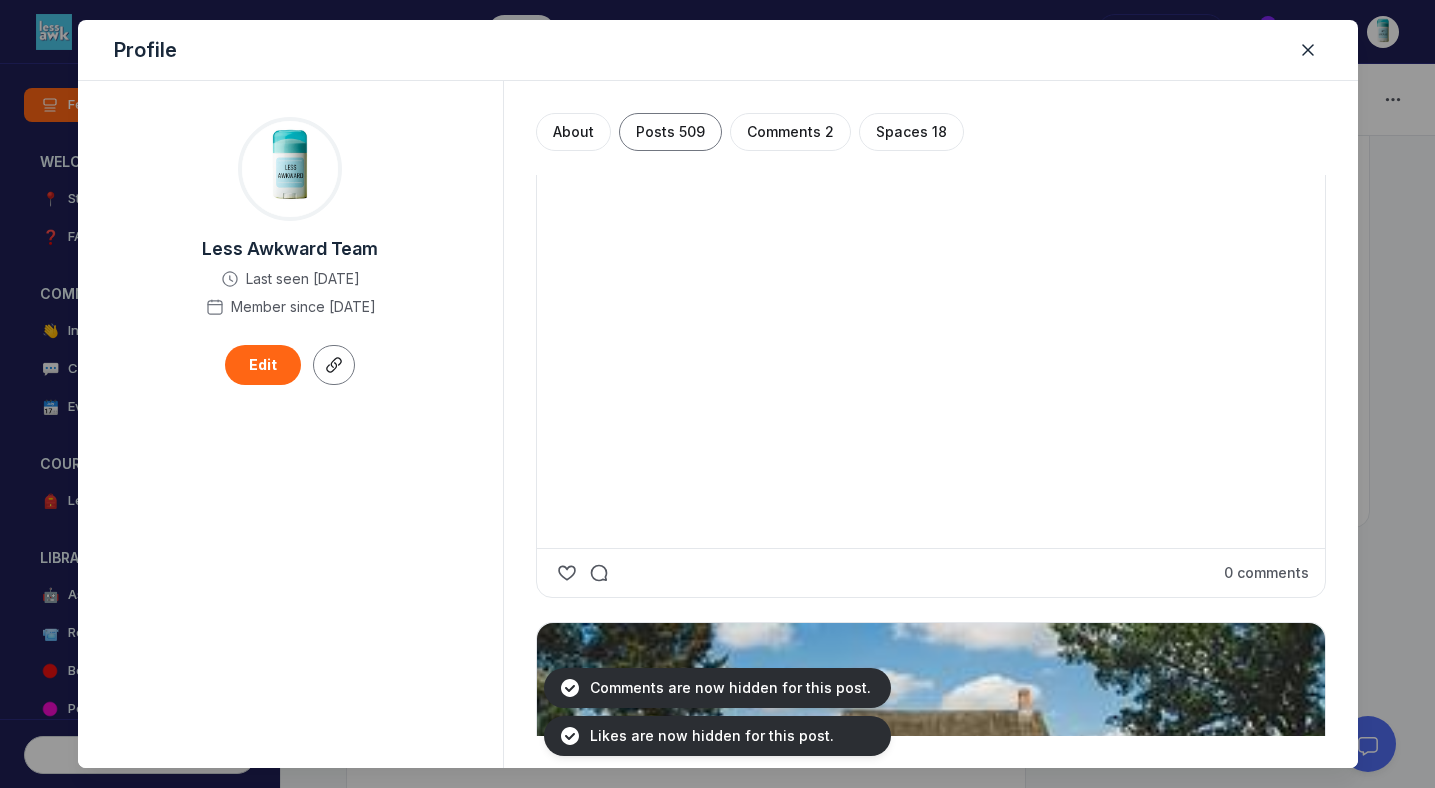 click 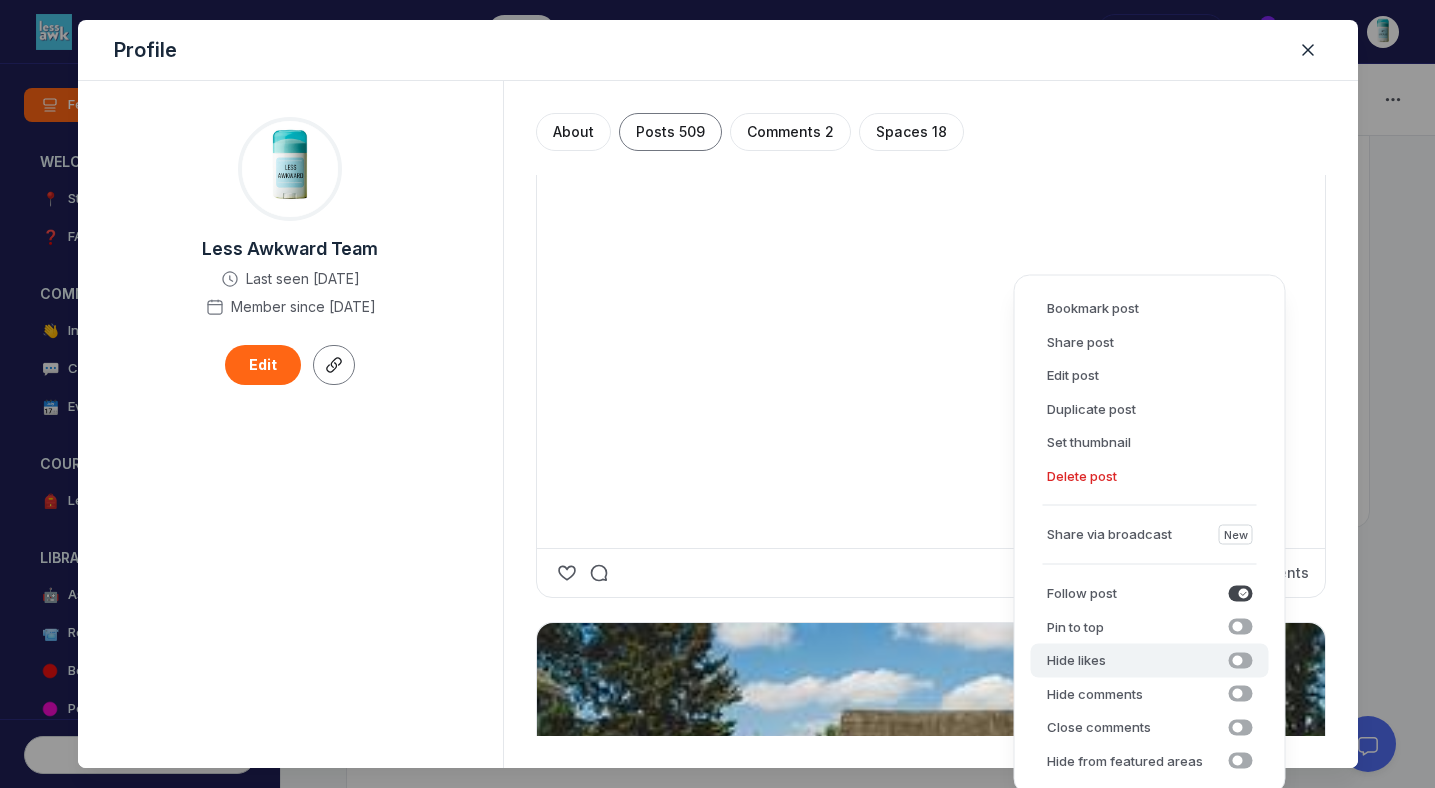 click at bounding box center (1241, 660) 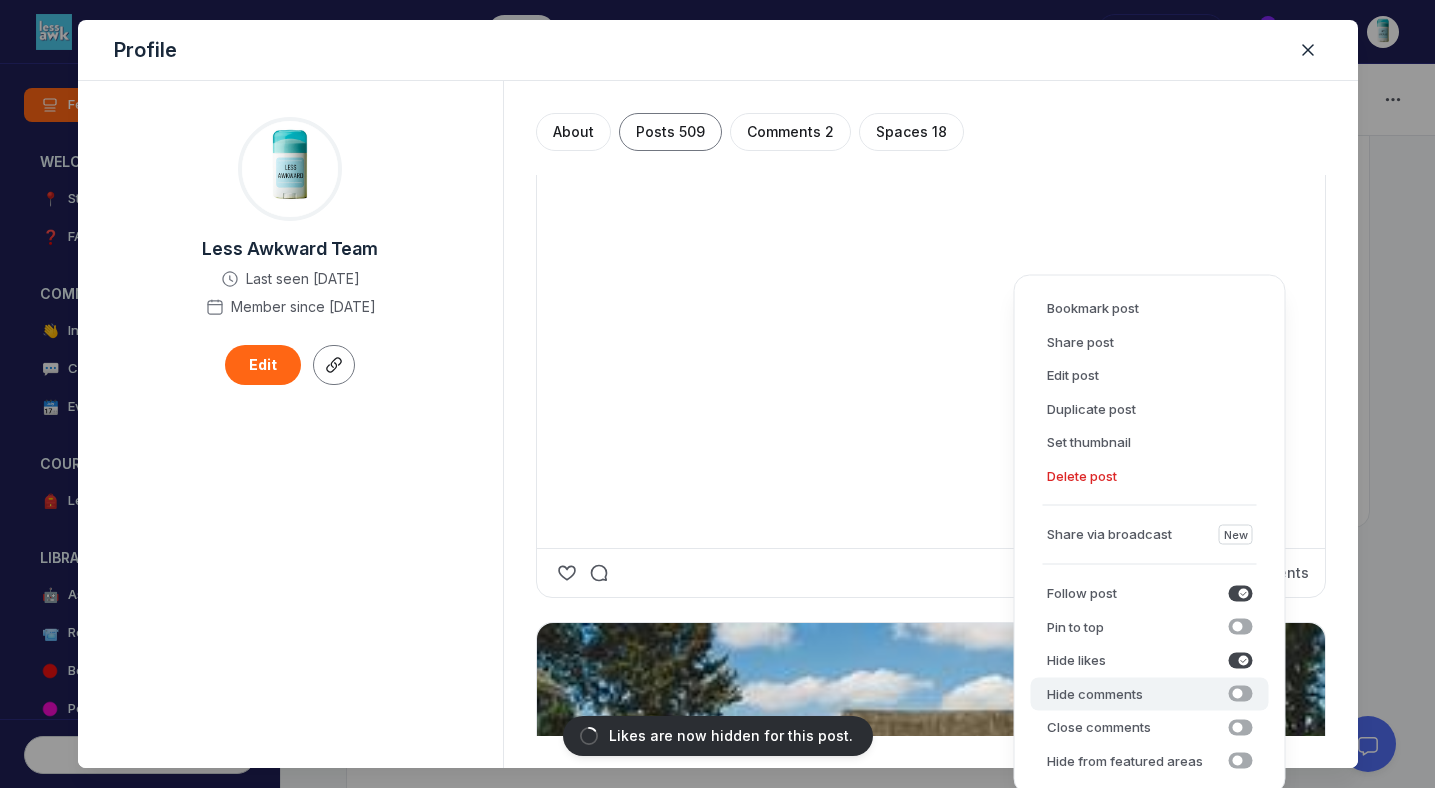 click 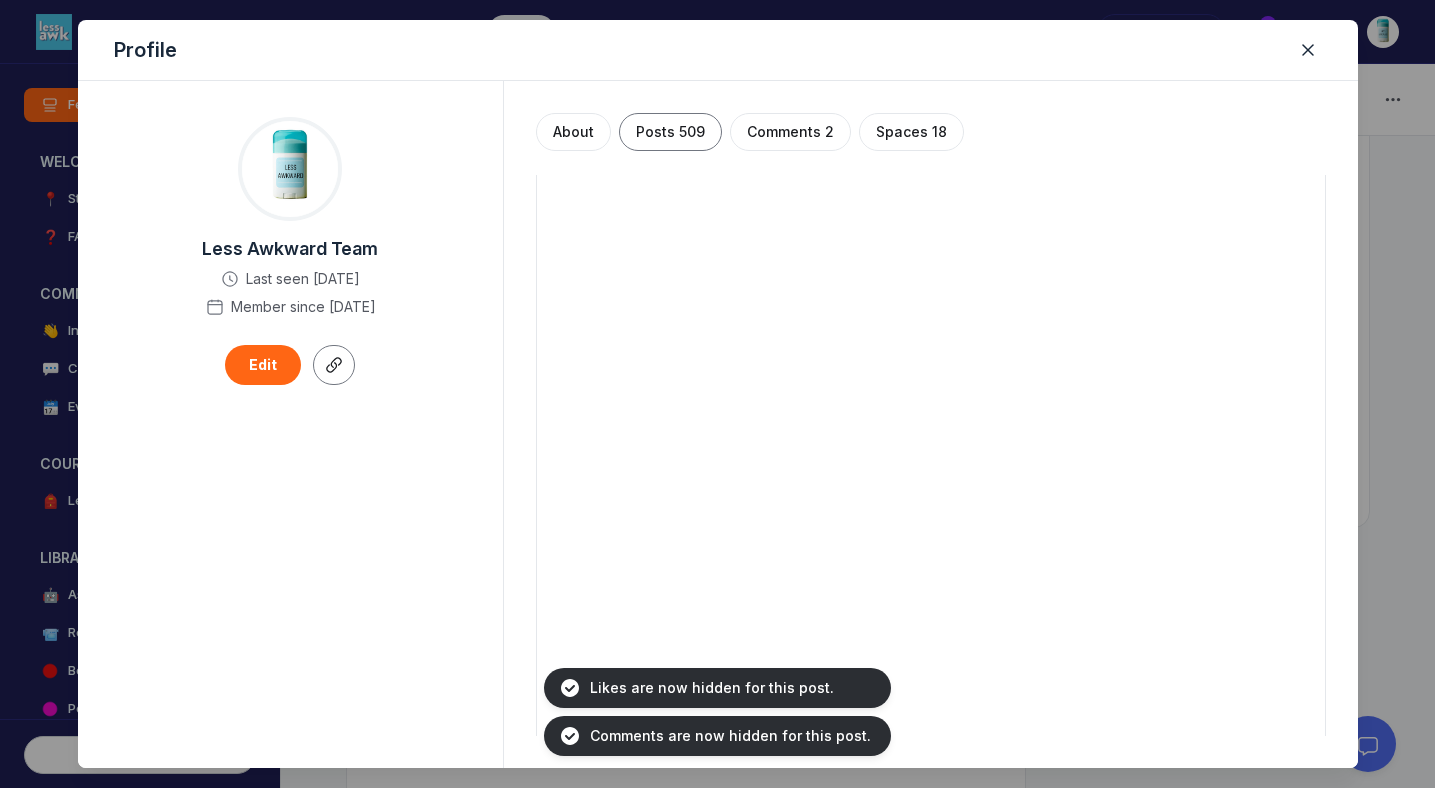 scroll, scrollTop: 19288, scrollLeft: 0, axis: vertical 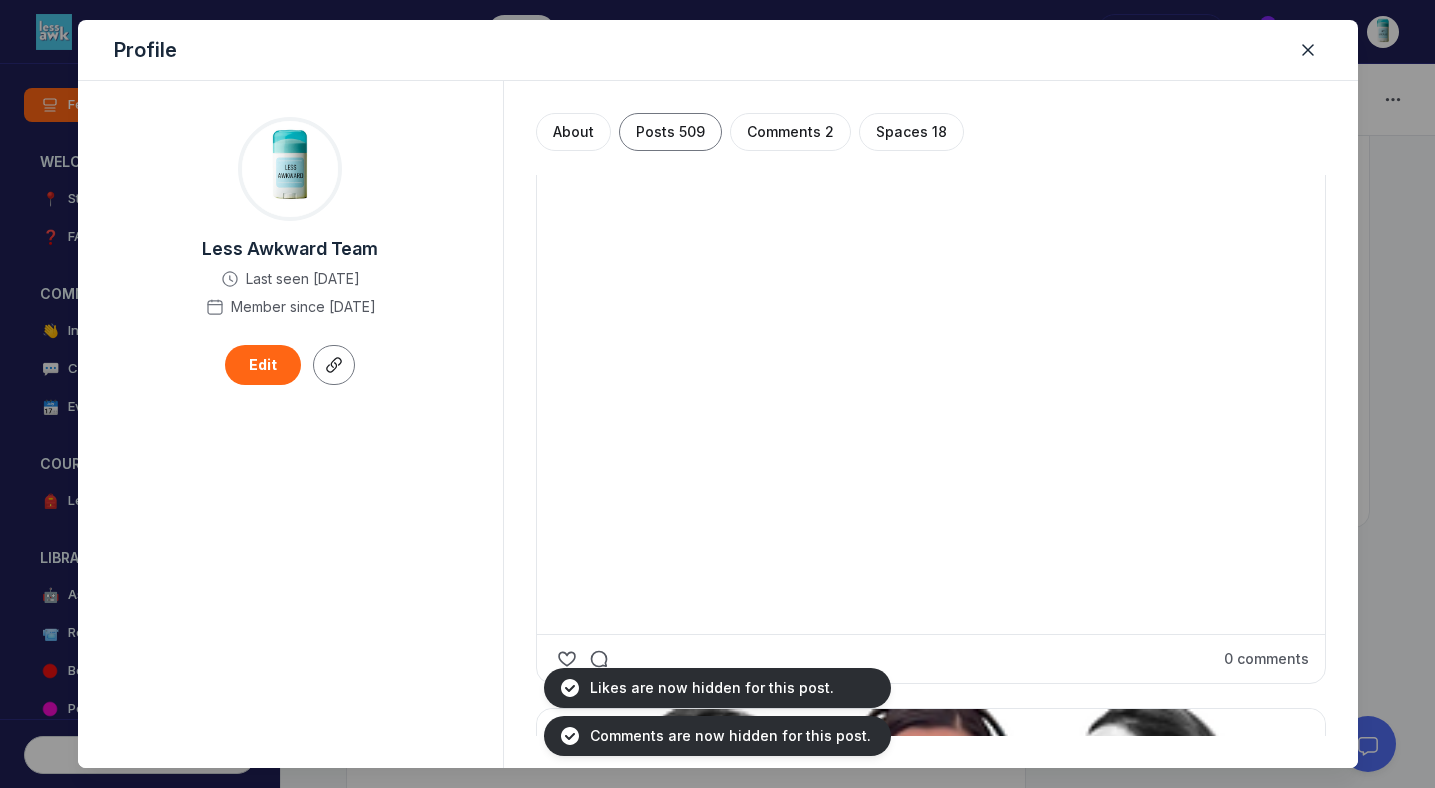 click 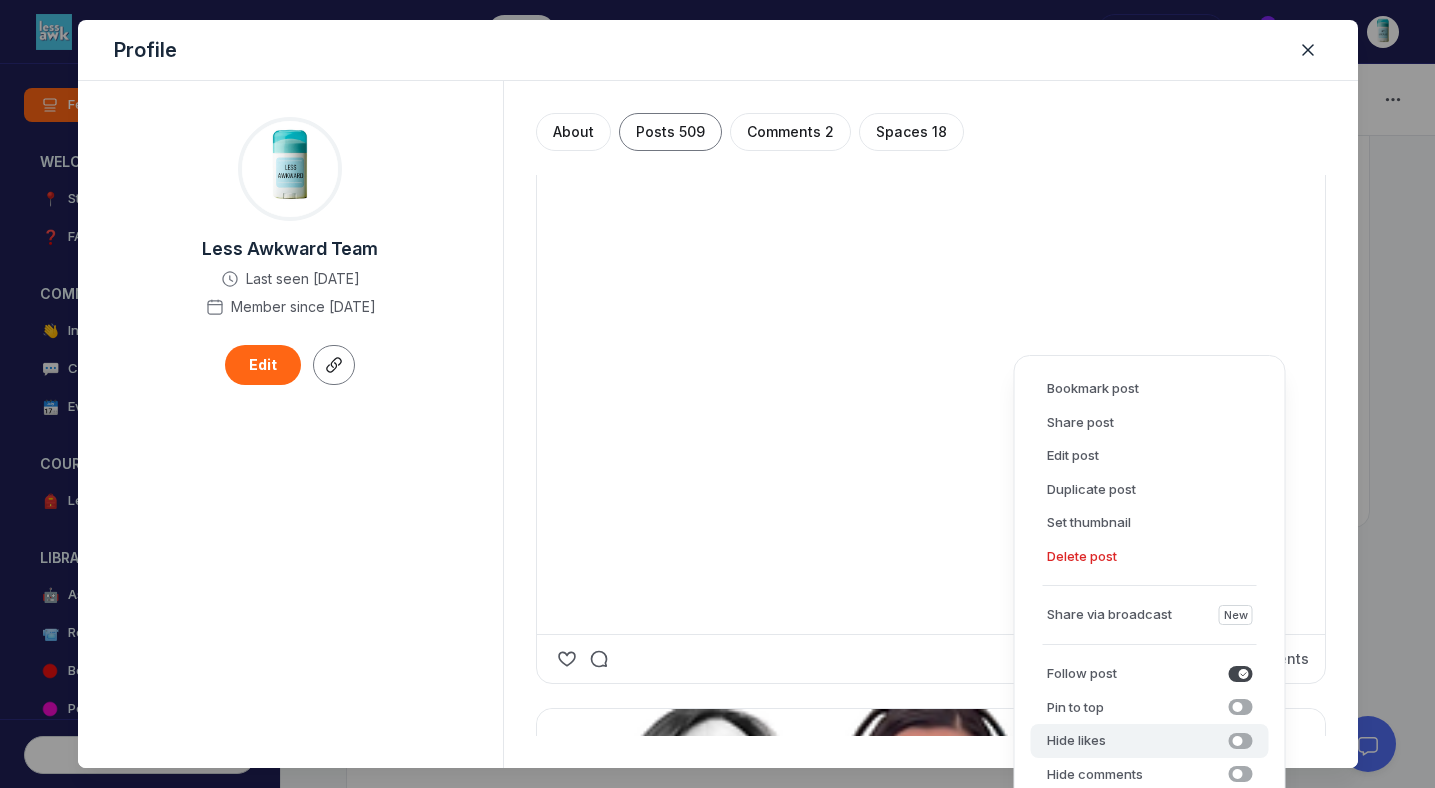 click at bounding box center [1241, 741] 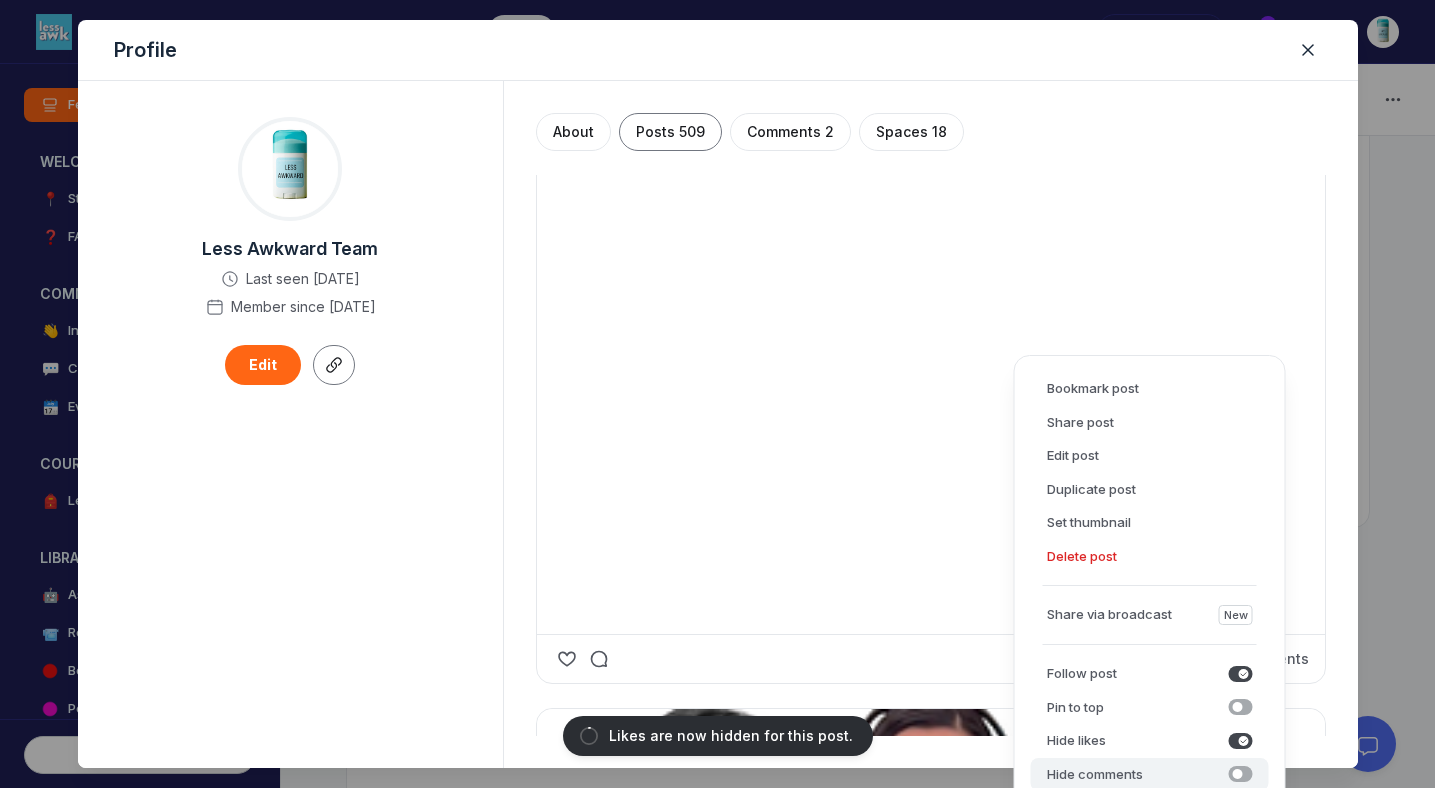 click on "Hide comments Hide comments" at bounding box center (1150, 775) 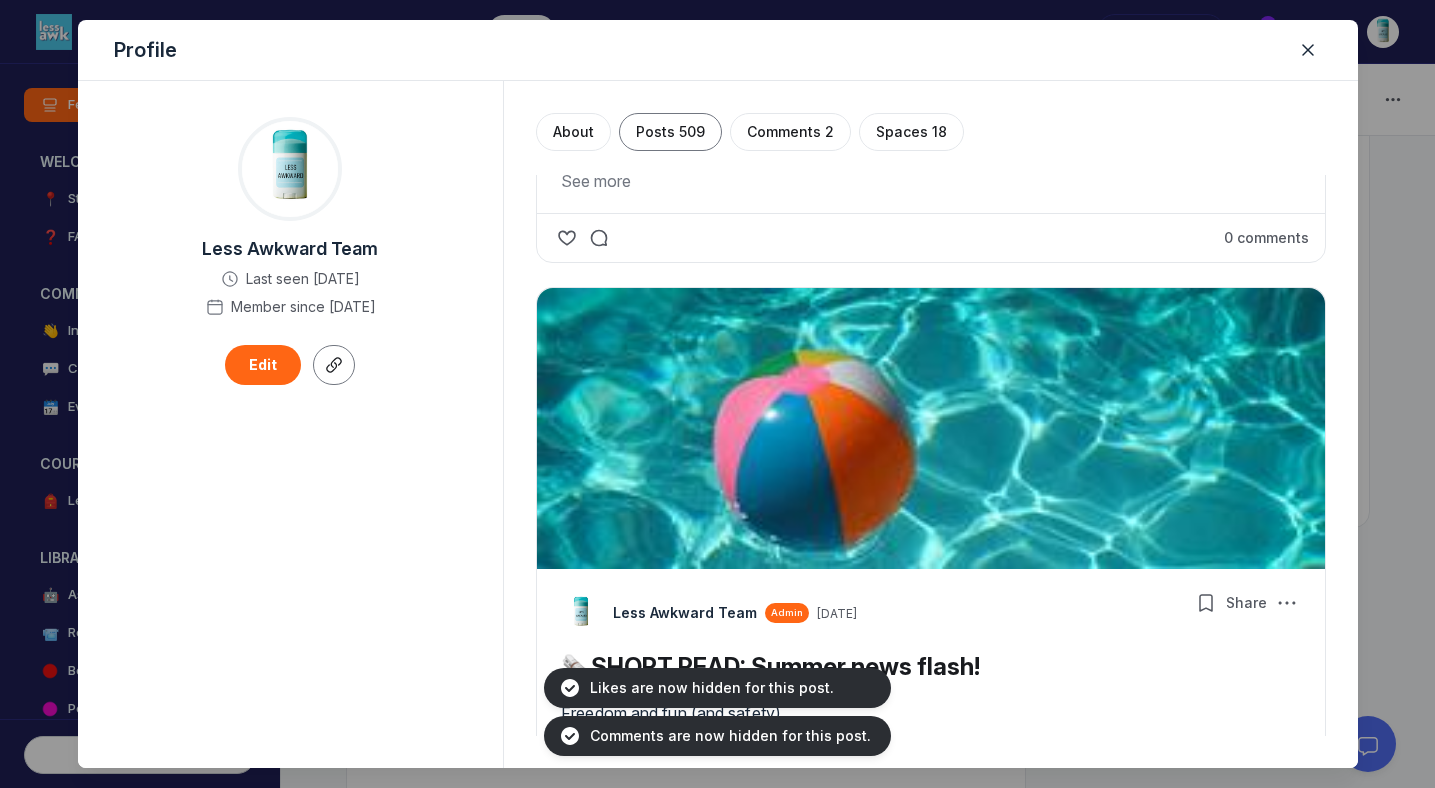 scroll, scrollTop: 20517, scrollLeft: 0, axis: vertical 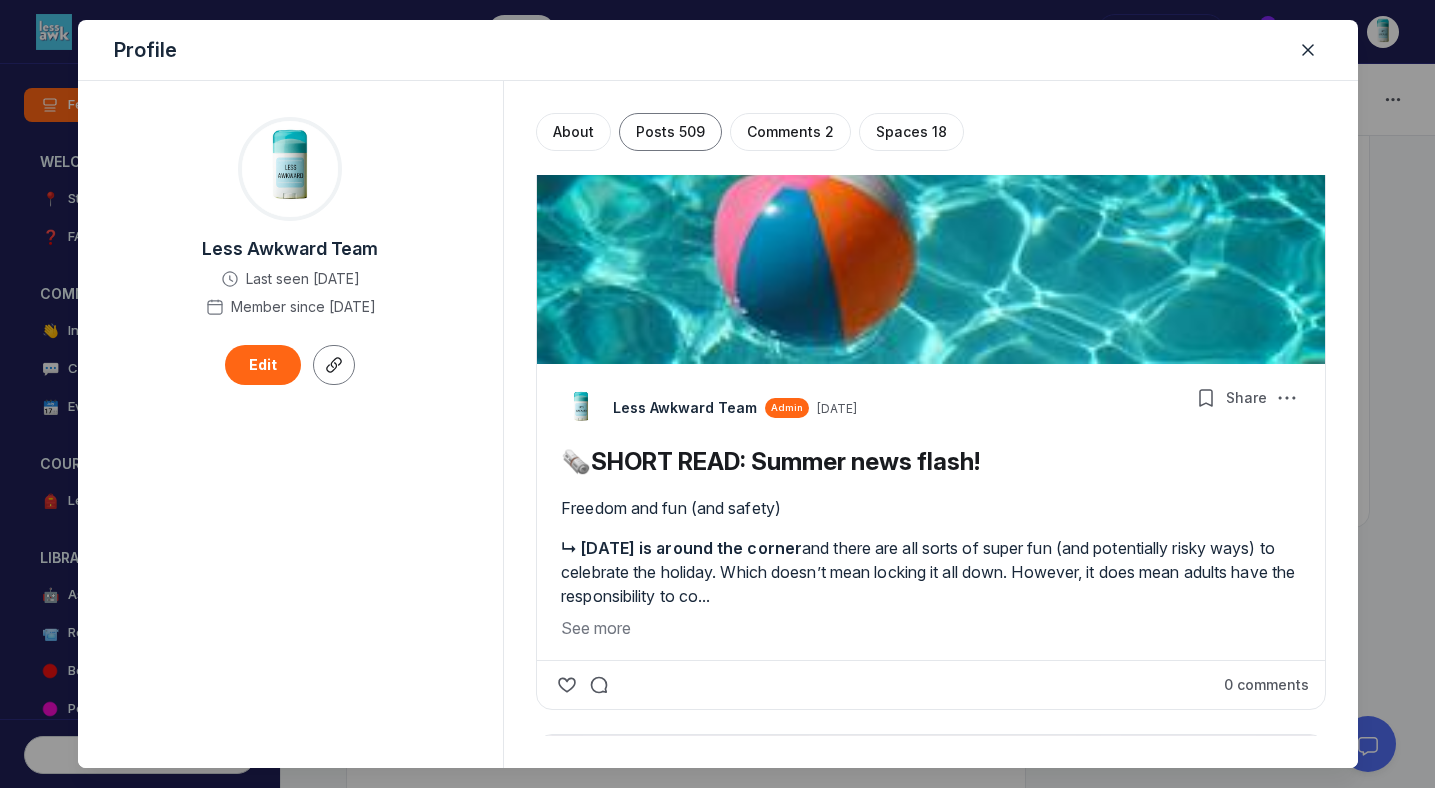 click 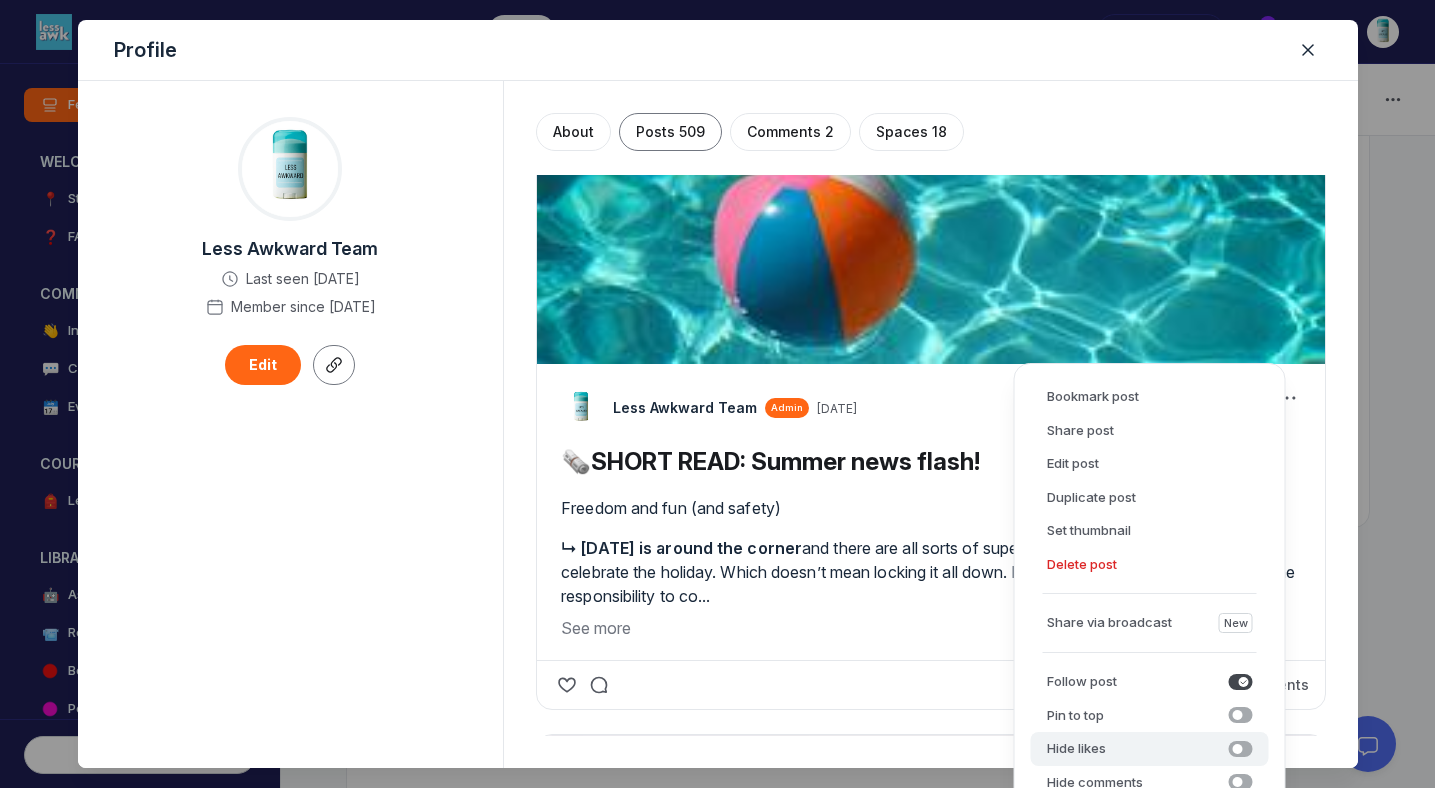 click on "Hide likes Hide likes" at bounding box center [1150, 749] 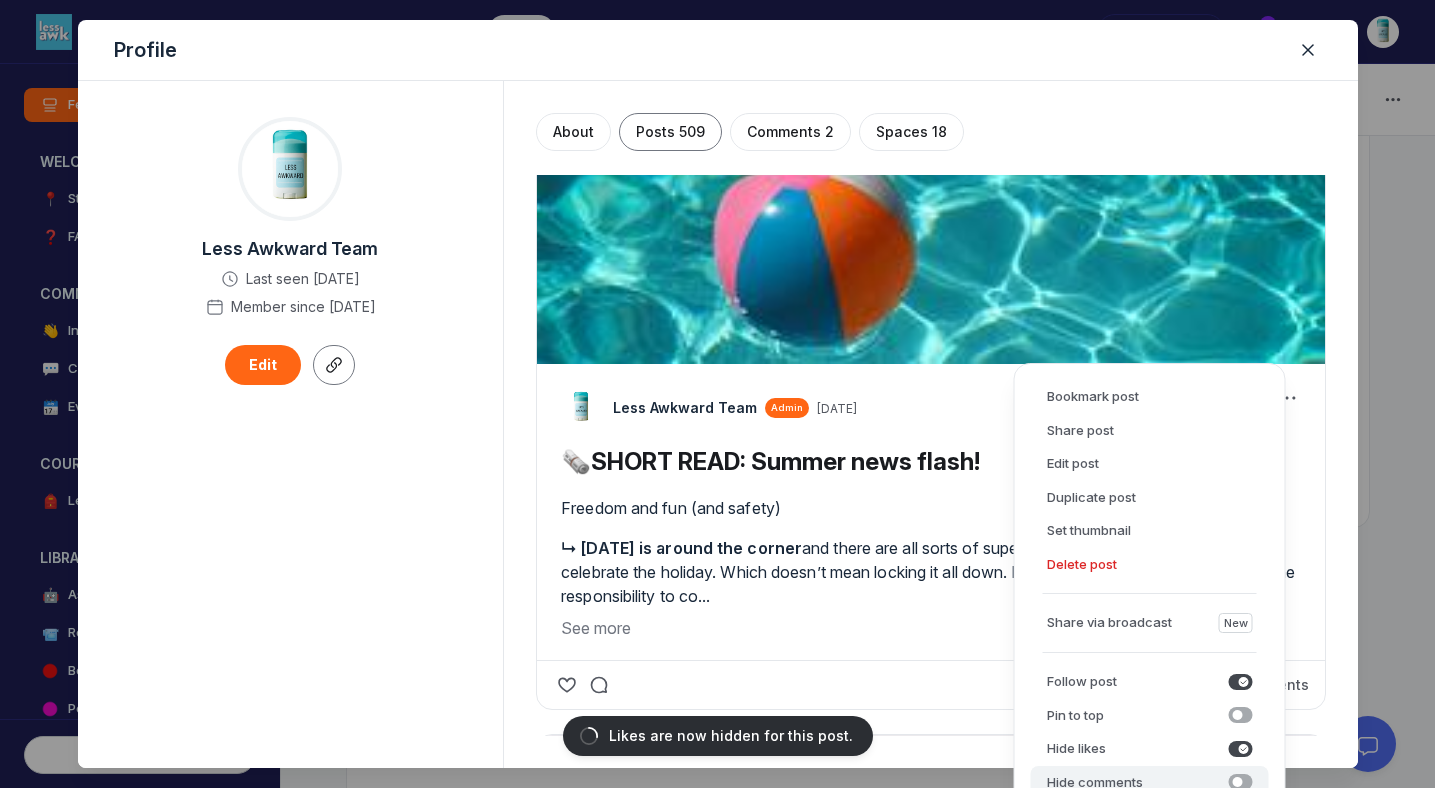click at bounding box center [1241, 782] 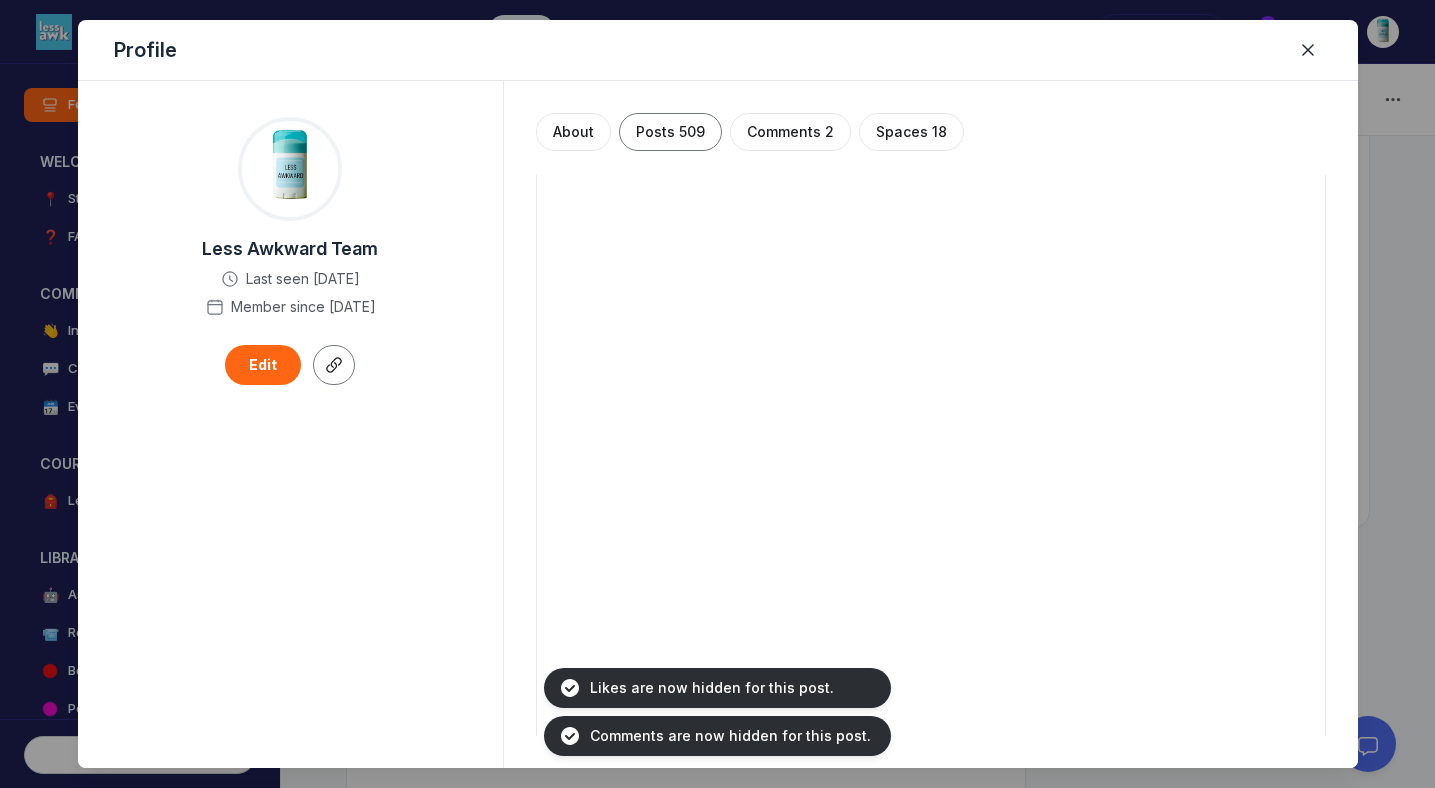 scroll, scrollTop: 21644, scrollLeft: 0, axis: vertical 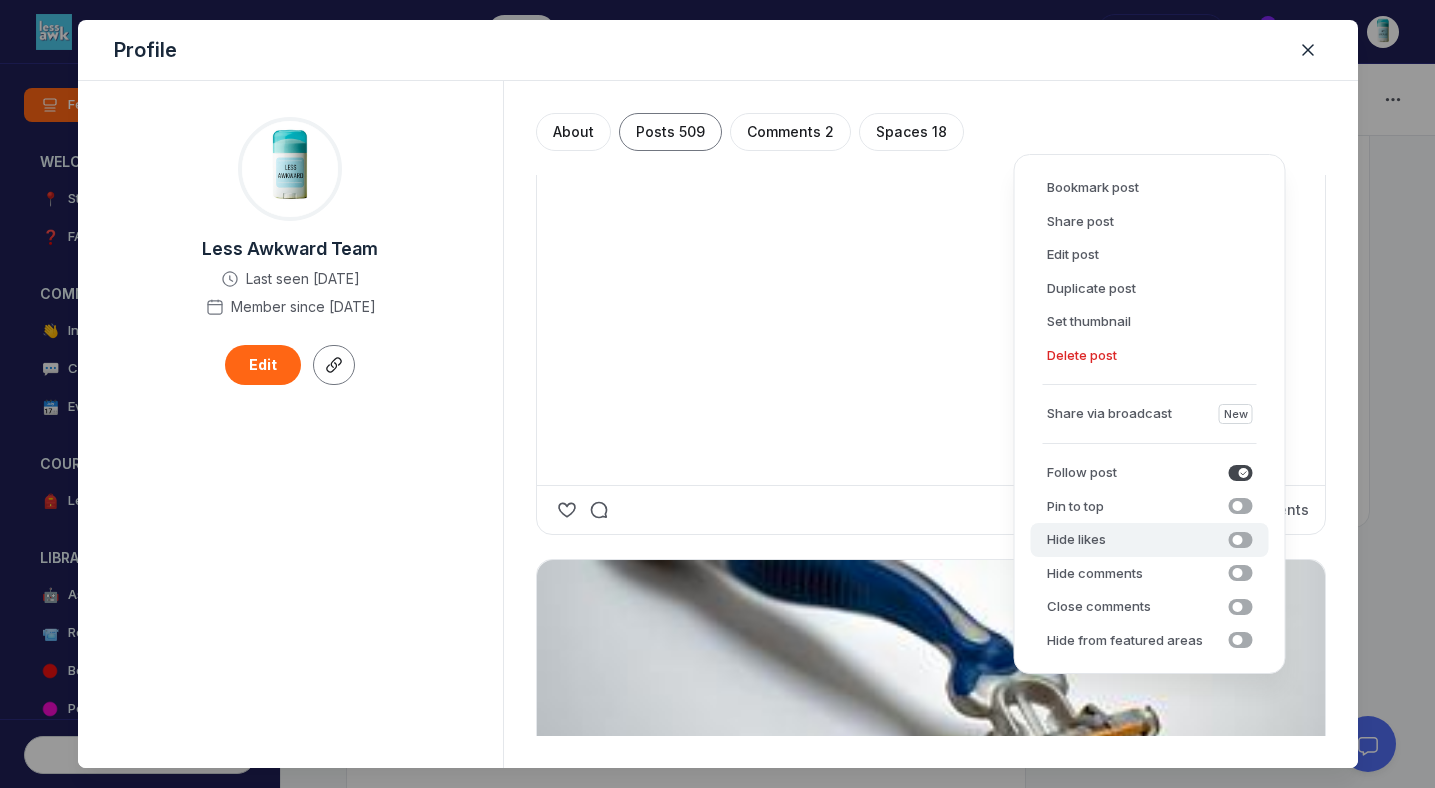 click at bounding box center (1241, 540) 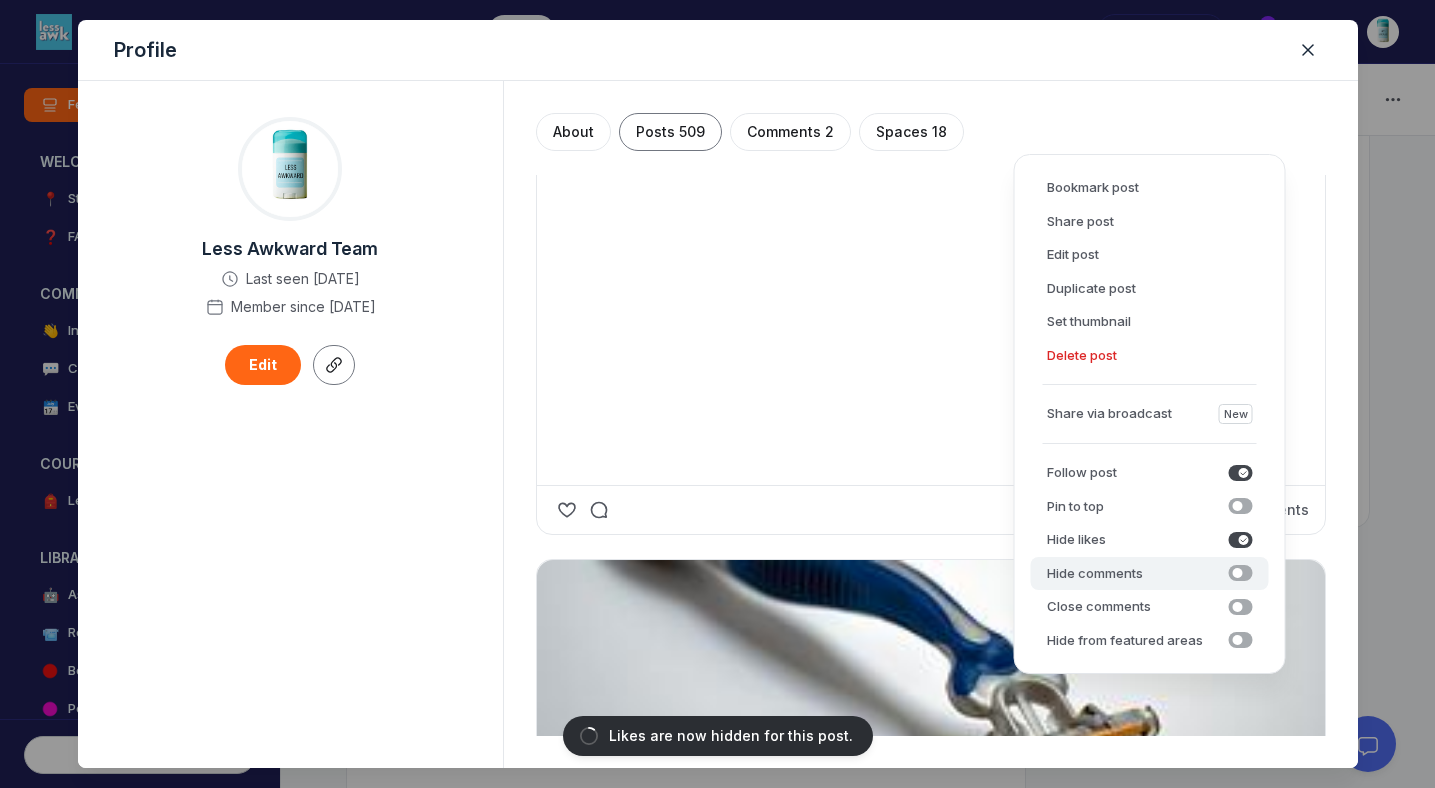 click 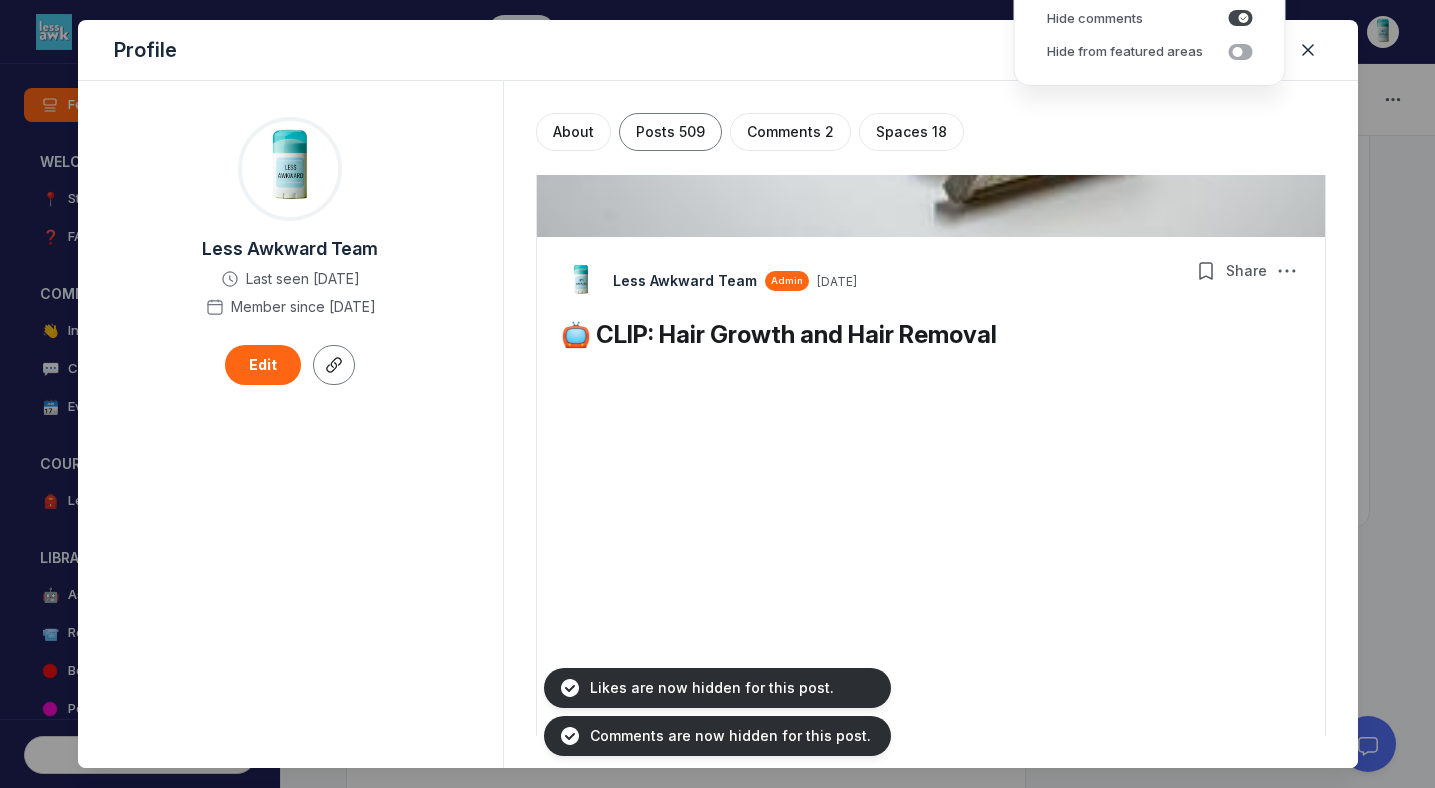 scroll, scrollTop: 22394, scrollLeft: 0, axis: vertical 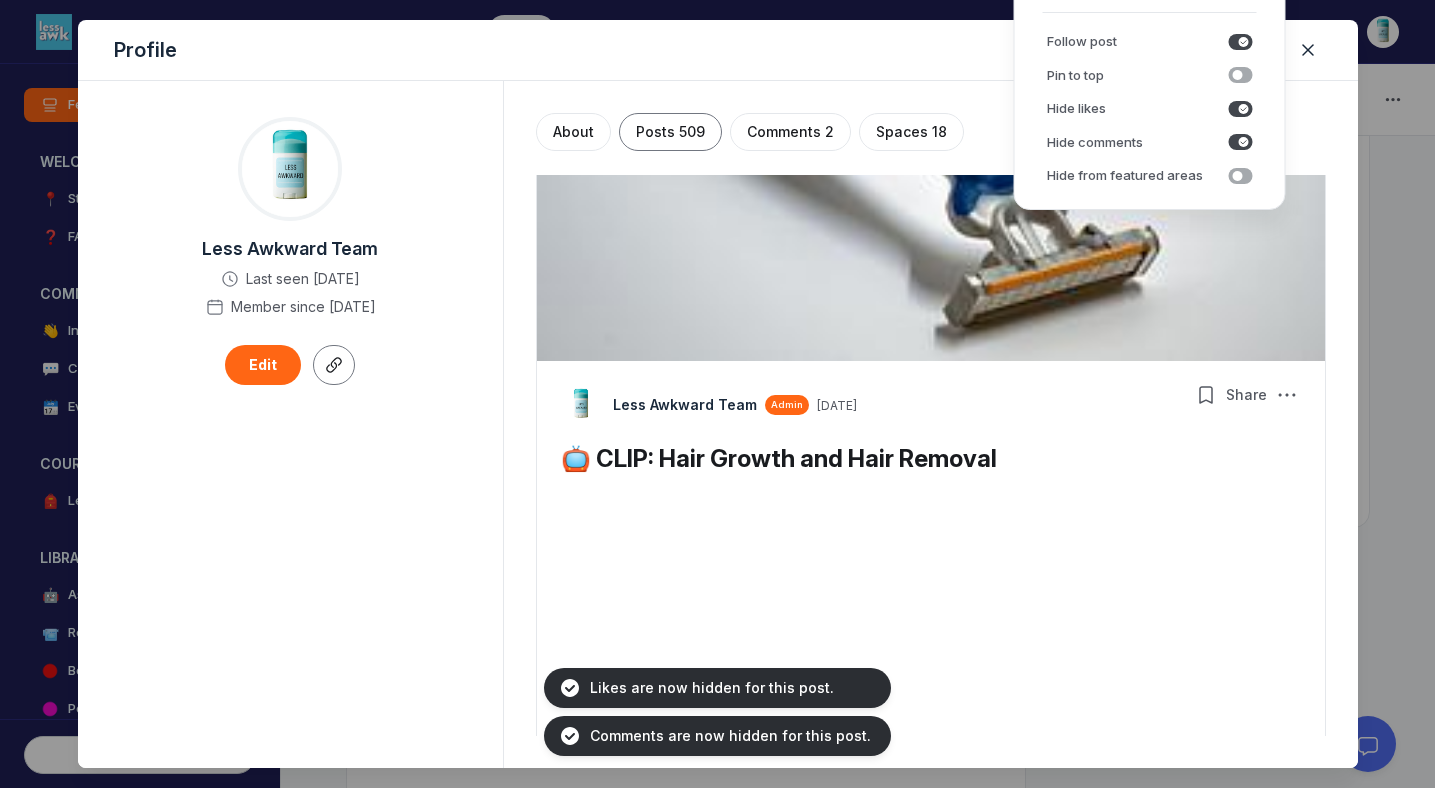 click 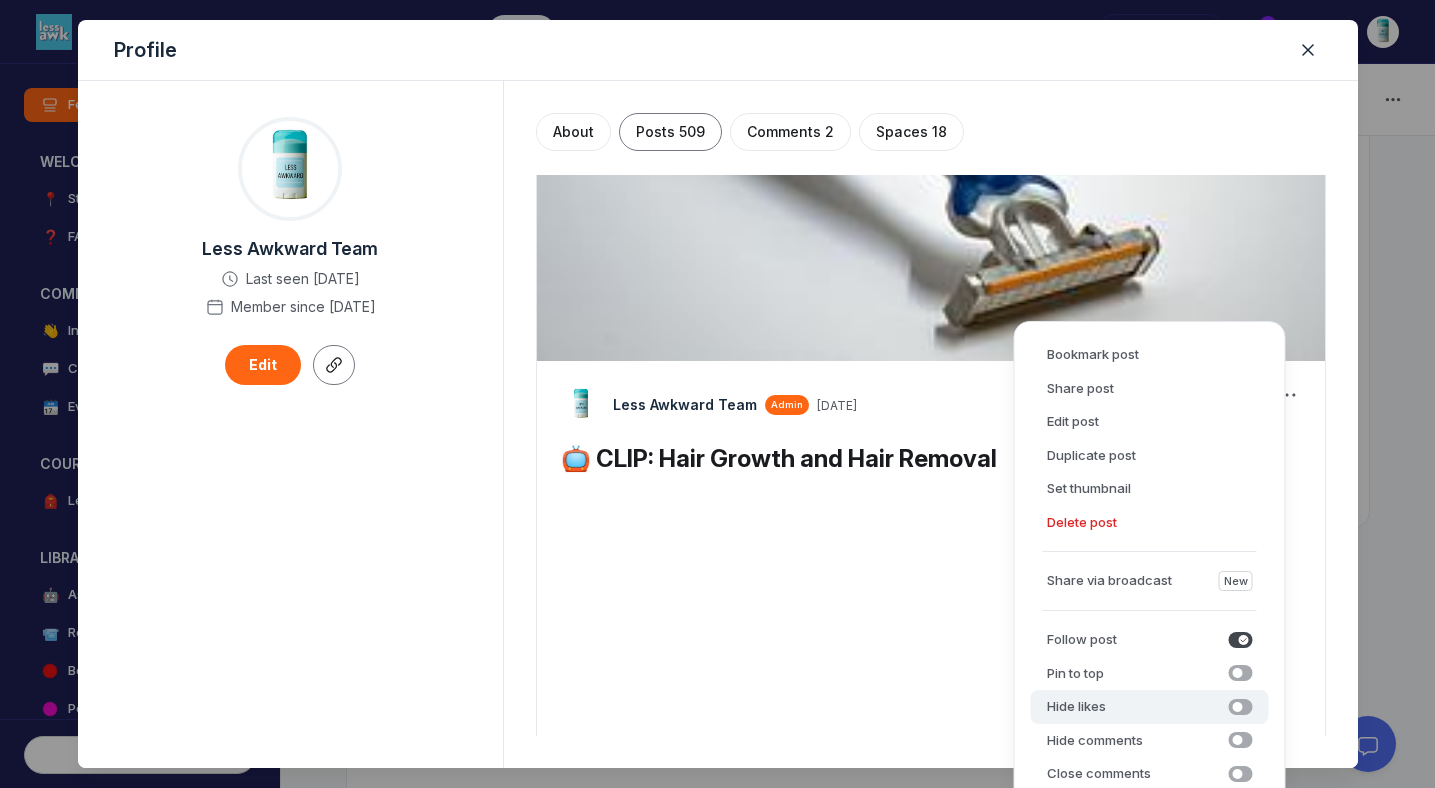 click 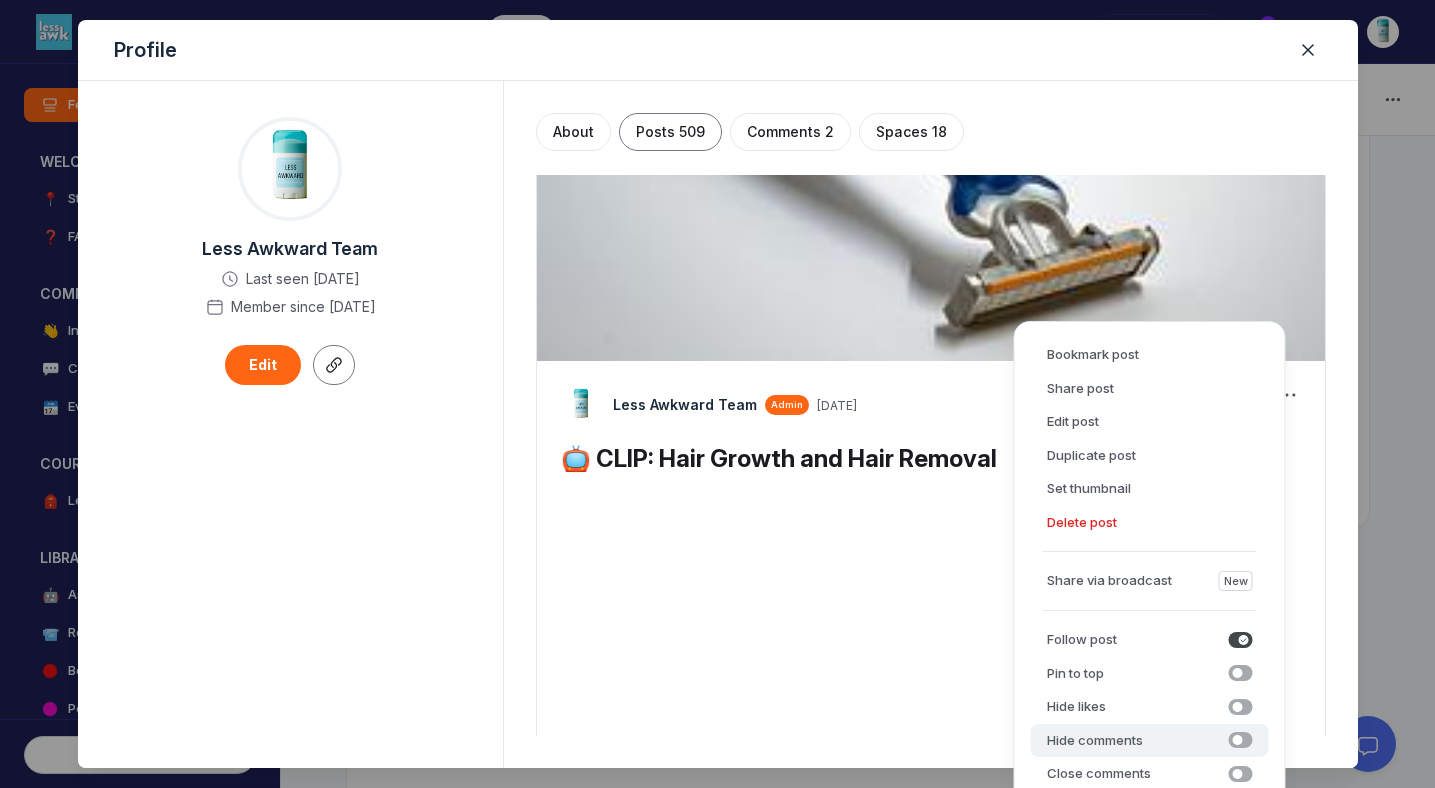 click 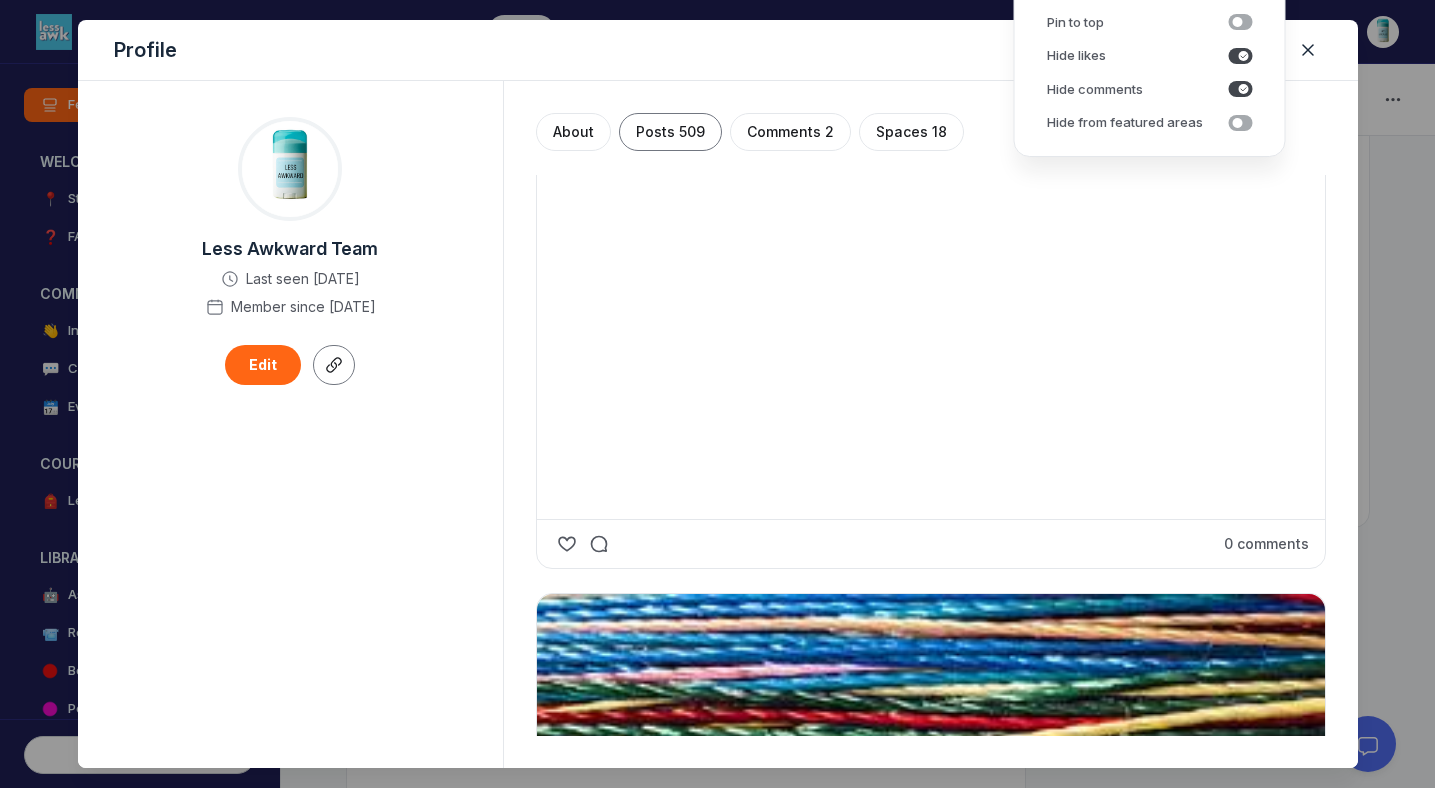 scroll, scrollTop: 23045, scrollLeft: 0, axis: vertical 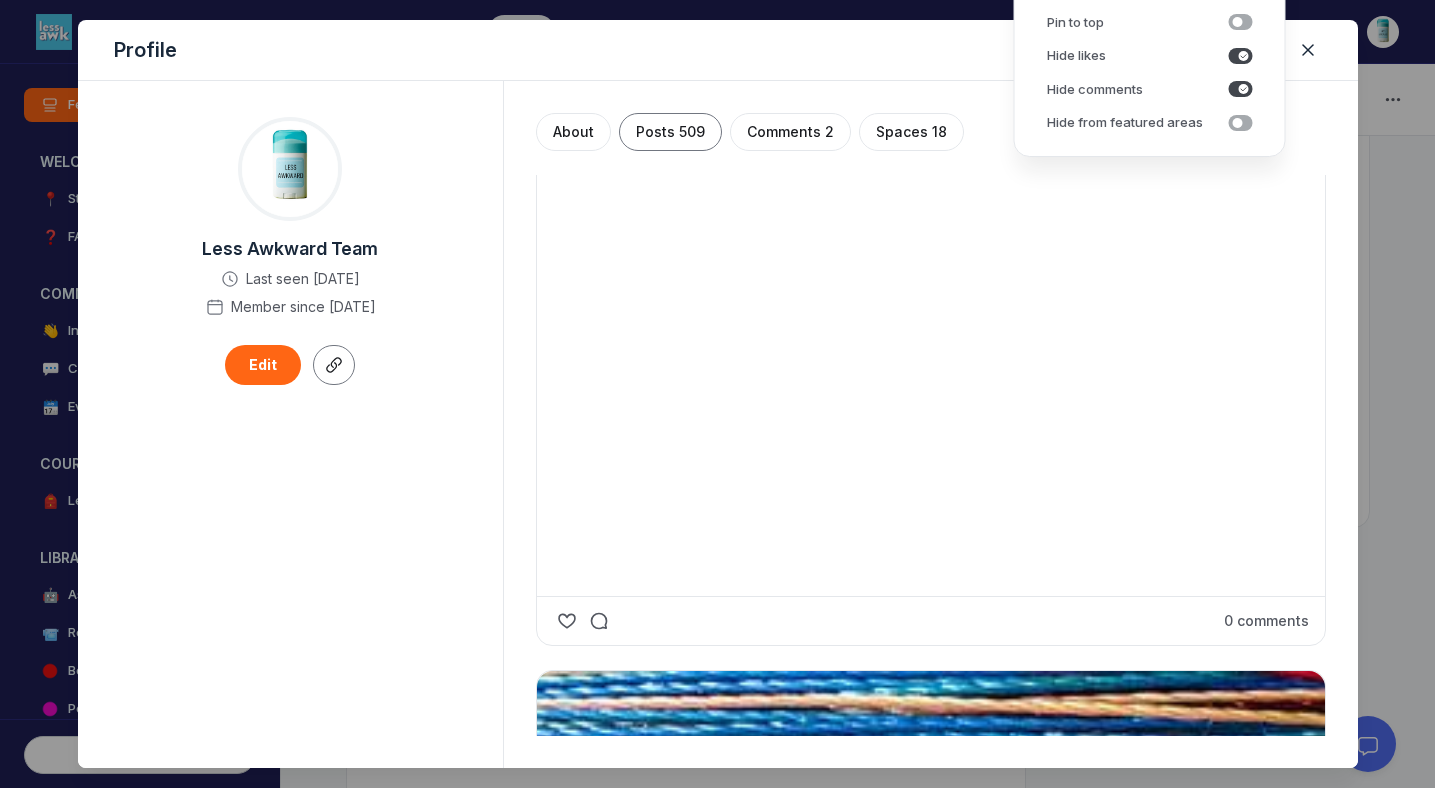 click 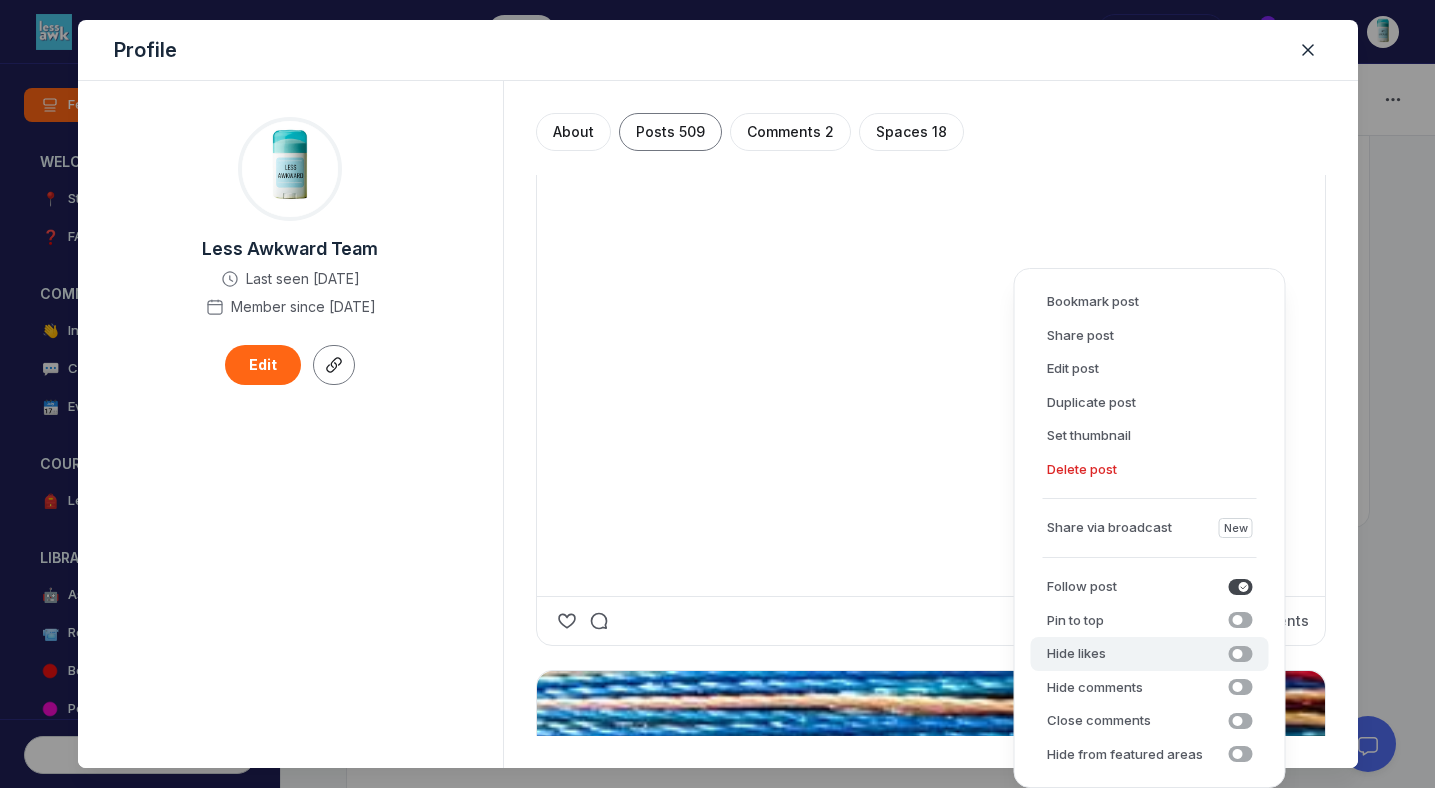 click 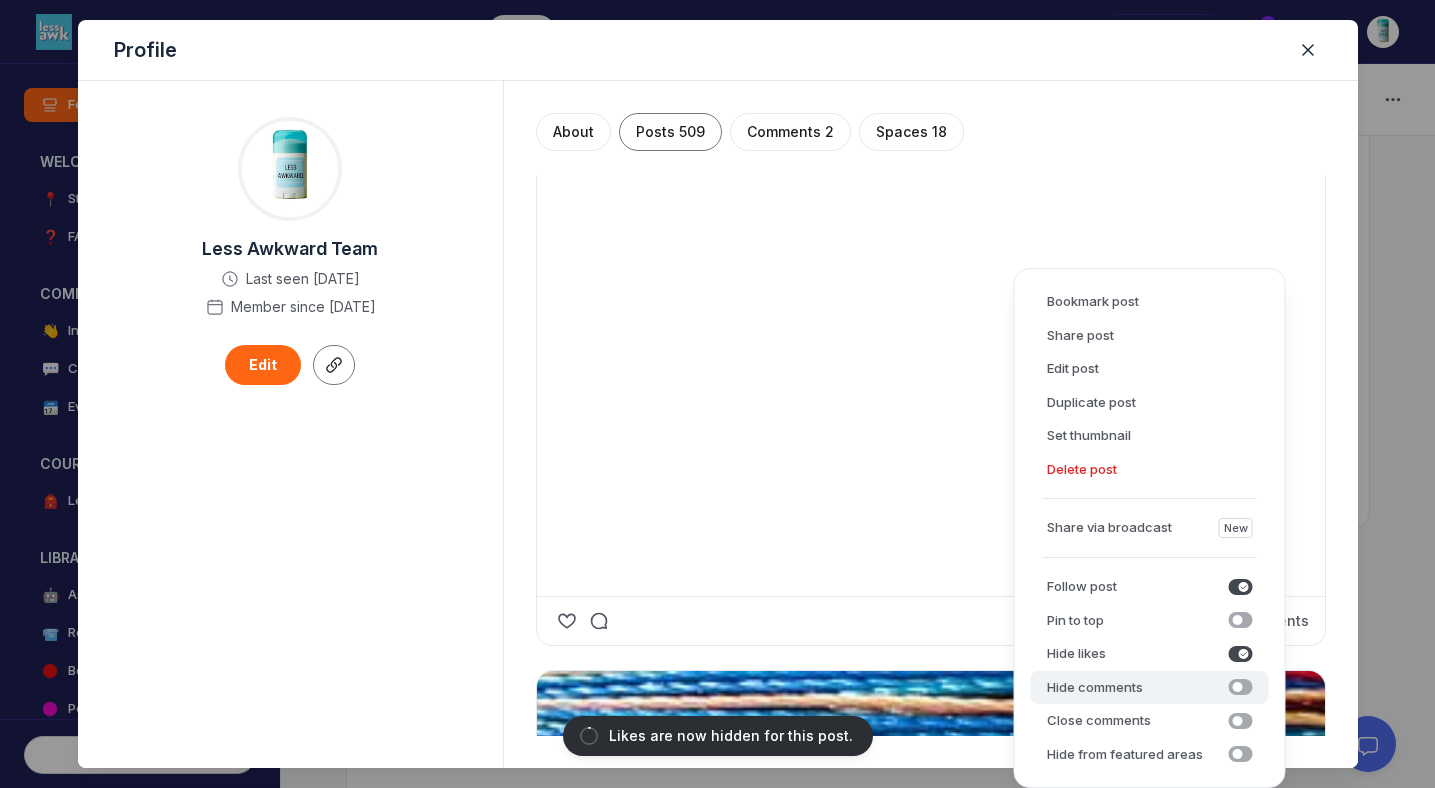 click 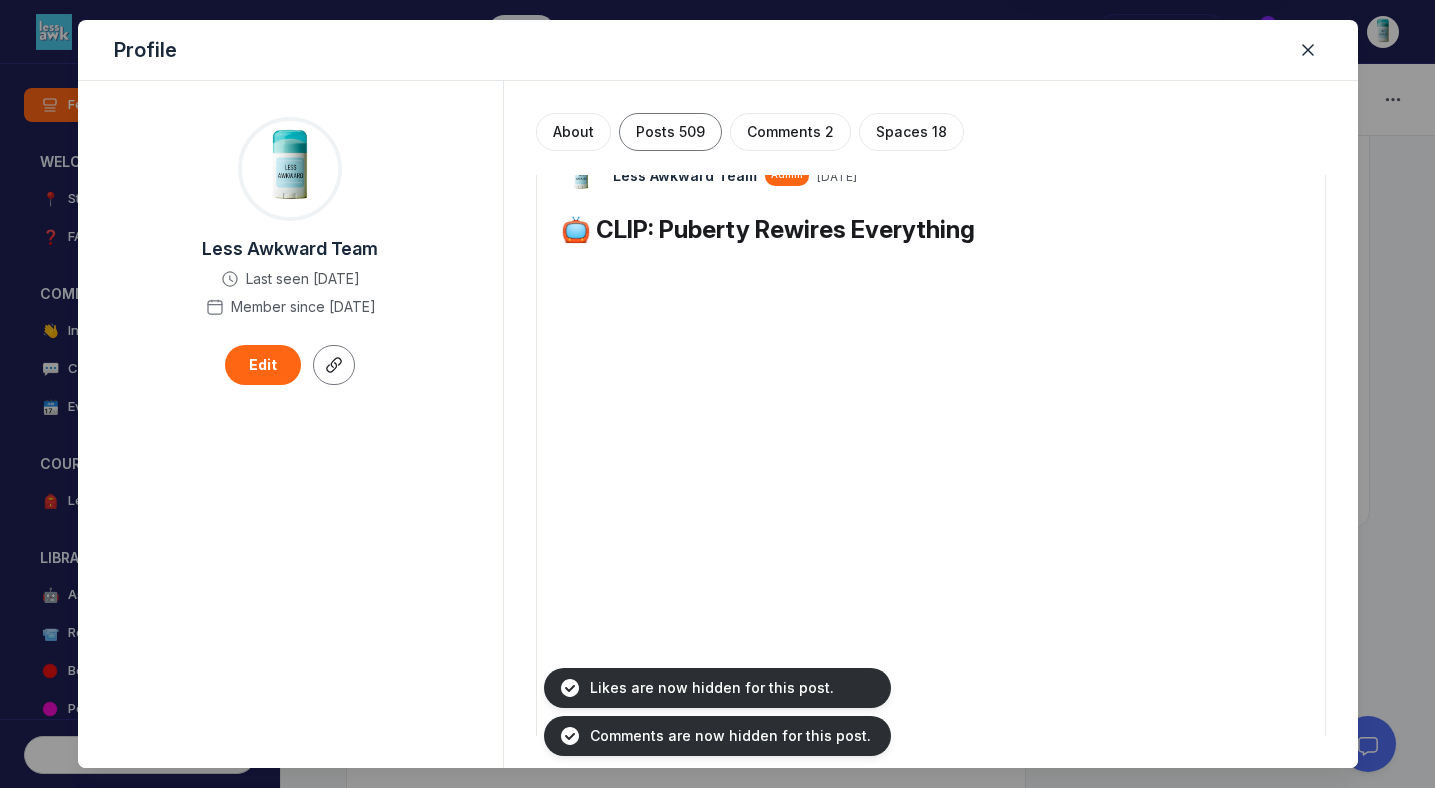 scroll, scrollTop: 24216, scrollLeft: 0, axis: vertical 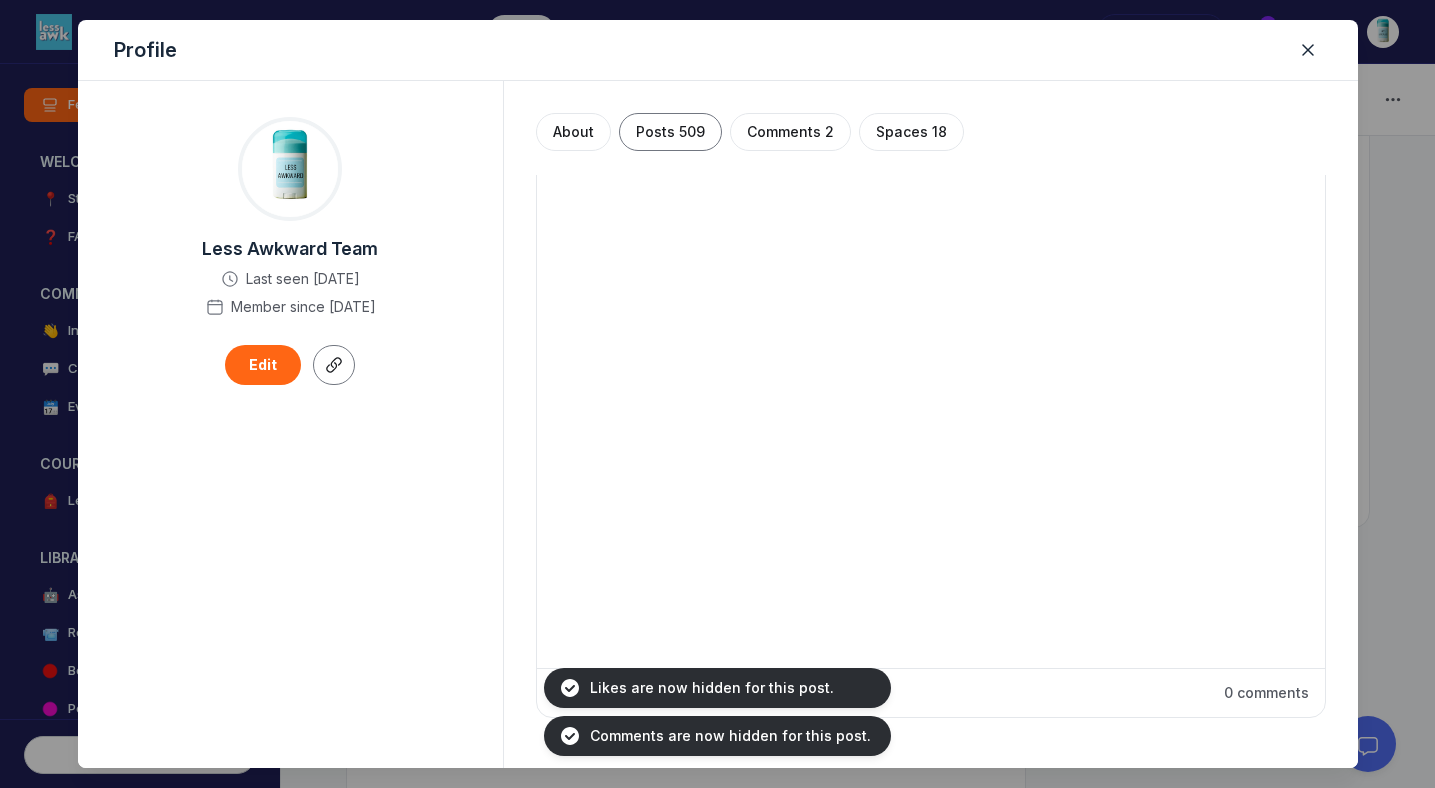 click at bounding box center [1287, -1525] 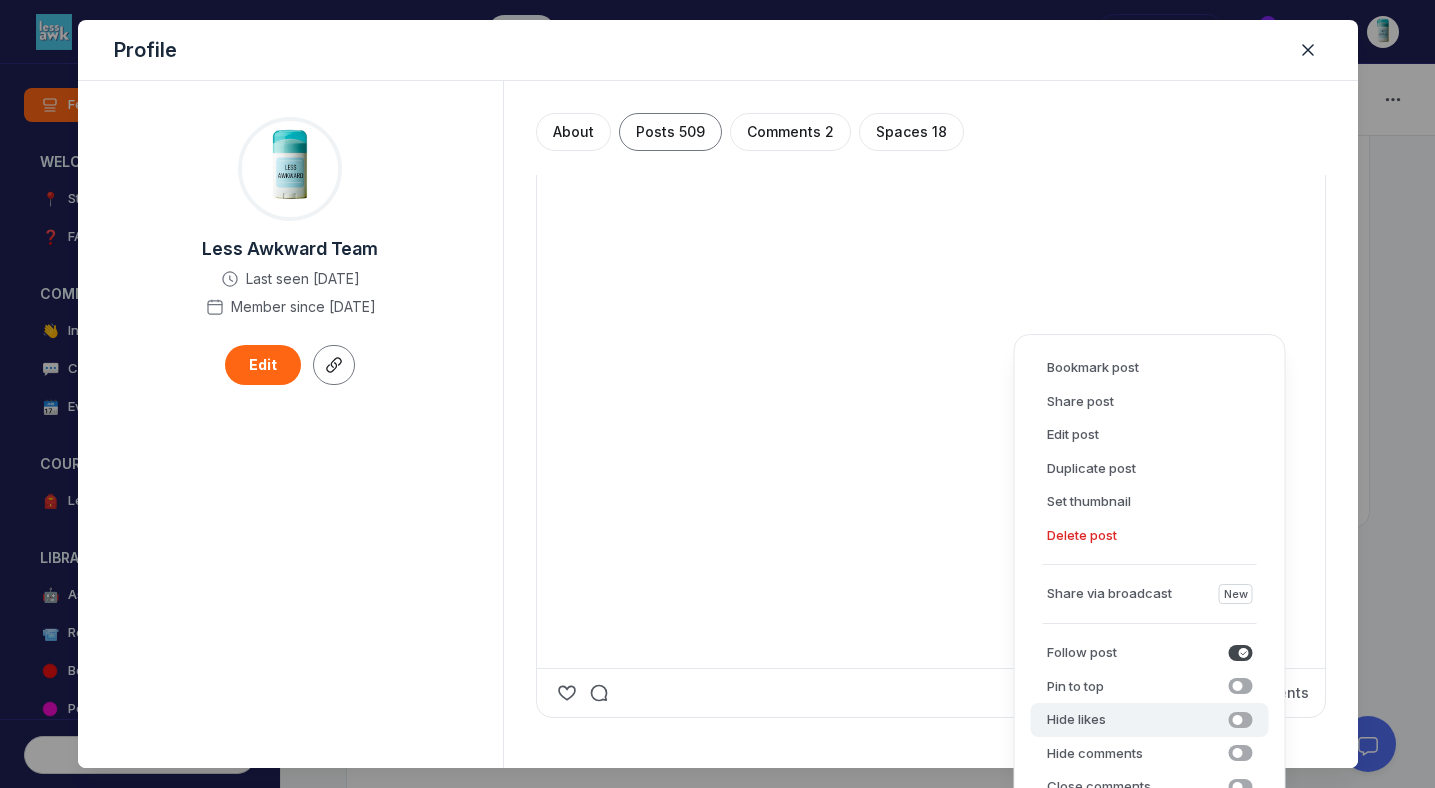 click on "Hide likes Hide likes" at bounding box center (1150, 720) 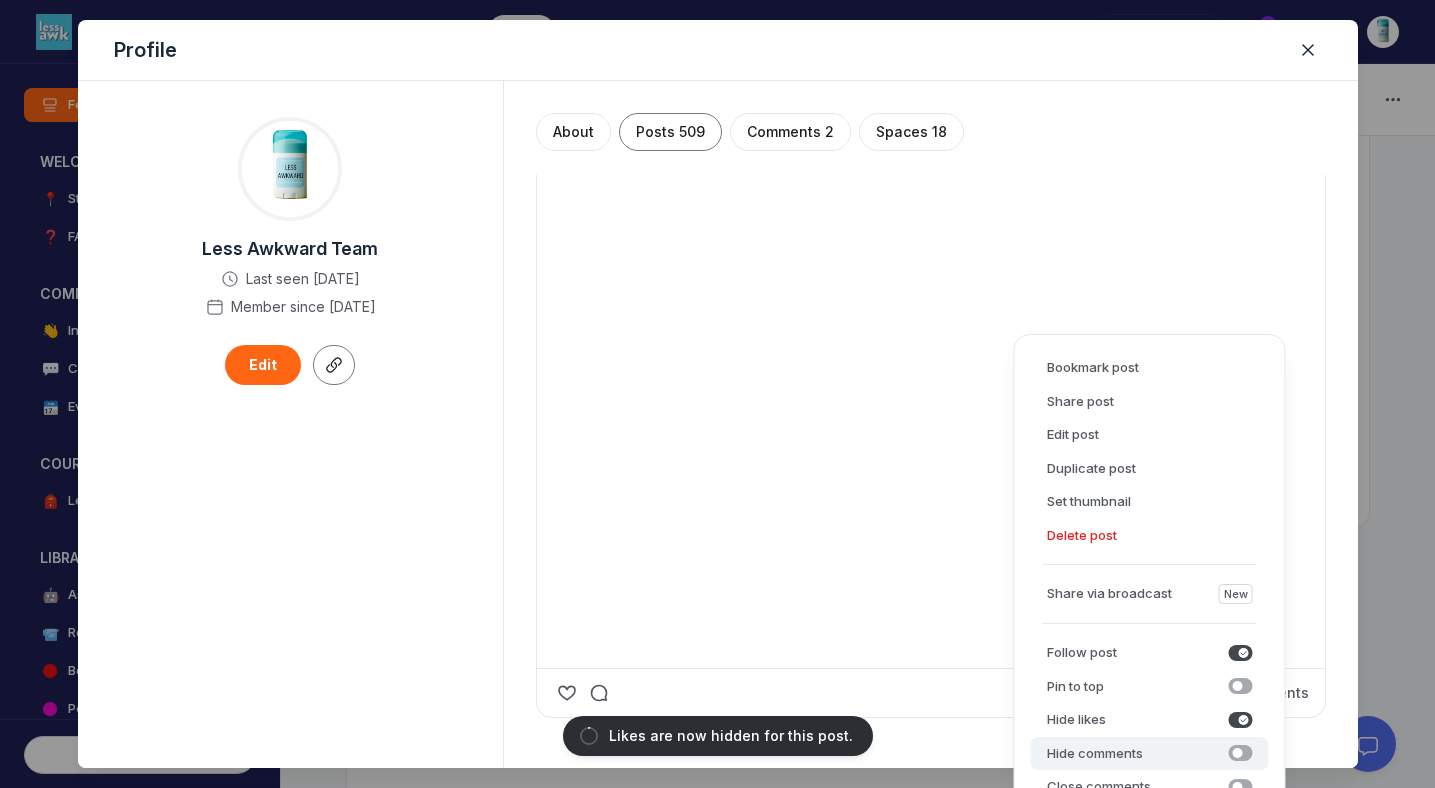 click at bounding box center [1241, 753] 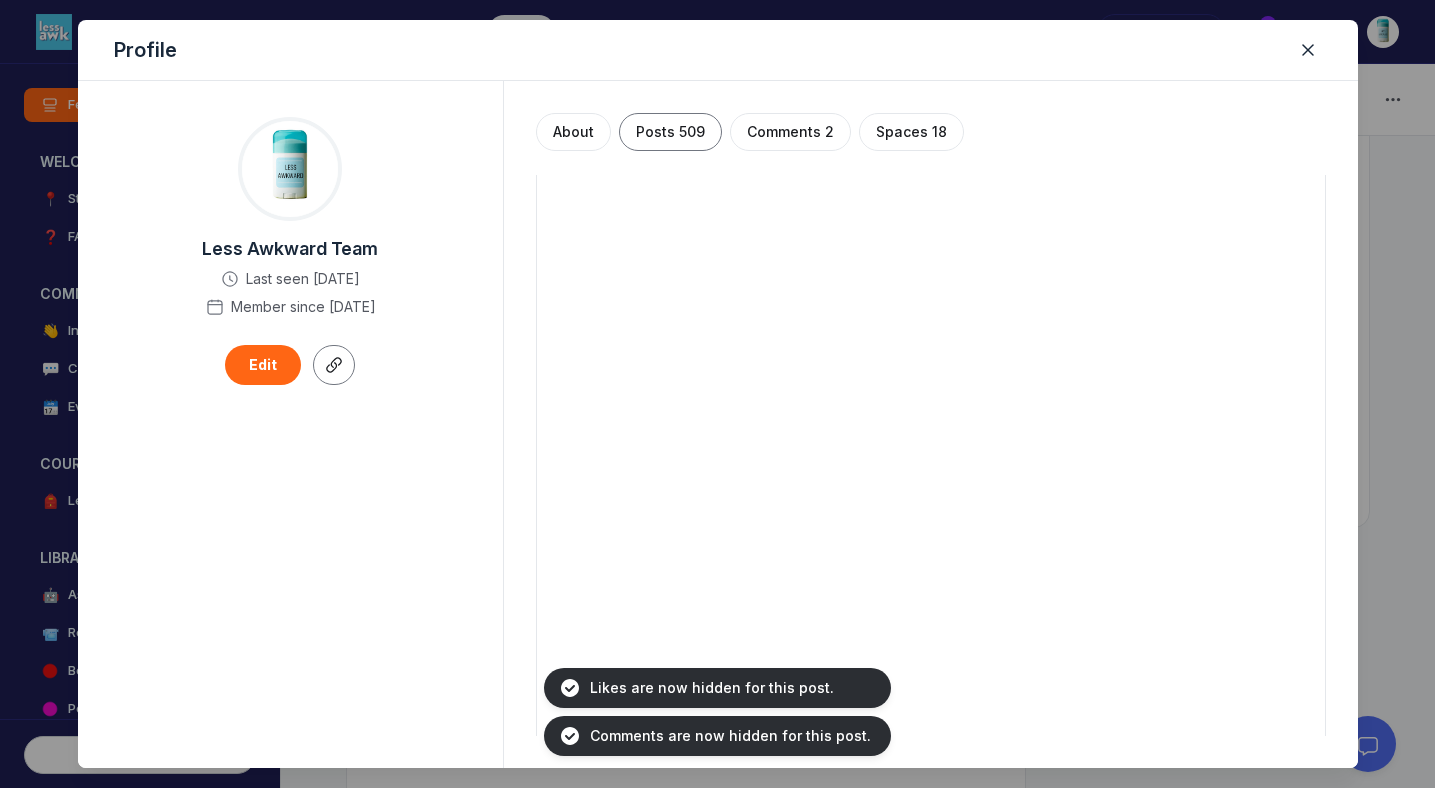 scroll, scrollTop: 25407, scrollLeft: 0, axis: vertical 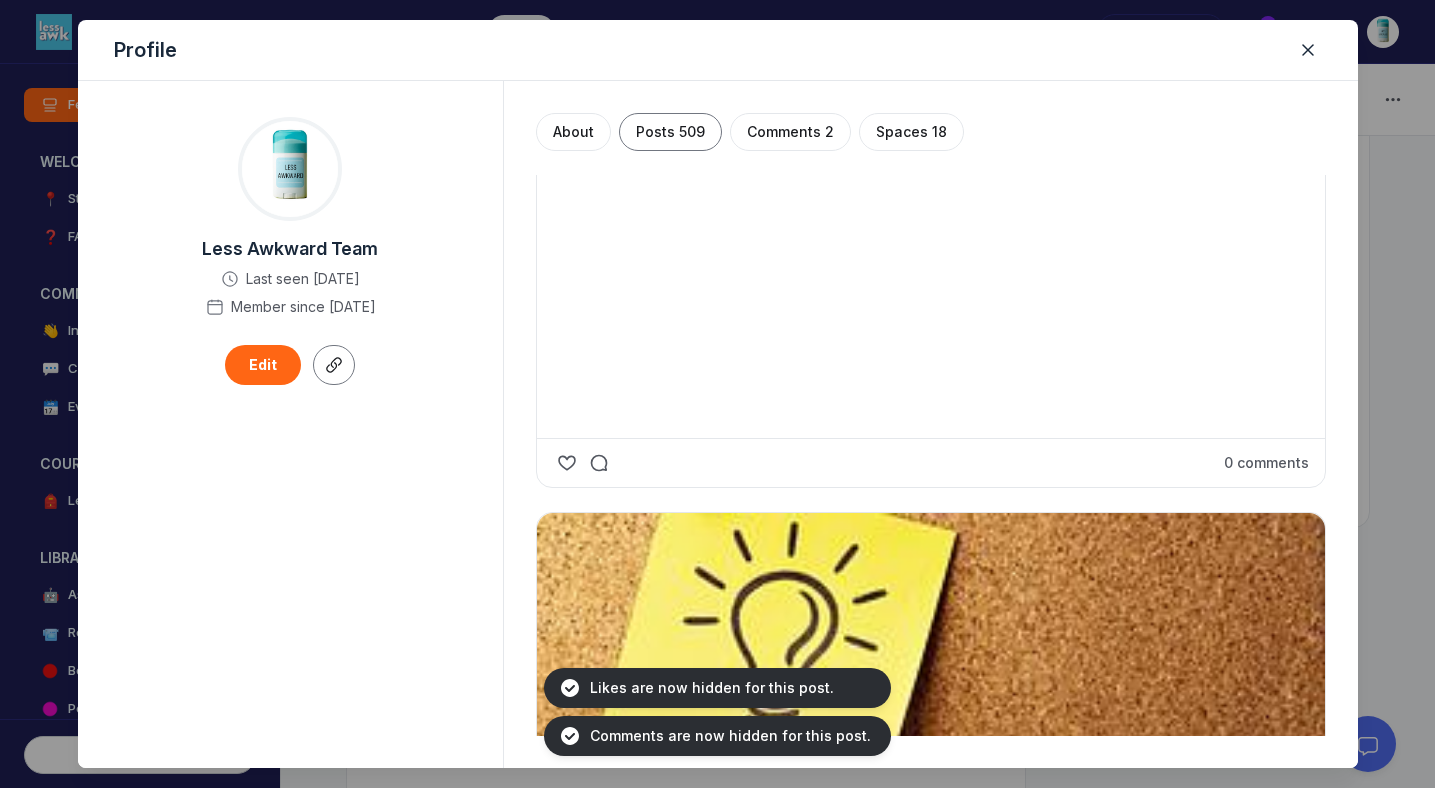 click 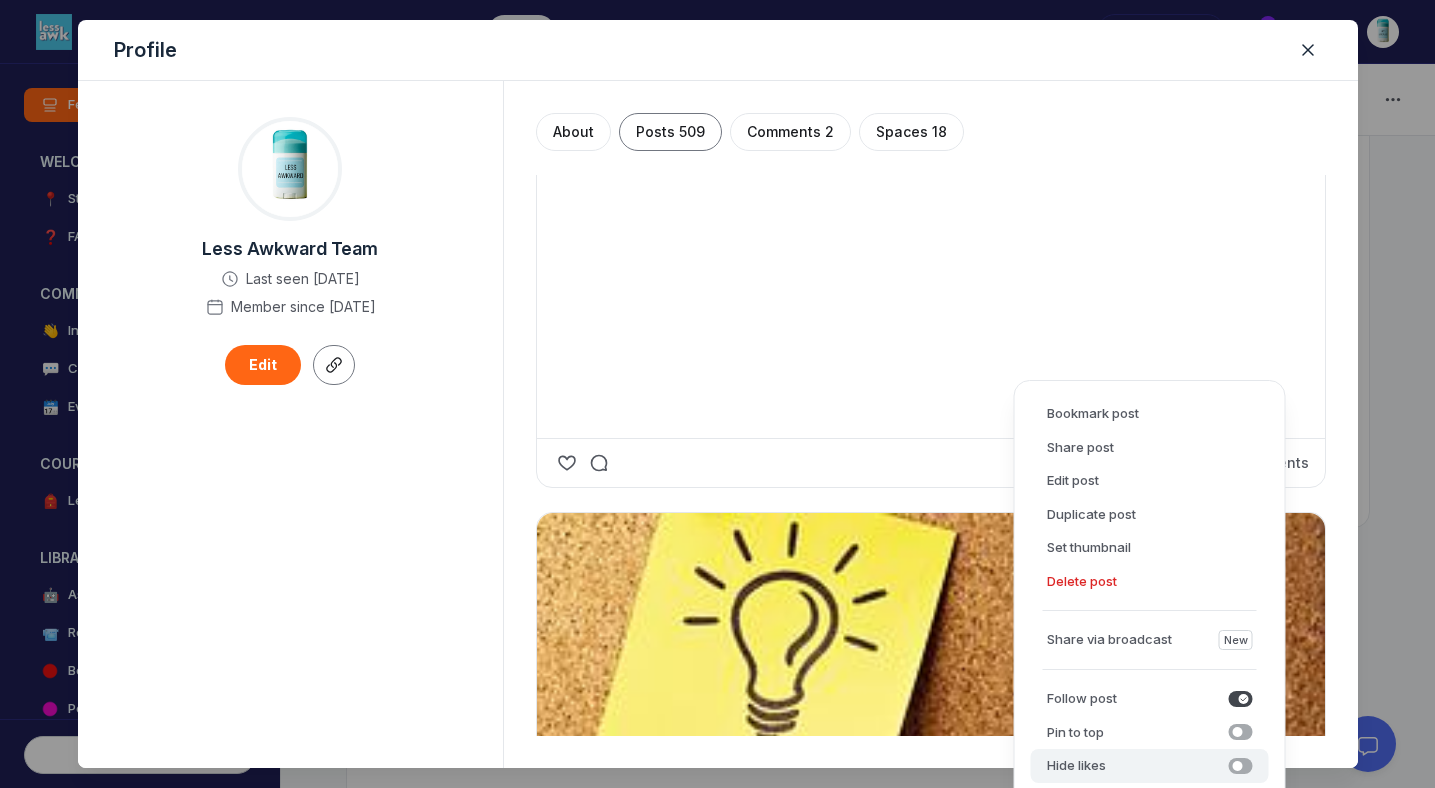 click at bounding box center (1241, 766) 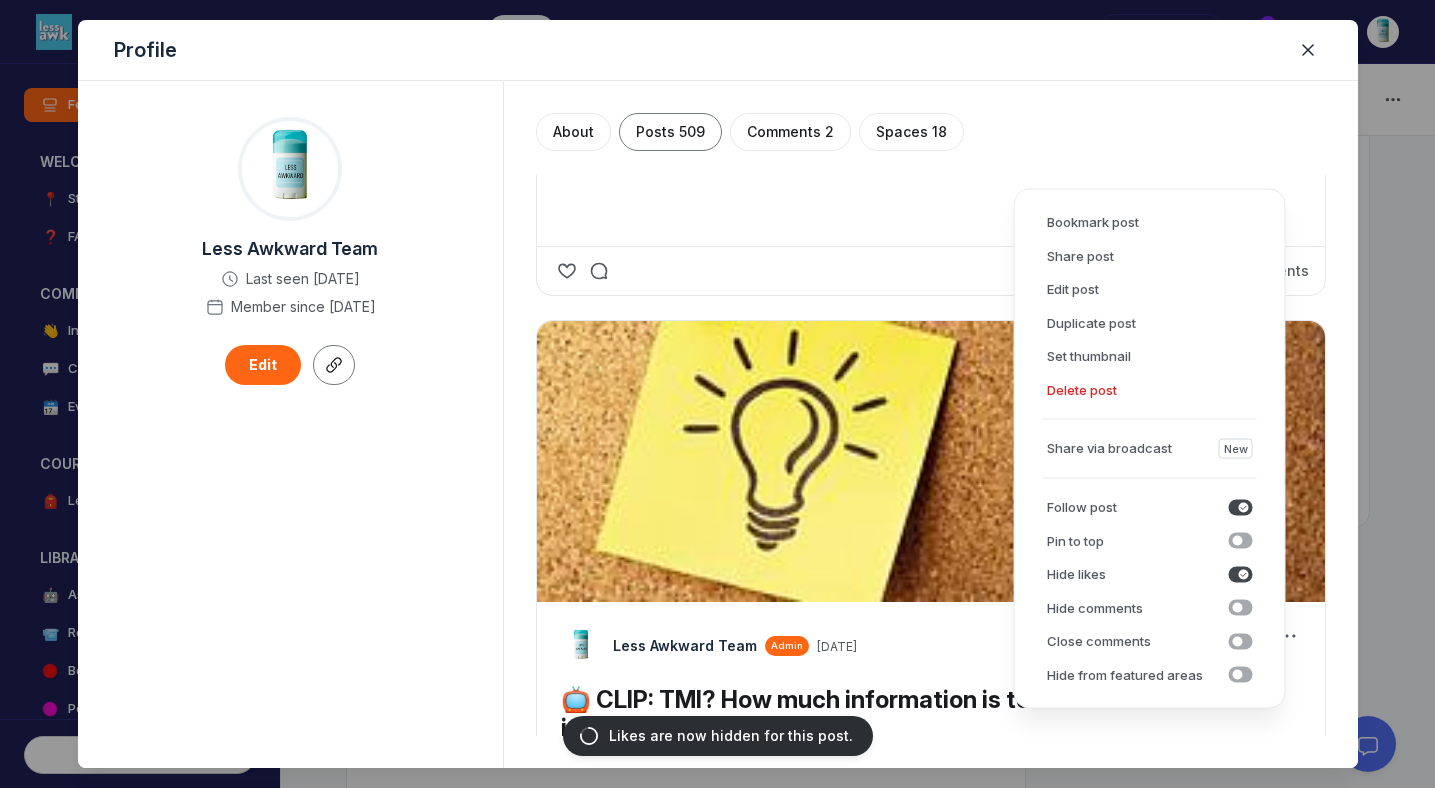 scroll, scrollTop: 25548, scrollLeft: 0, axis: vertical 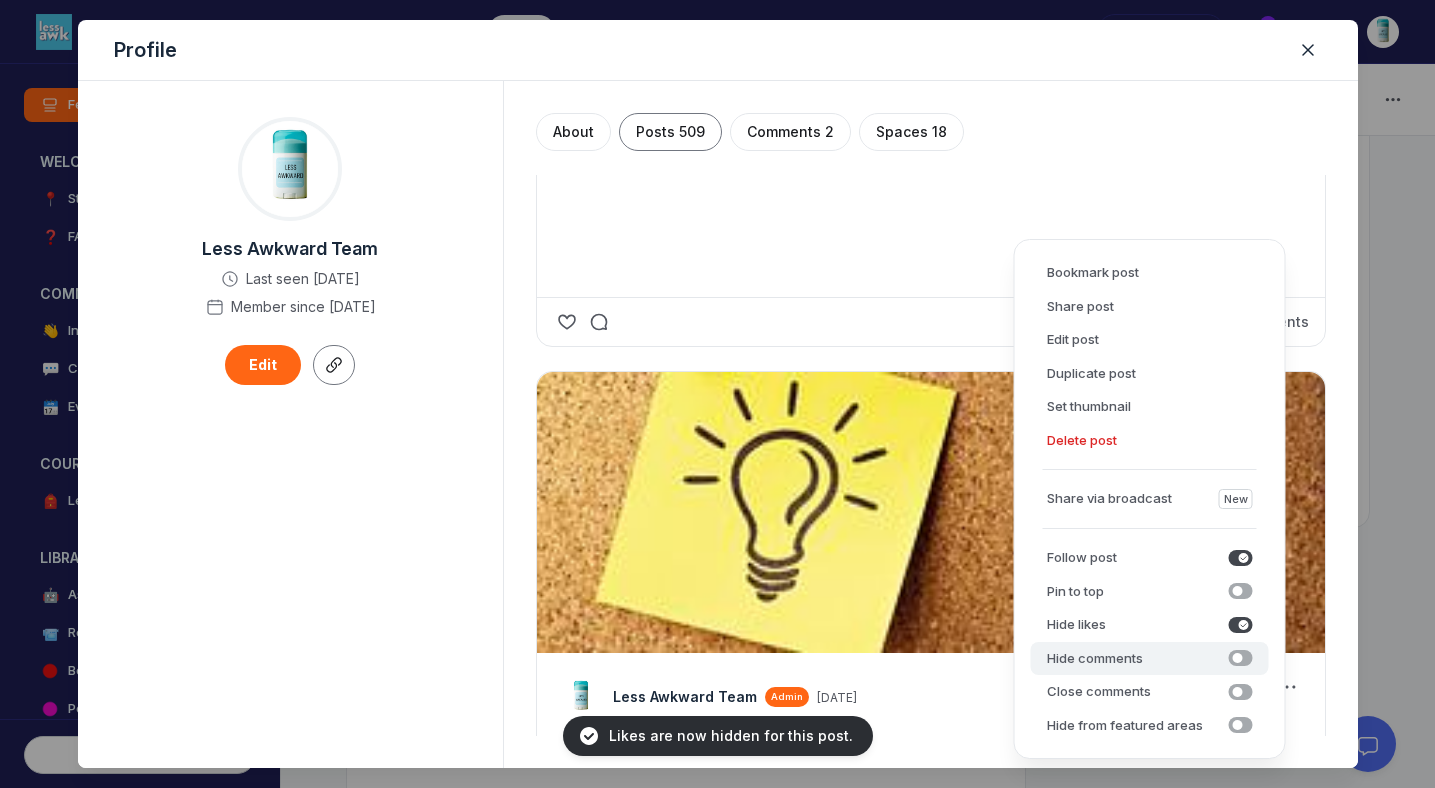 click at bounding box center [1241, 658] 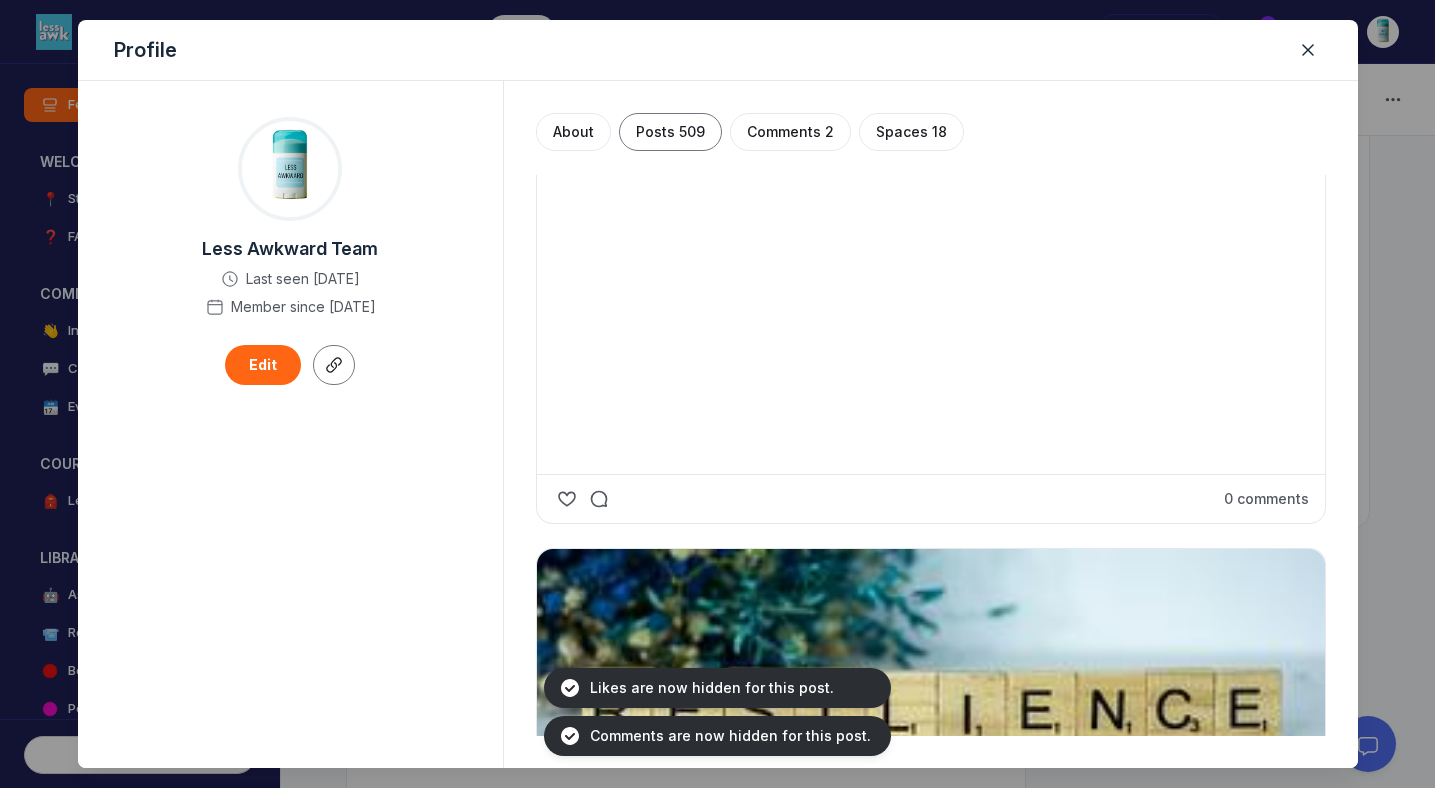 scroll, scrollTop: 26692, scrollLeft: 0, axis: vertical 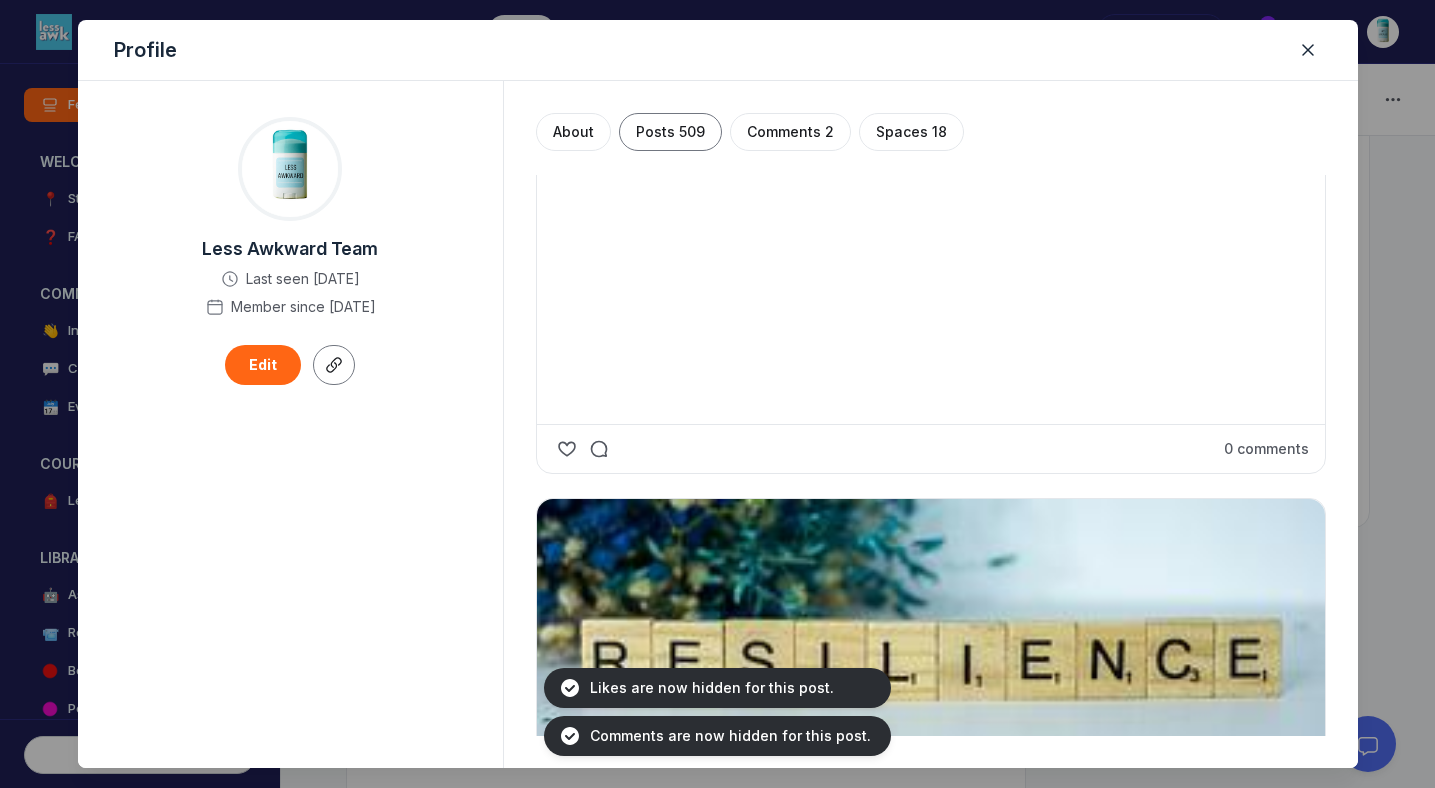 click 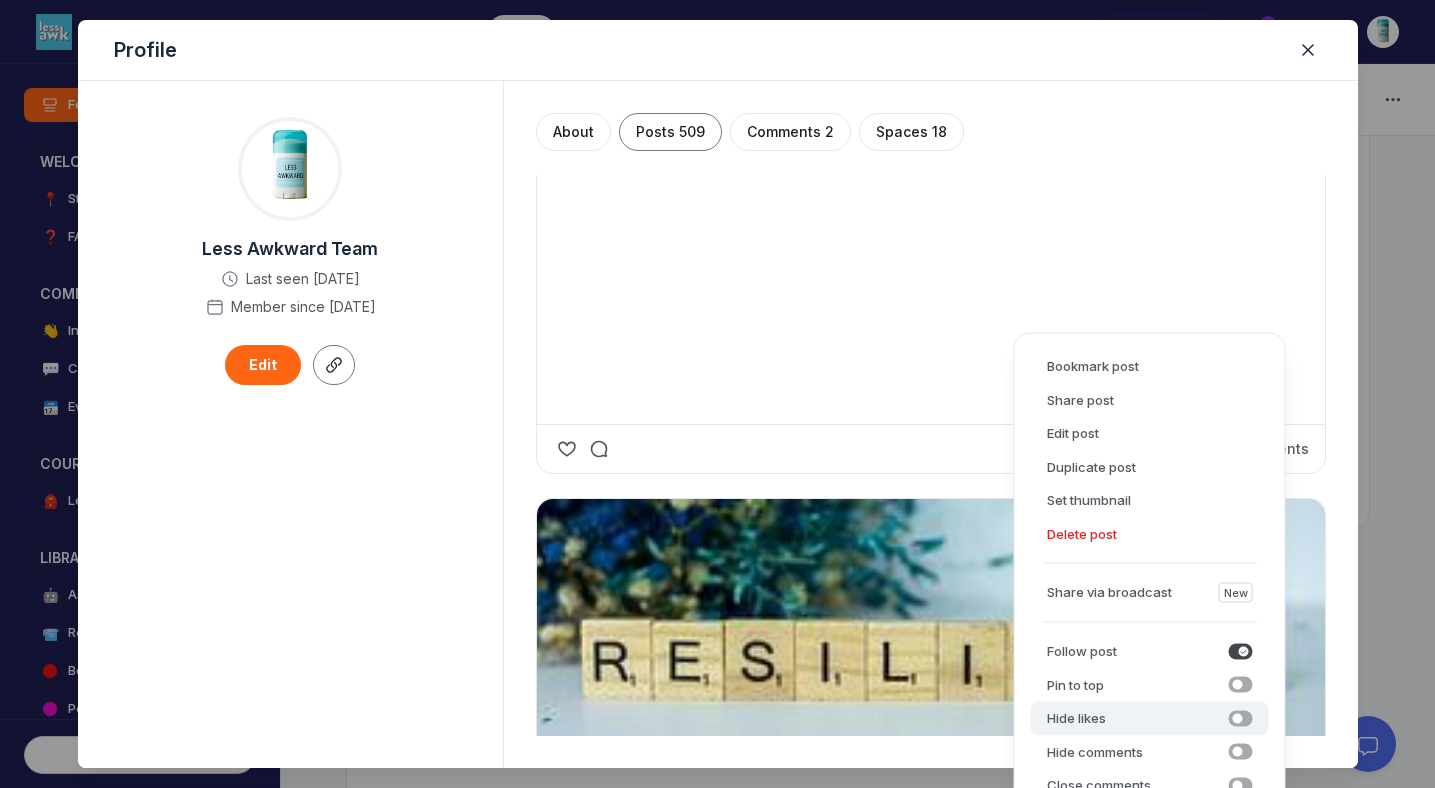 click on "Hide likes Hide likes" at bounding box center [1150, 719] 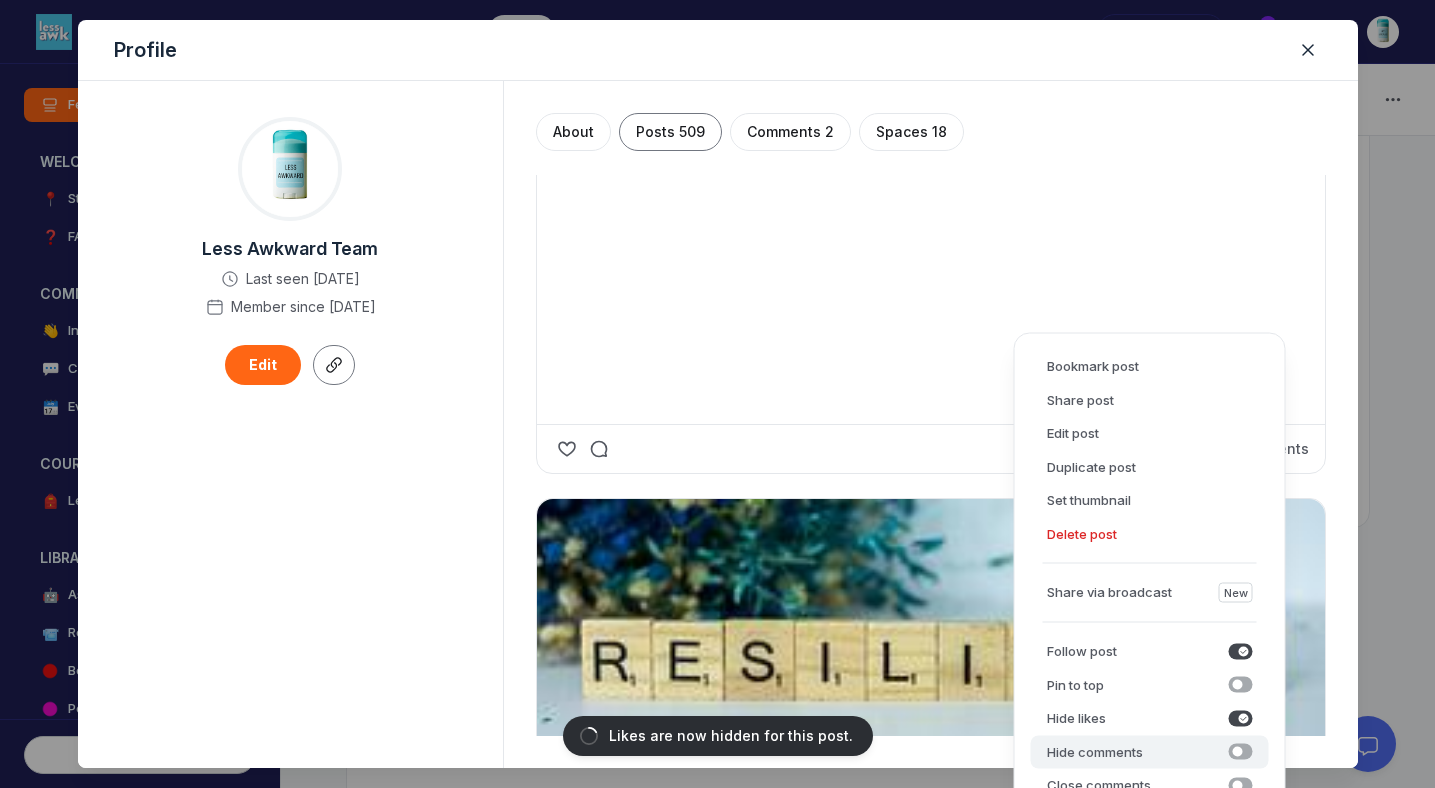 click at bounding box center [1241, 752] 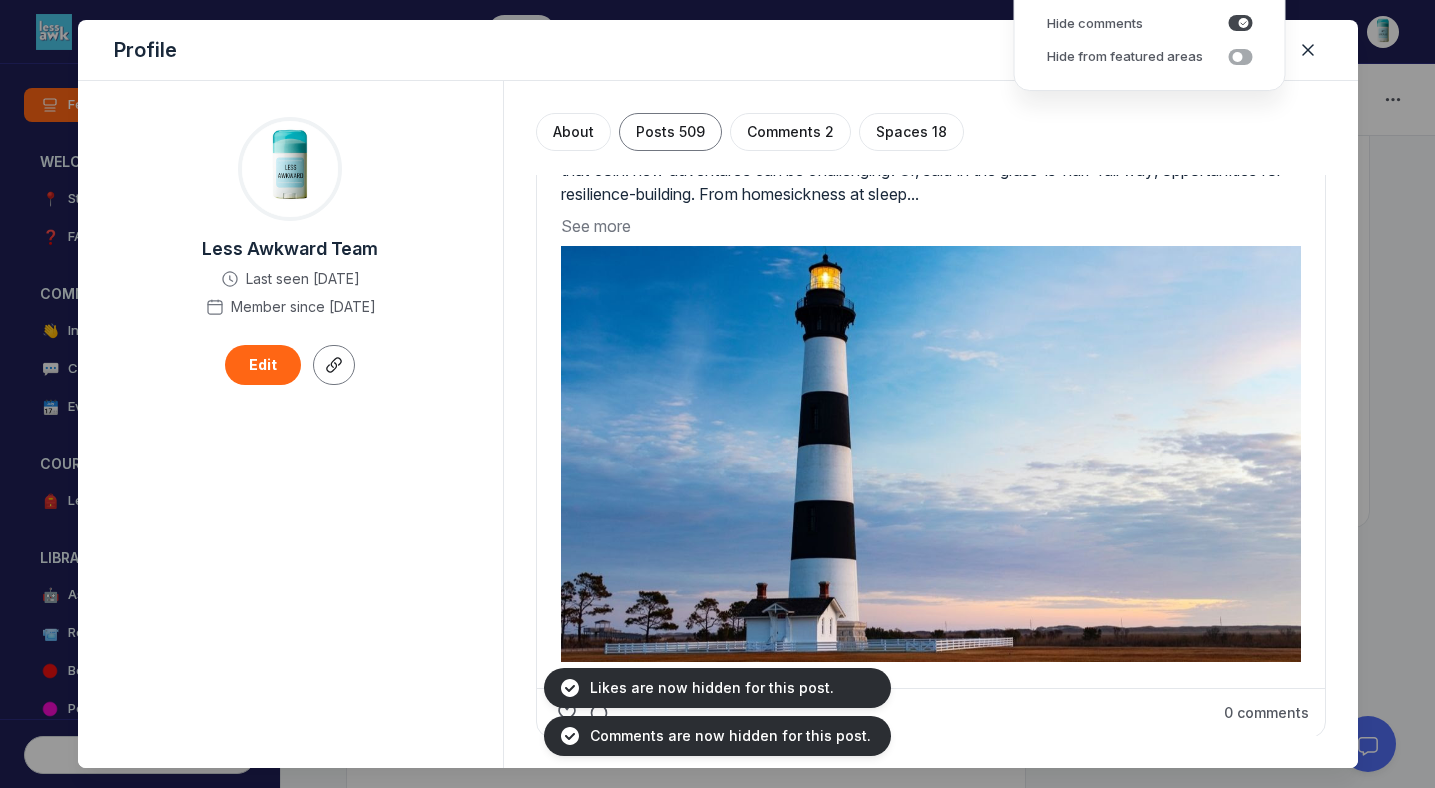 scroll, scrollTop: 27775, scrollLeft: 0, axis: vertical 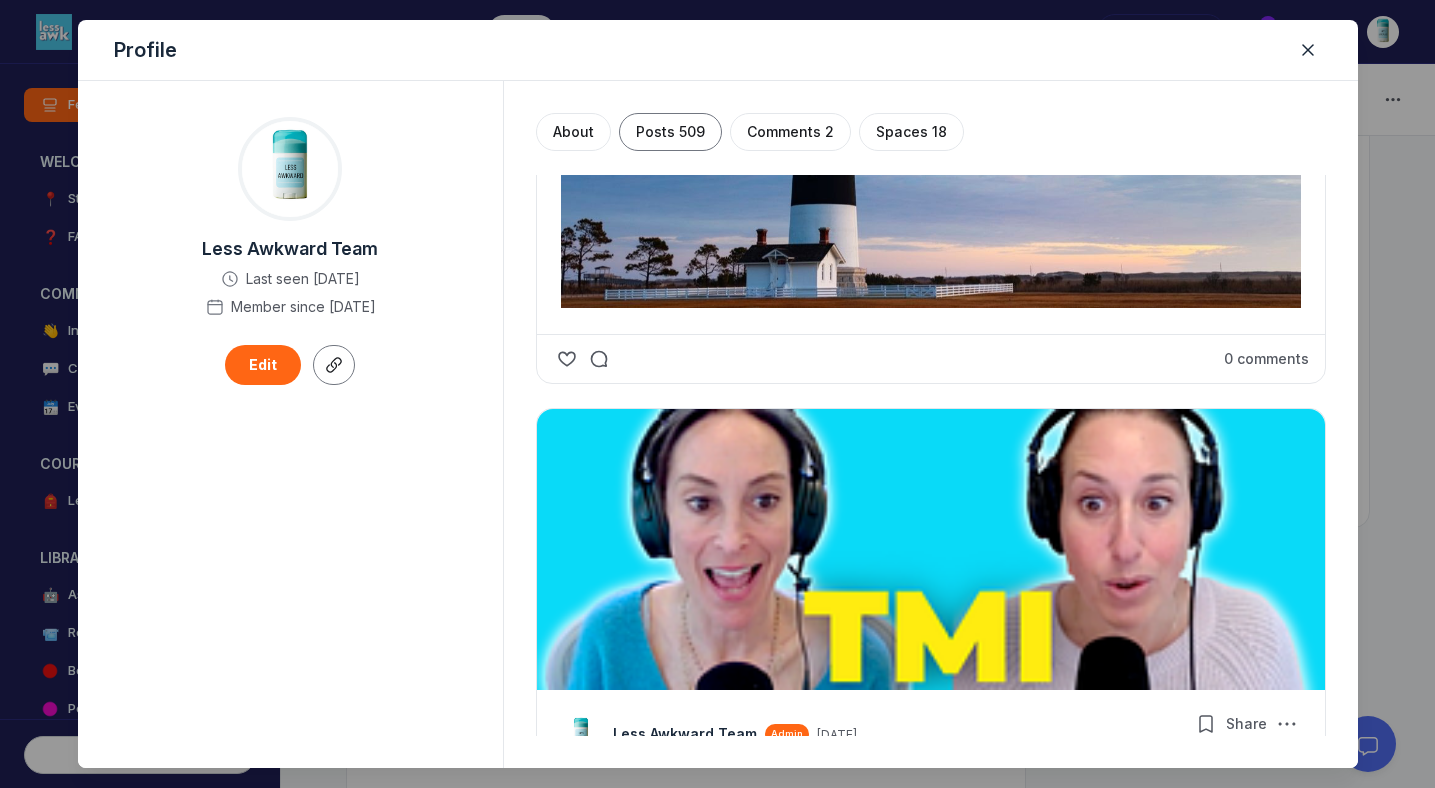 click 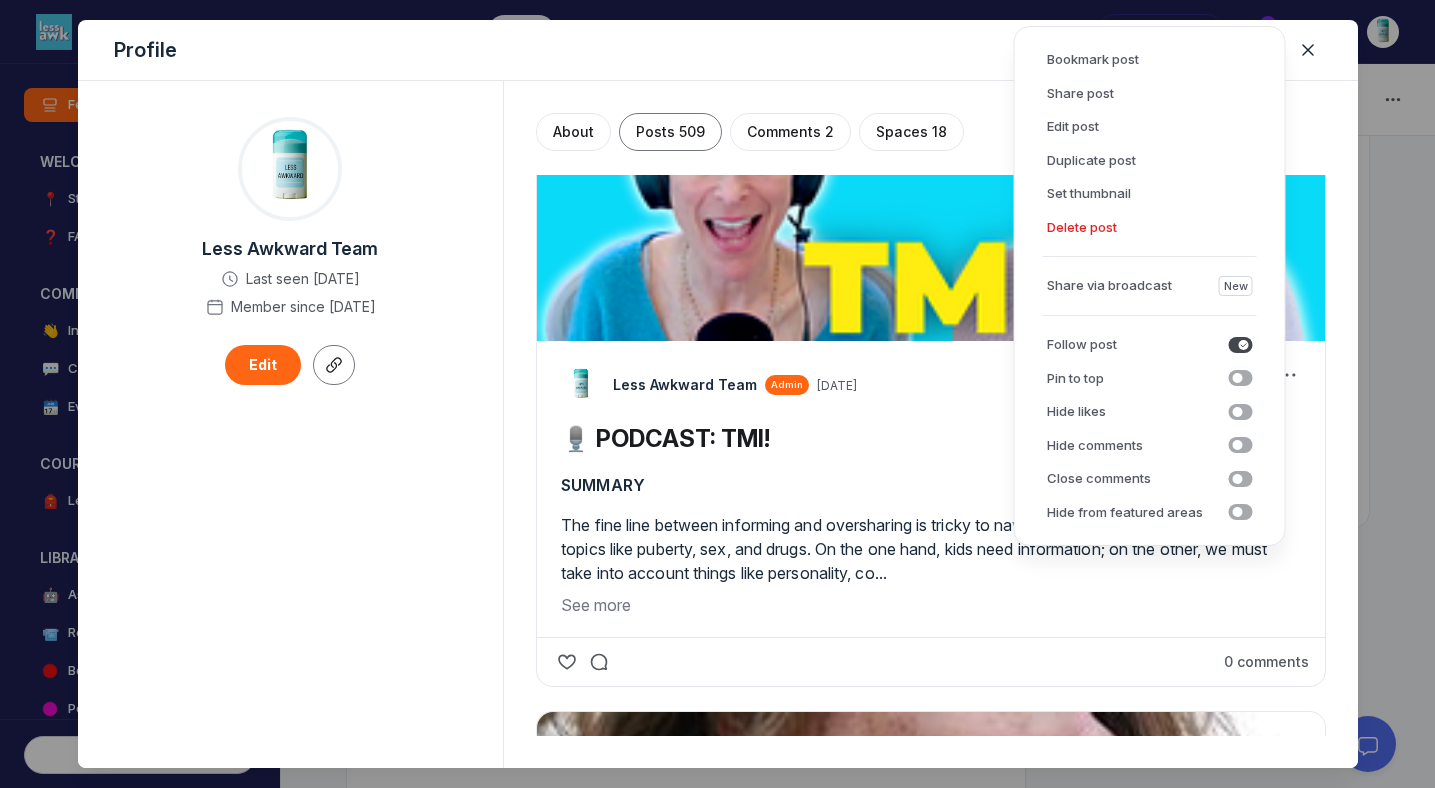 scroll, scrollTop: 28236, scrollLeft: 0, axis: vertical 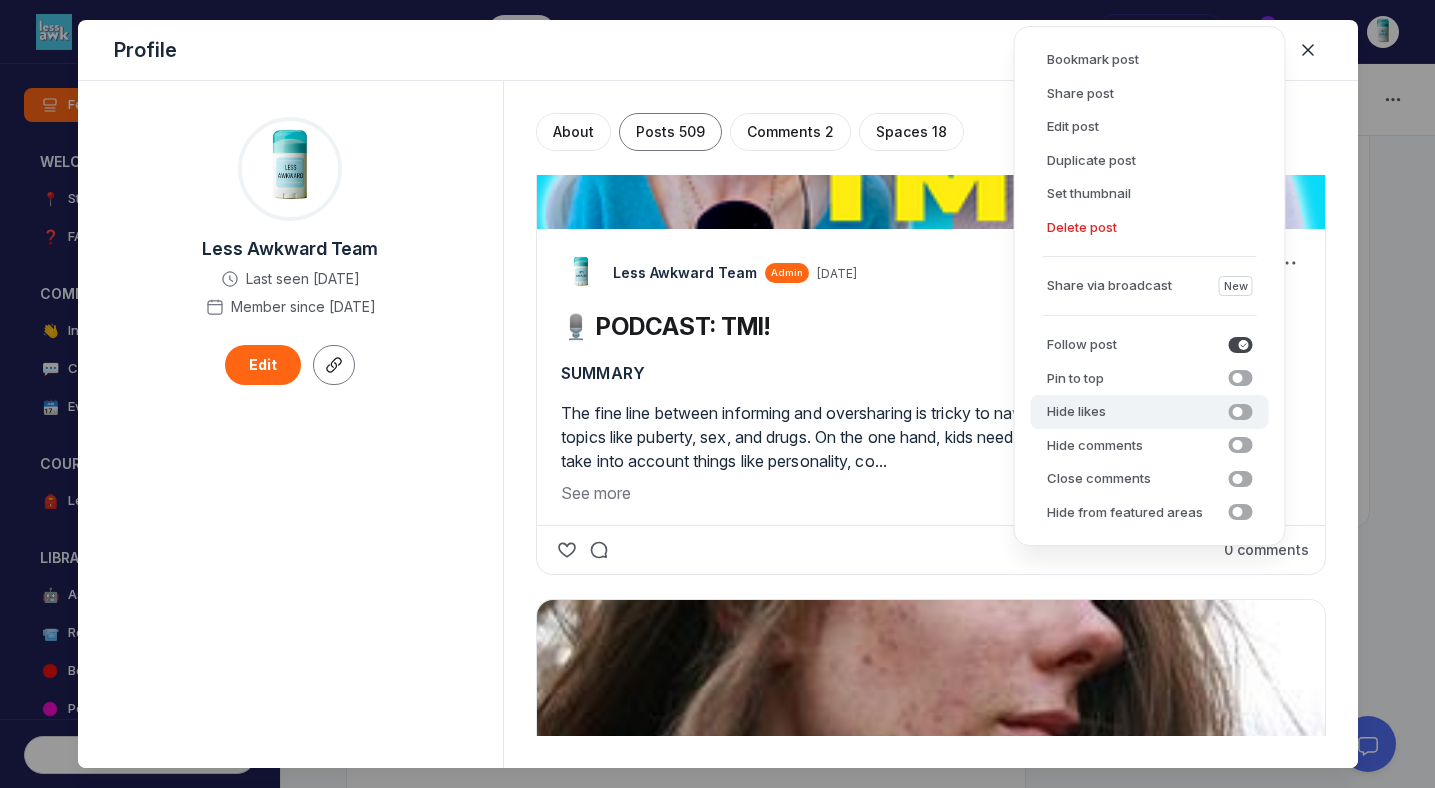 click on "Hide likes Hide likes" at bounding box center [1150, 412] 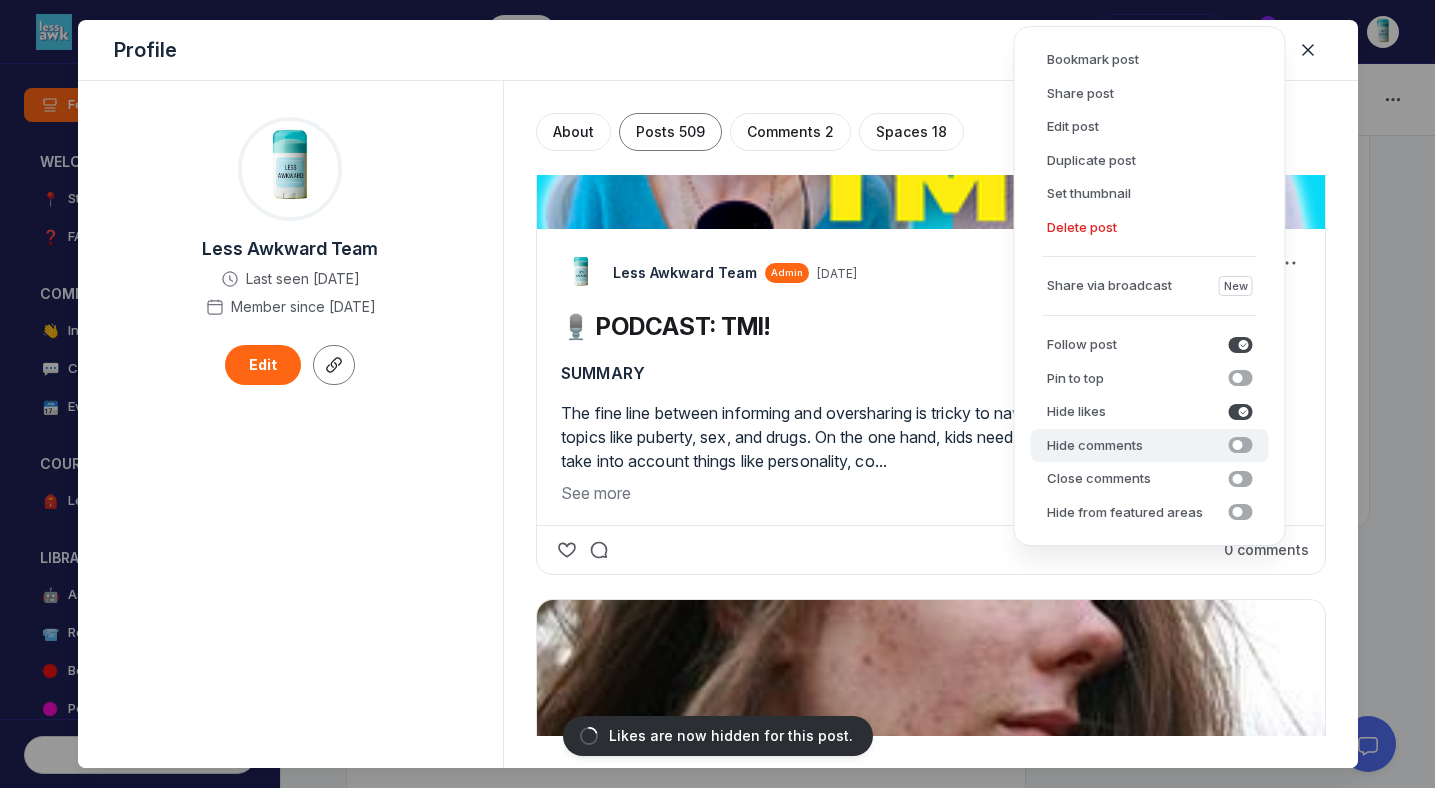 click at bounding box center (1241, 445) 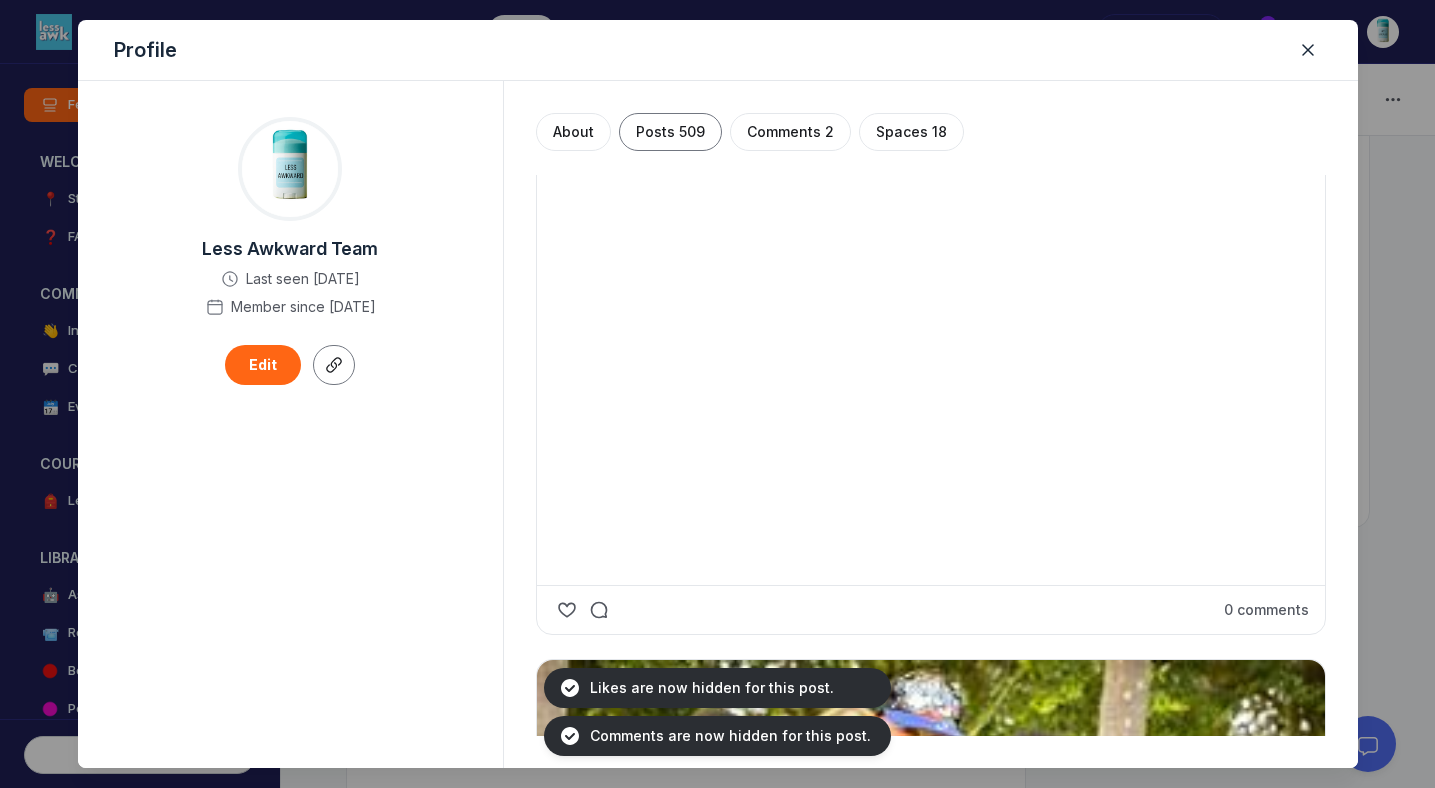 scroll, scrollTop: 29191, scrollLeft: 0, axis: vertical 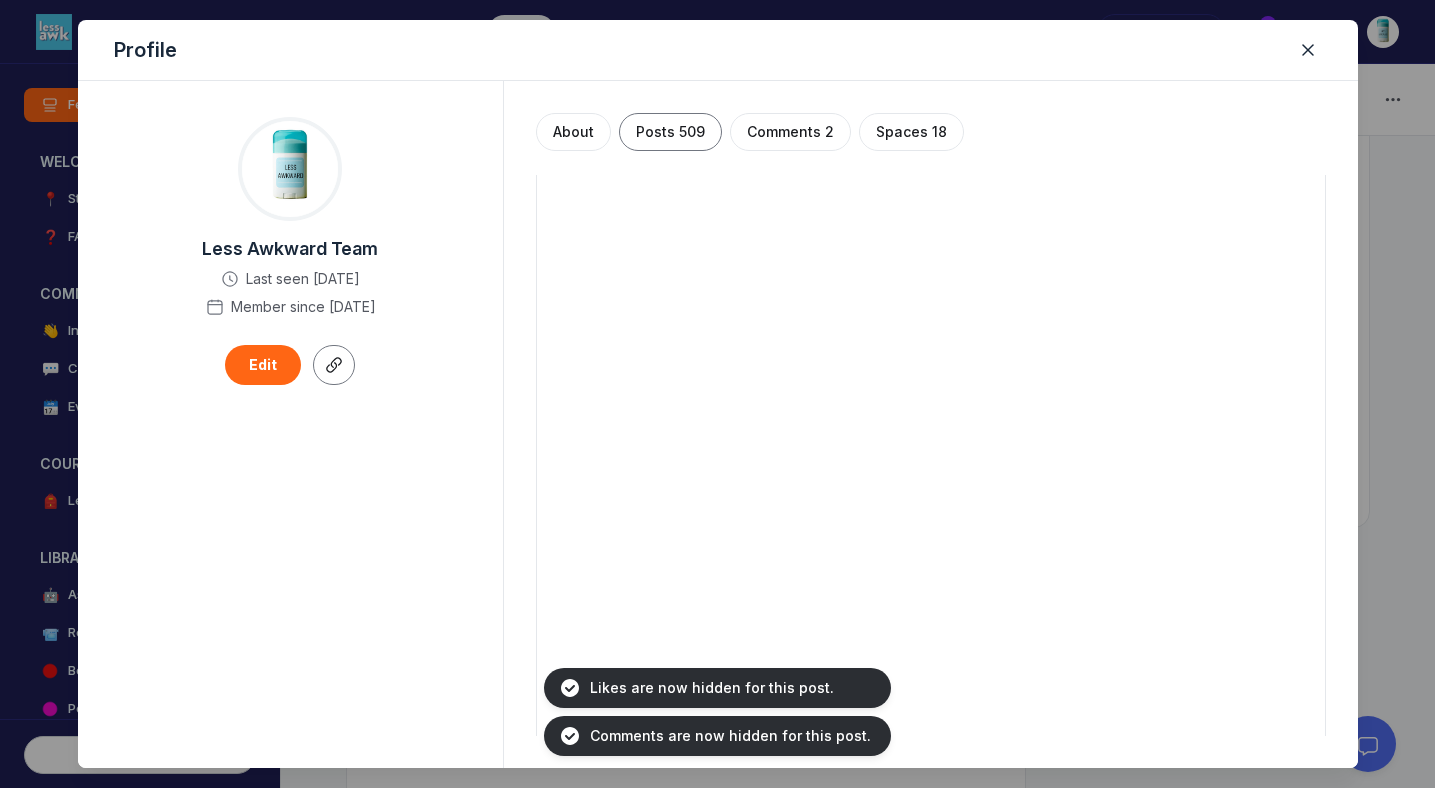 click 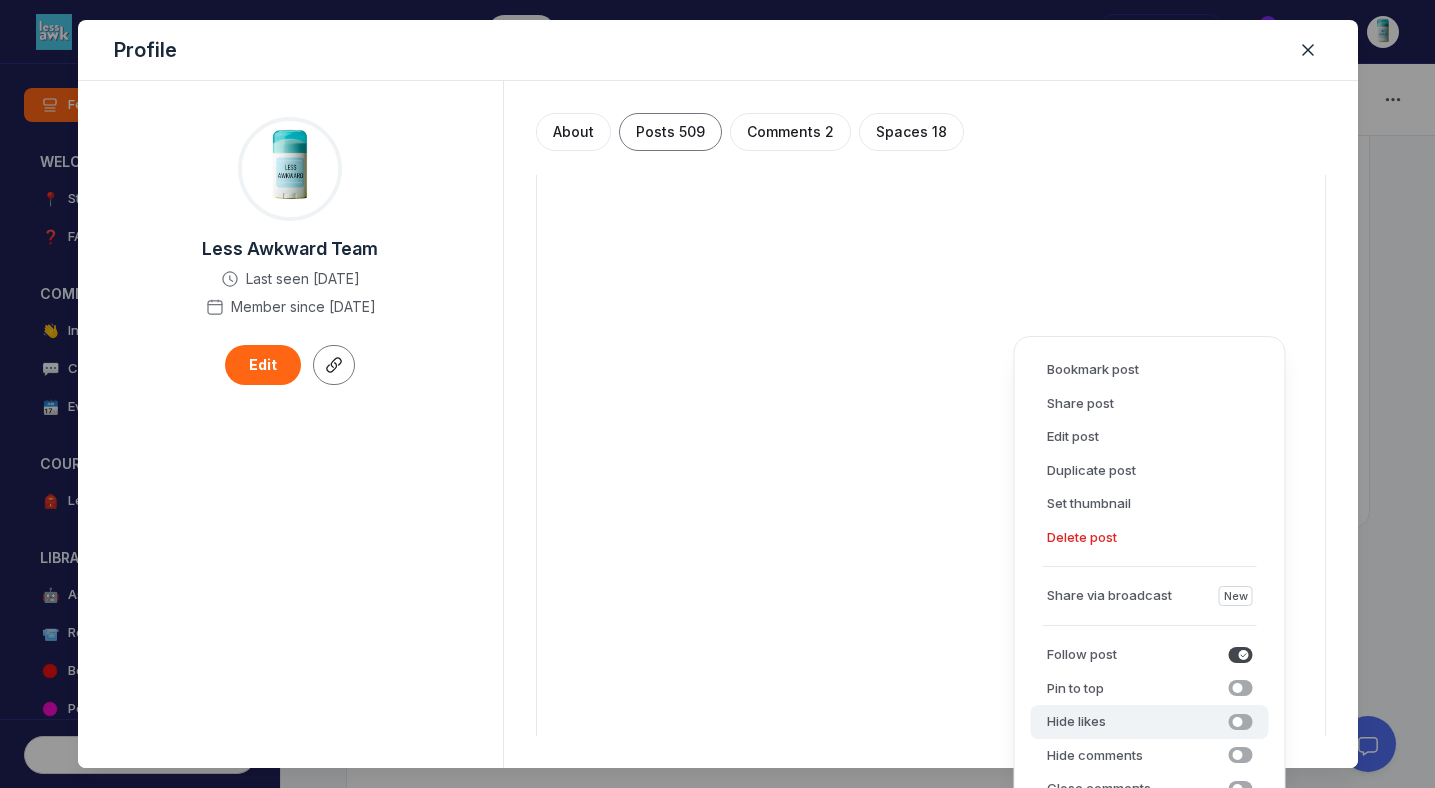 click on "Hide likes Hide likes" at bounding box center (1150, 722) 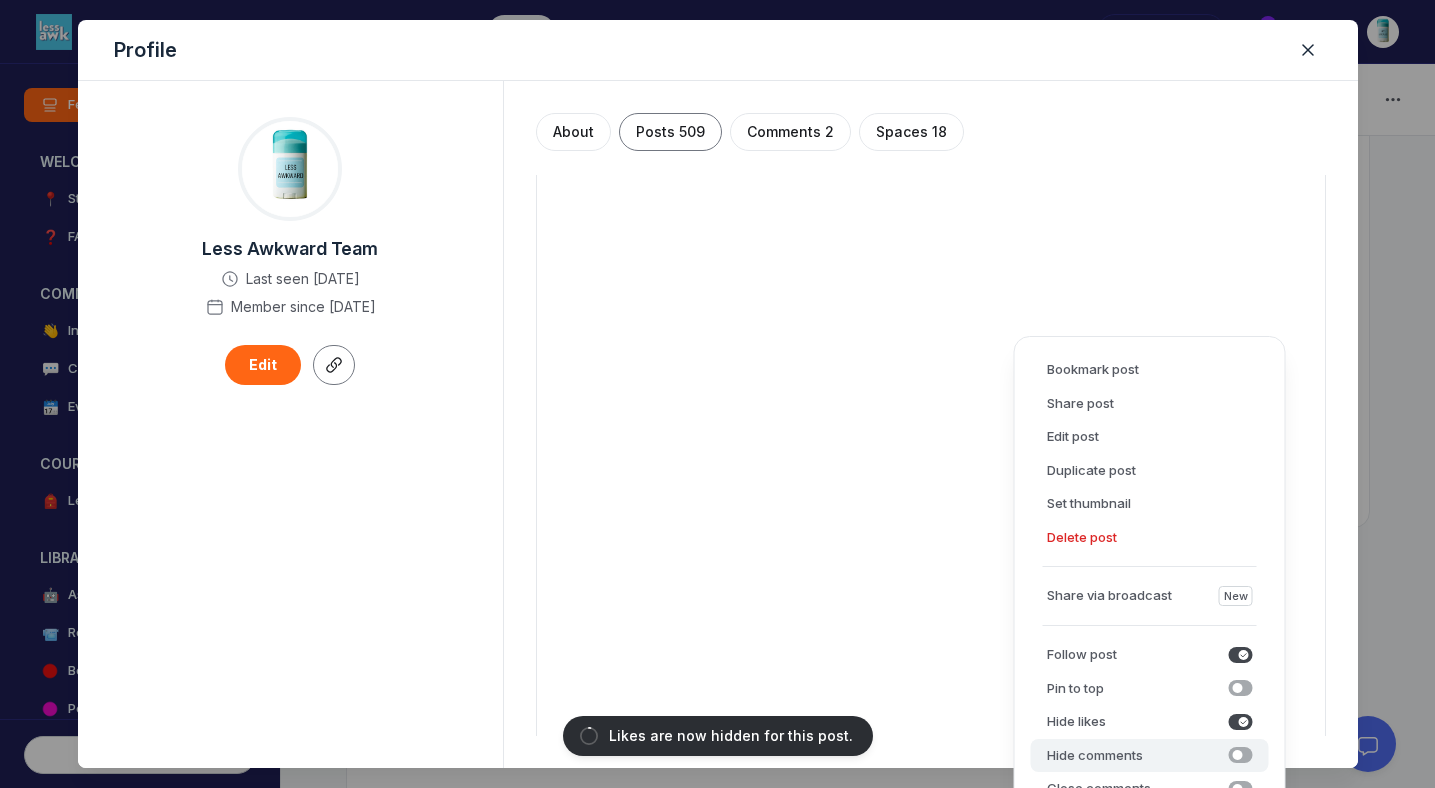 click on "Hide comments Hide comments" at bounding box center (1150, 756) 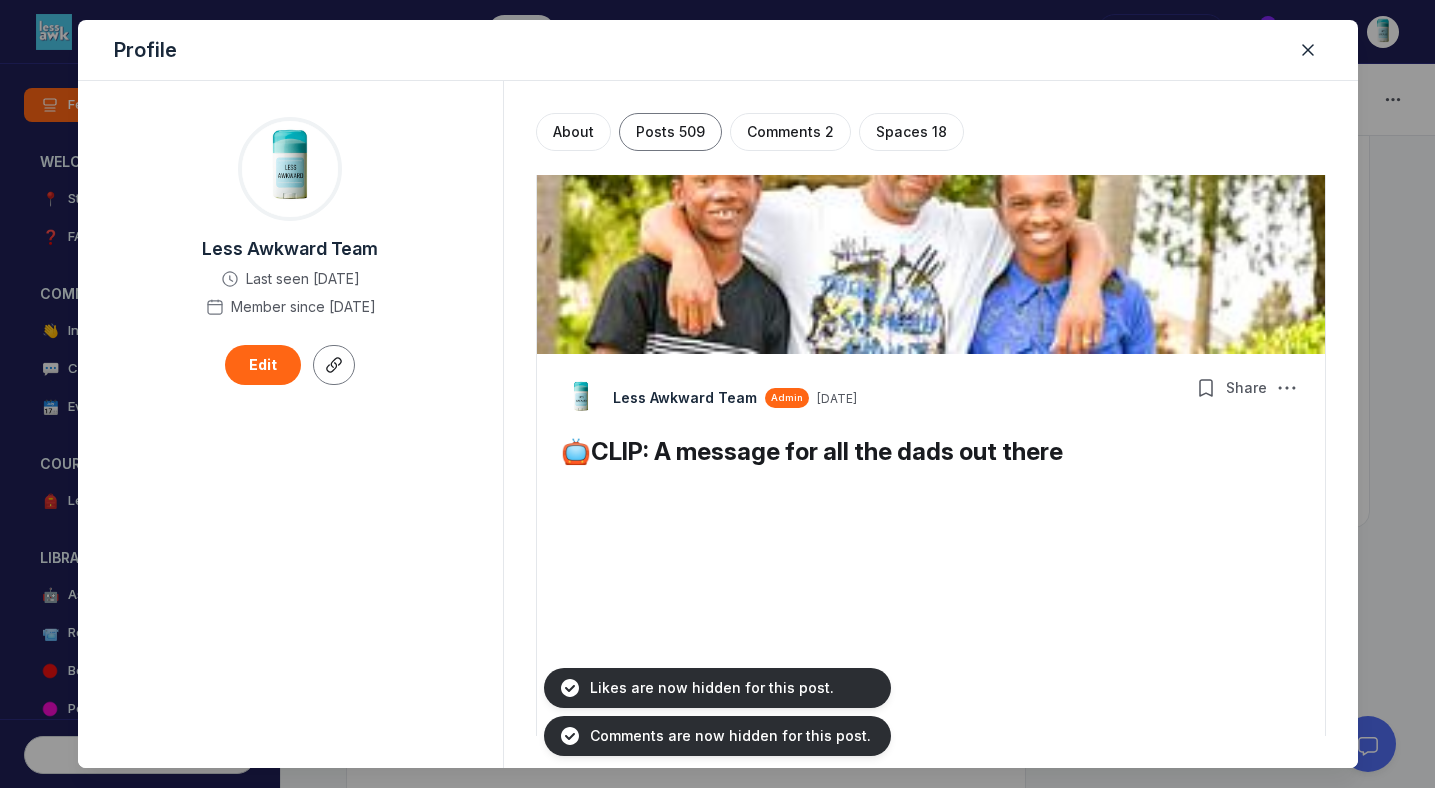 scroll, scrollTop: 30070, scrollLeft: 0, axis: vertical 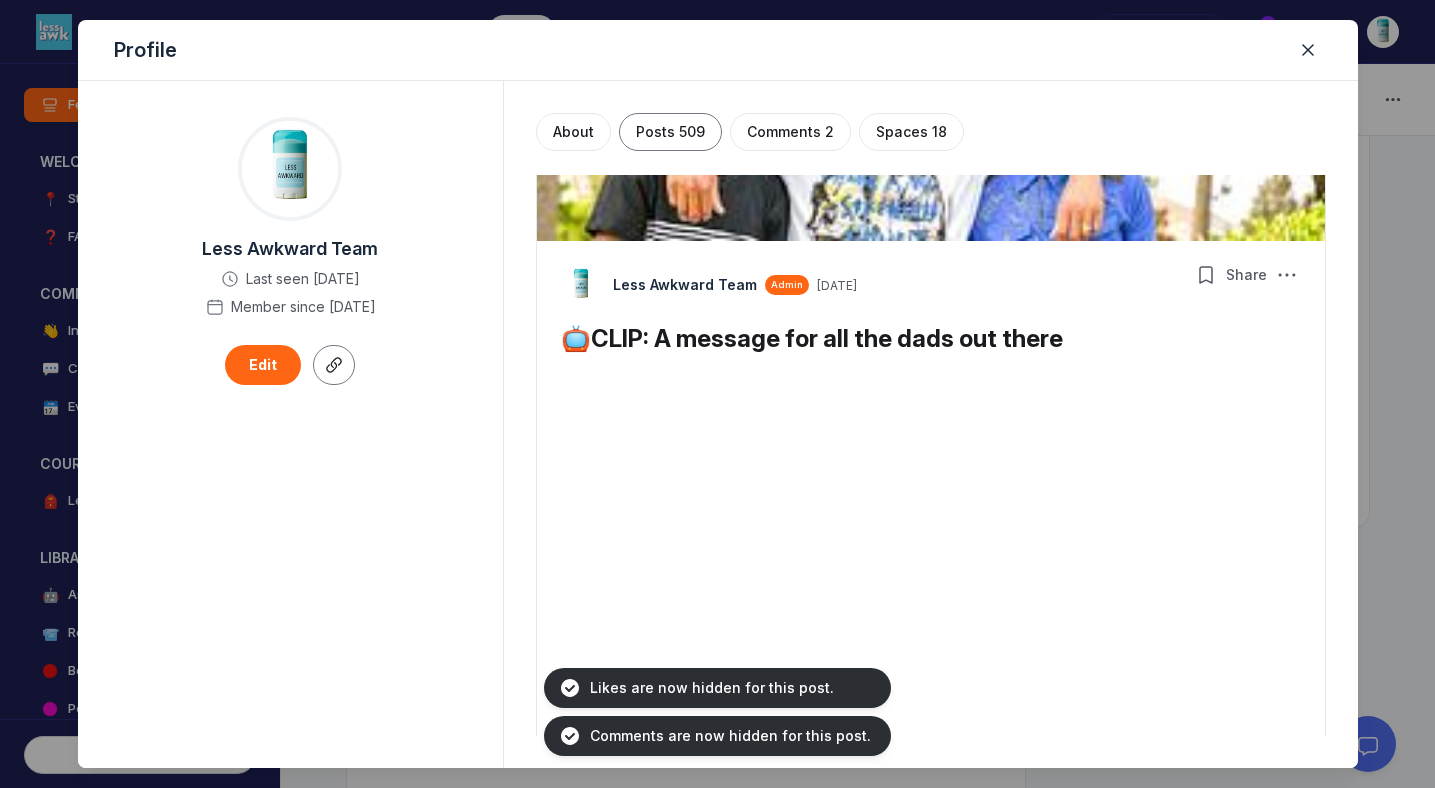 click 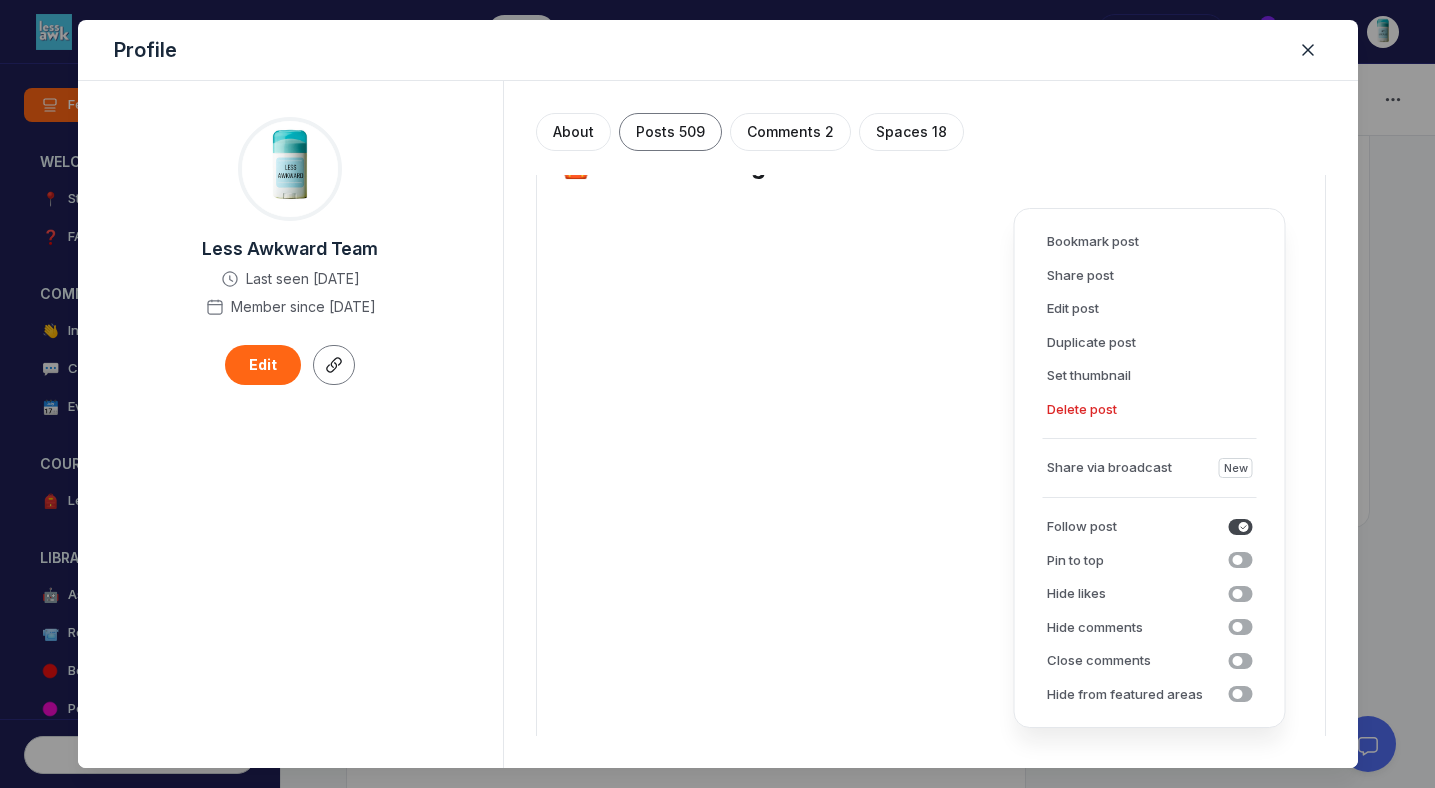 scroll, scrollTop: 30299, scrollLeft: 0, axis: vertical 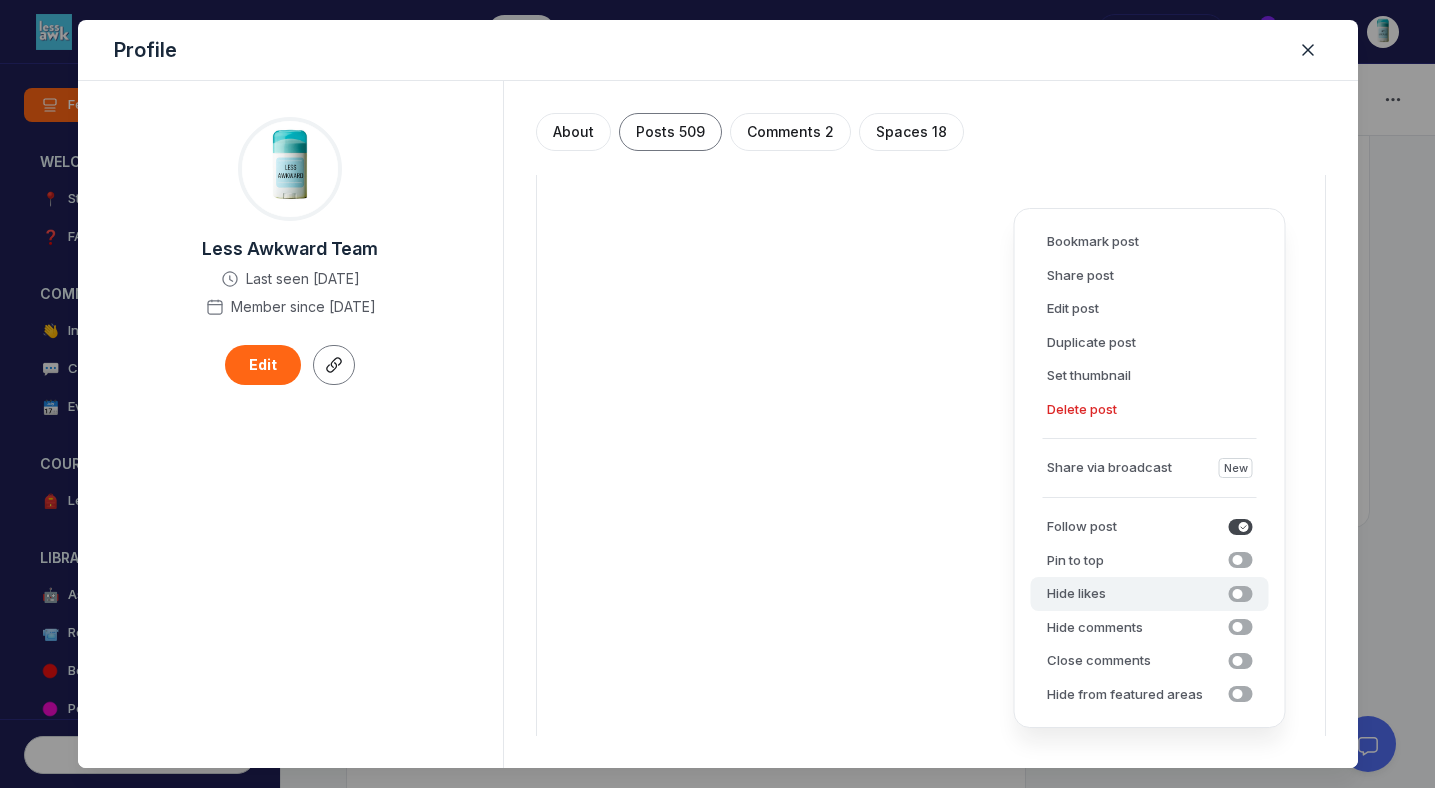 click on "Hide likes Hide likes" at bounding box center (1150, 594) 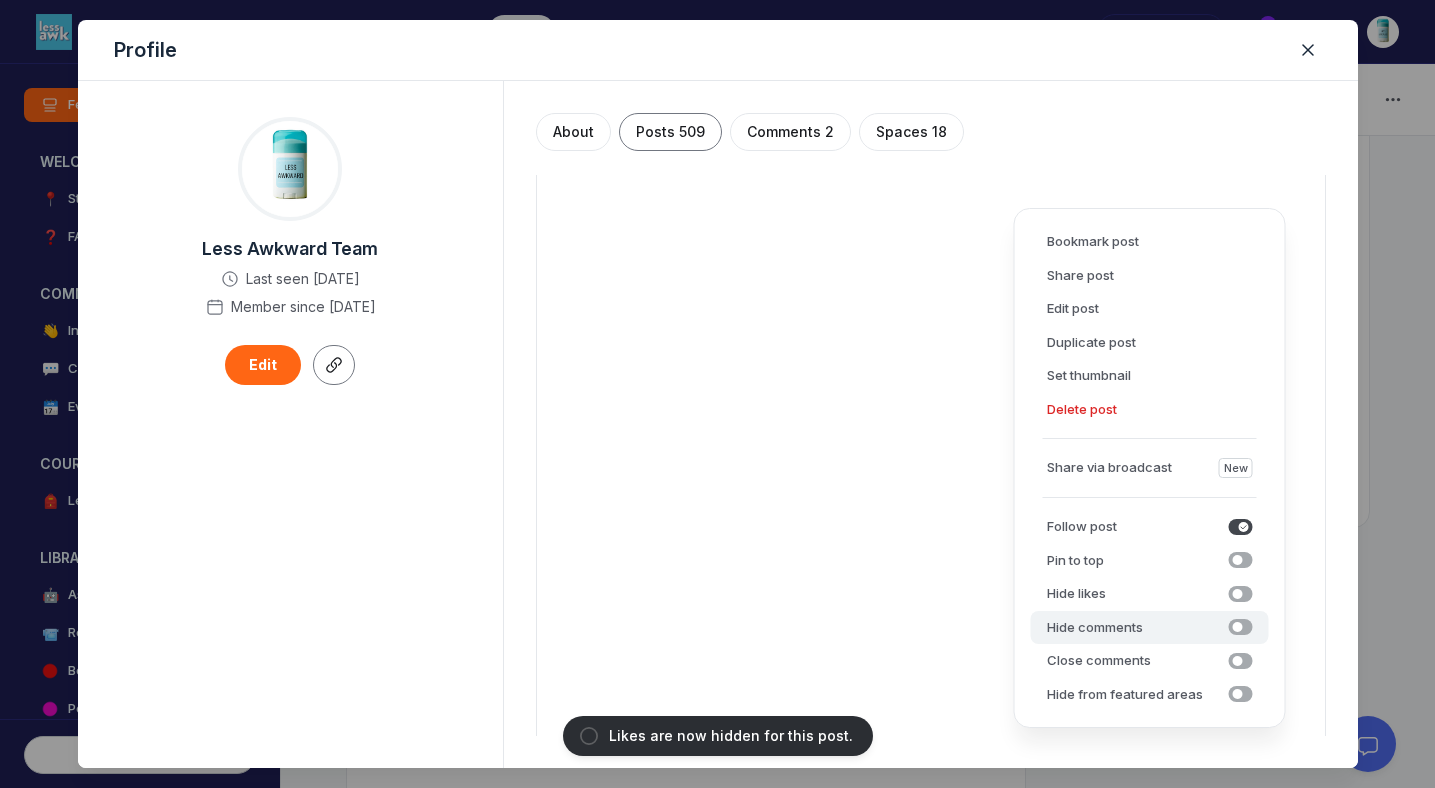 click on "Hide comments Hide comments" at bounding box center (1150, 628) 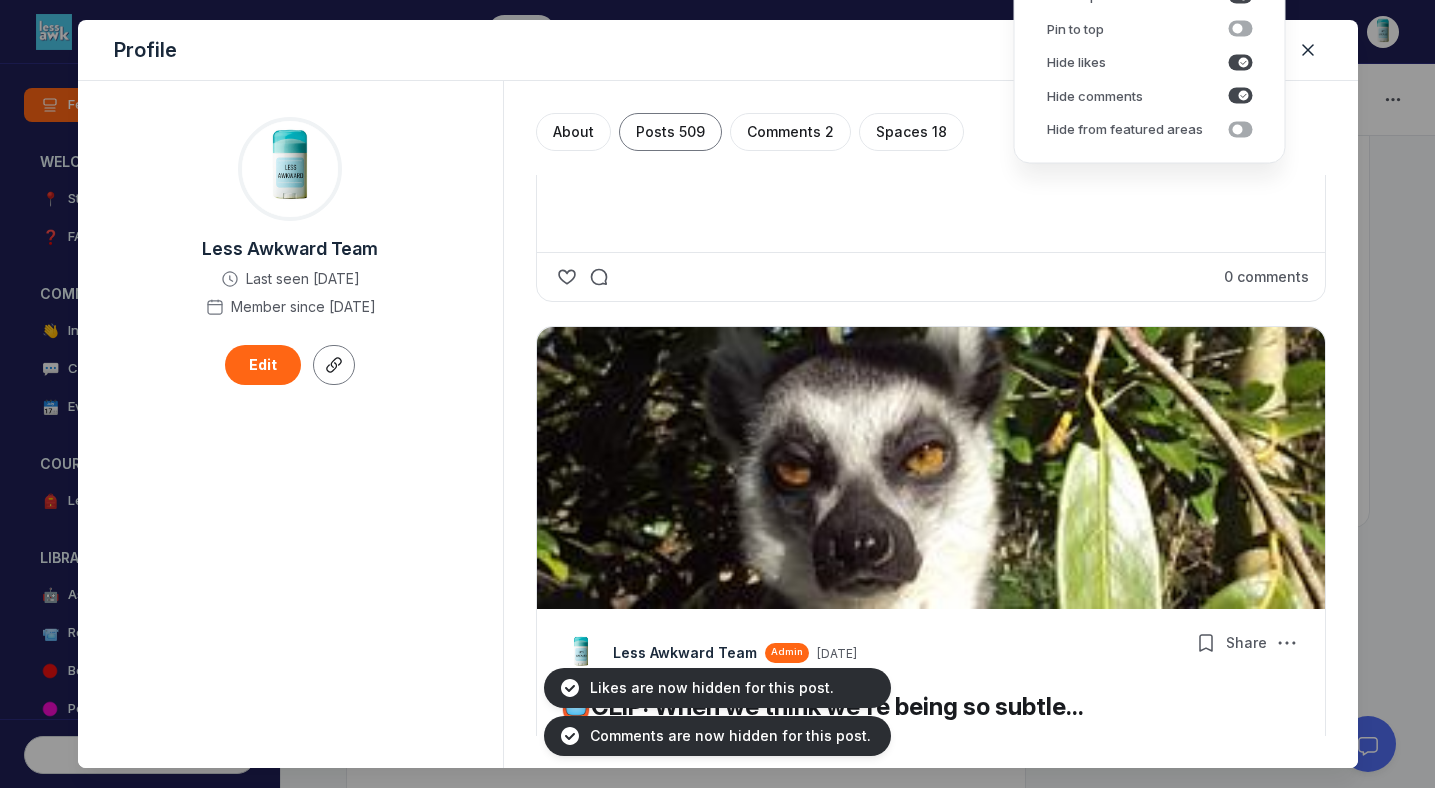scroll, scrollTop: 30831, scrollLeft: 0, axis: vertical 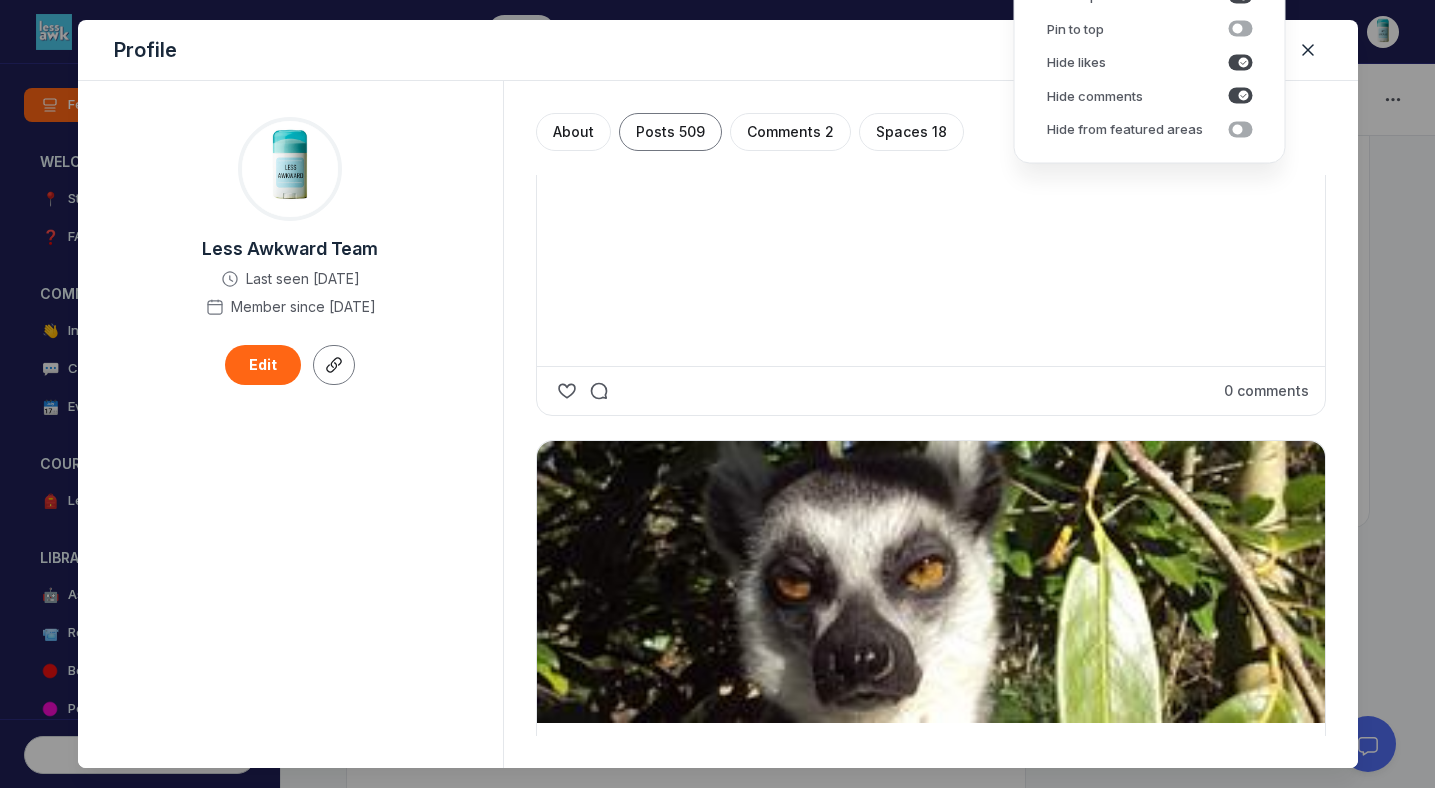 click 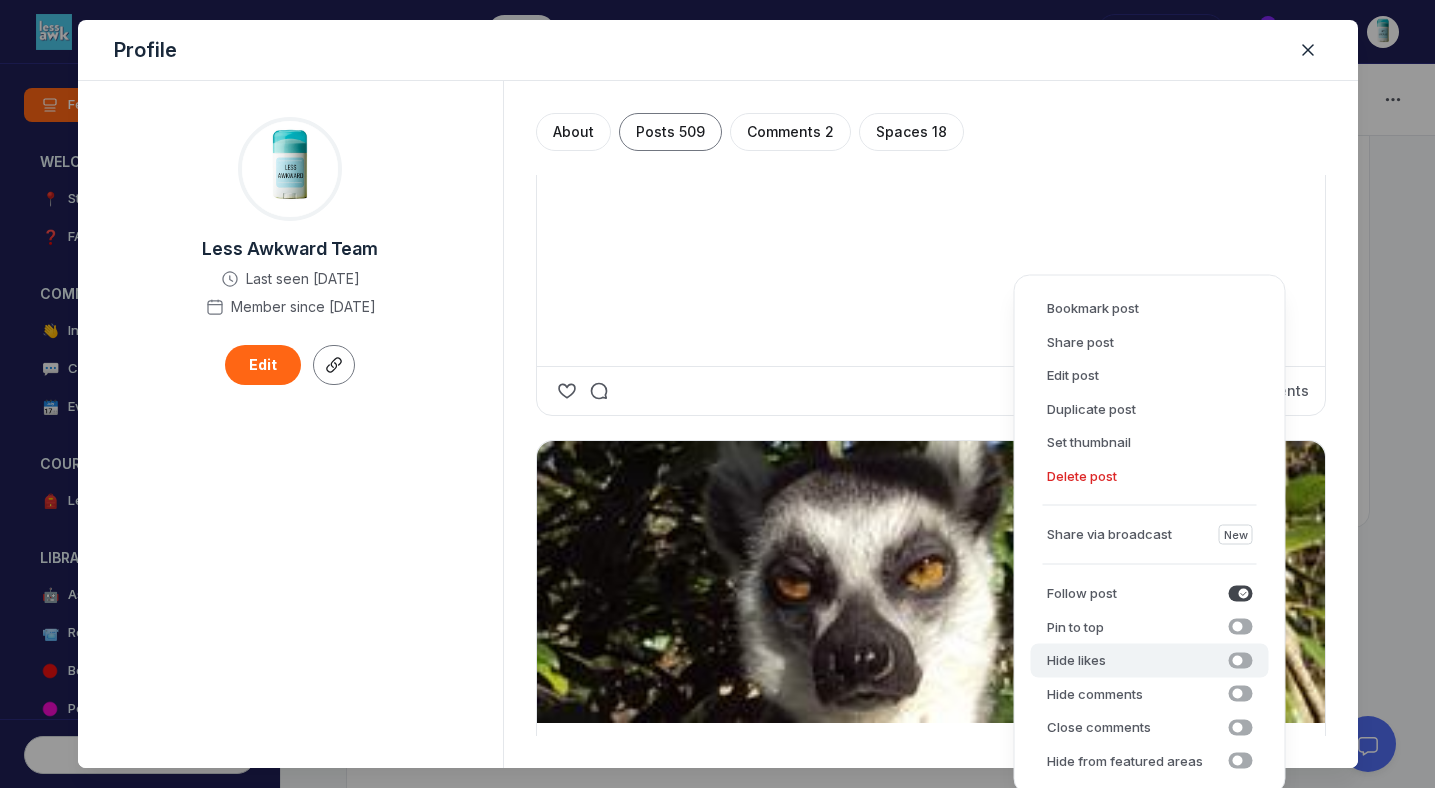 click on "Hide likes Hide likes" at bounding box center (1150, 661) 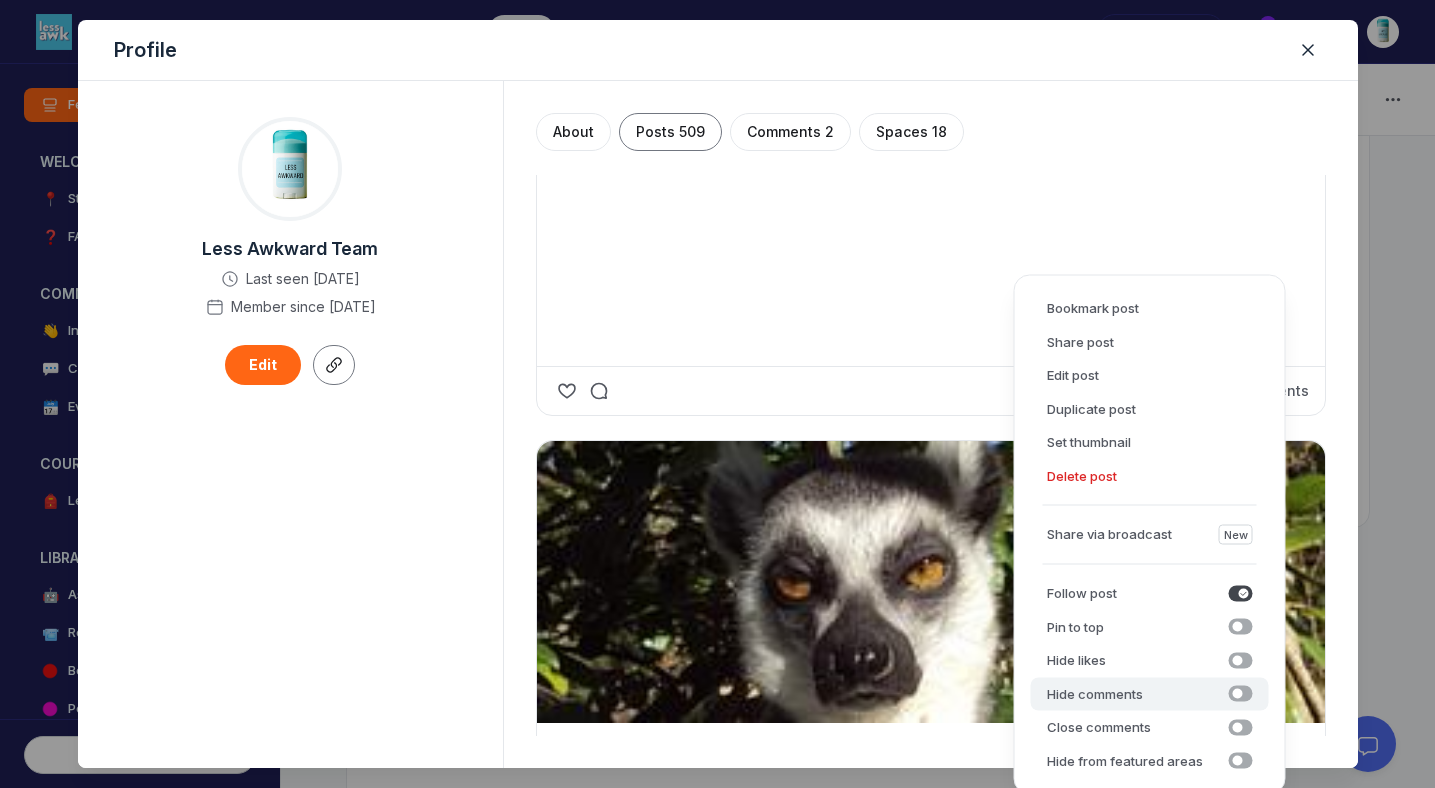 click on "Hide comments" at bounding box center (1095, 694) 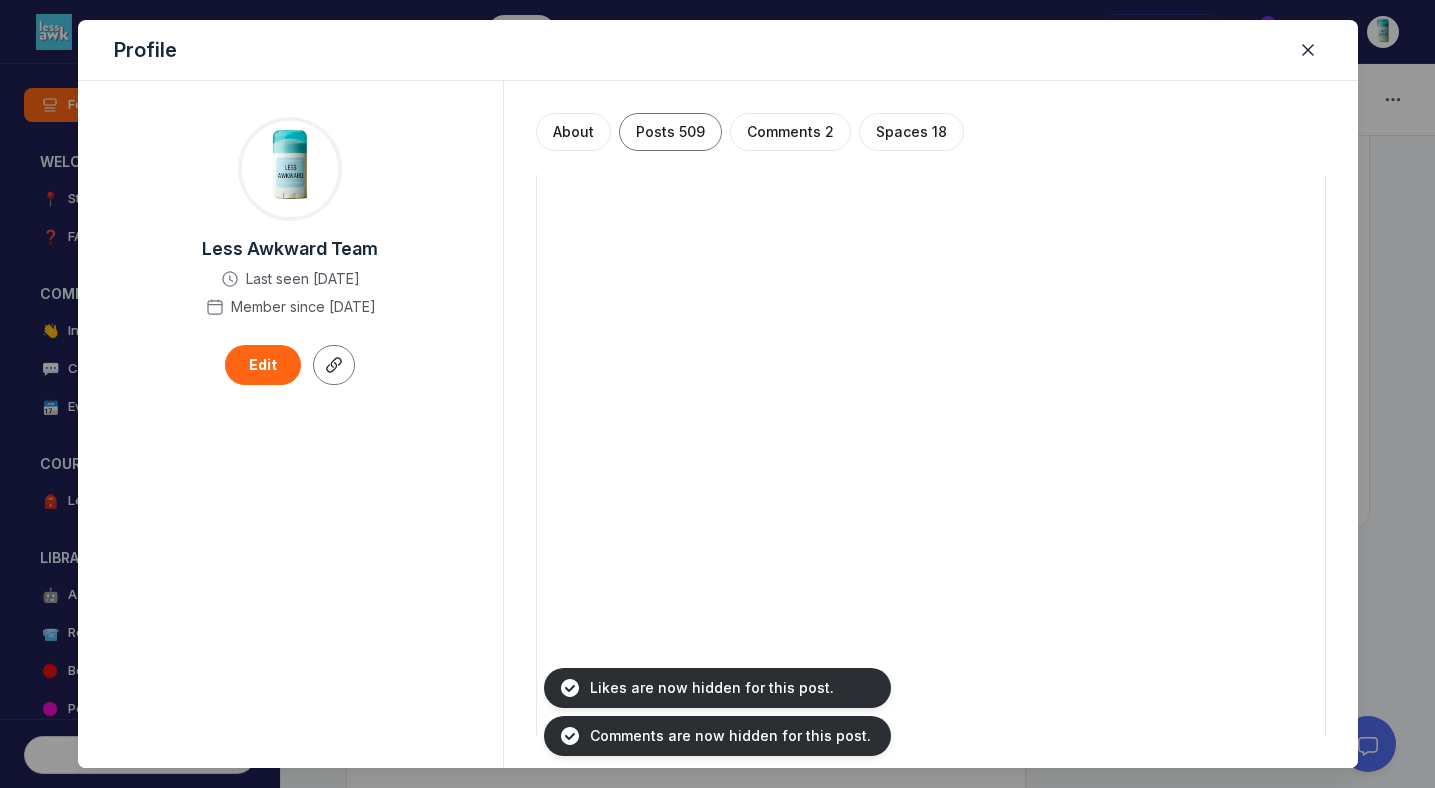 scroll, scrollTop: 32086, scrollLeft: 0, axis: vertical 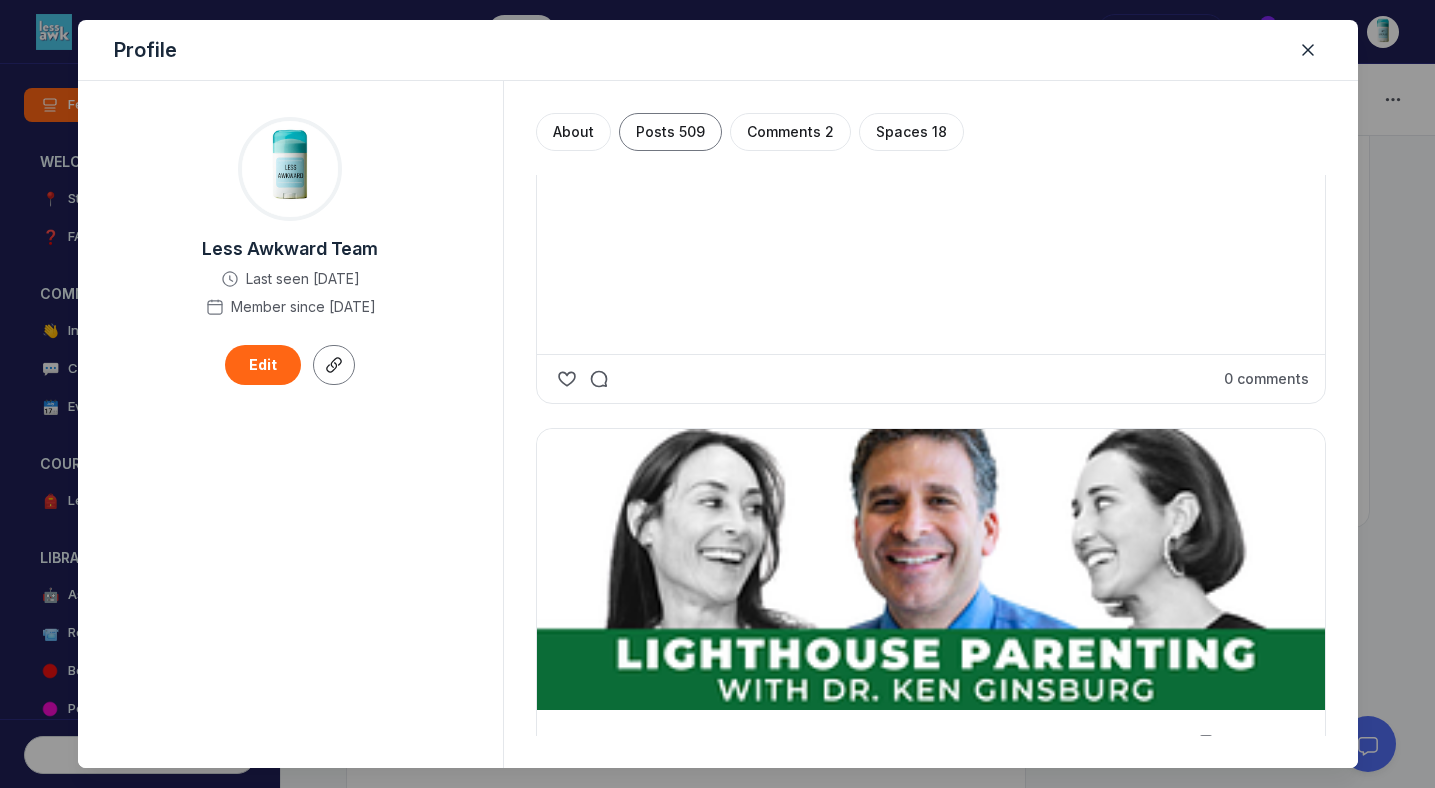 click on "LT Less Awkward Team Admin [DATE] 📺CLIP: A message for all the dads out there Share" at bounding box center (930, -1807) 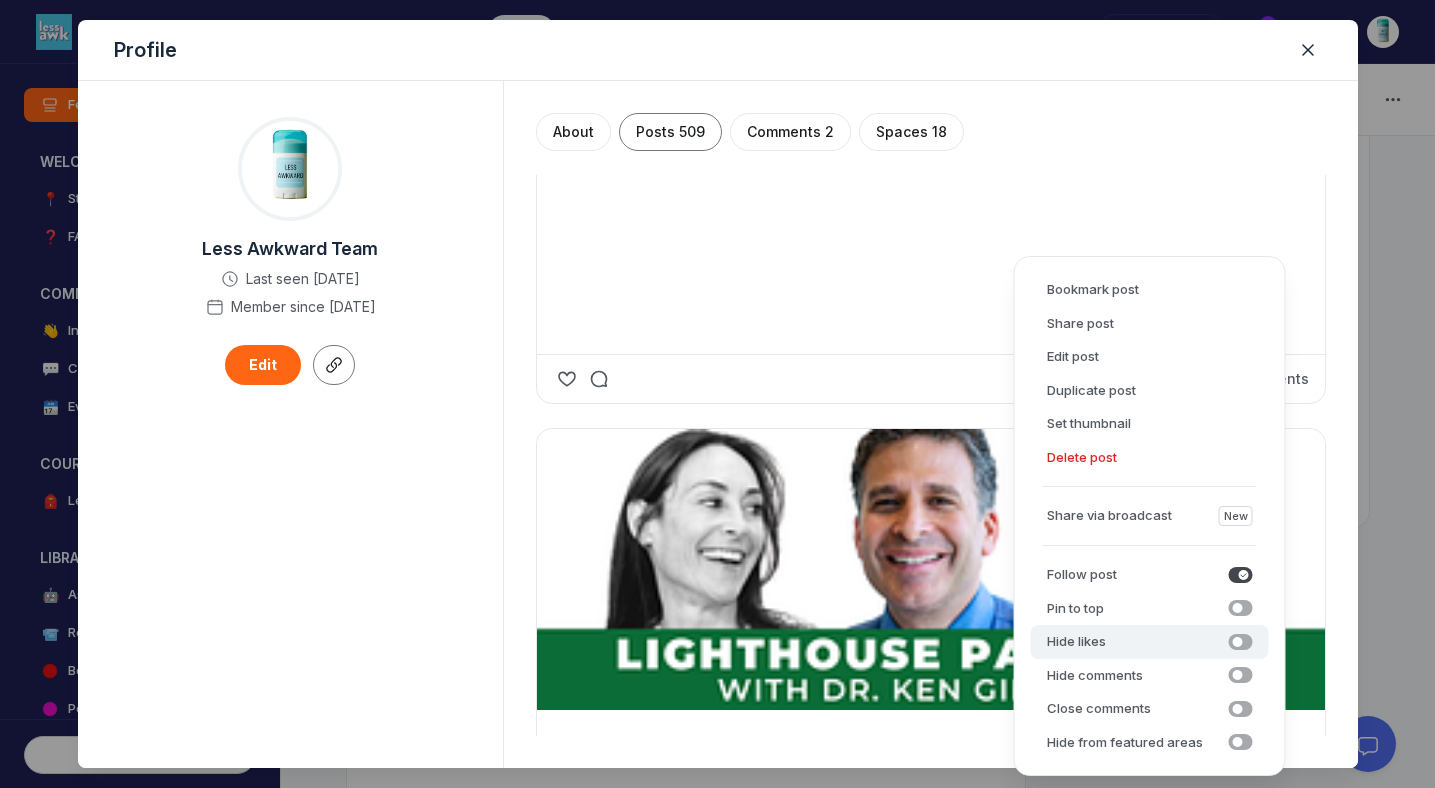 click on "Hide likes Hide likes" at bounding box center [1150, 642] 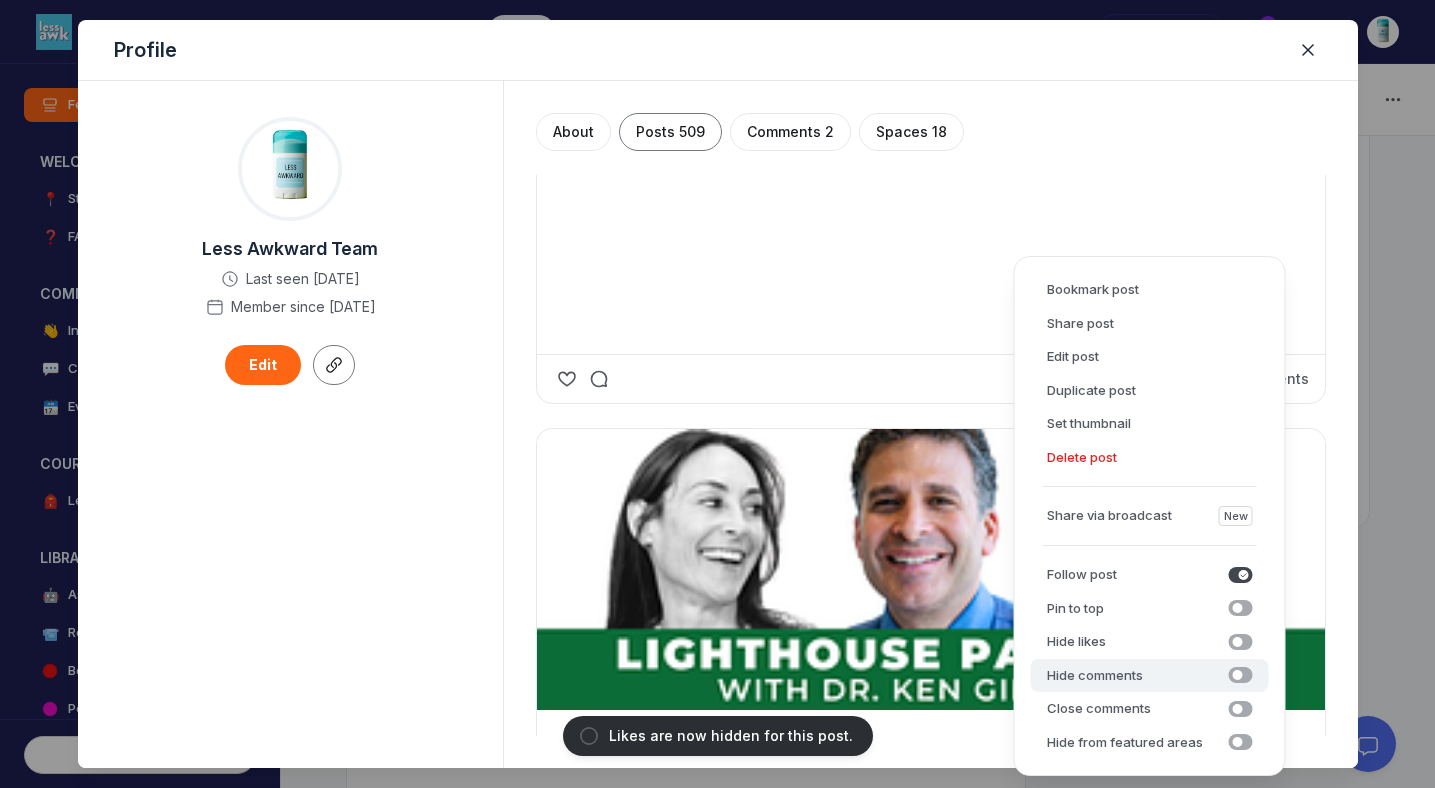 click on "Hide comments Hide comments" at bounding box center (1150, 676) 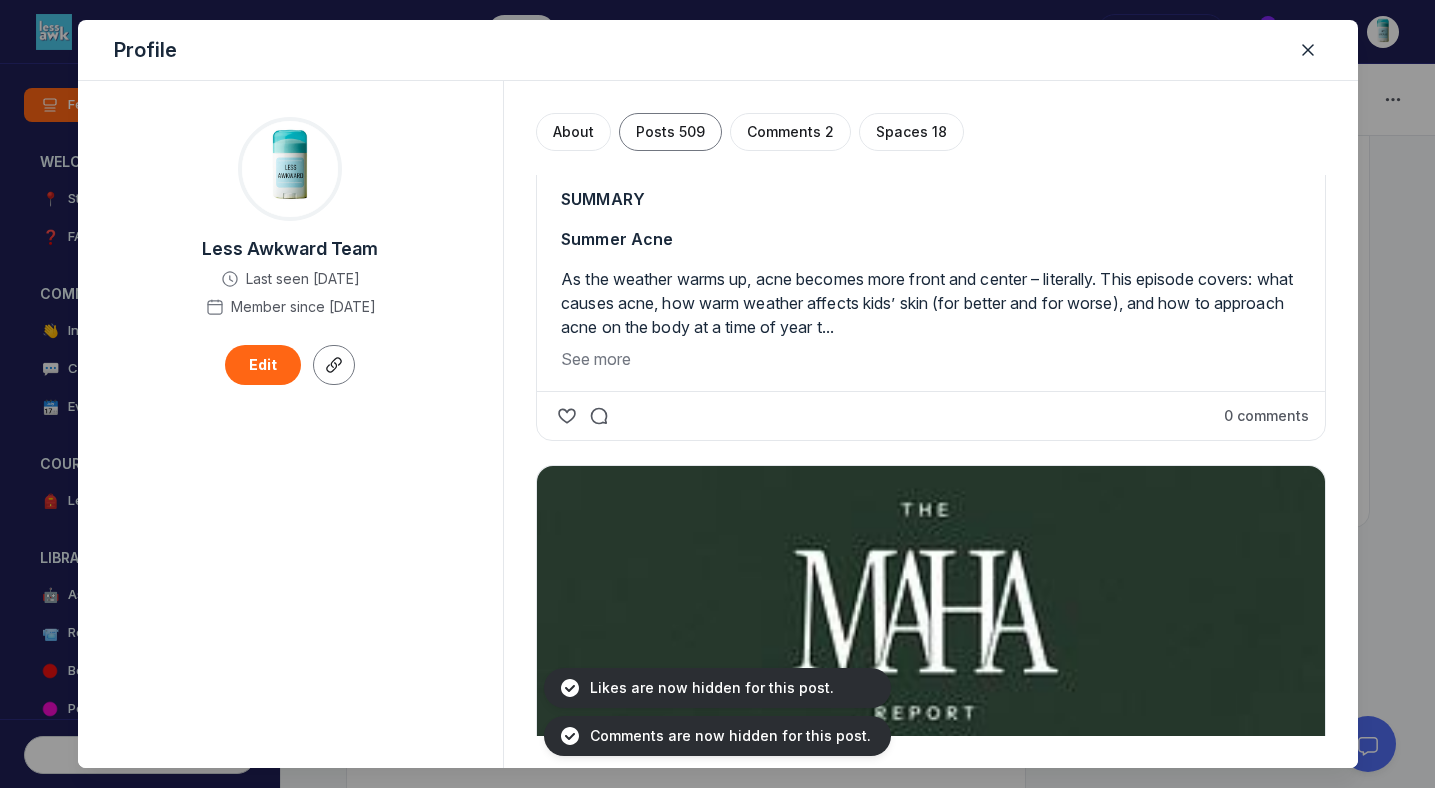 scroll, scrollTop: 33287, scrollLeft: 0, axis: vertical 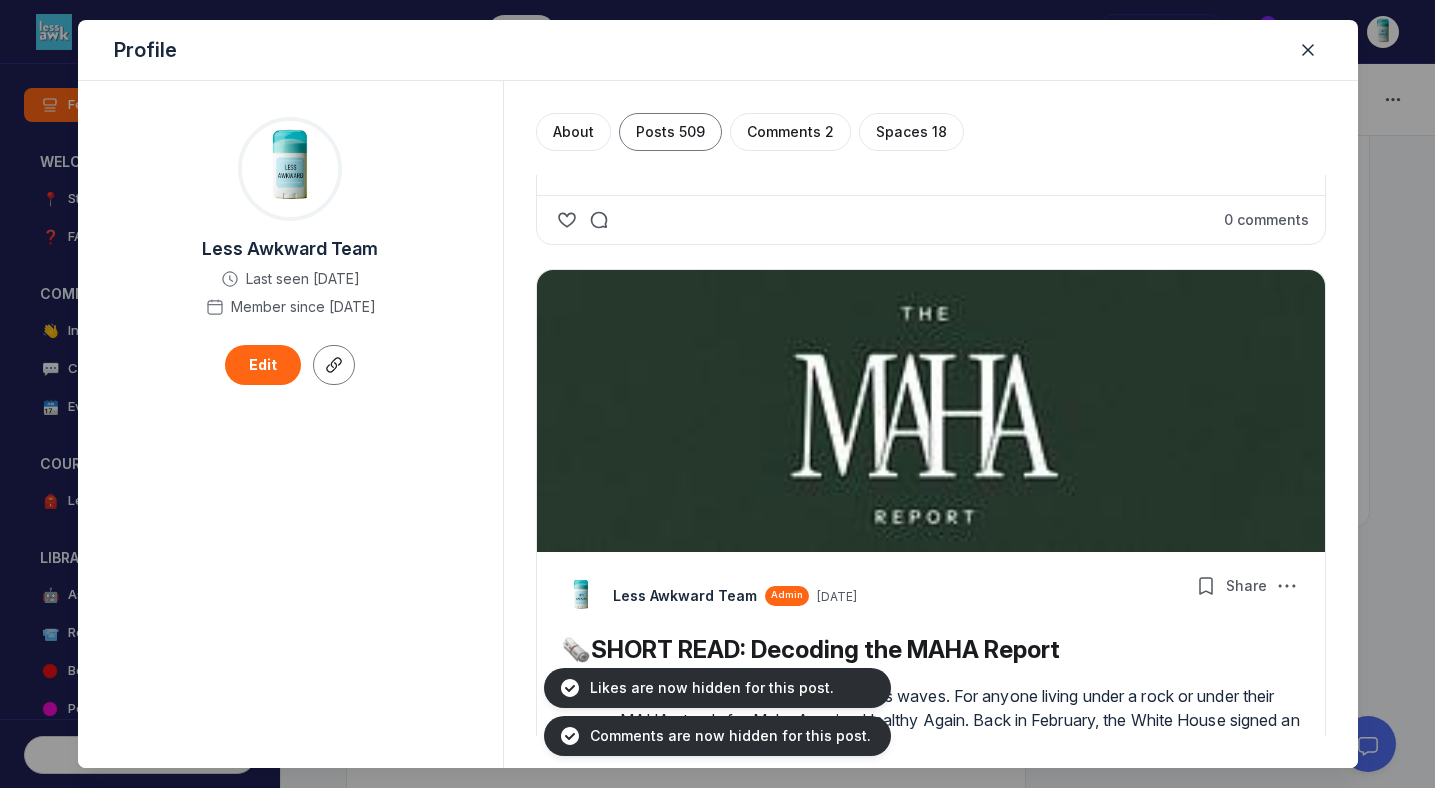 click 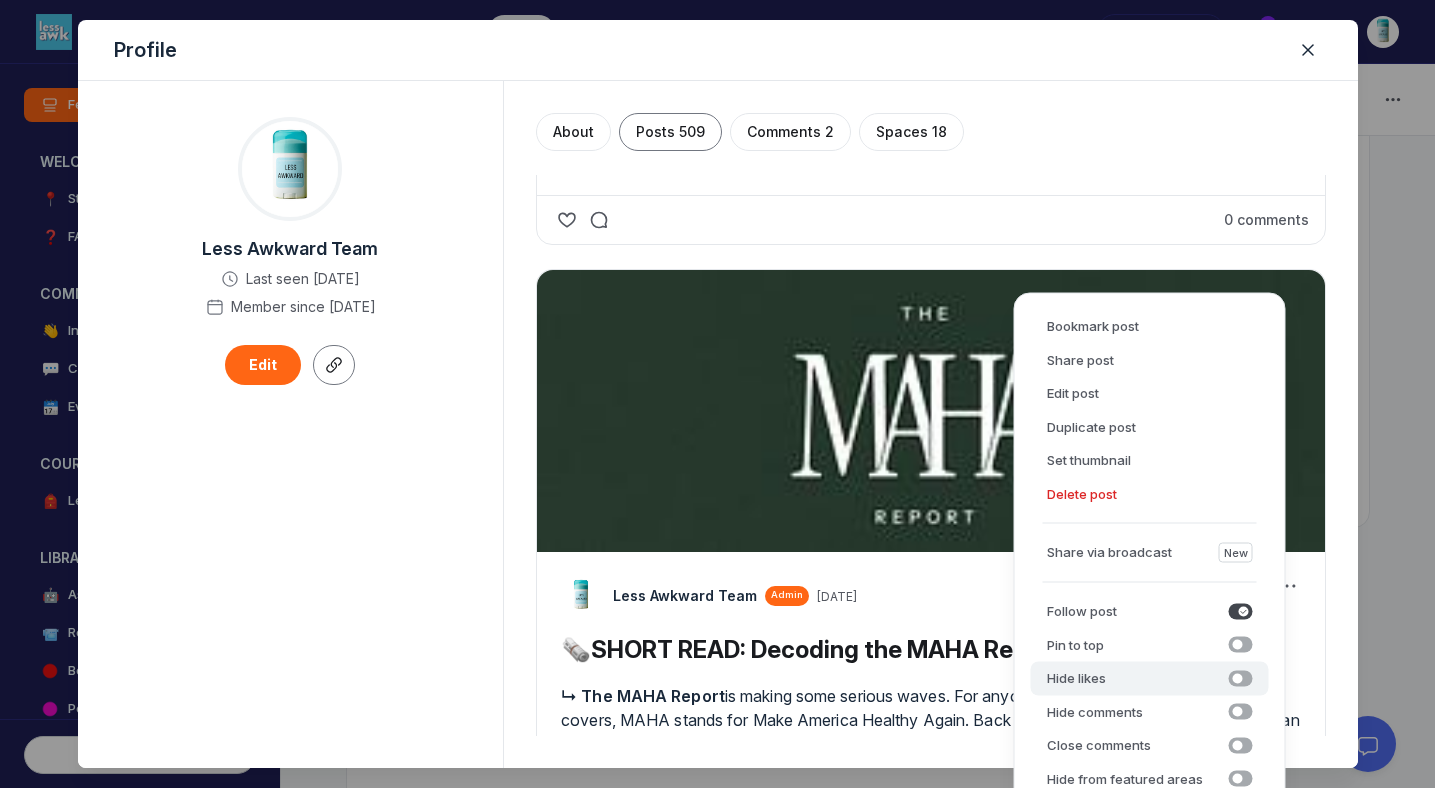 click on "Hide likes Hide likes" at bounding box center (1150, 679) 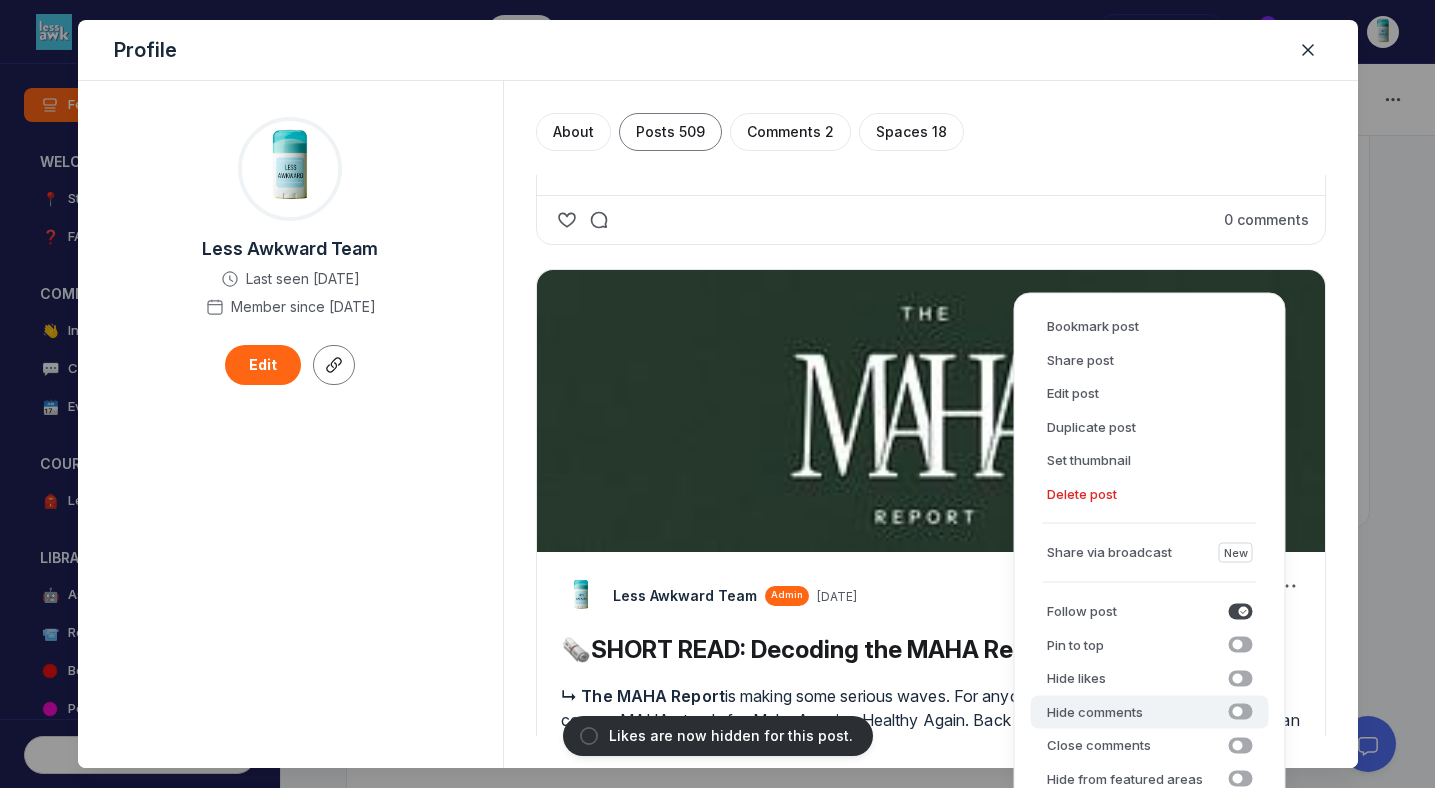 click on "Hide comments" at bounding box center [1095, 712] 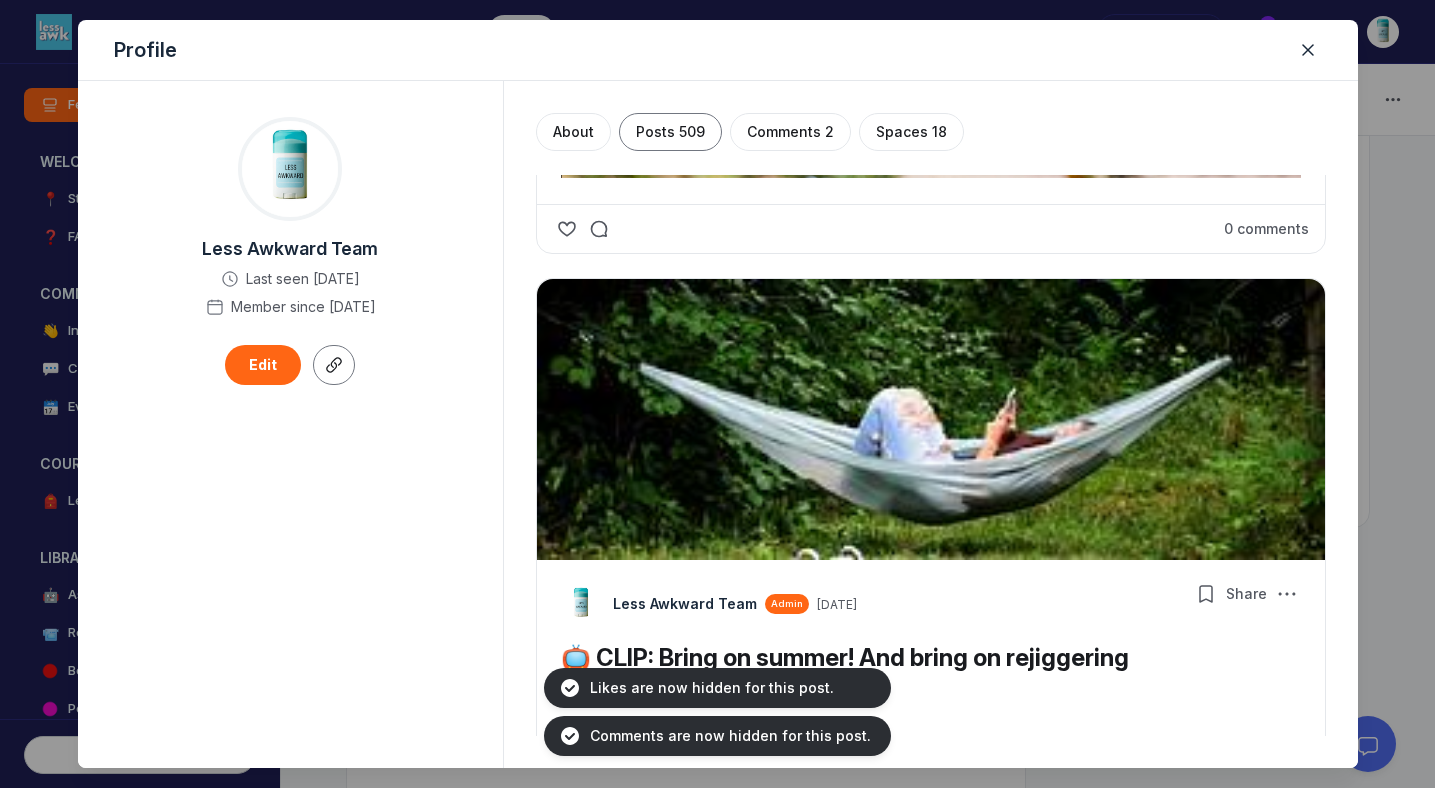 scroll, scrollTop: 34447, scrollLeft: 0, axis: vertical 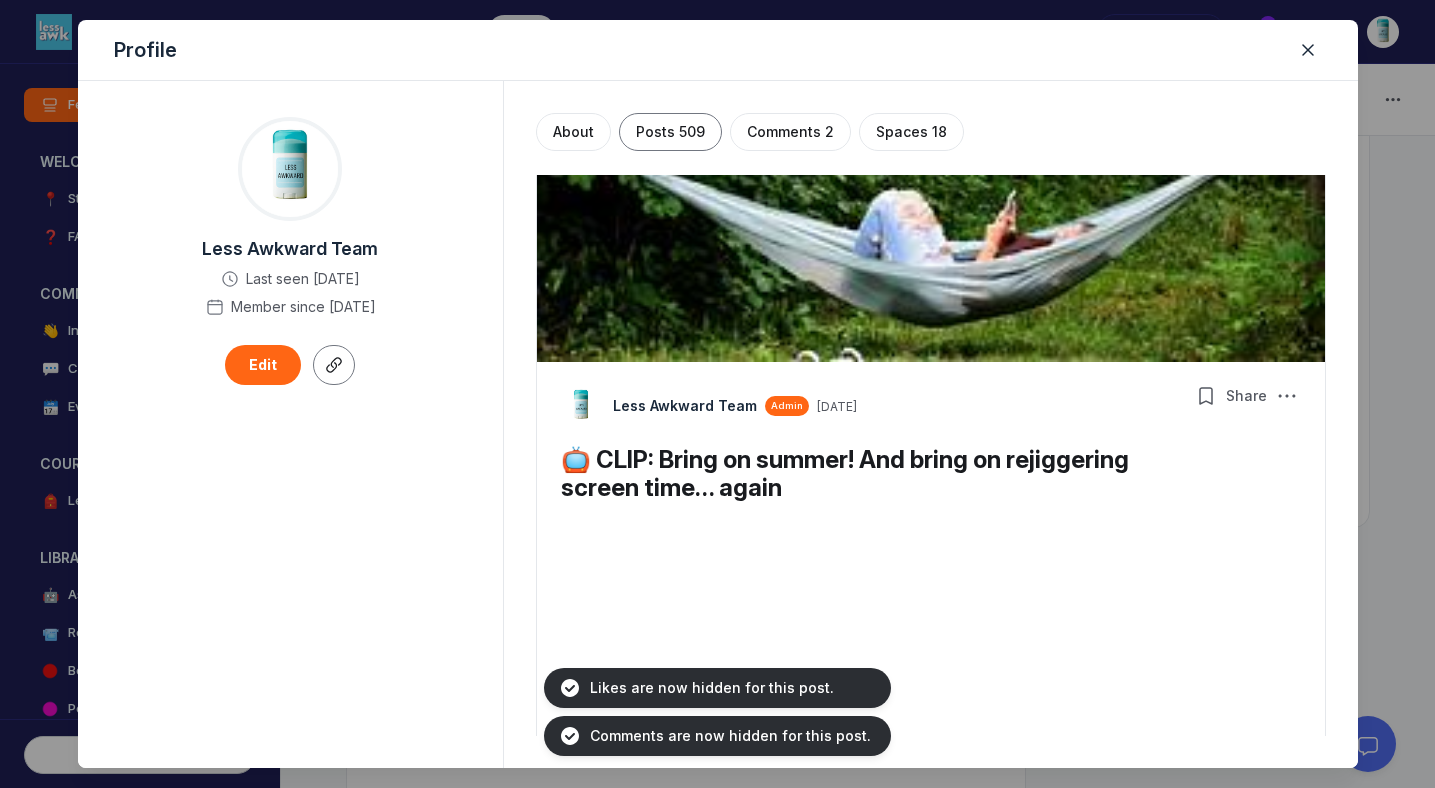 click 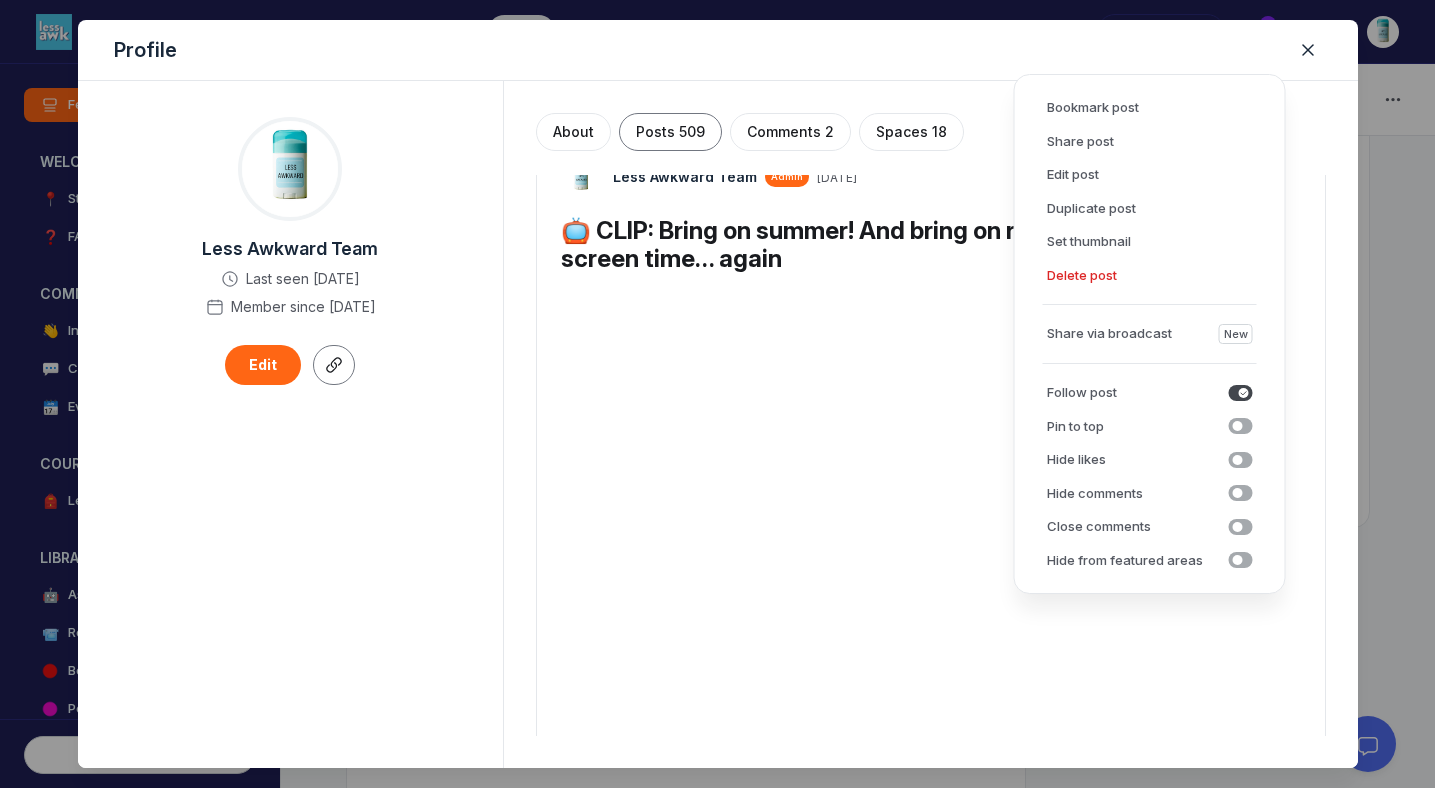 scroll, scrollTop: 34809, scrollLeft: 0, axis: vertical 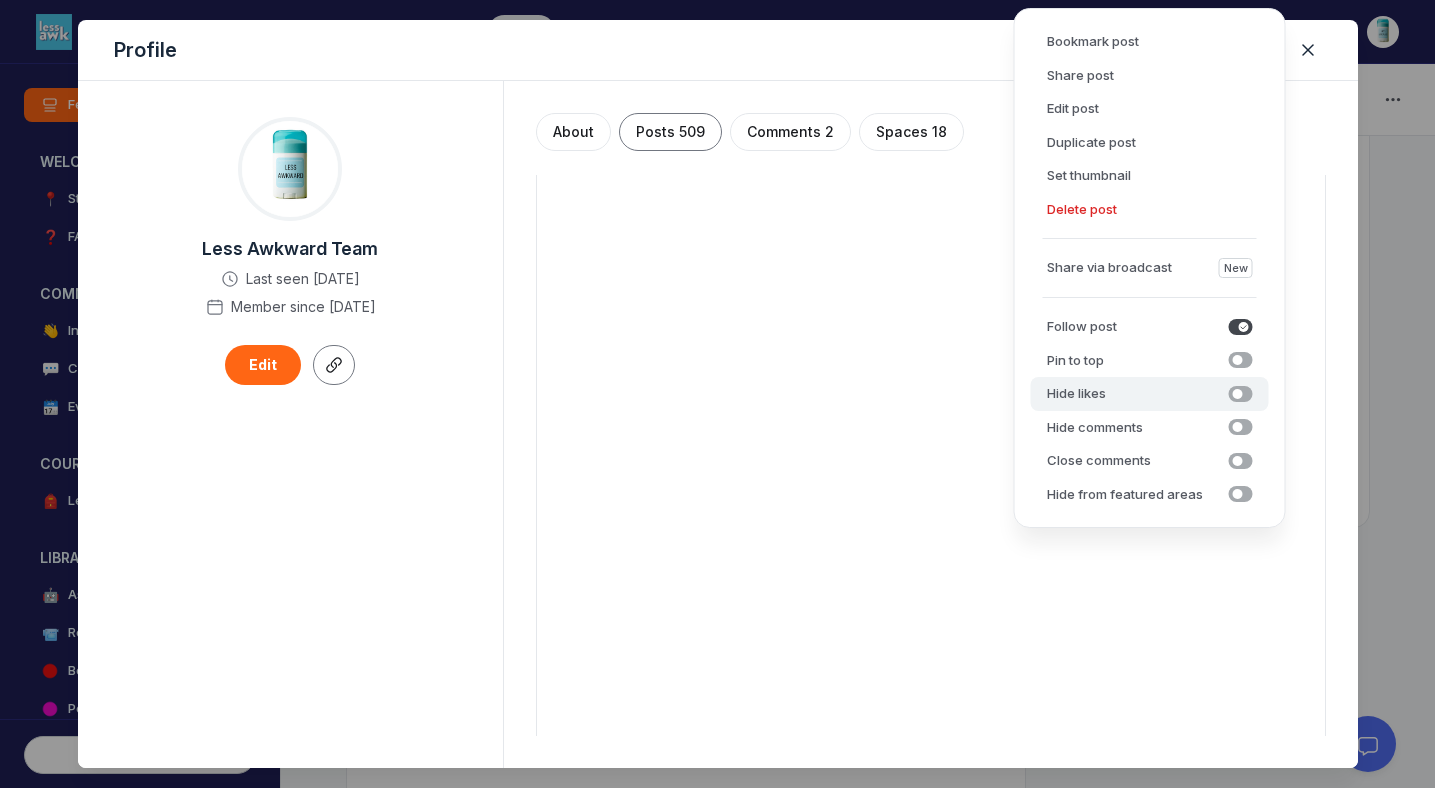 click on "Hide likes Hide likes" at bounding box center (1150, 394) 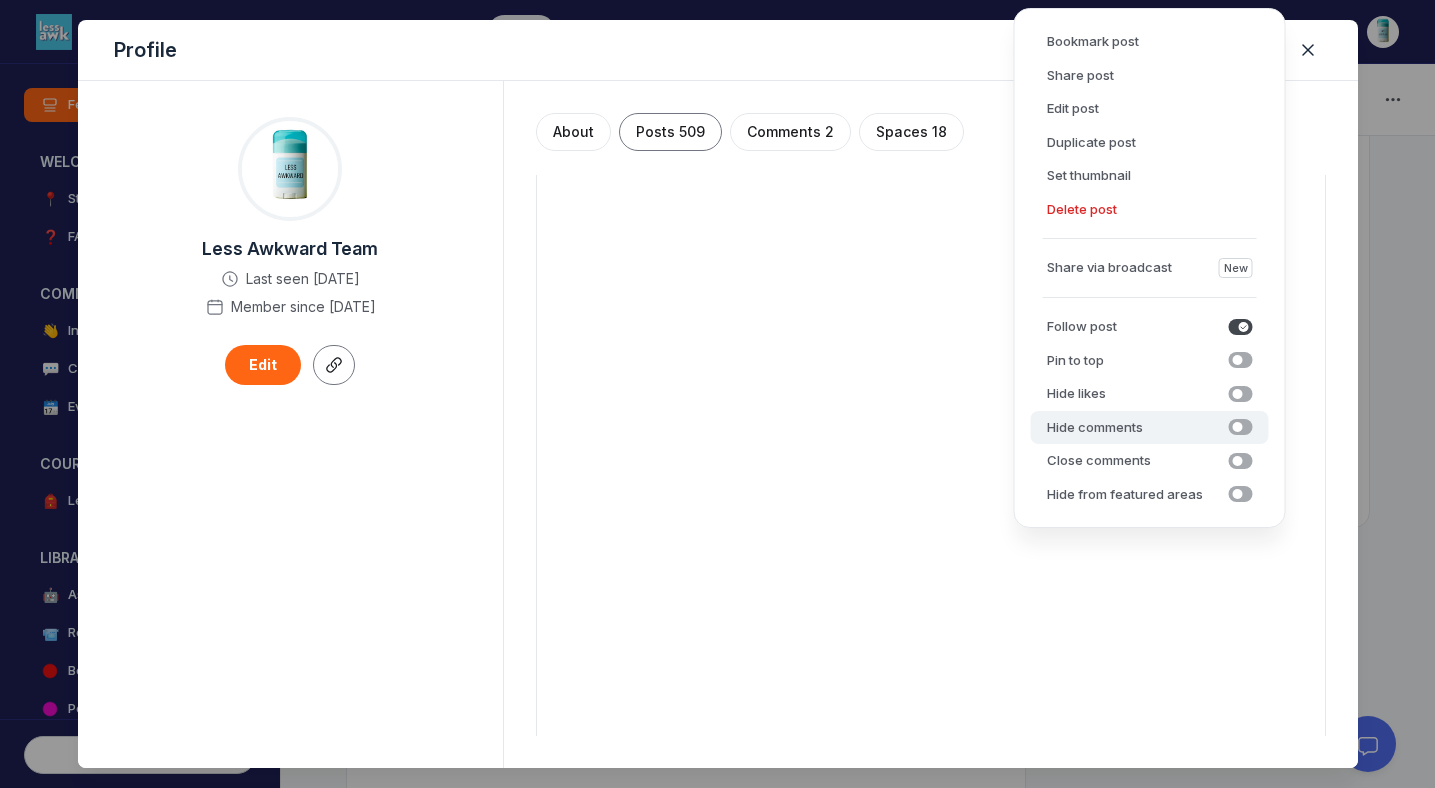 click on "Hide comments" at bounding box center (1095, 428) 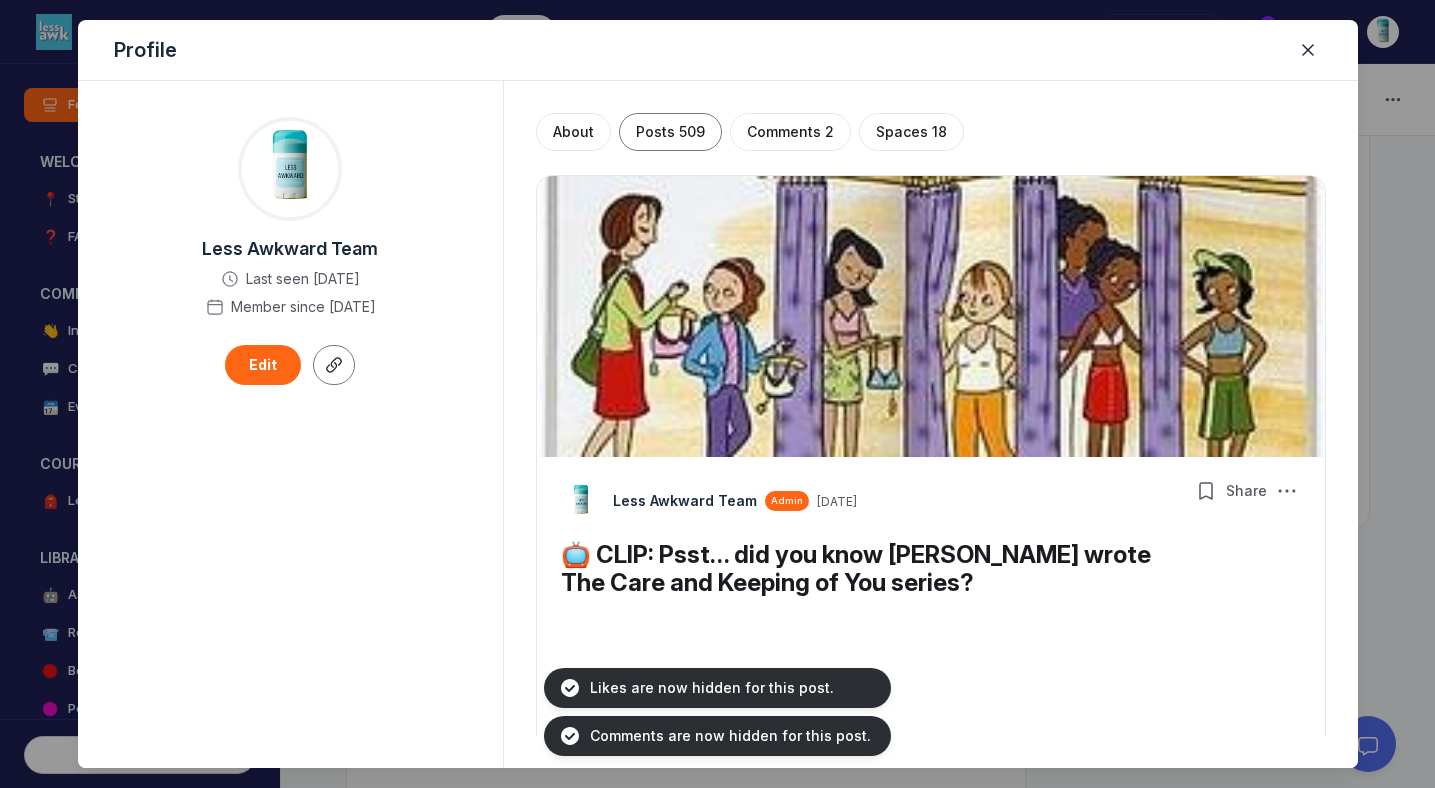 scroll, scrollTop: 35688, scrollLeft: 0, axis: vertical 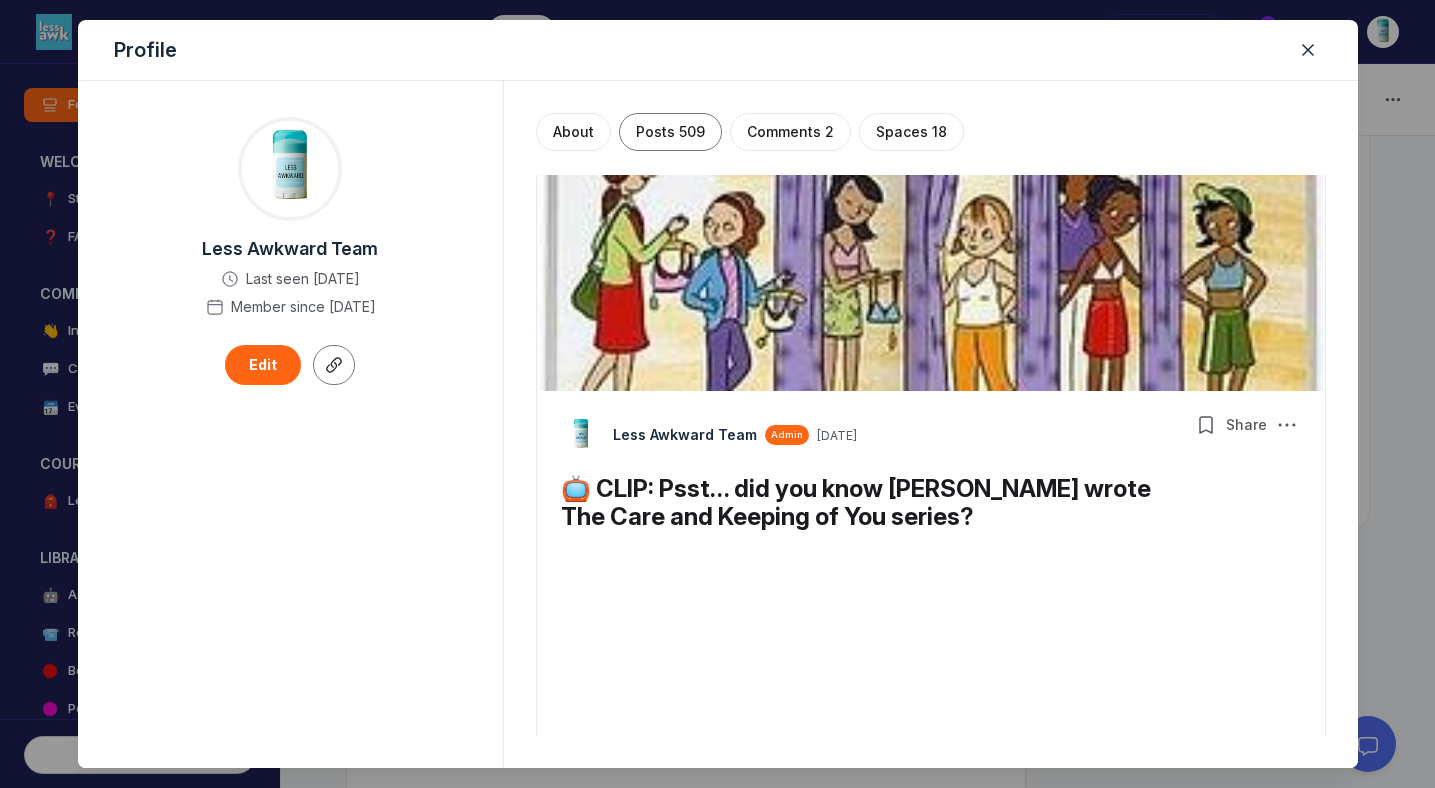 click at bounding box center [1287, -1914] 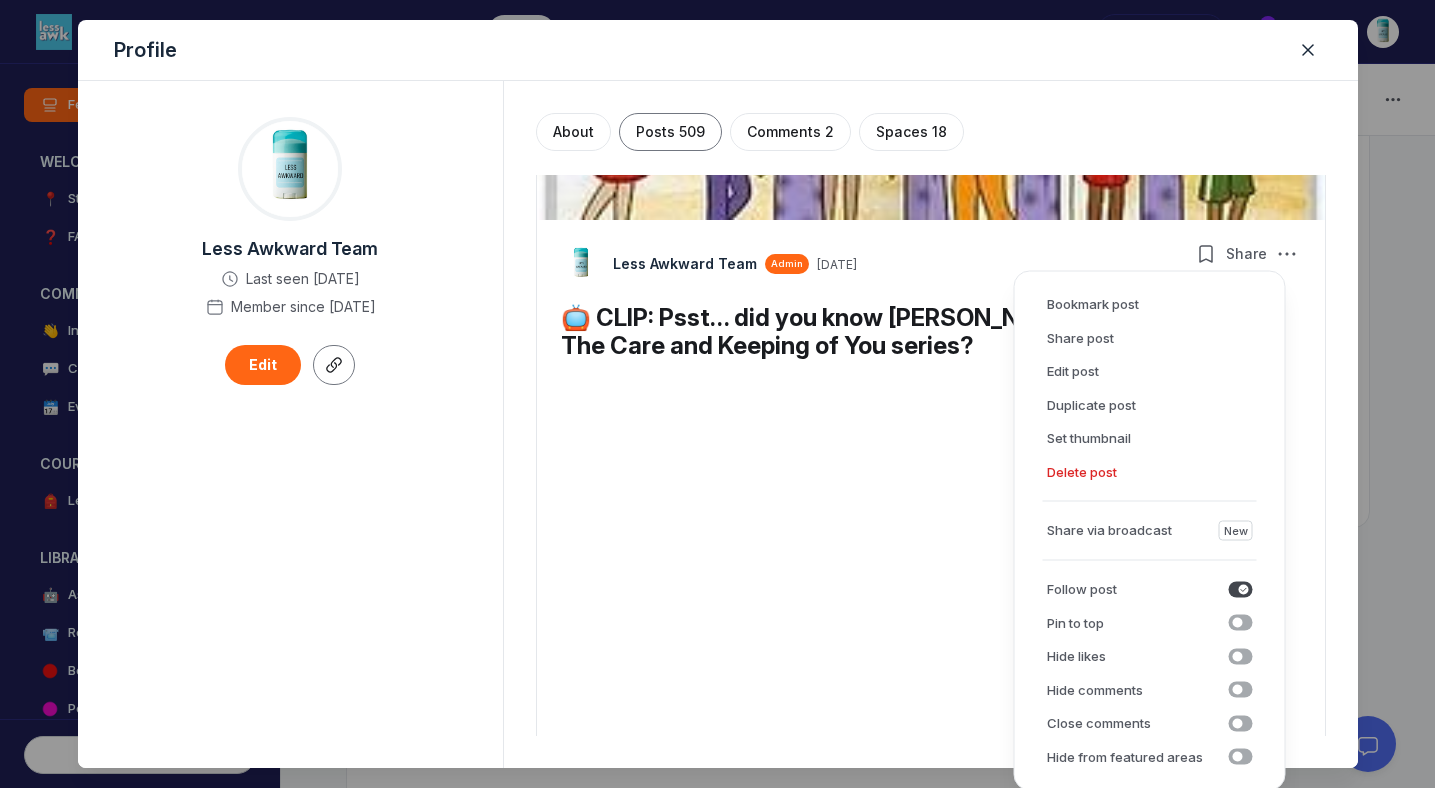 scroll, scrollTop: 35992, scrollLeft: 0, axis: vertical 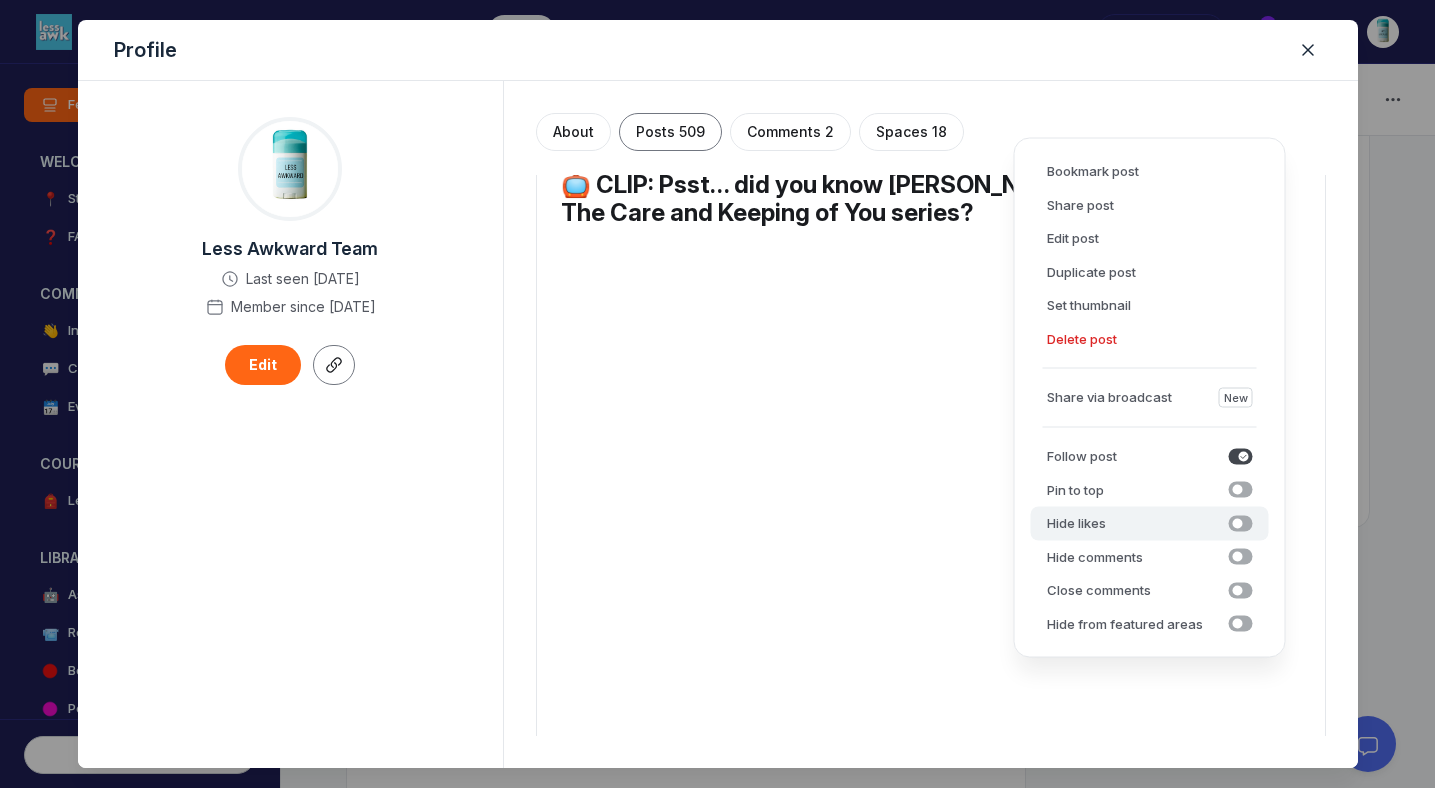 click on "Hide likes Hide likes" at bounding box center (1150, 524) 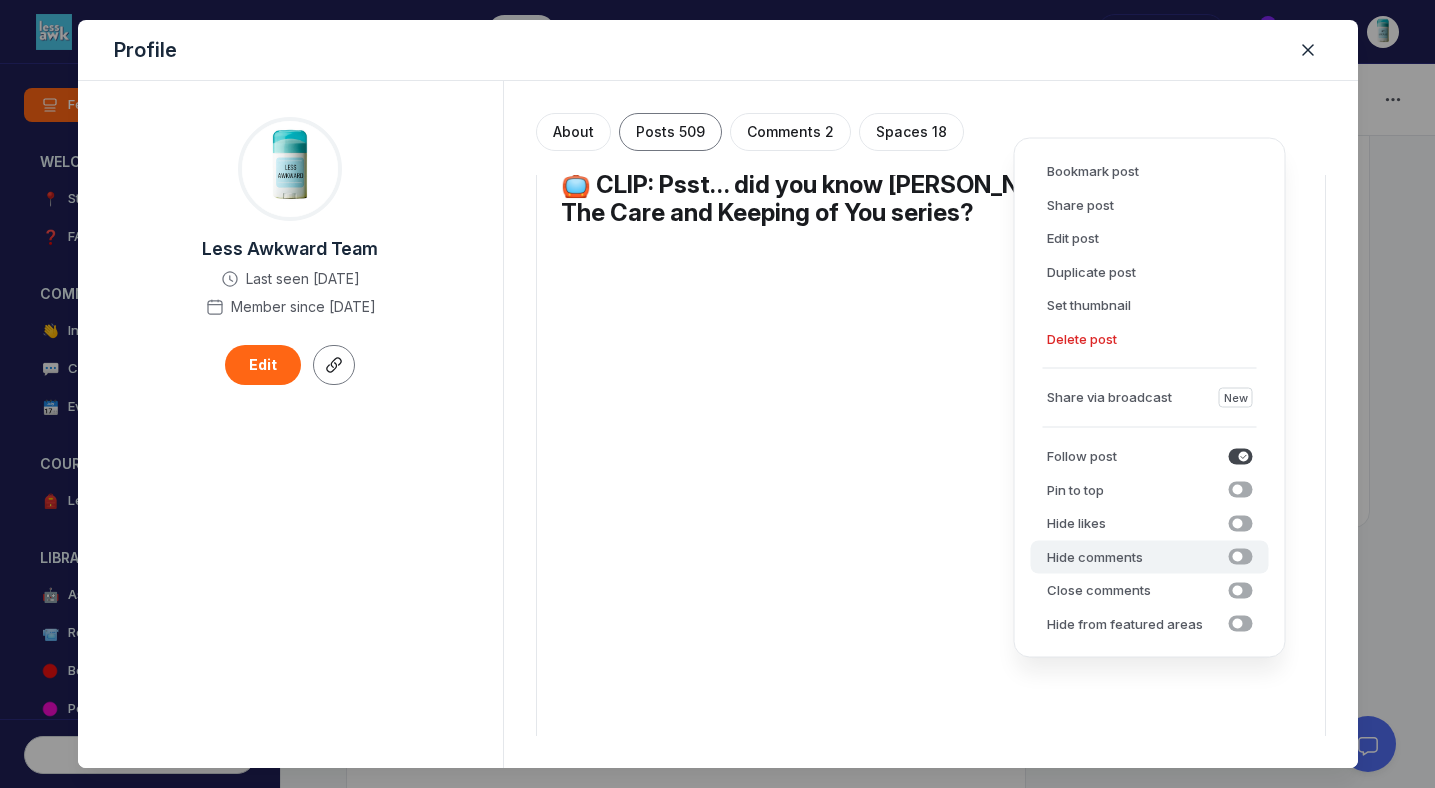 click on "Hide comments" at bounding box center [1095, 557] 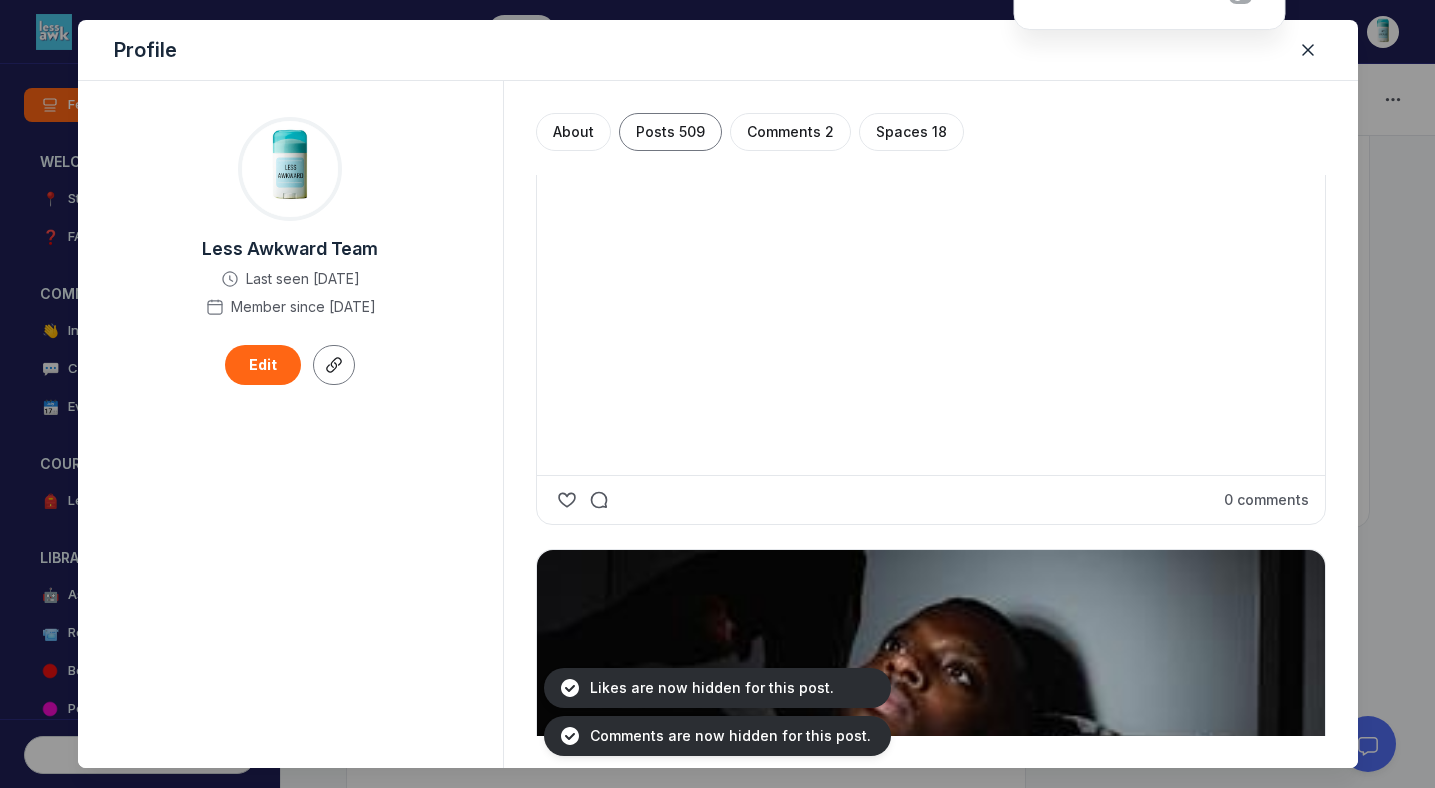 scroll, scrollTop: 36653, scrollLeft: 0, axis: vertical 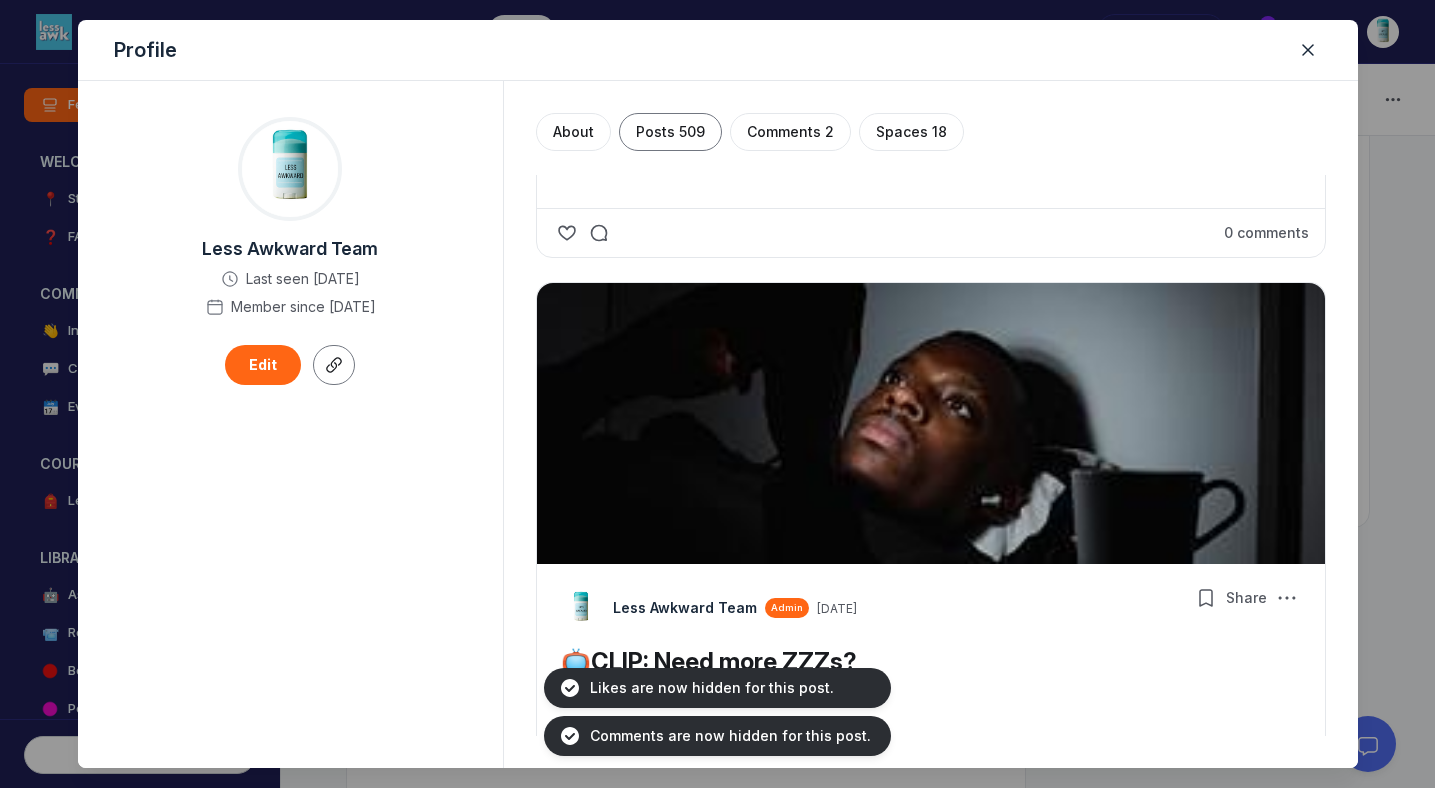 click 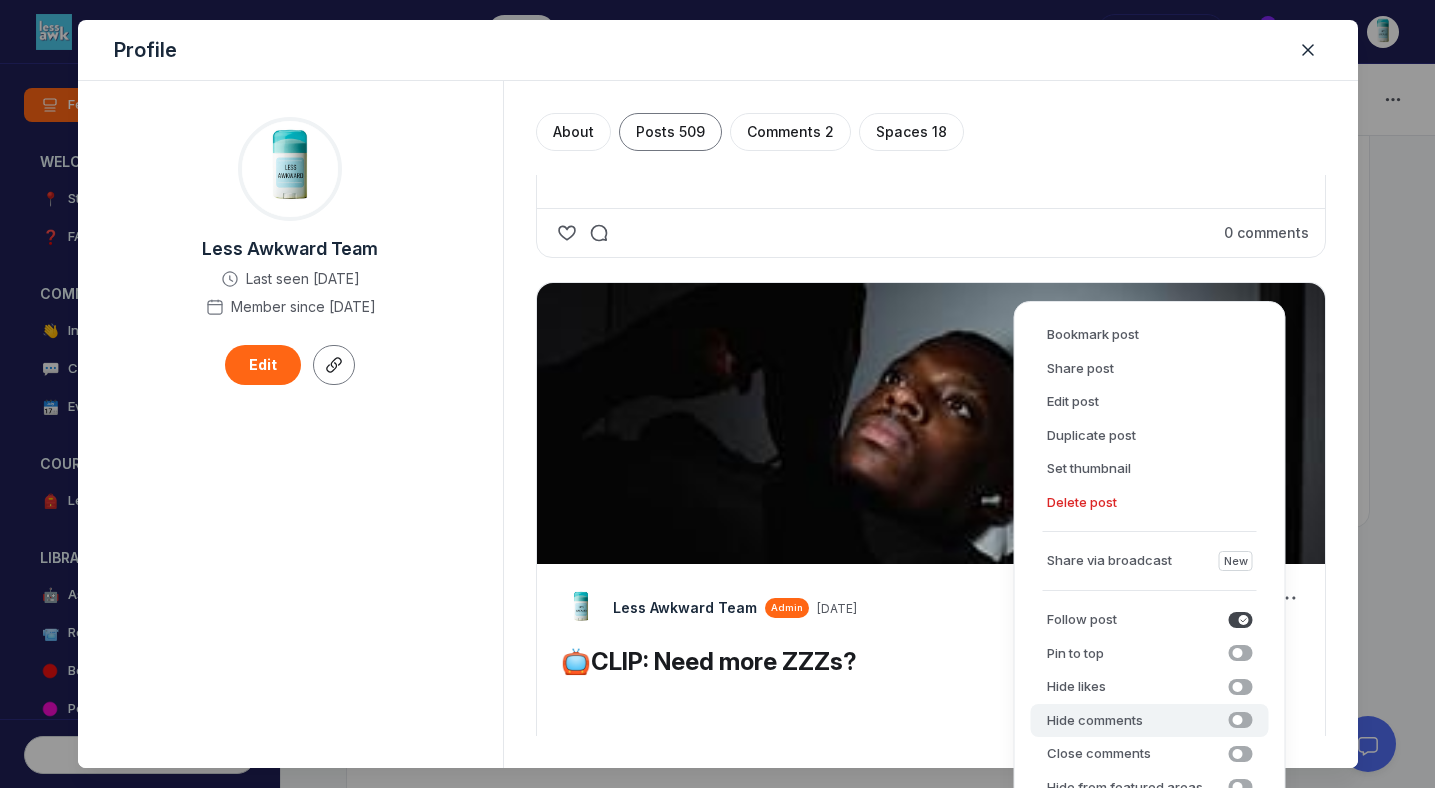 click on "Hide comments" at bounding box center (1095, 721) 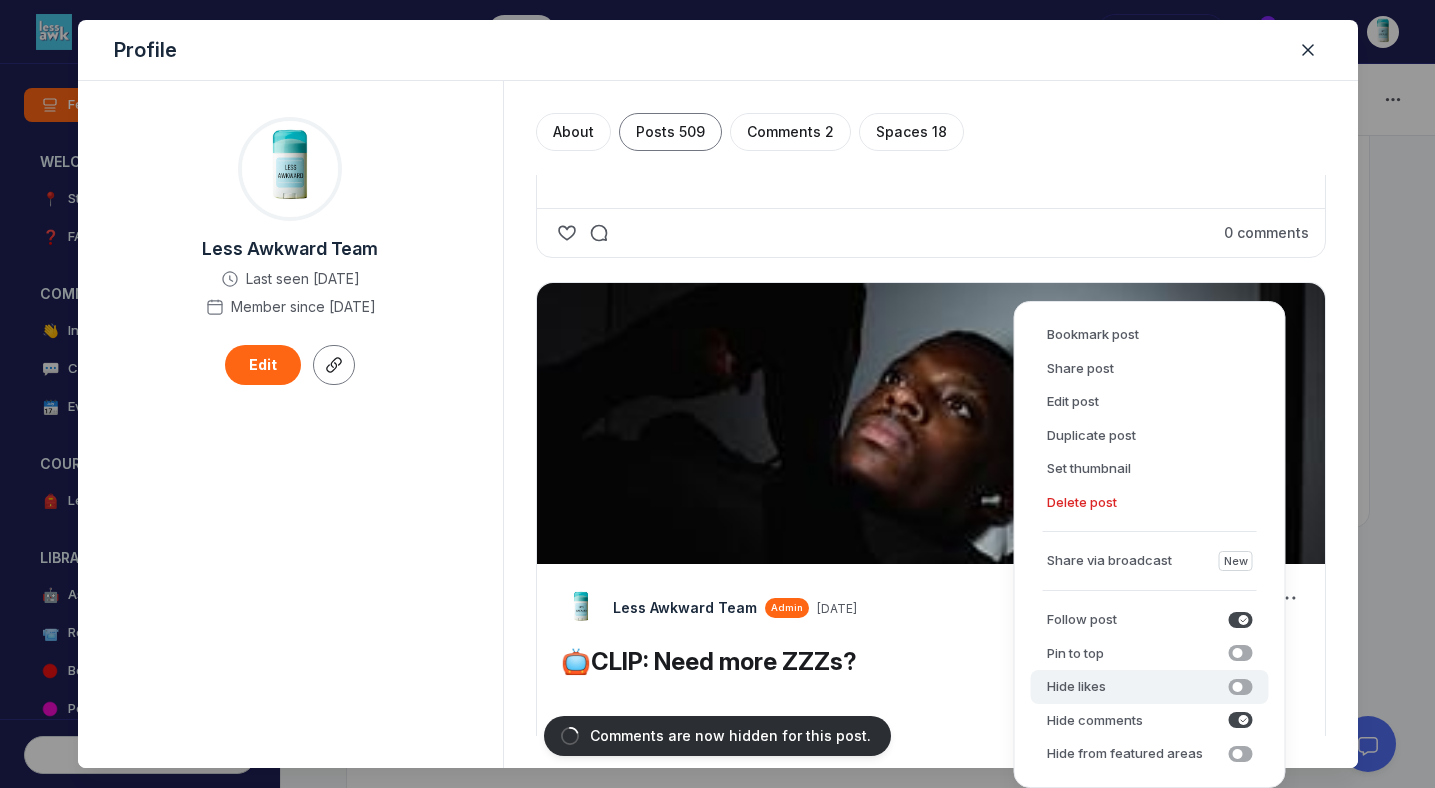 click on "Hide likes Hide likes" at bounding box center (1150, 687) 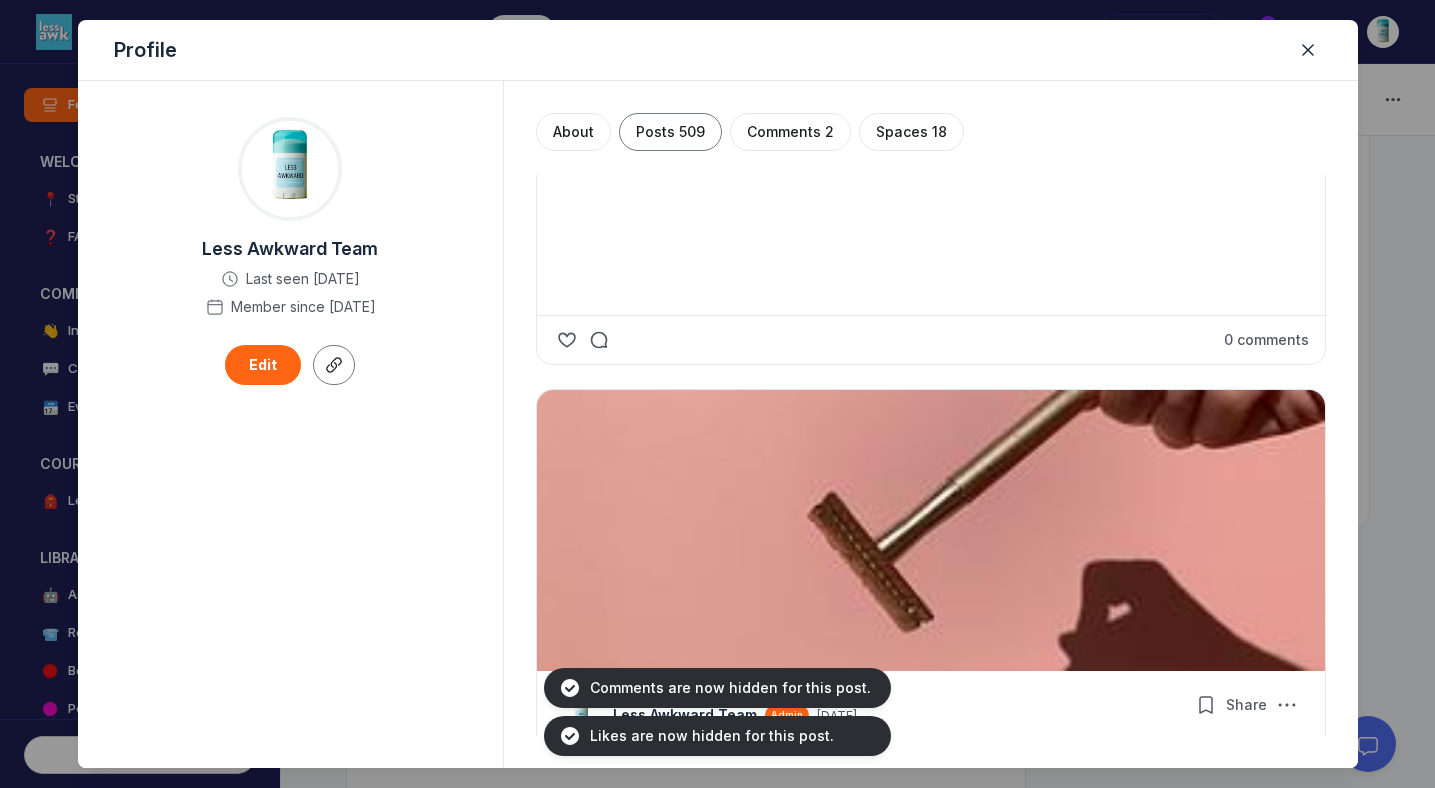 scroll, scrollTop: 37996, scrollLeft: 0, axis: vertical 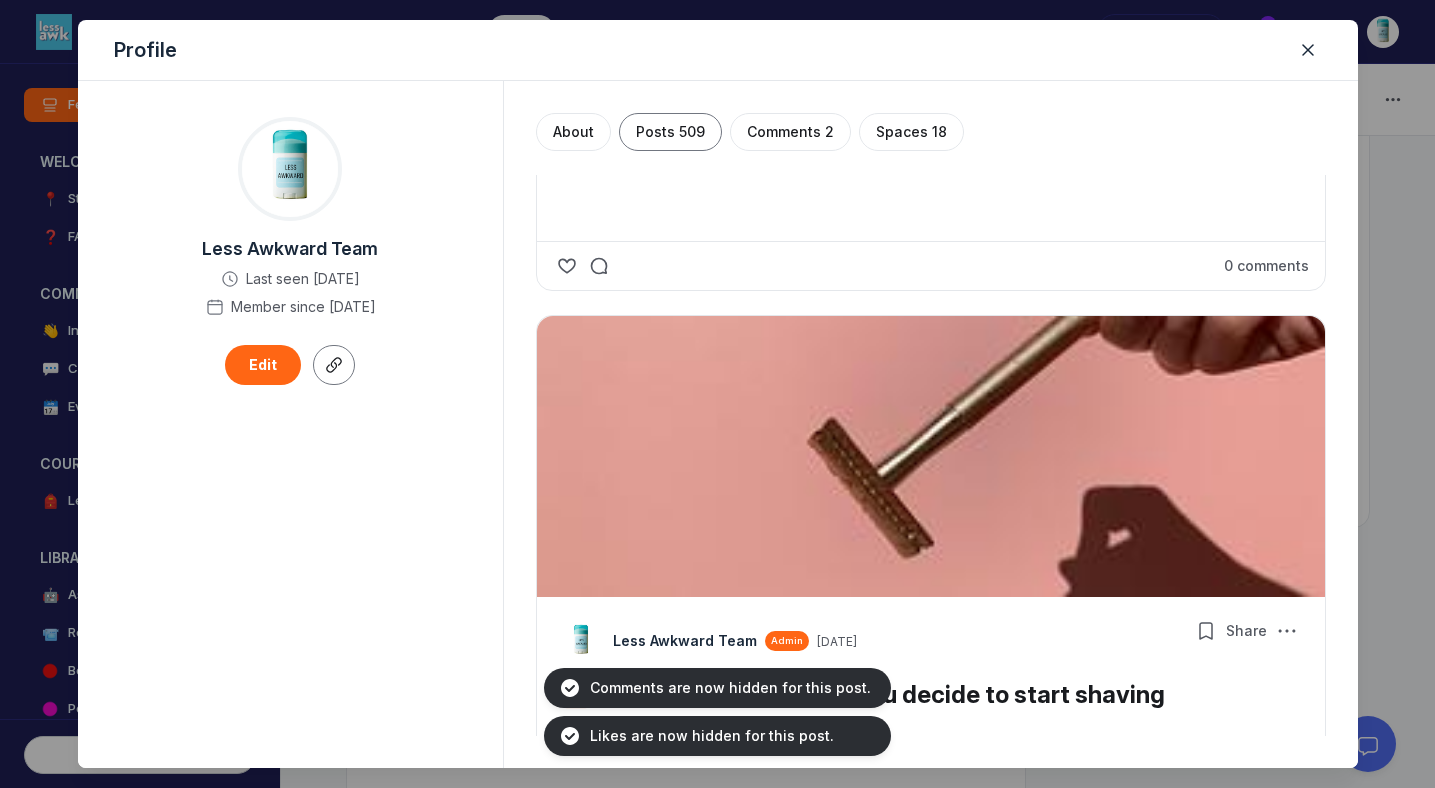 click 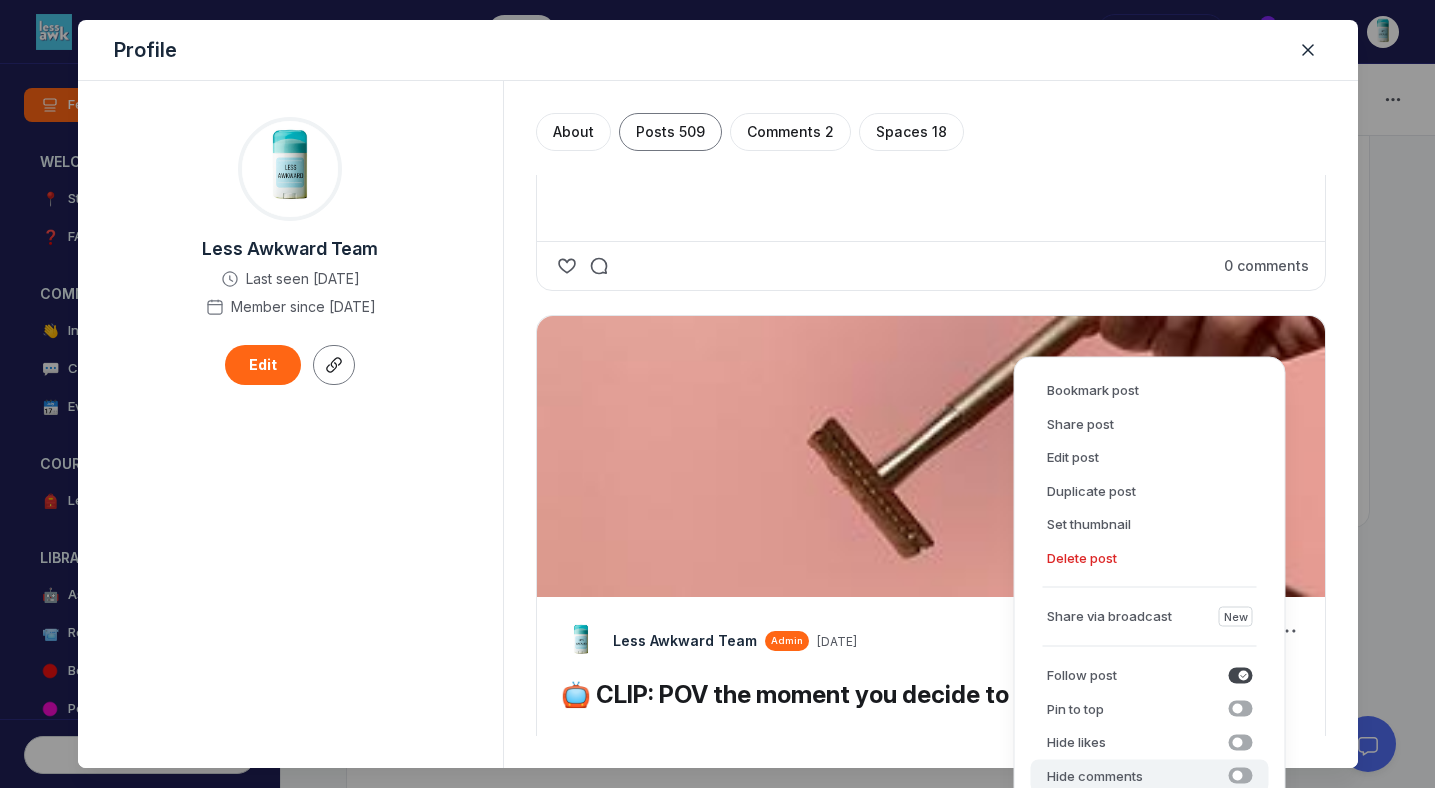 click on "Hide likes Hide likes" at bounding box center (1150, 743) 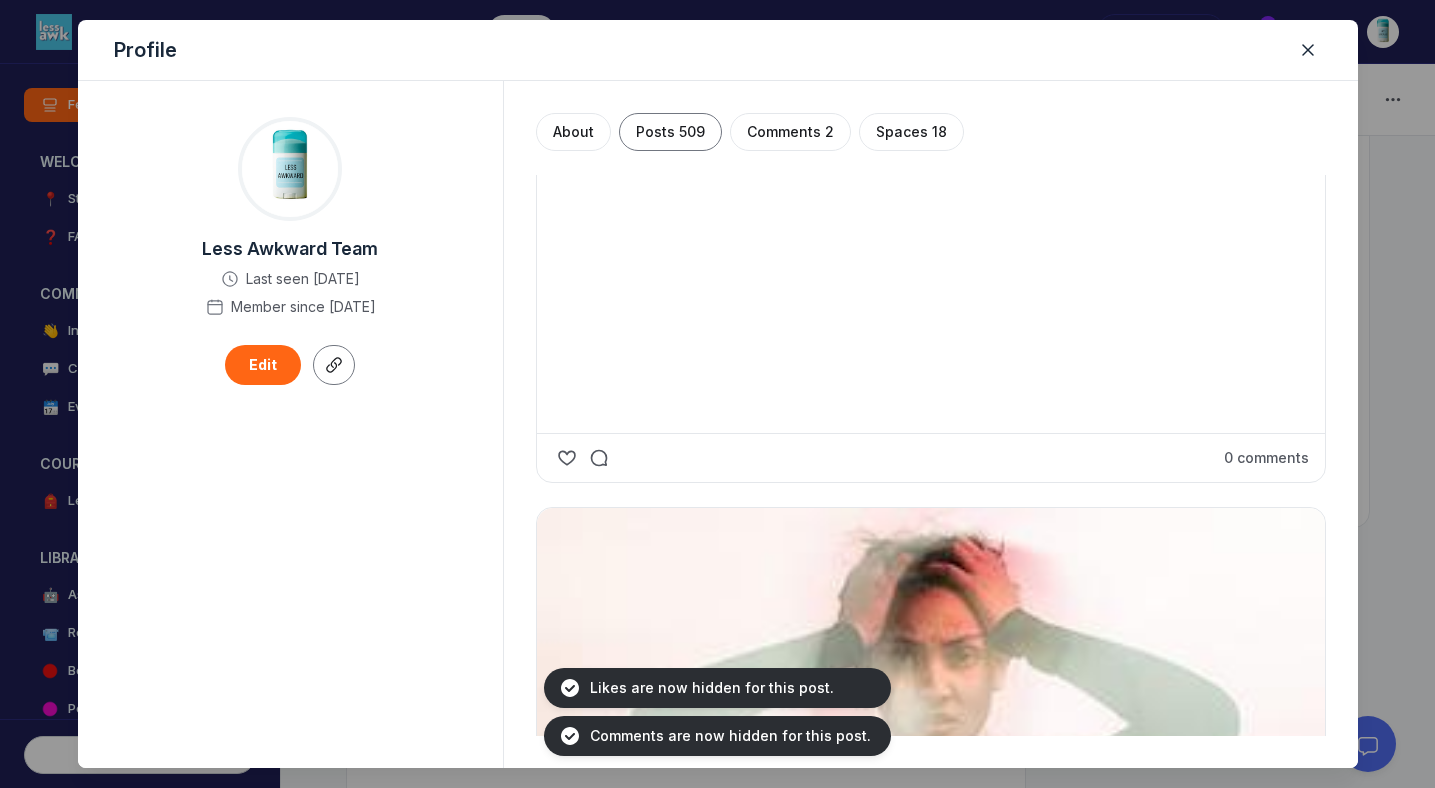 scroll, scrollTop: 39196, scrollLeft: 0, axis: vertical 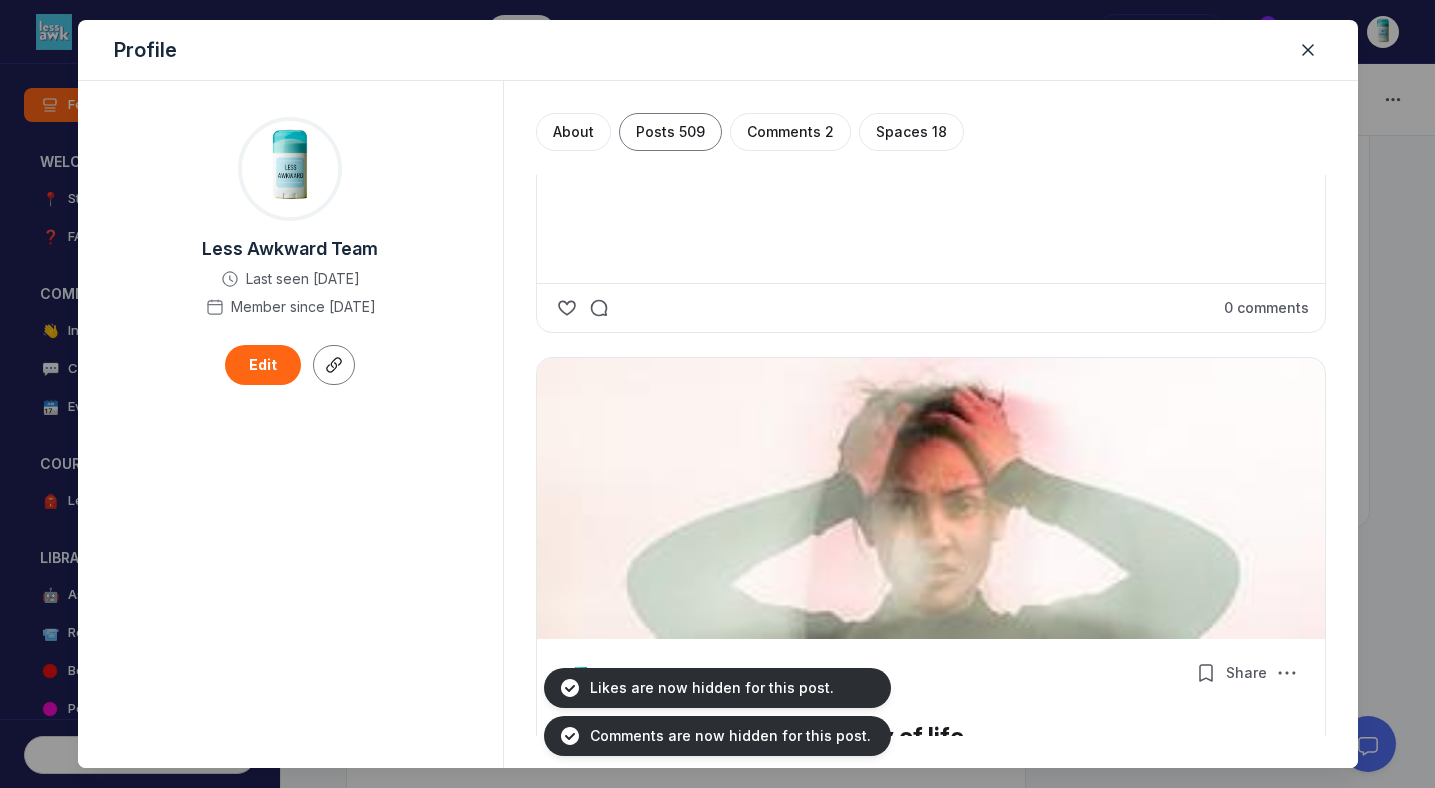 click at bounding box center [1287, -1909] 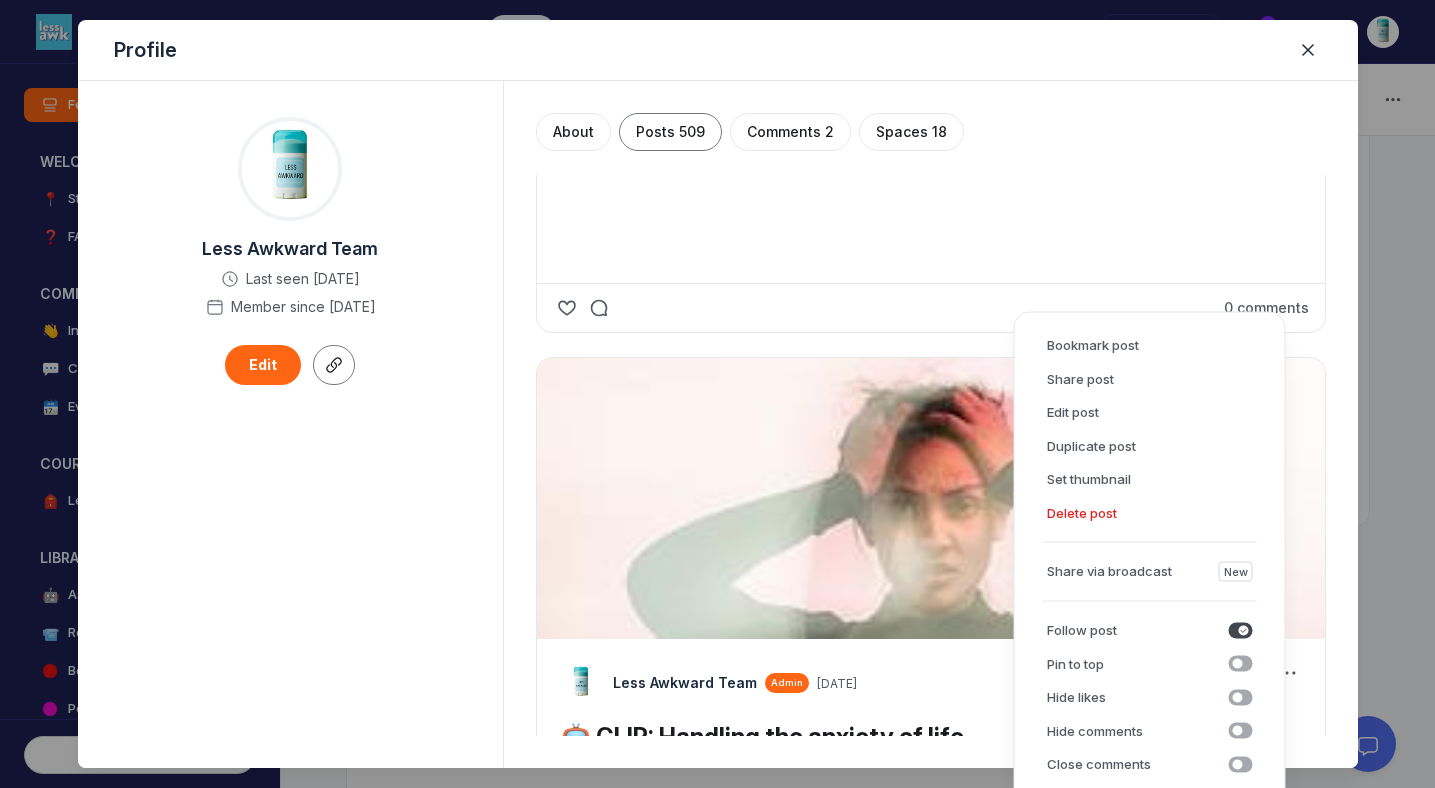 scroll, scrollTop: 39455, scrollLeft: 0, axis: vertical 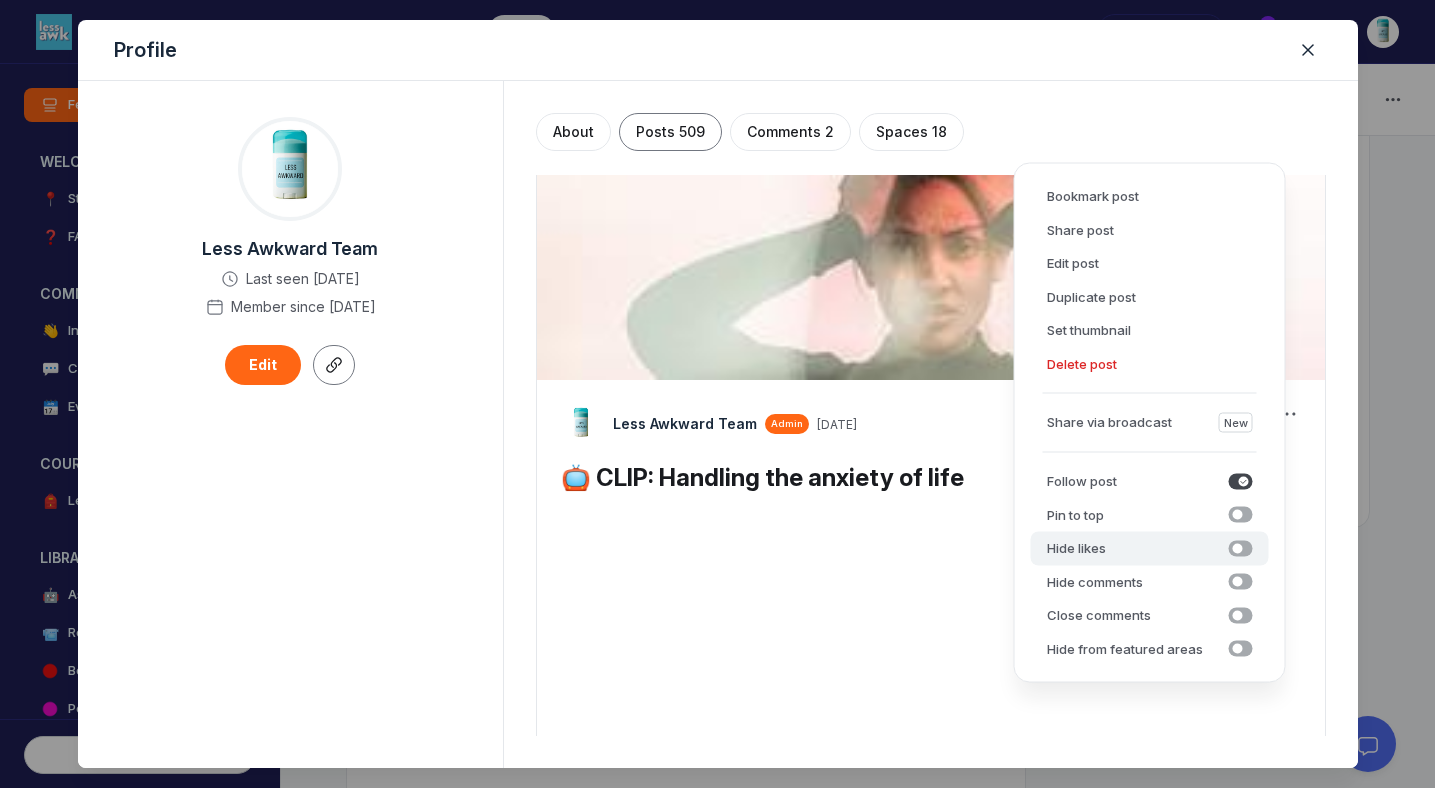 click on "Hide likes Hide likes" at bounding box center [1150, 549] 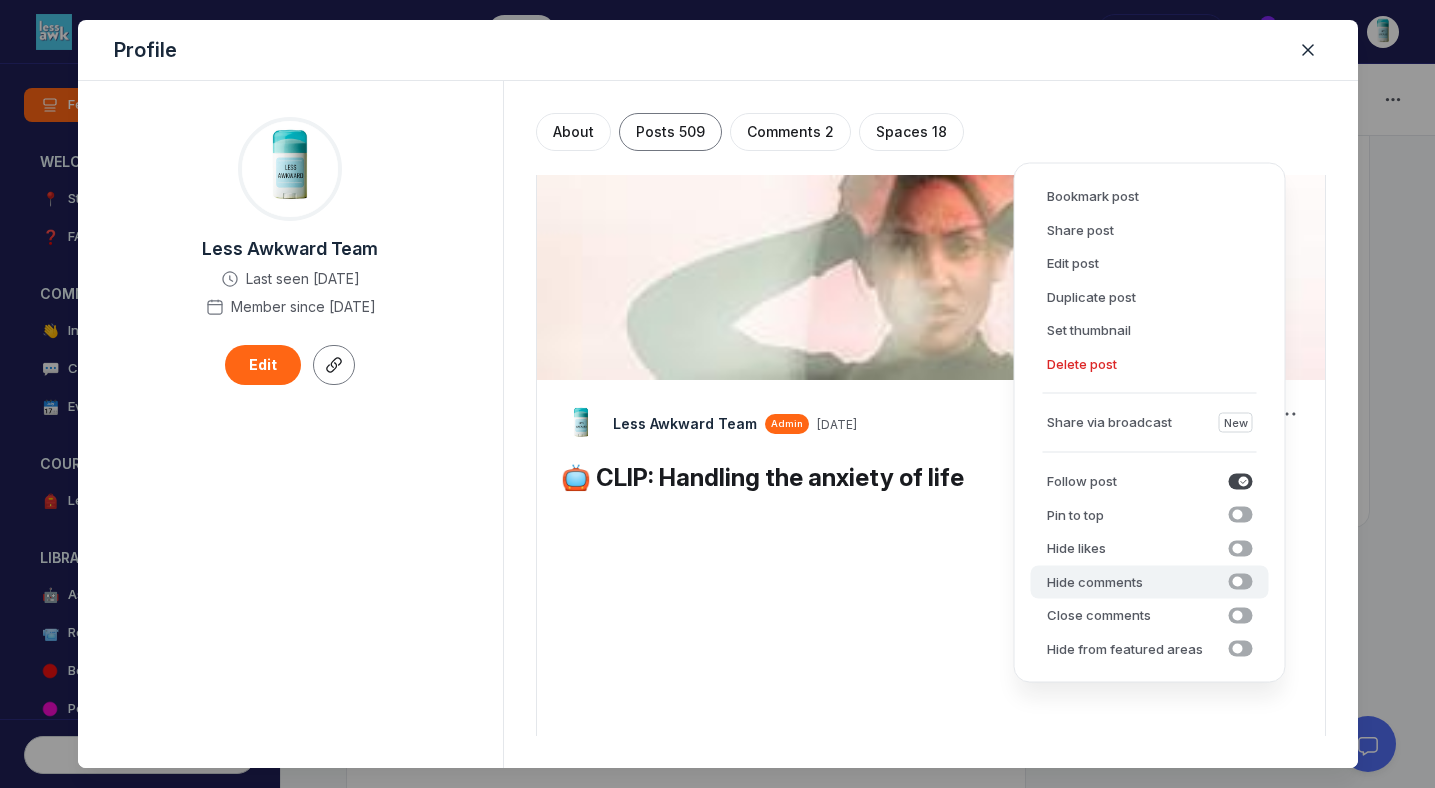 click on "Hide comments" at bounding box center (1095, 582) 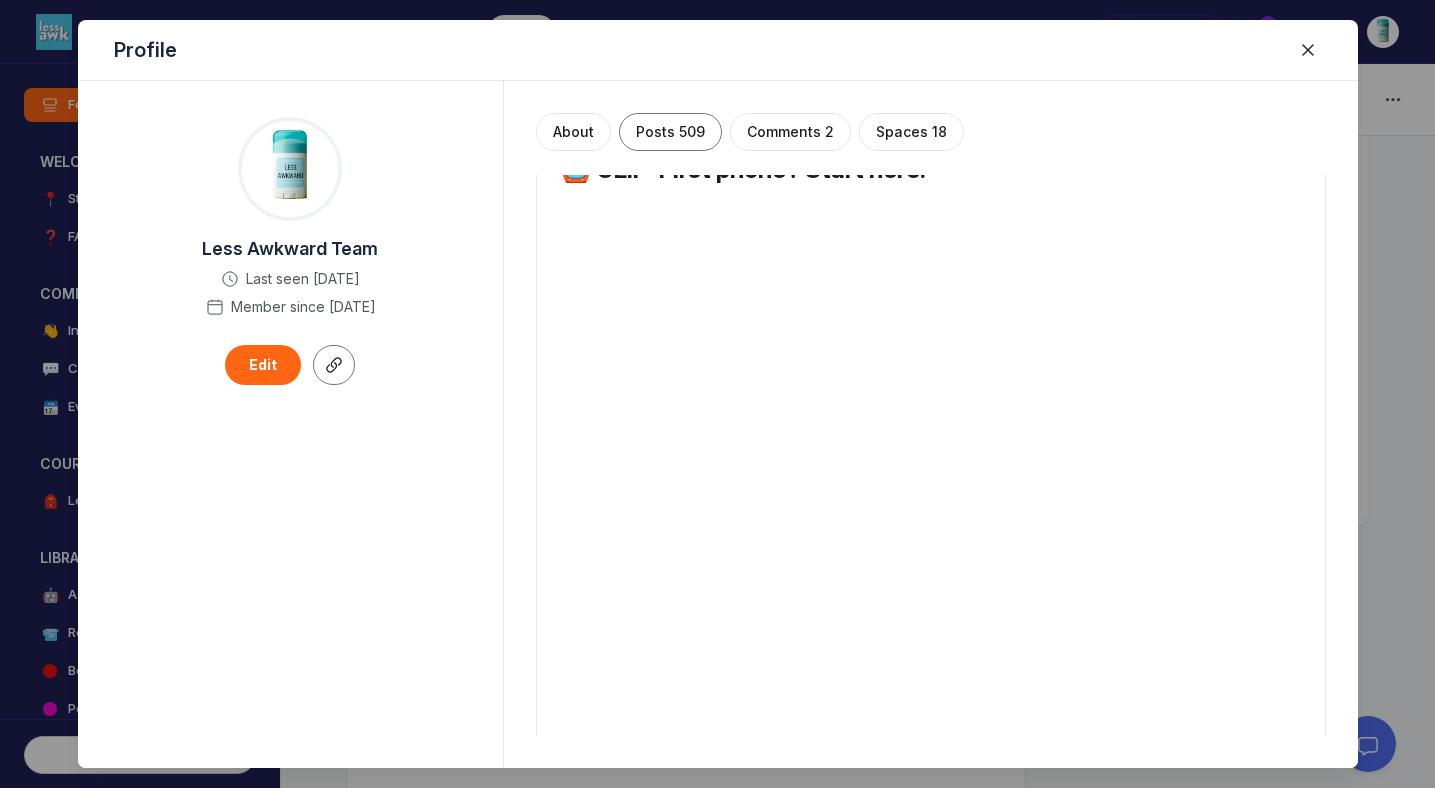 scroll, scrollTop: 40575, scrollLeft: 0, axis: vertical 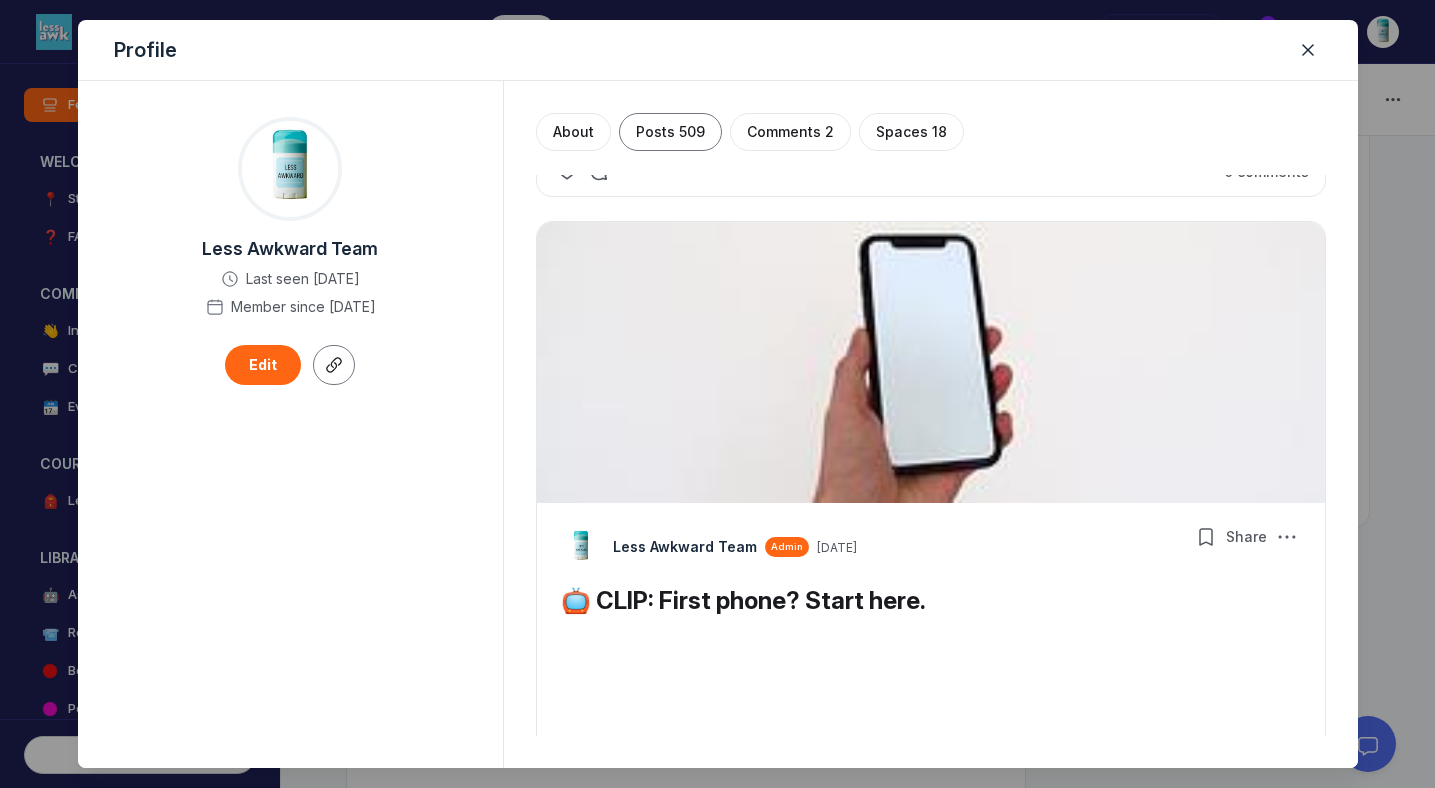 click 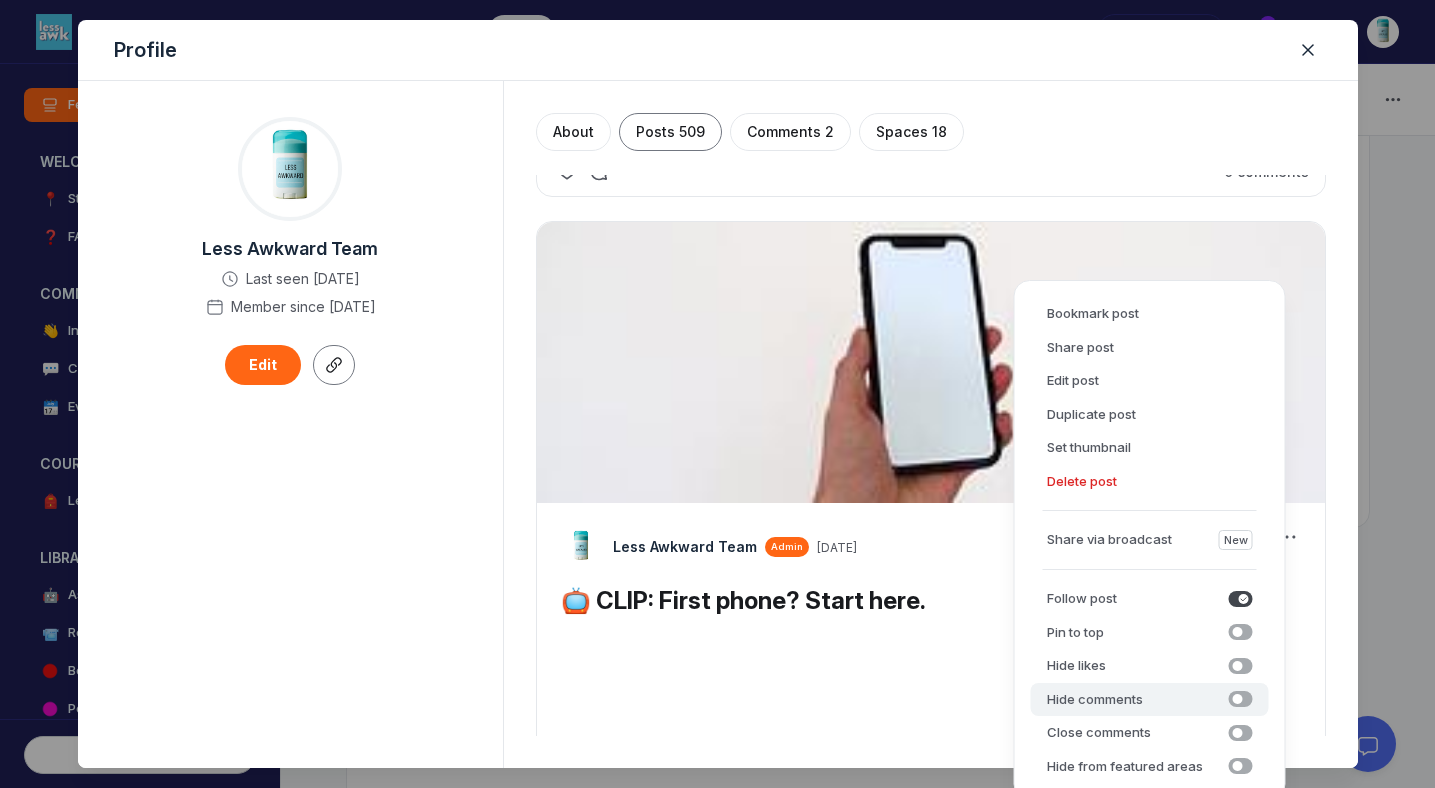 click on "Hide comments" at bounding box center [1095, 700] 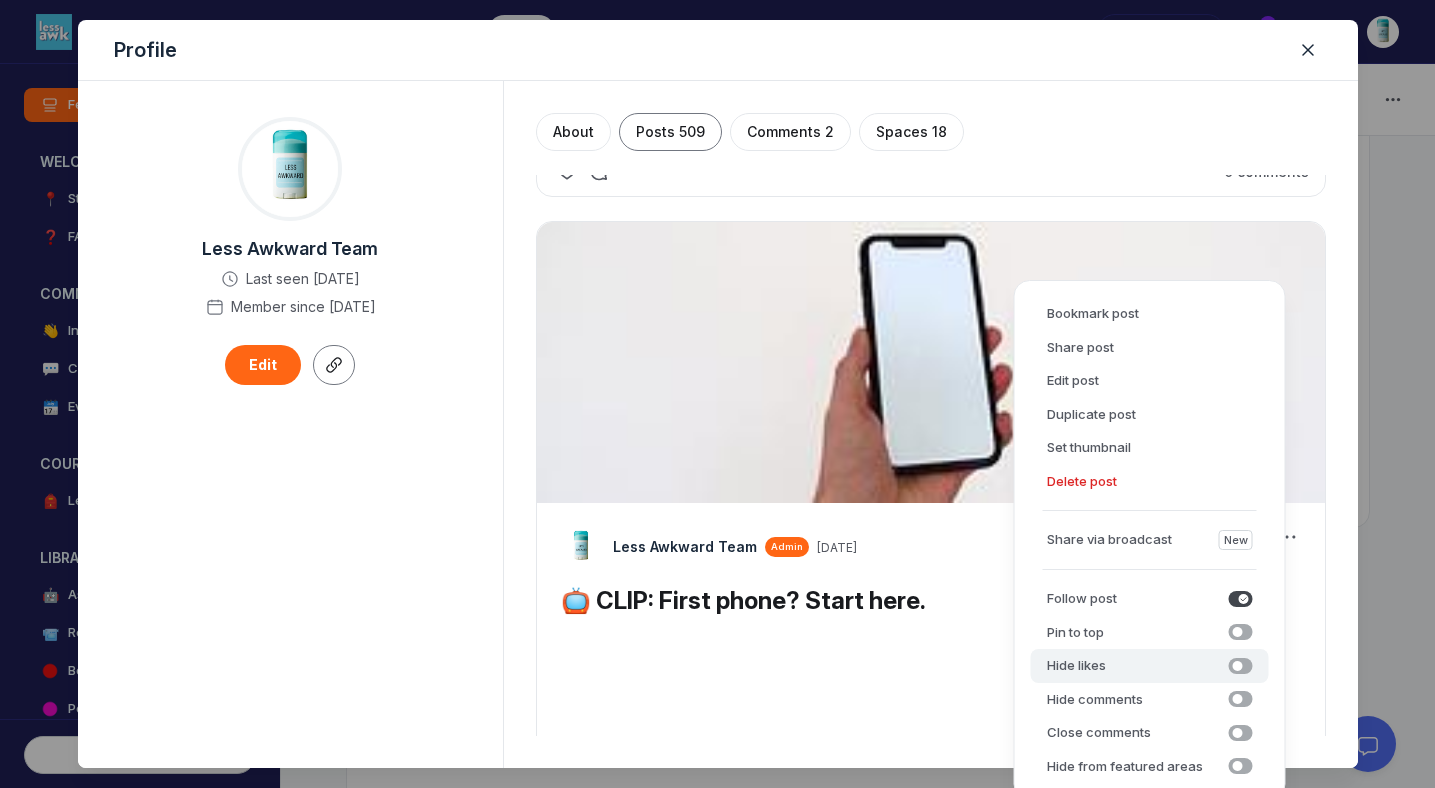 click on "Hide likes" at bounding box center (1076, 666) 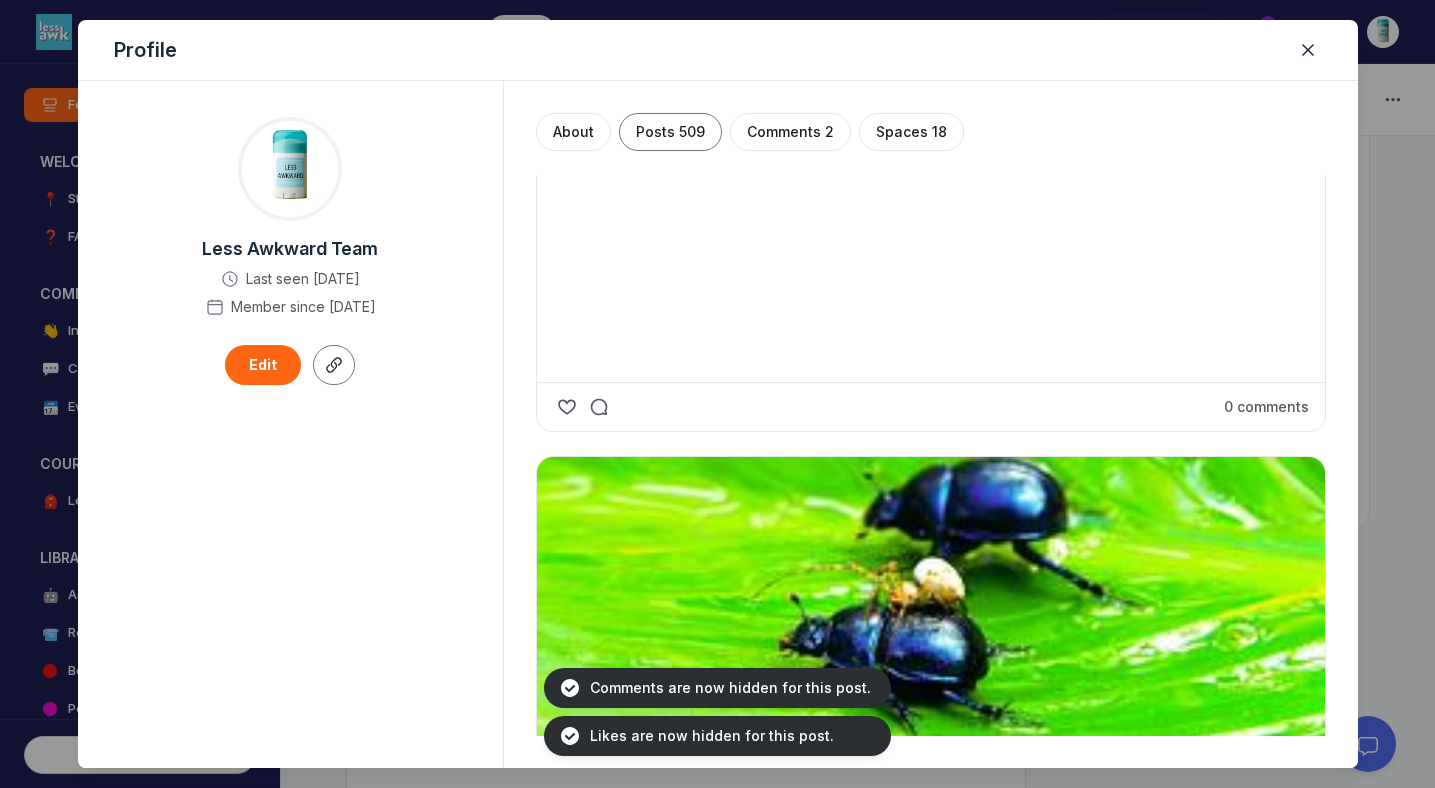 scroll, scrollTop: 41657, scrollLeft: 0, axis: vertical 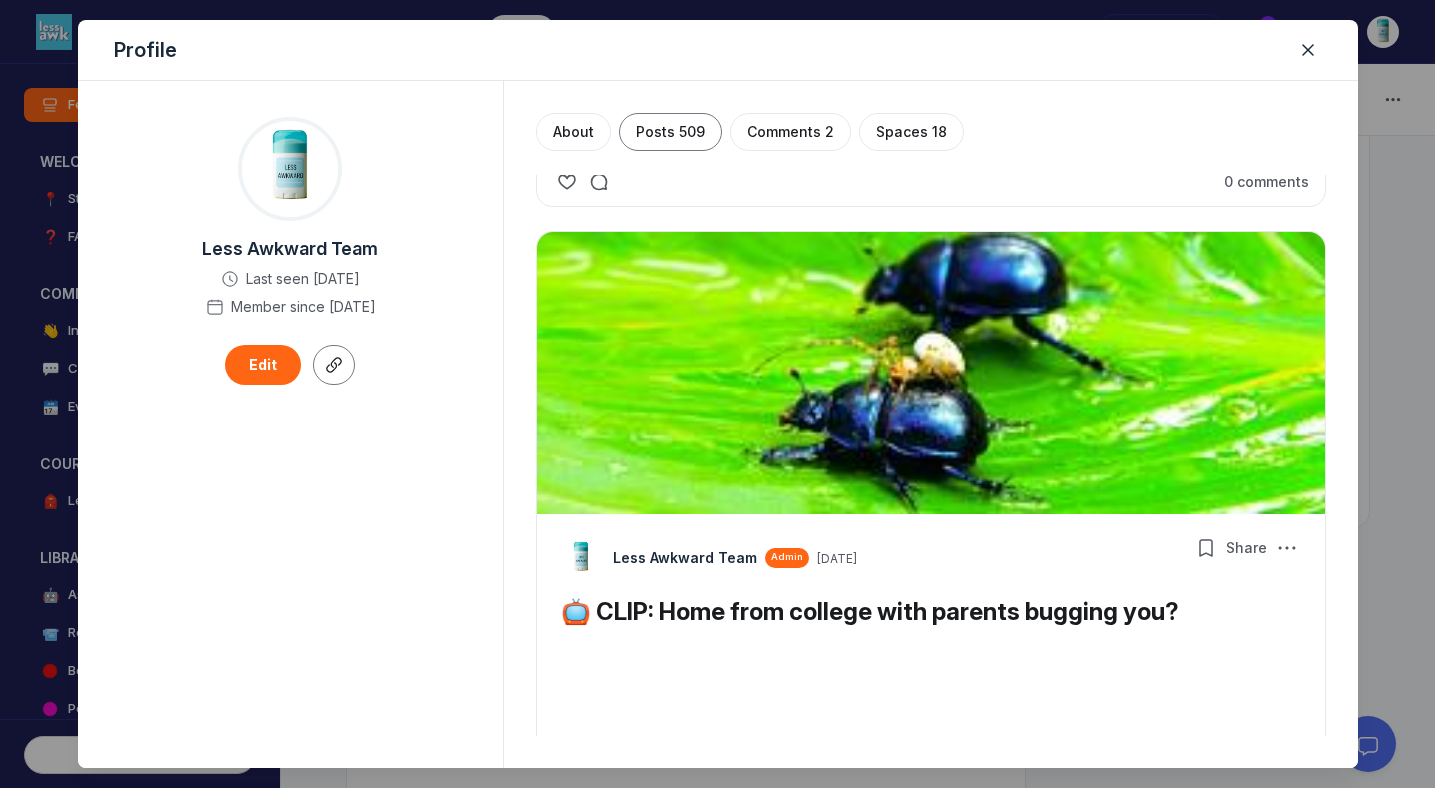 click 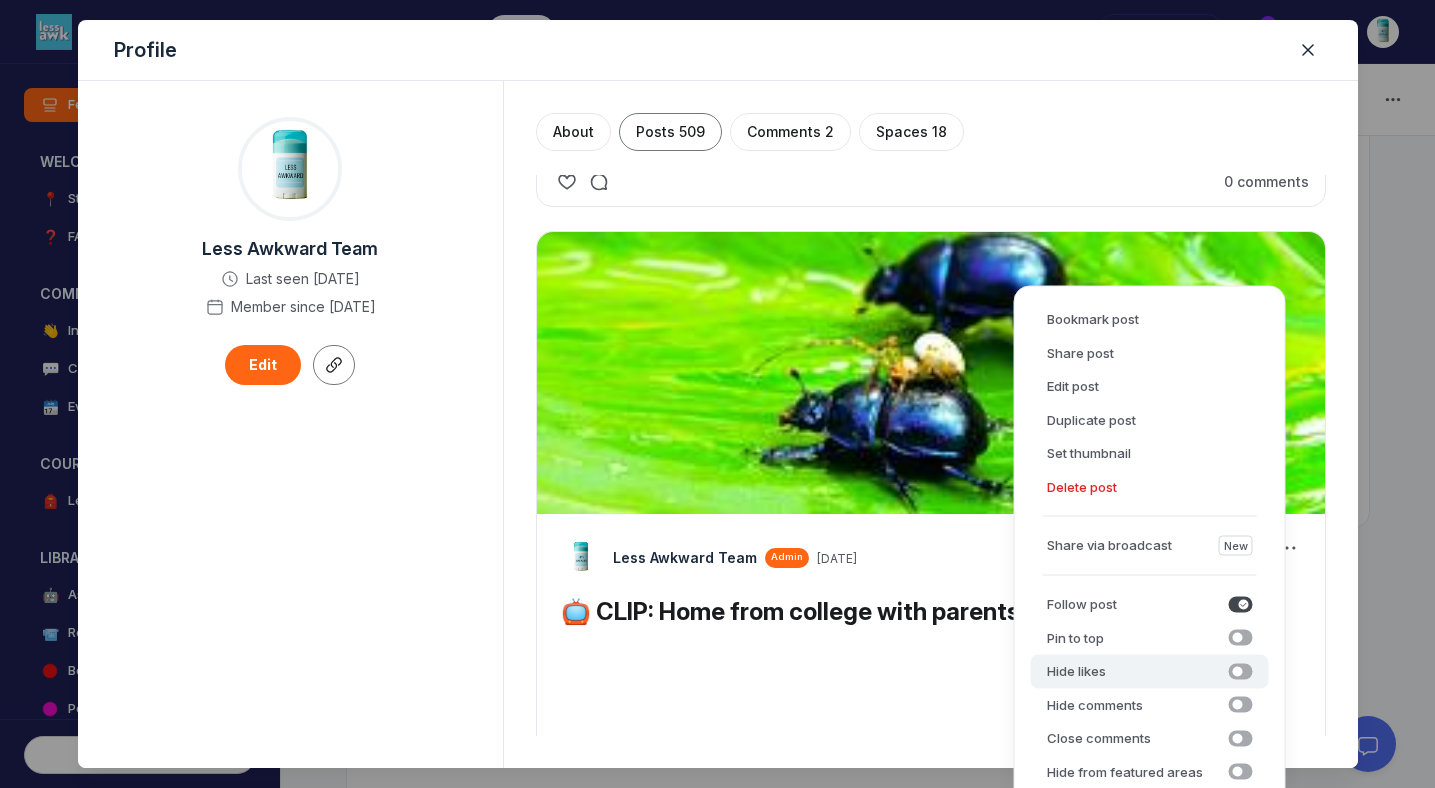 click on "Hide likes" at bounding box center (1076, 672) 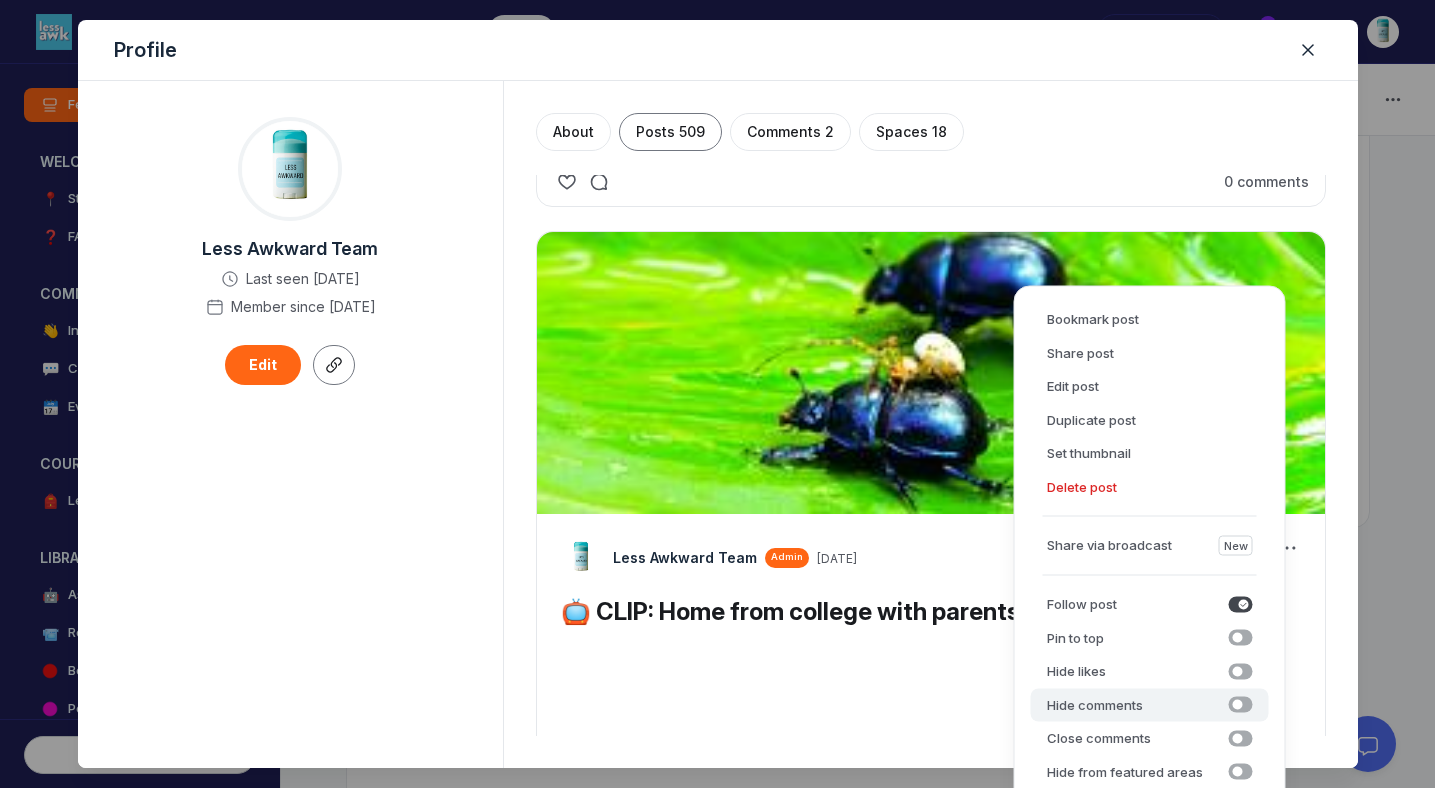 click on "Hide comments Hide comments" at bounding box center (1150, 705) 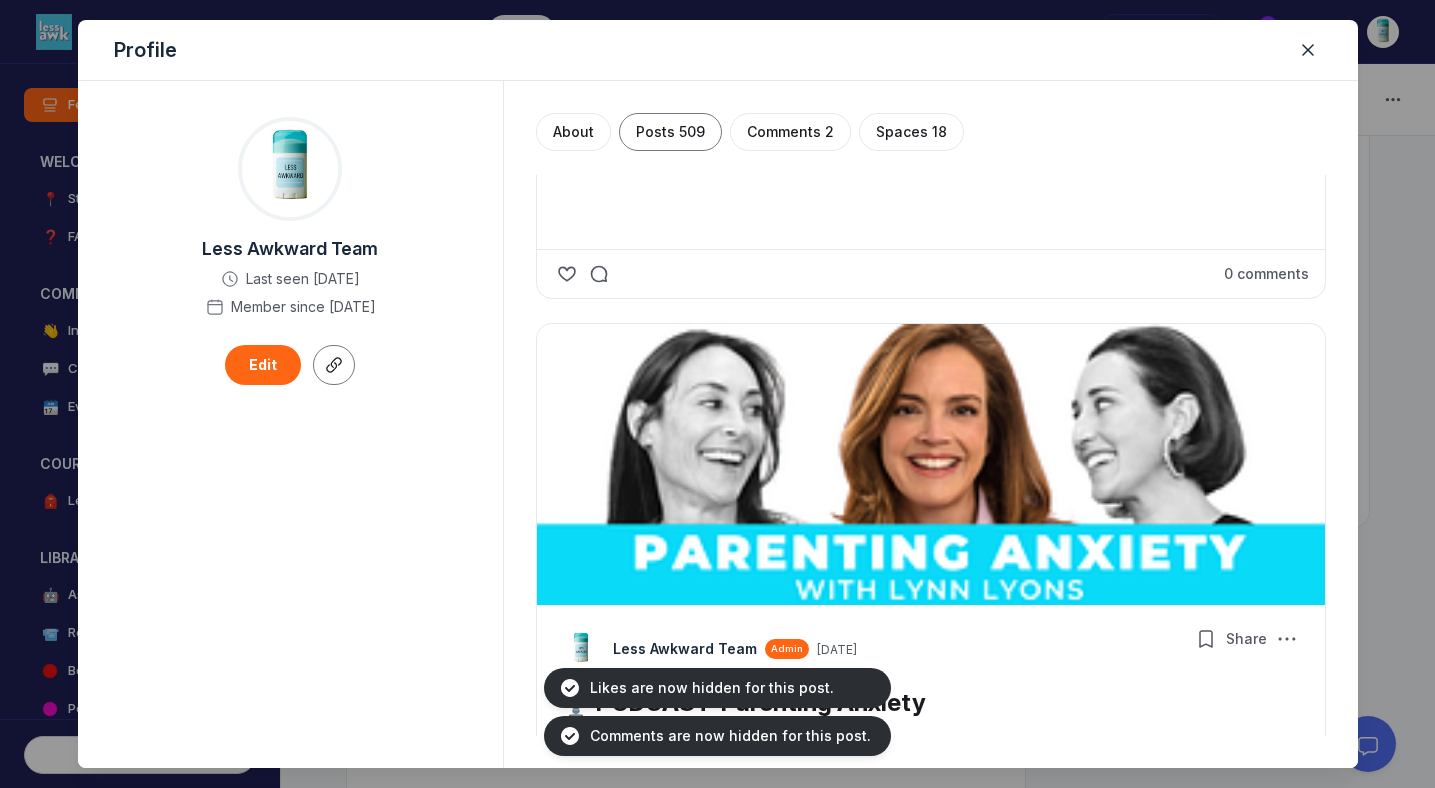 scroll, scrollTop: 43040, scrollLeft: 0, axis: vertical 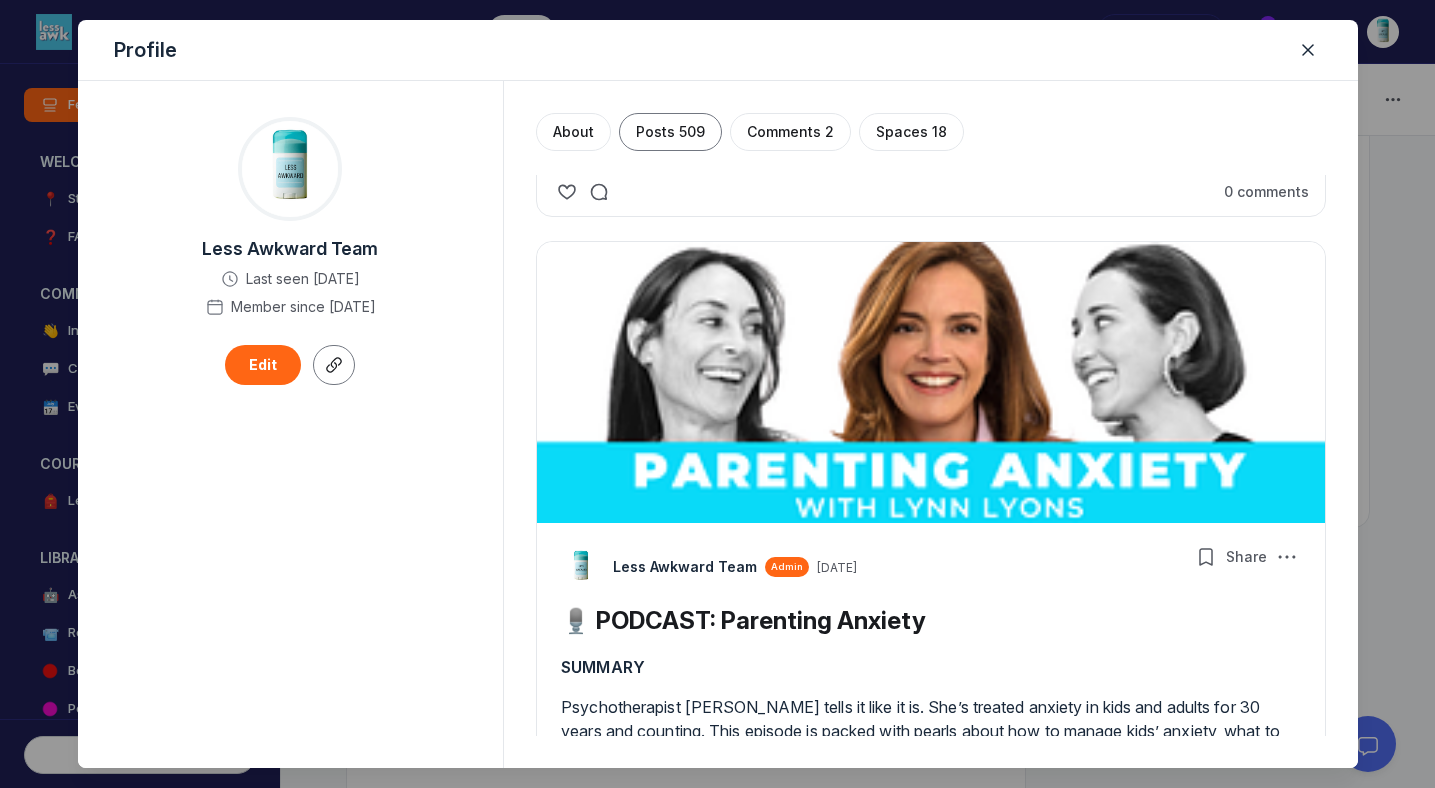 click 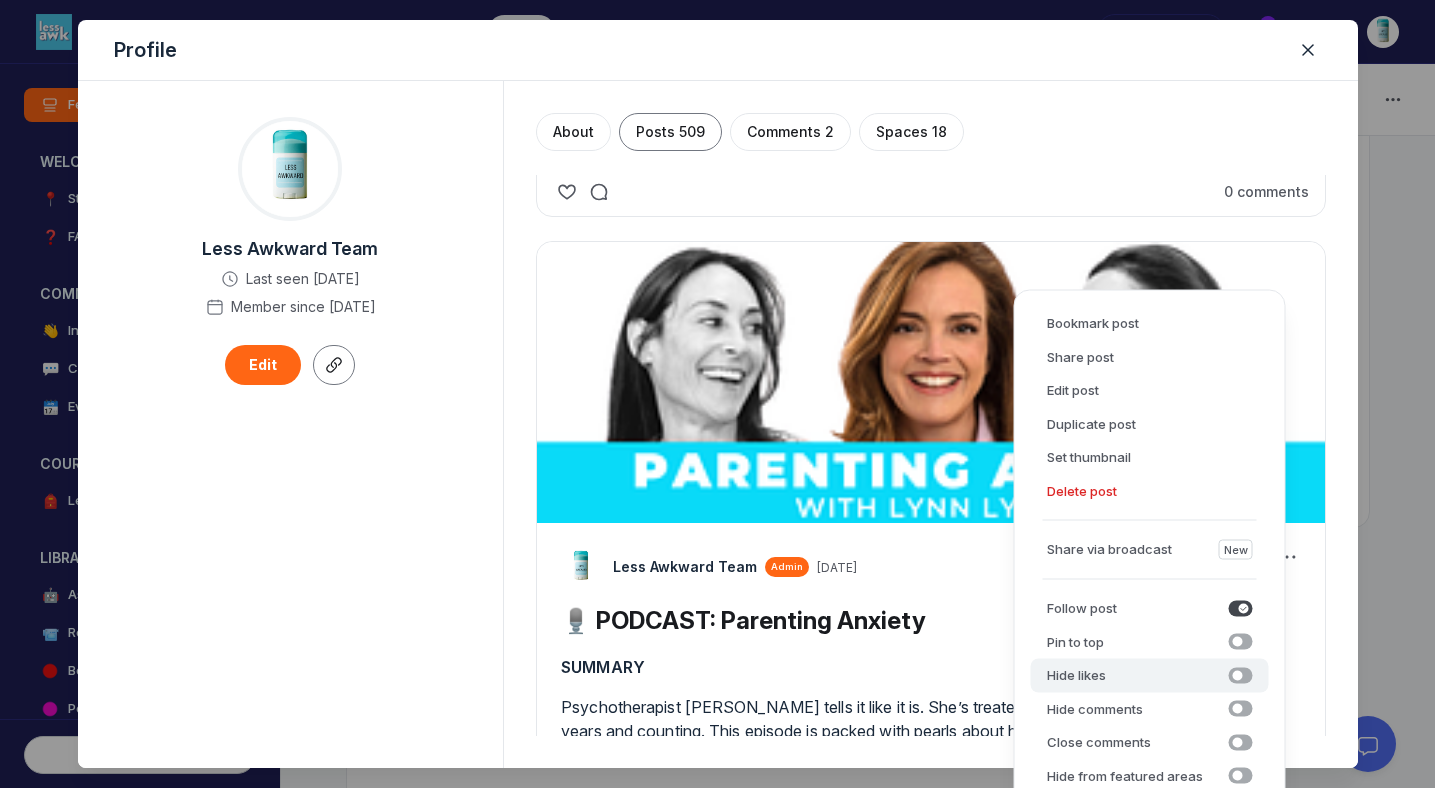 click on "Hide likes Hide likes" at bounding box center [1150, 676] 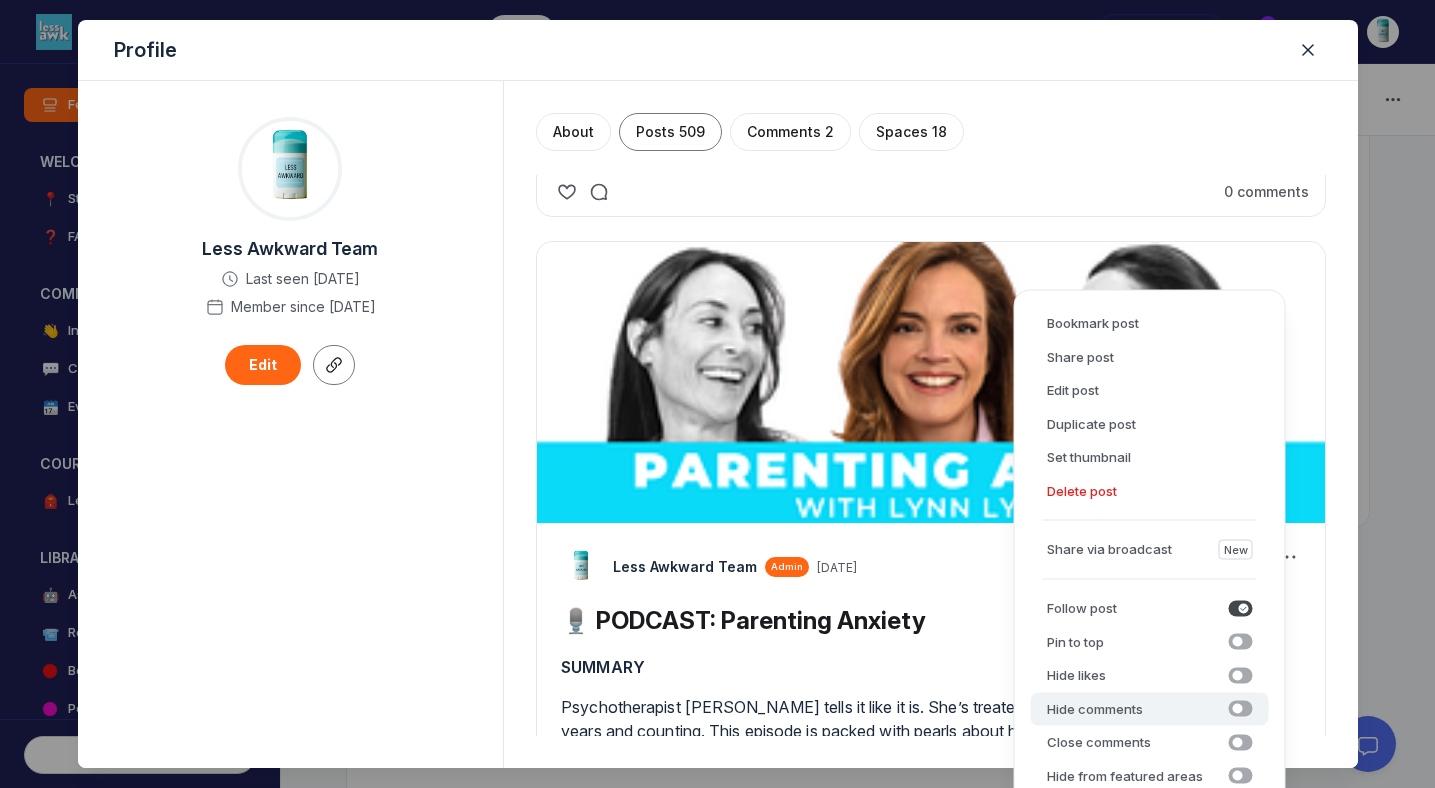 click on "Hide comments Hide comments" at bounding box center [1150, 709] 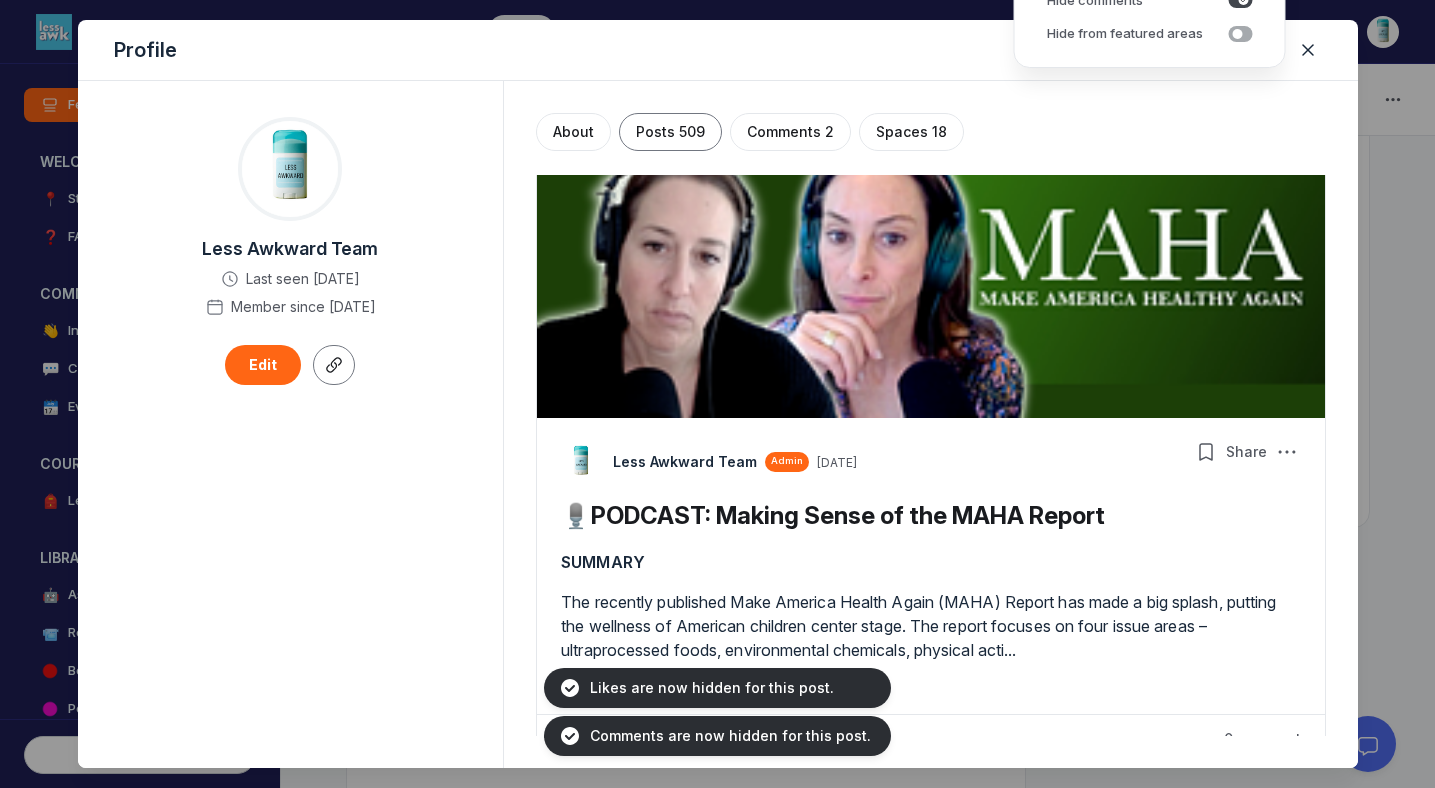scroll, scrollTop: 44242, scrollLeft: 0, axis: vertical 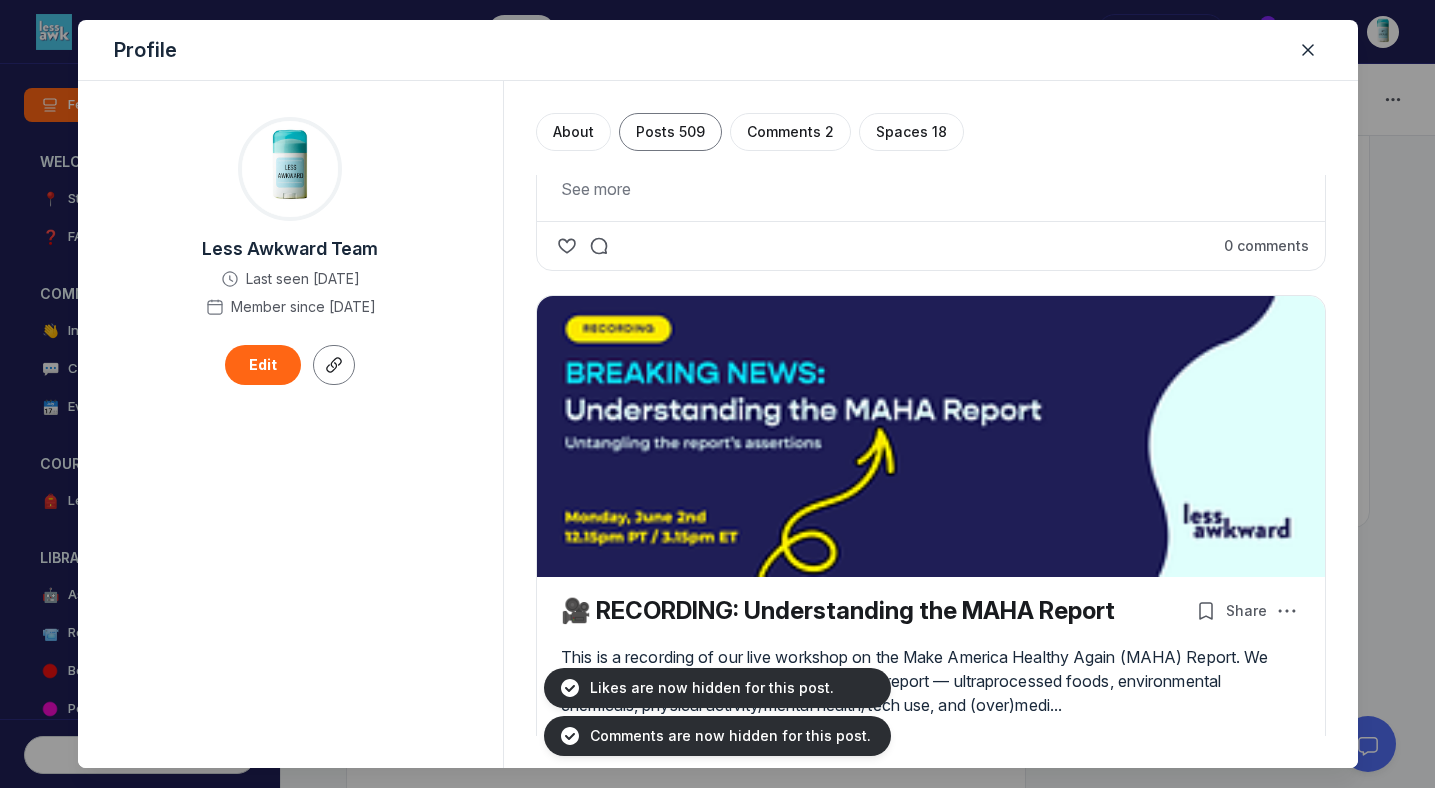 click 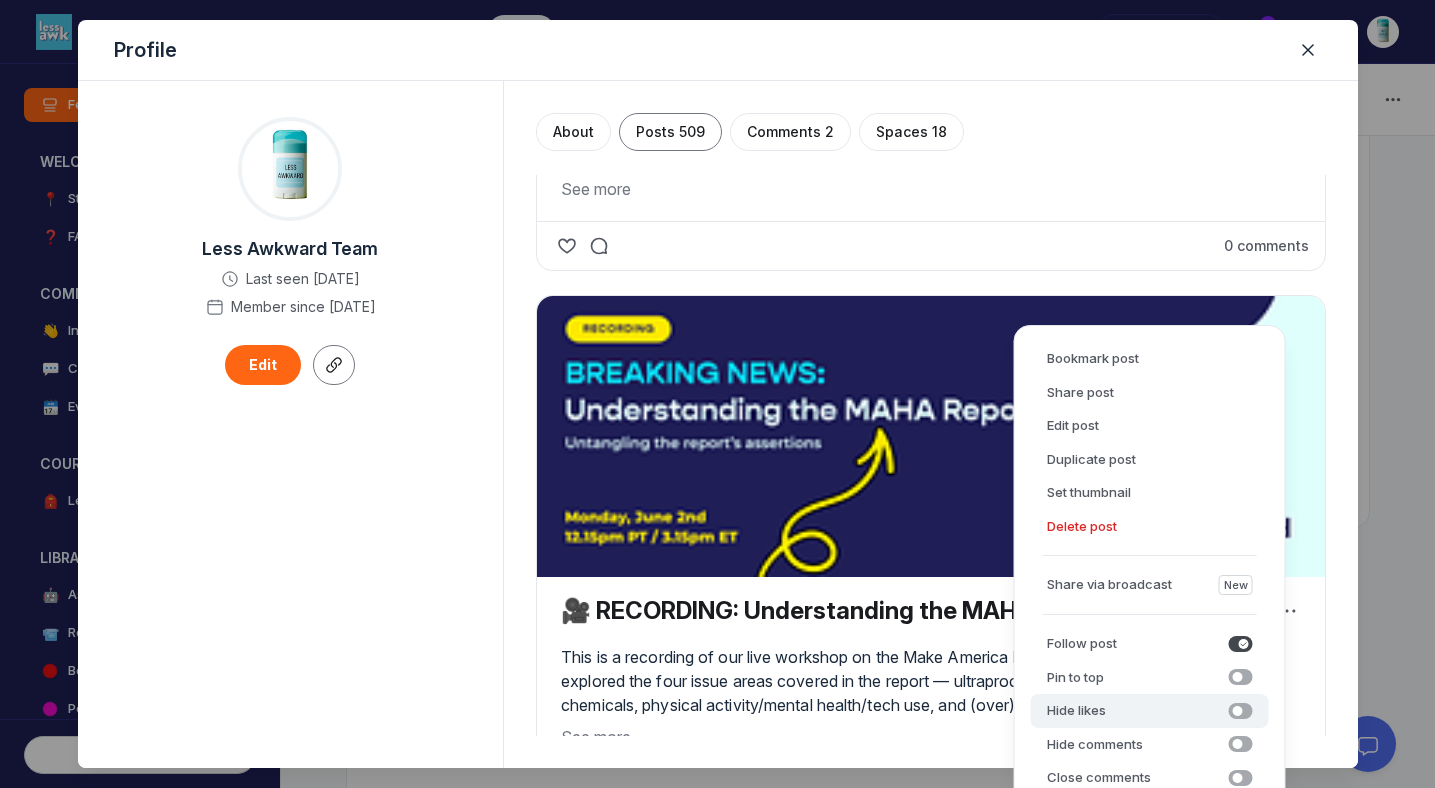 click on "Hide likes" at bounding box center (1076, 711) 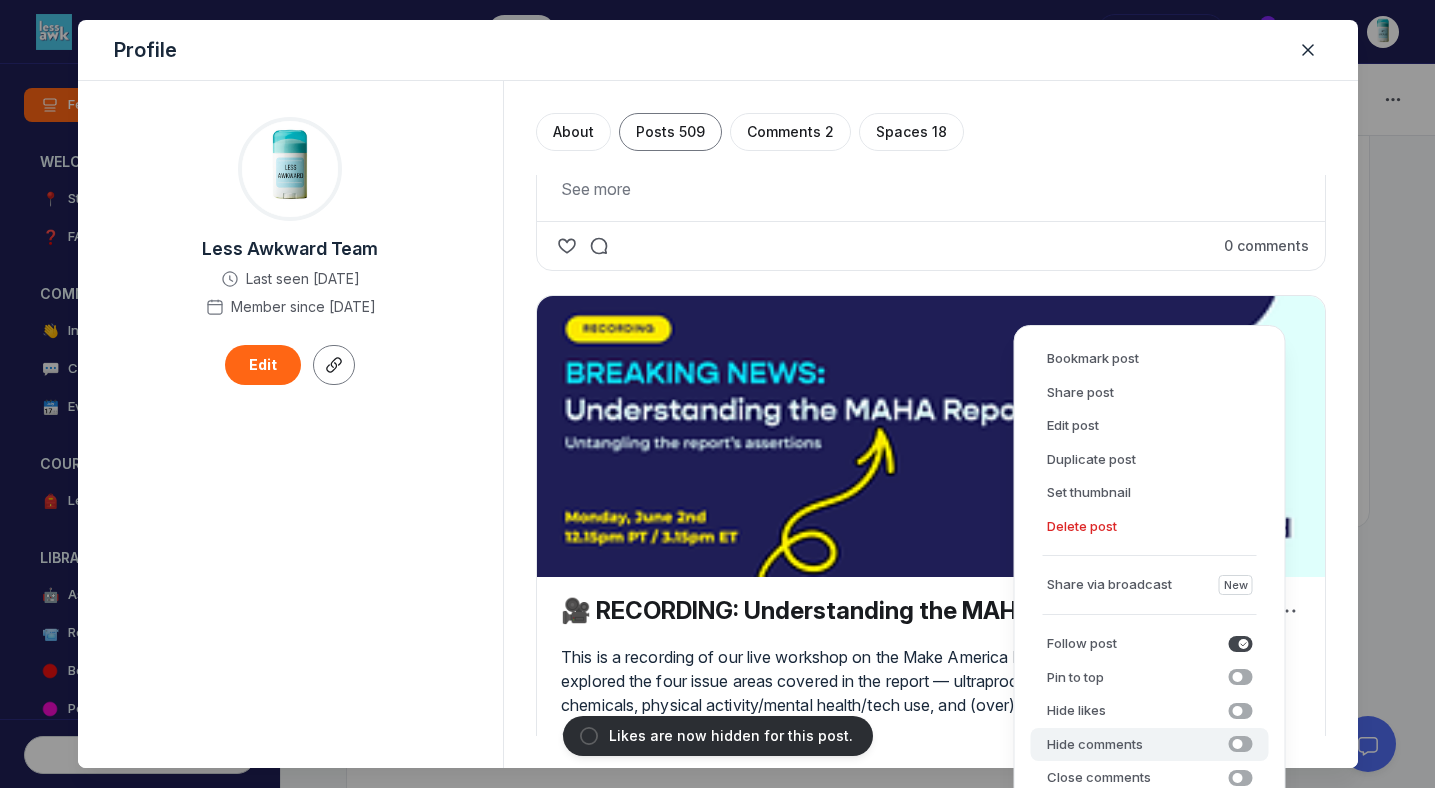 click on "Hide comments Hide comments" at bounding box center (1150, 745) 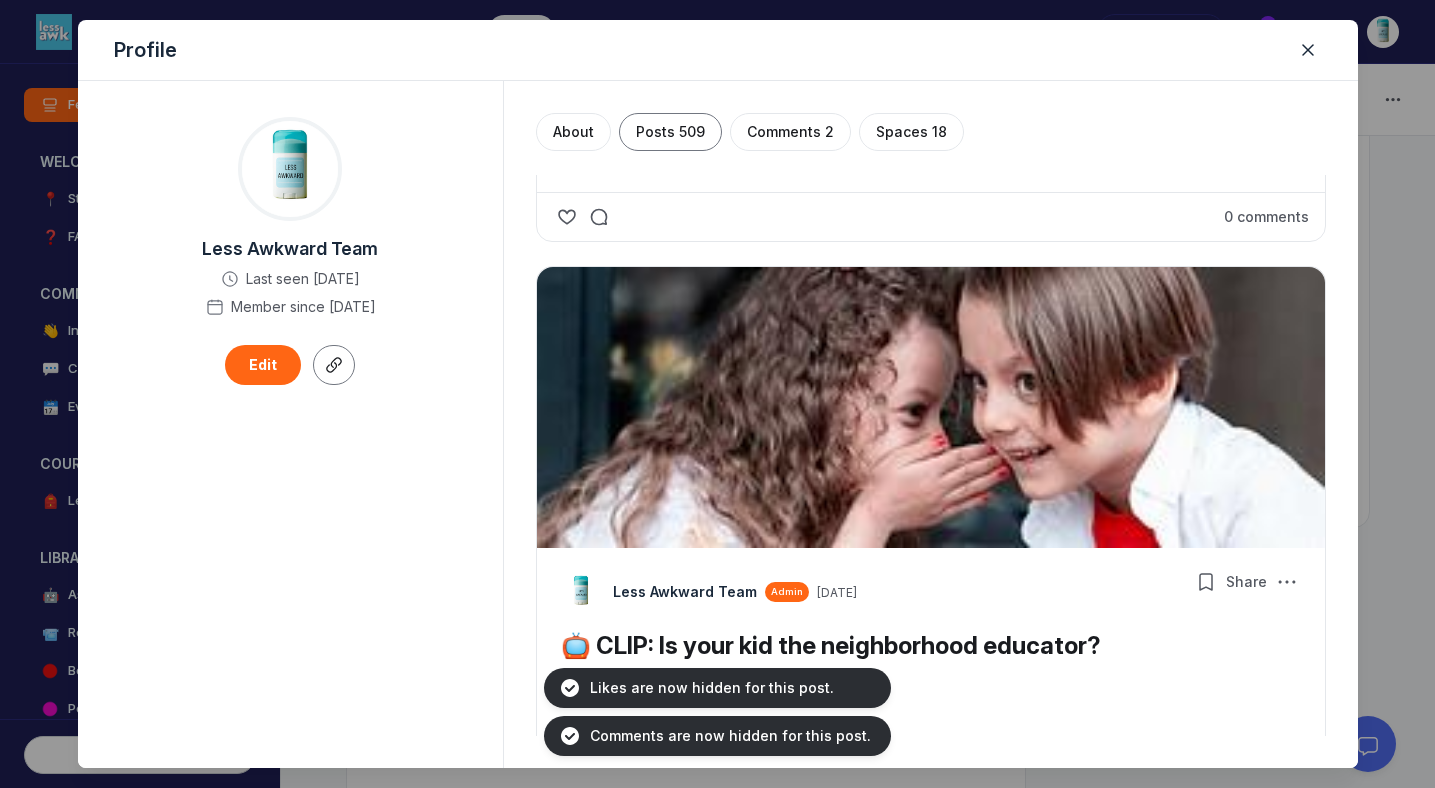 scroll, scrollTop: 45360, scrollLeft: 0, axis: vertical 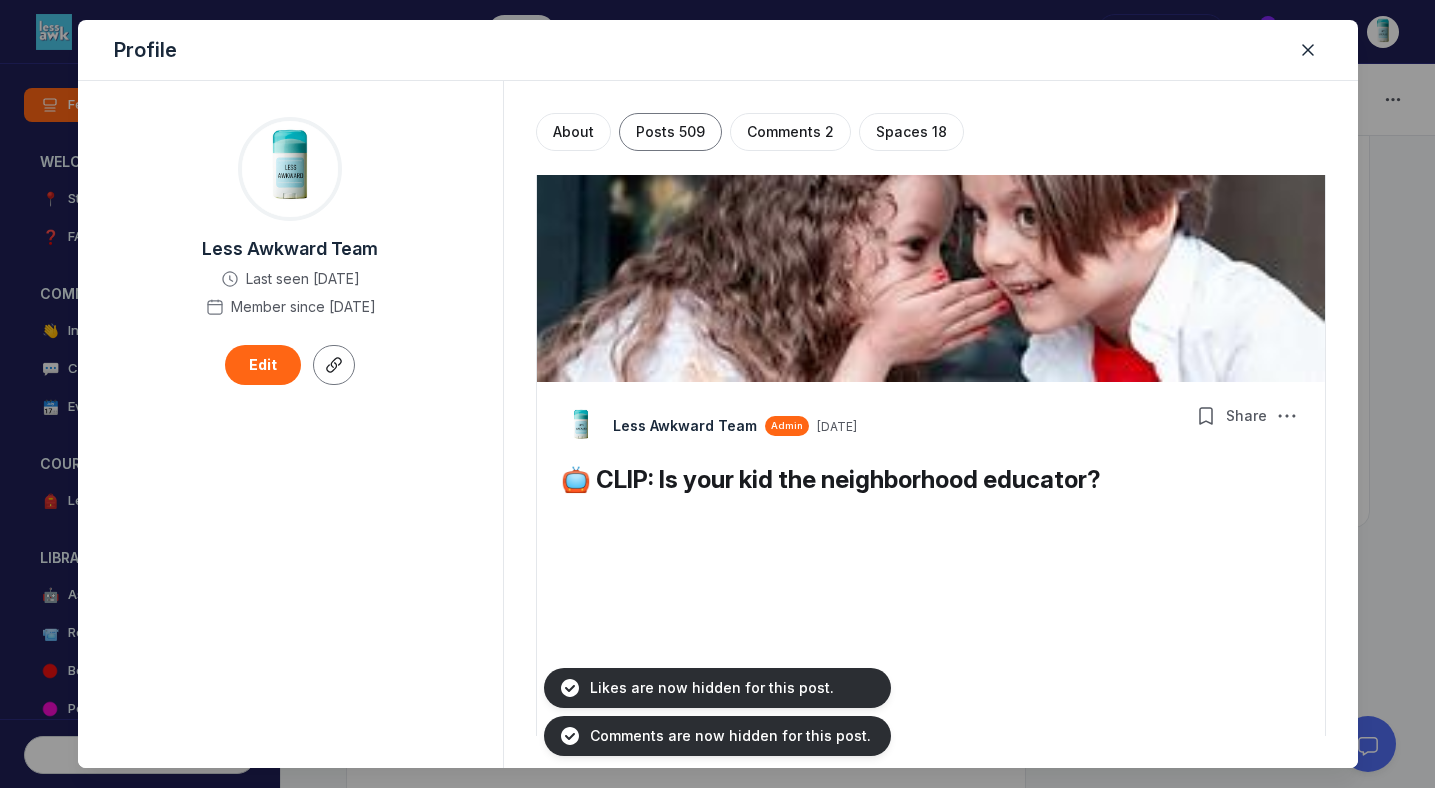 click 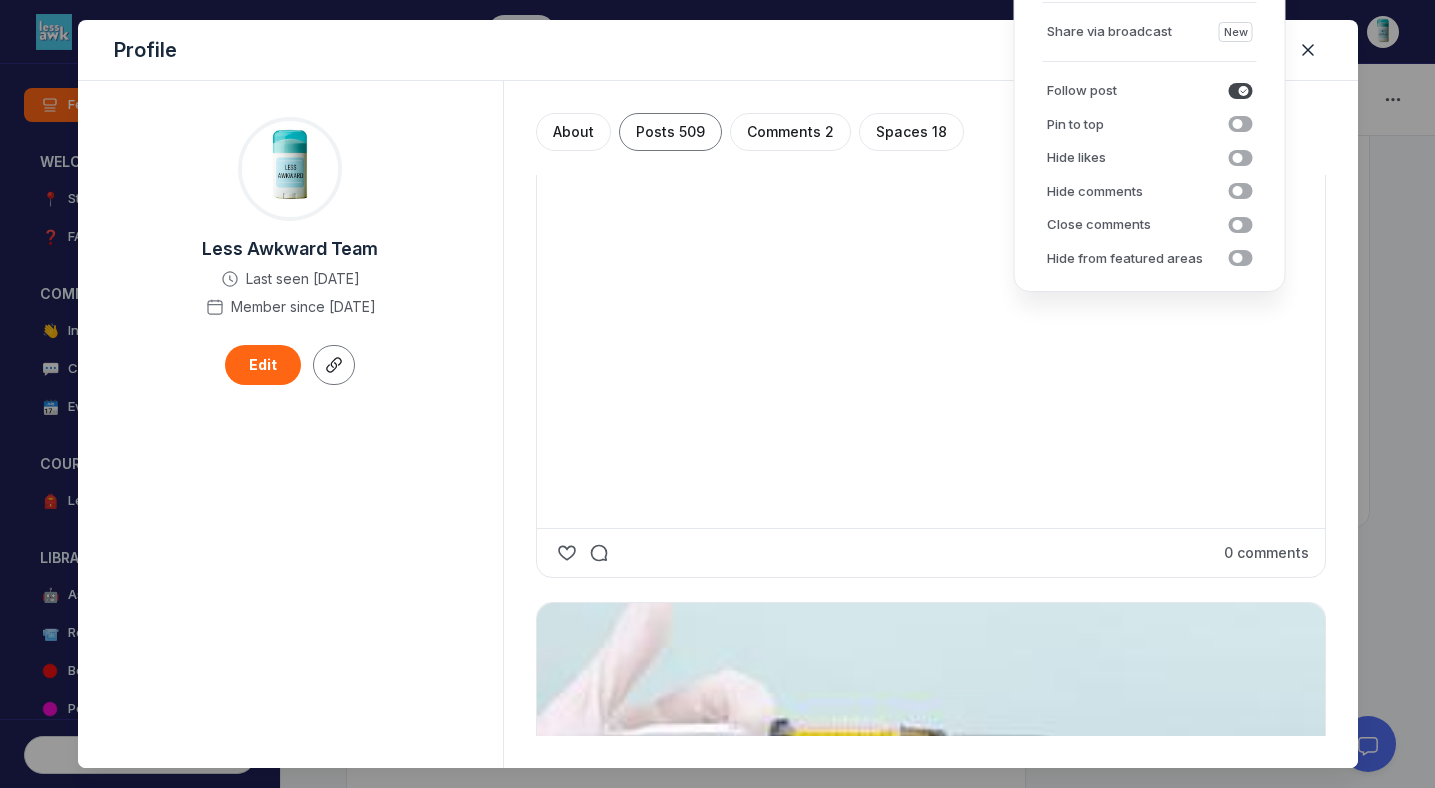 scroll, scrollTop: 46060, scrollLeft: 0, axis: vertical 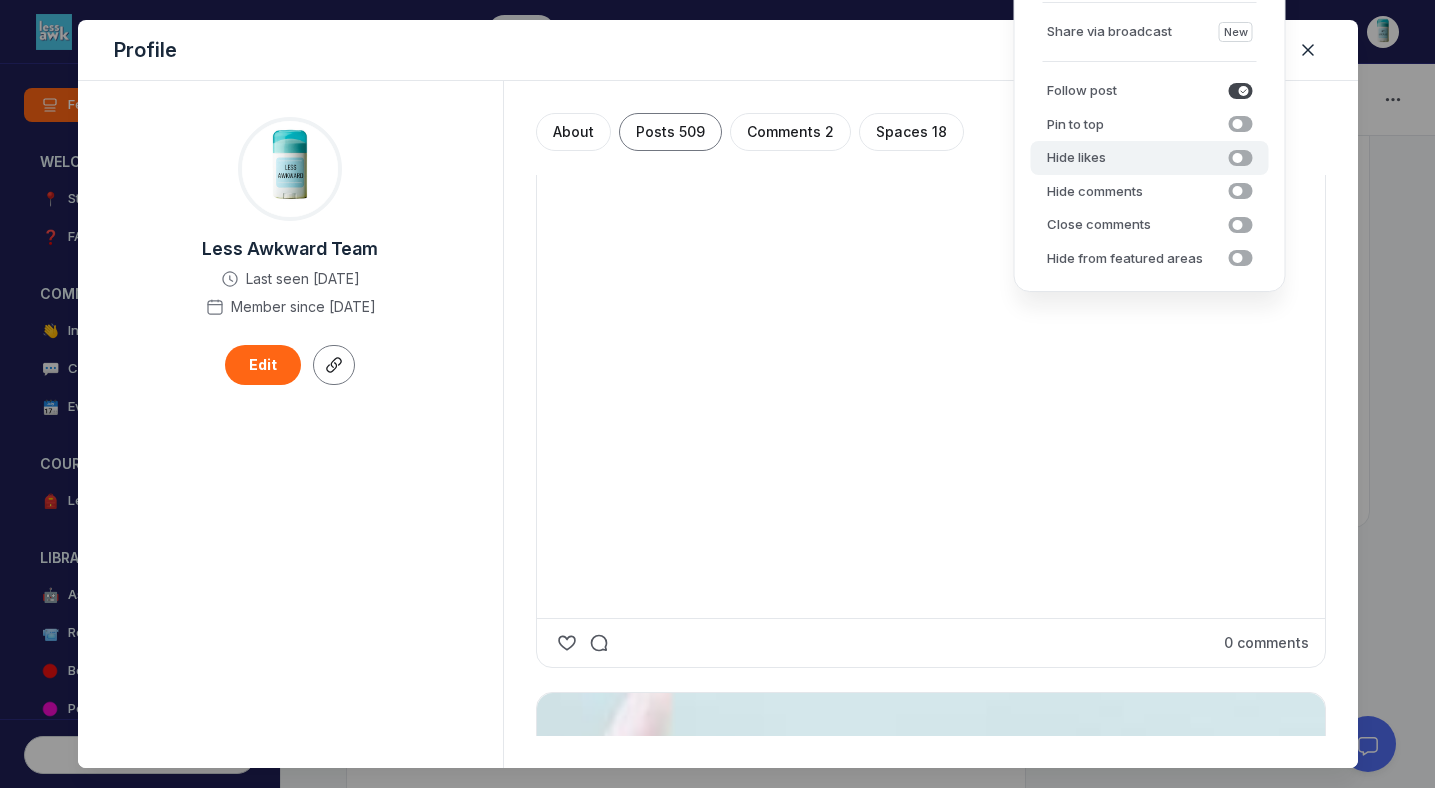 click on "Hide likes" at bounding box center (1076, 158) 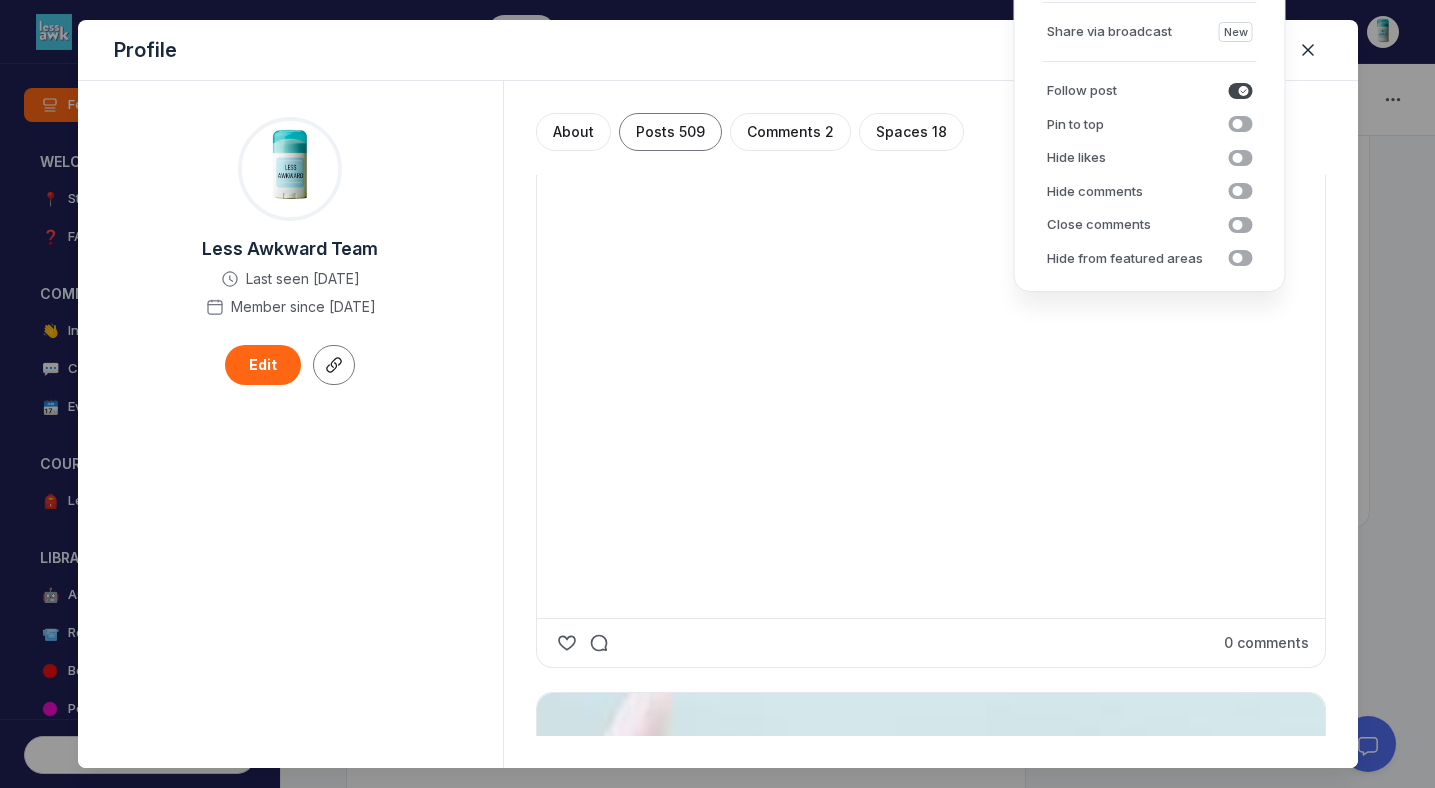 click on "Hide comments" at bounding box center [1095, 192] 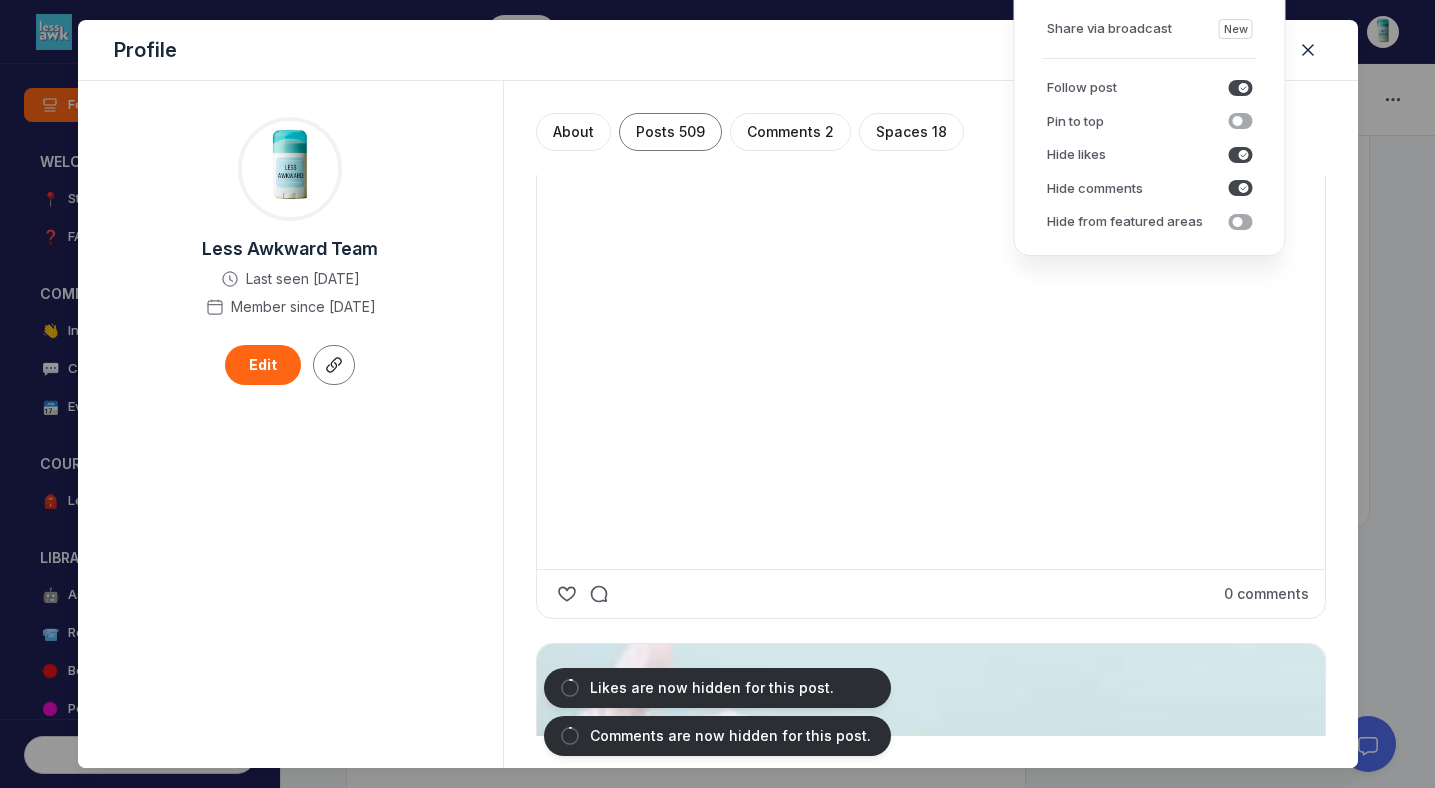 scroll, scrollTop: 46011, scrollLeft: 0, axis: vertical 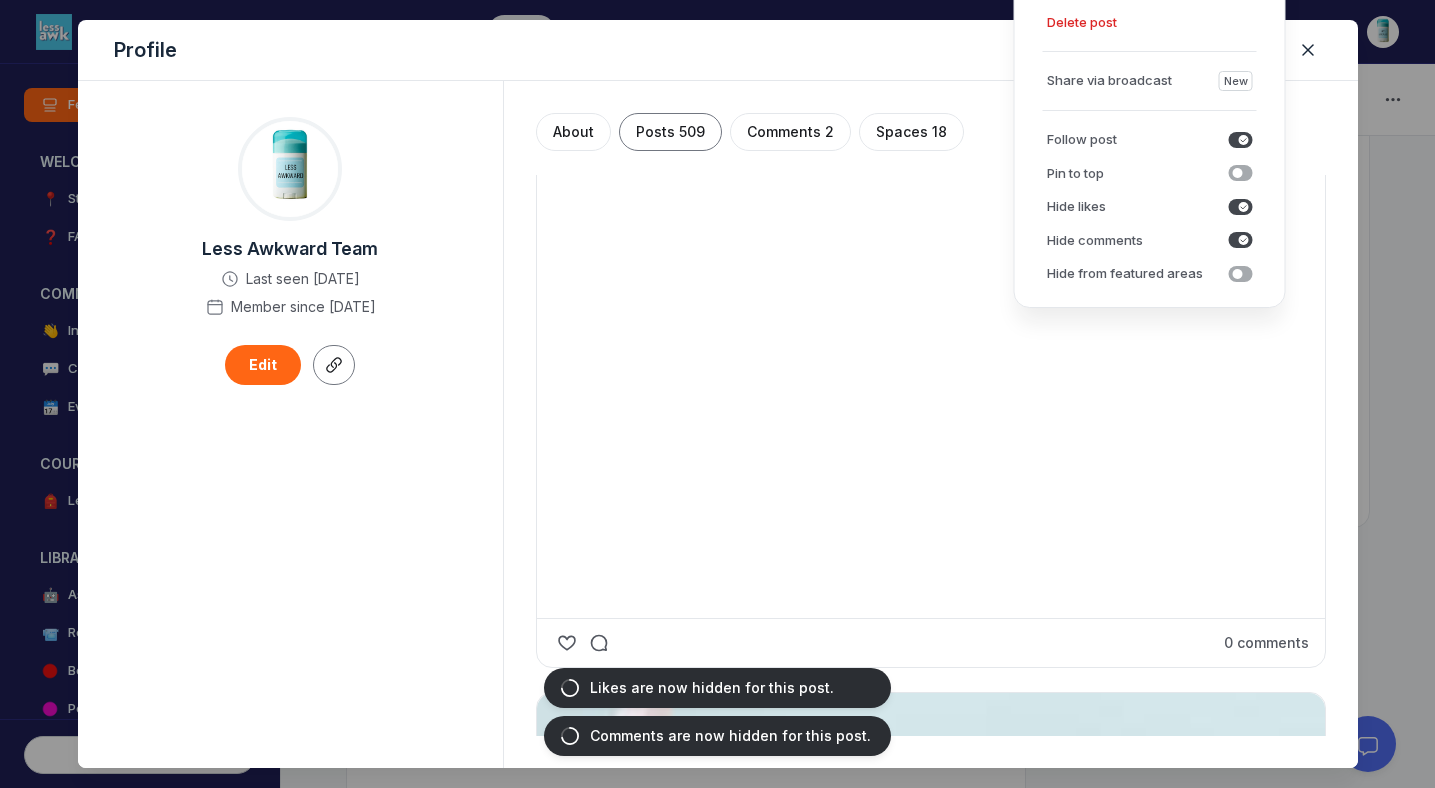 click 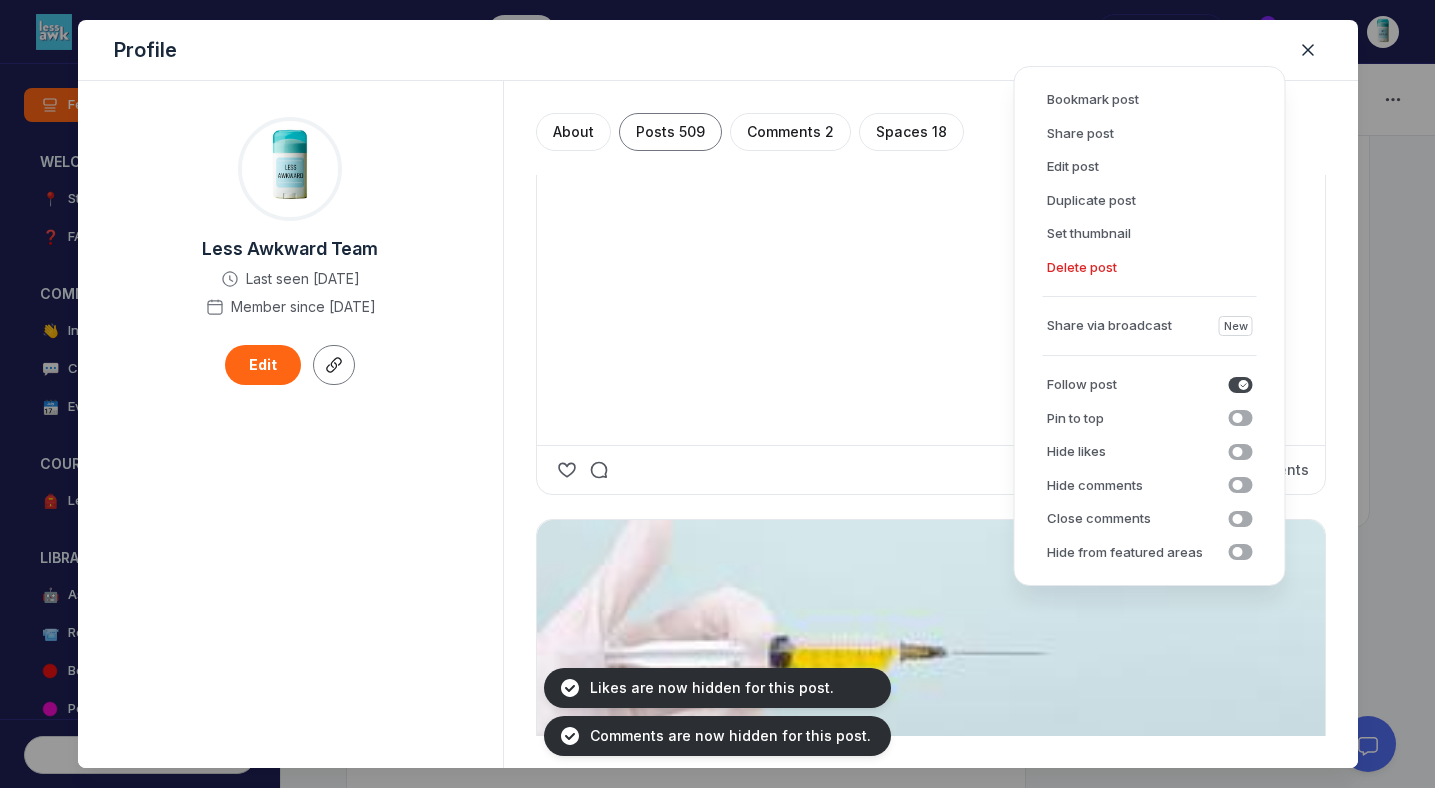 scroll, scrollTop: 46364, scrollLeft: 0, axis: vertical 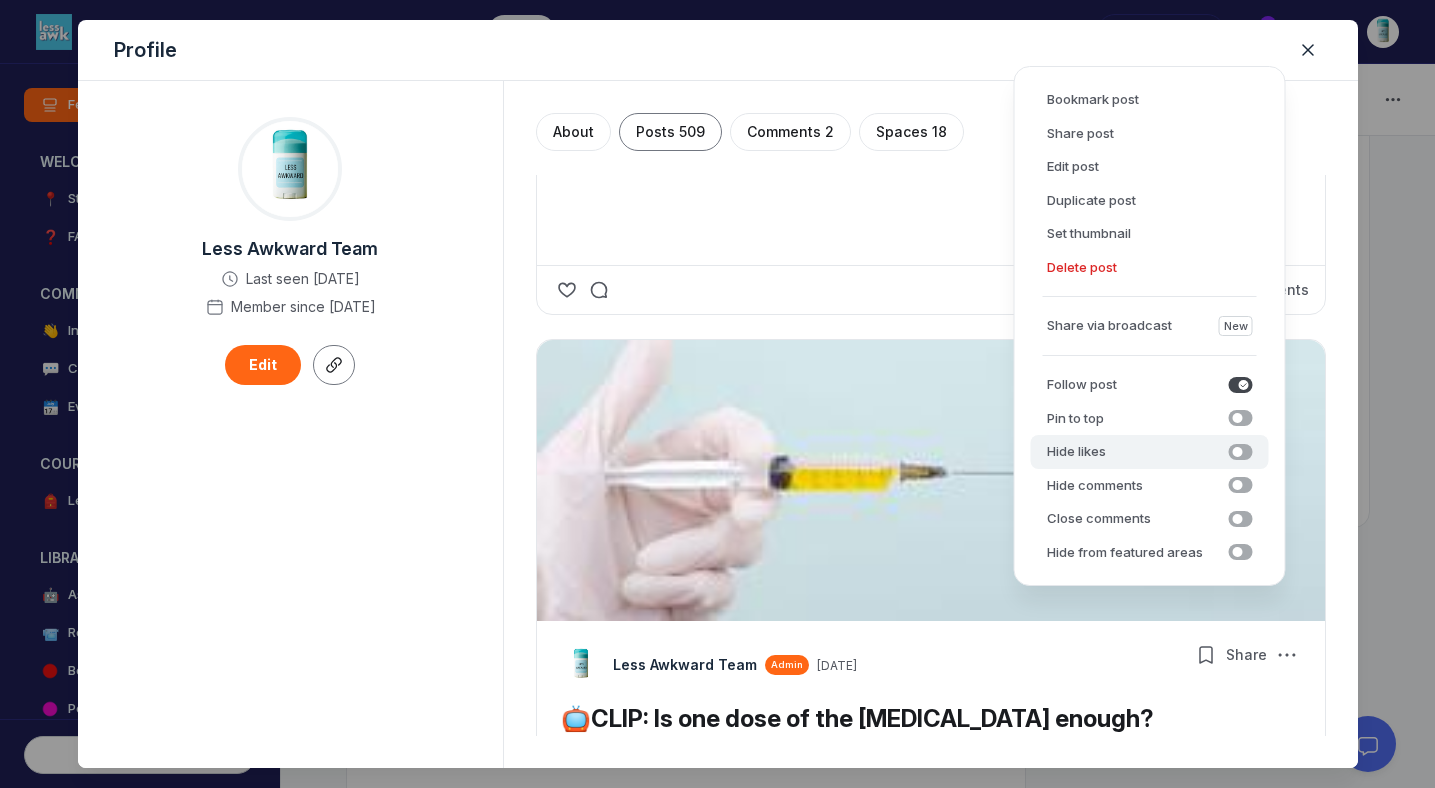 click on "Hide likes Hide likes" at bounding box center (1150, 452) 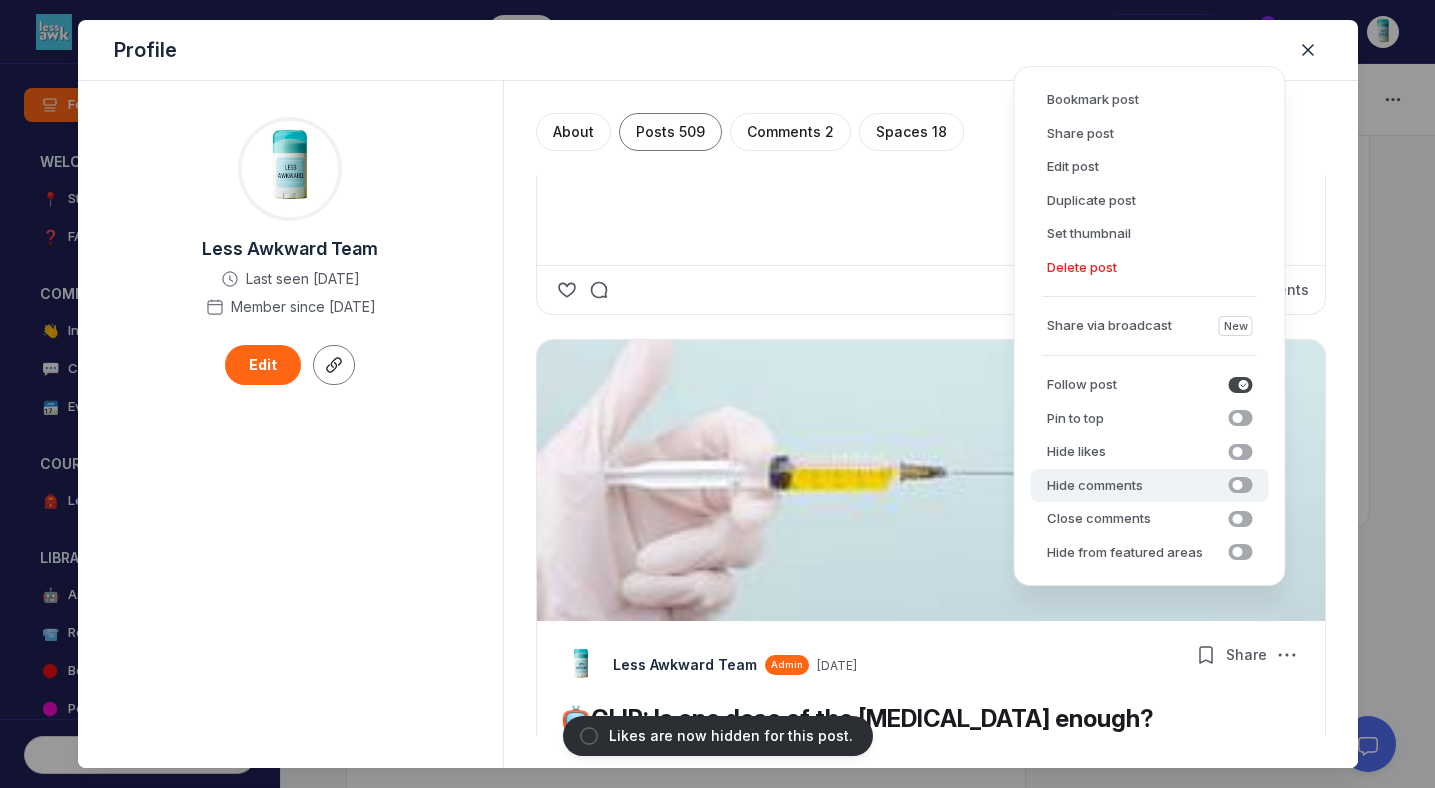 click on "Hide comments" at bounding box center (1095, 486) 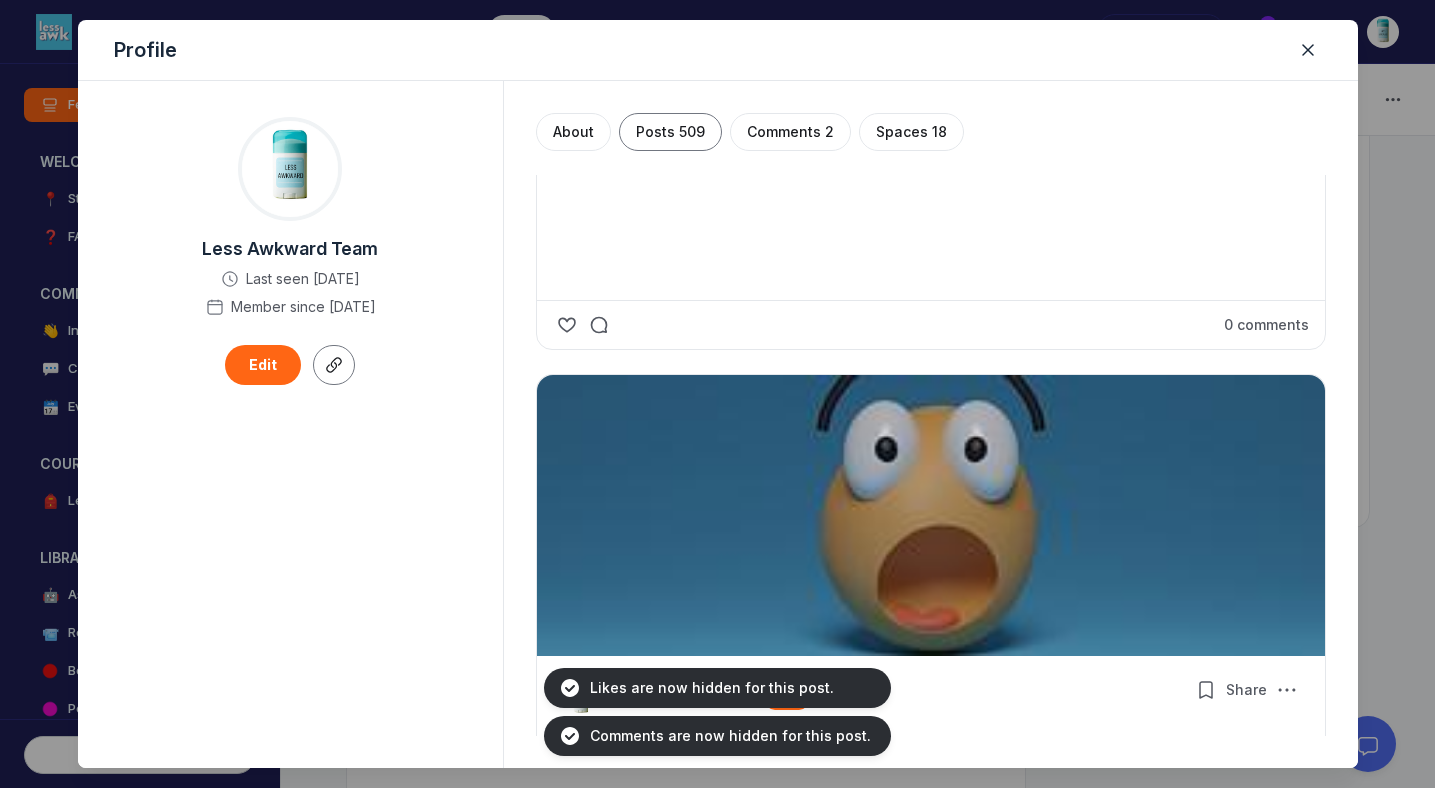 scroll, scrollTop: 47661, scrollLeft: 0, axis: vertical 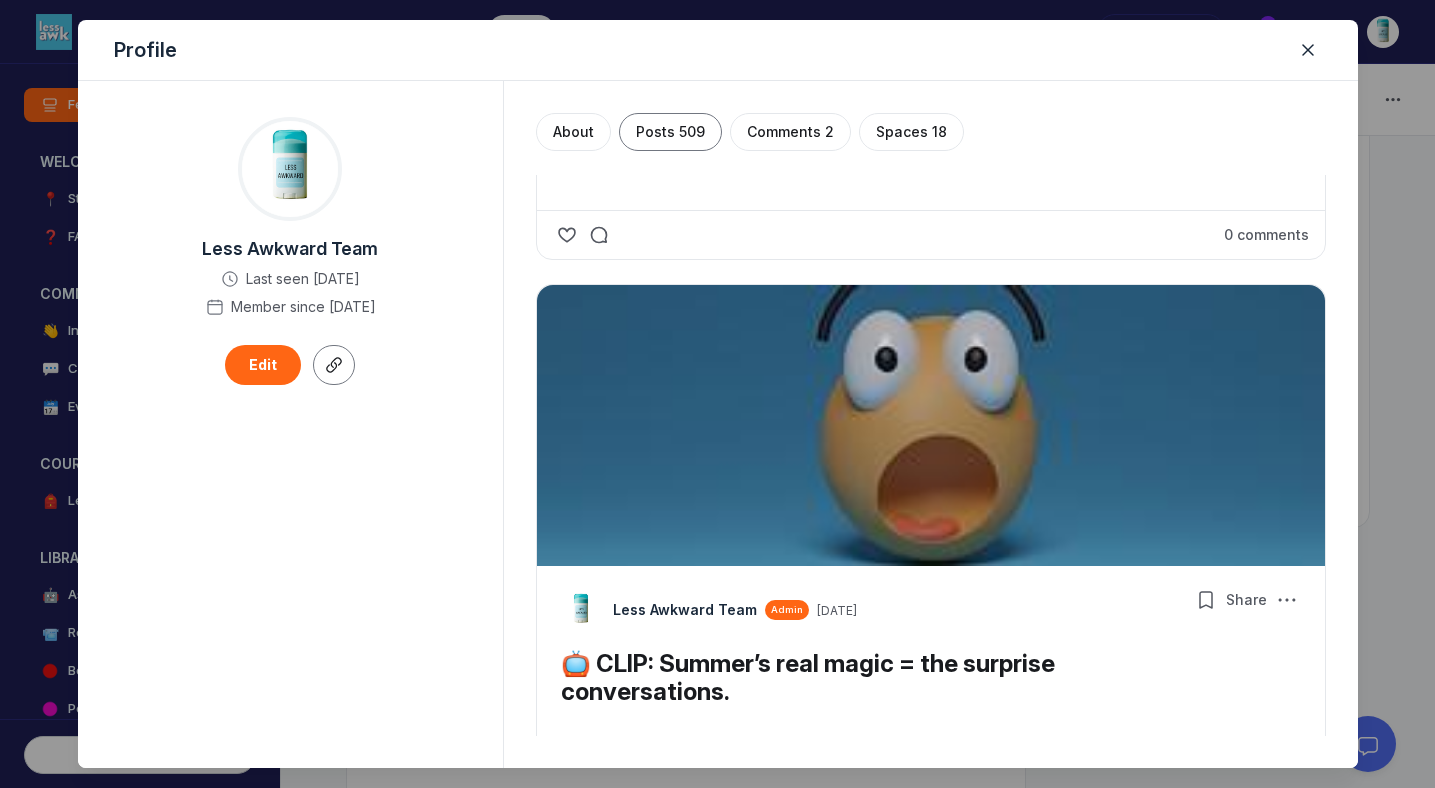click 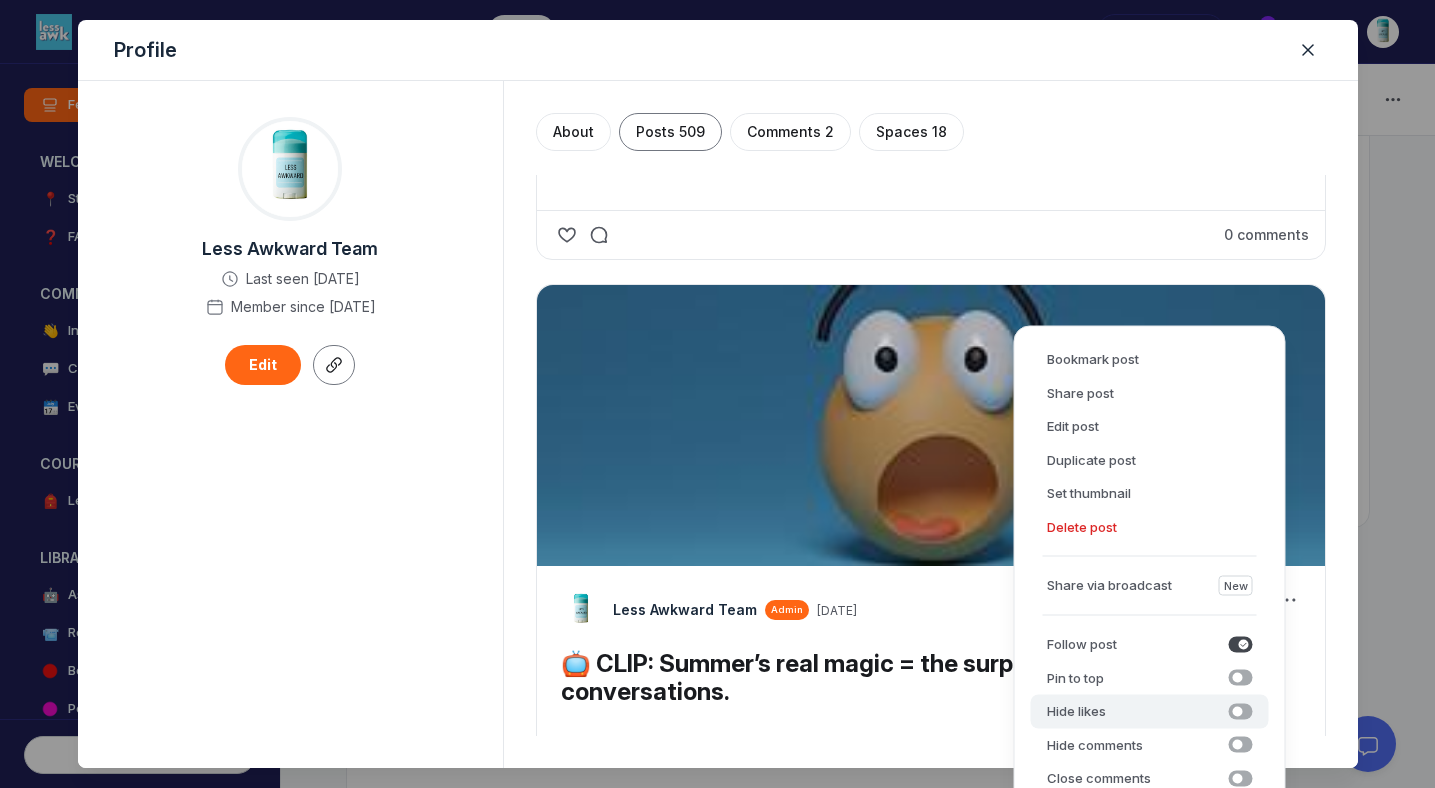 click on "Hide likes" at bounding box center [1076, 712] 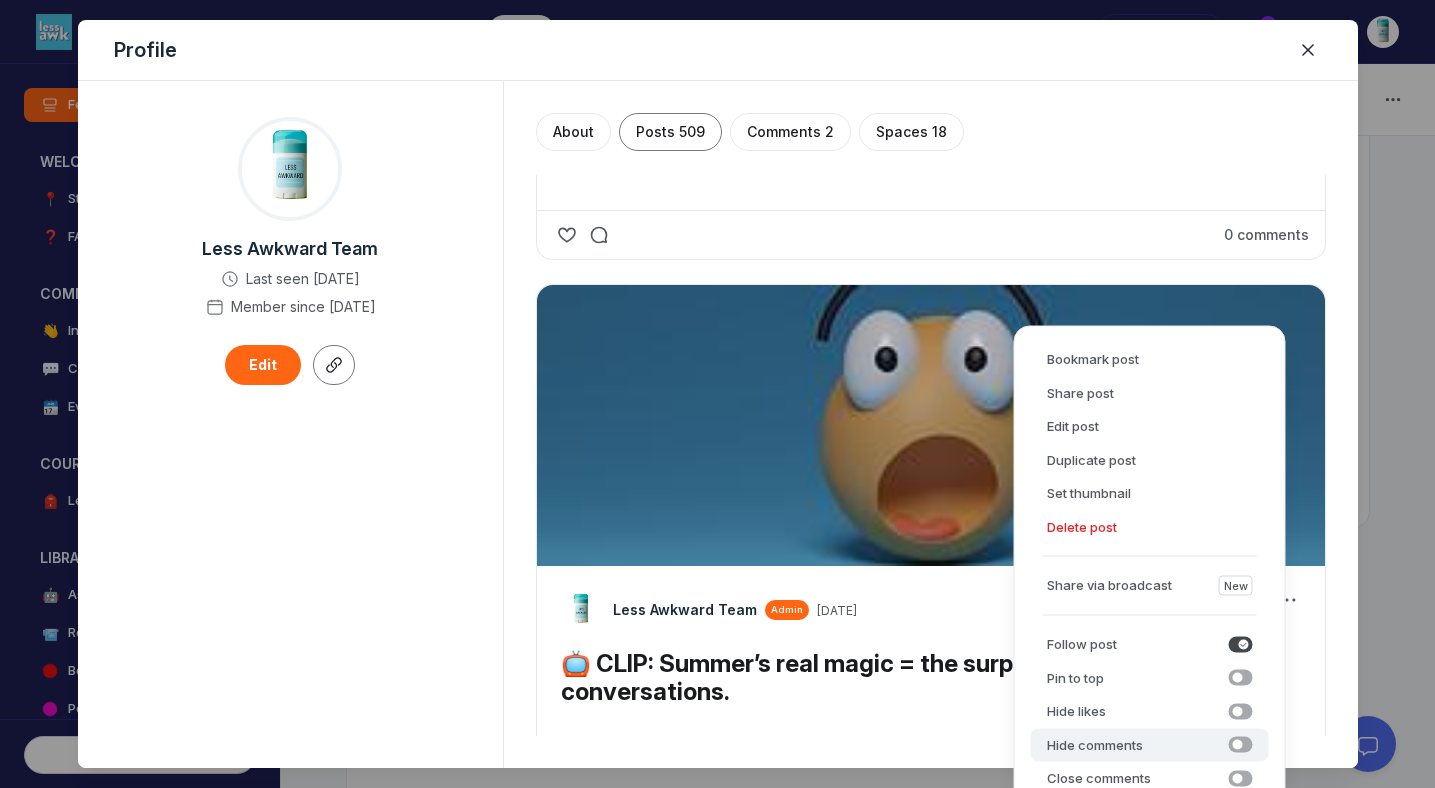 click on "Hide comments" at bounding box center (1095, 745) 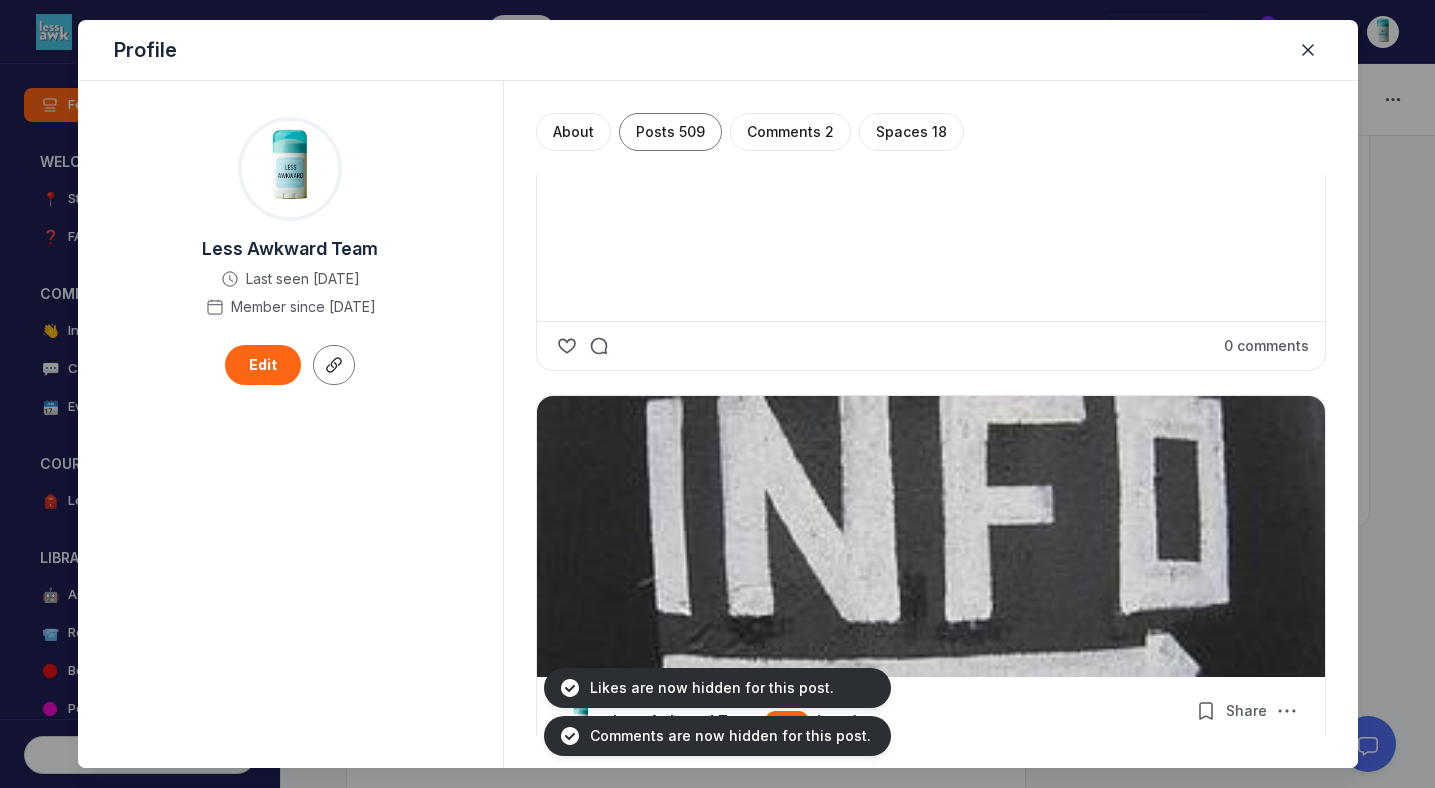 scroll, scrollTop: 48912, scrollLeft: 0, axis: vertical 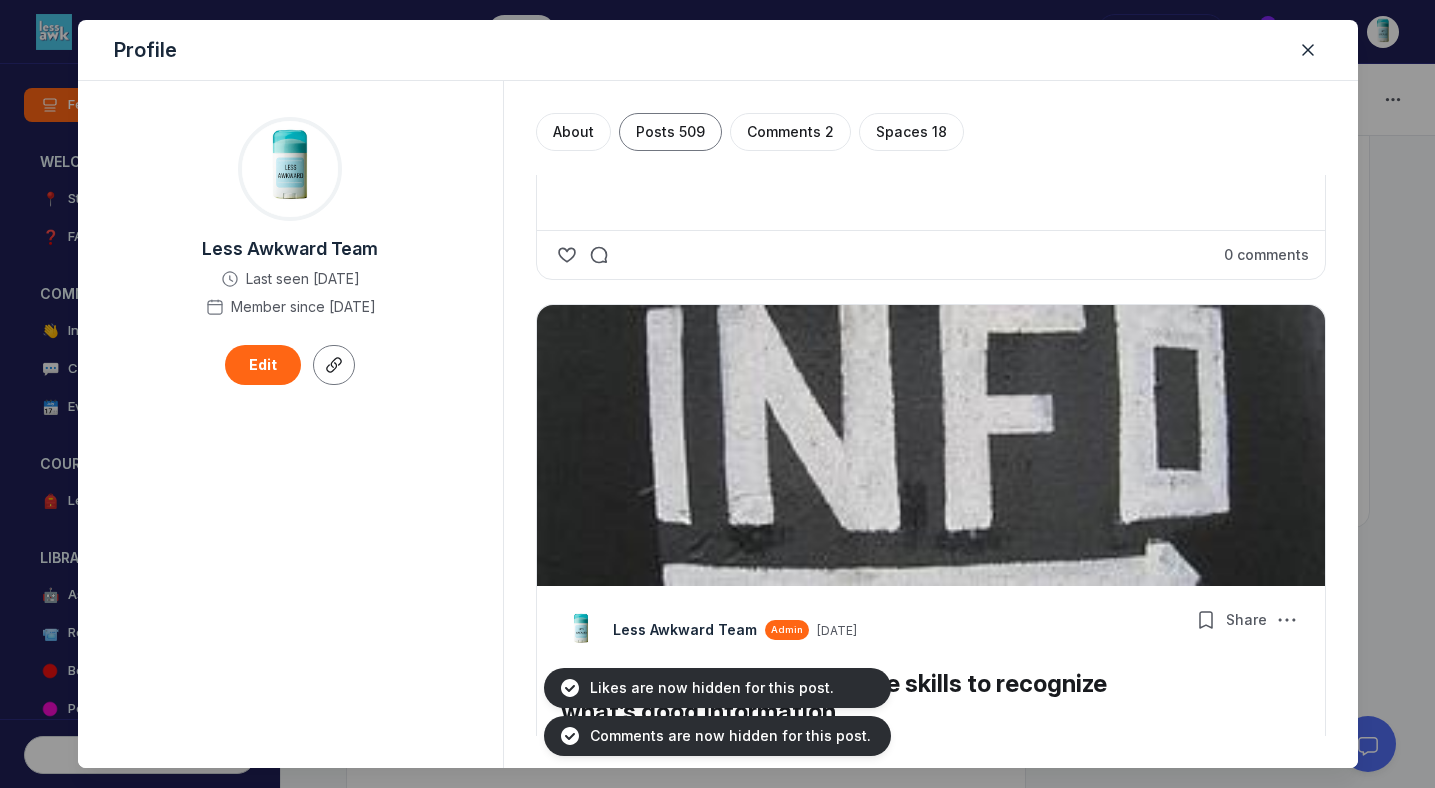 click 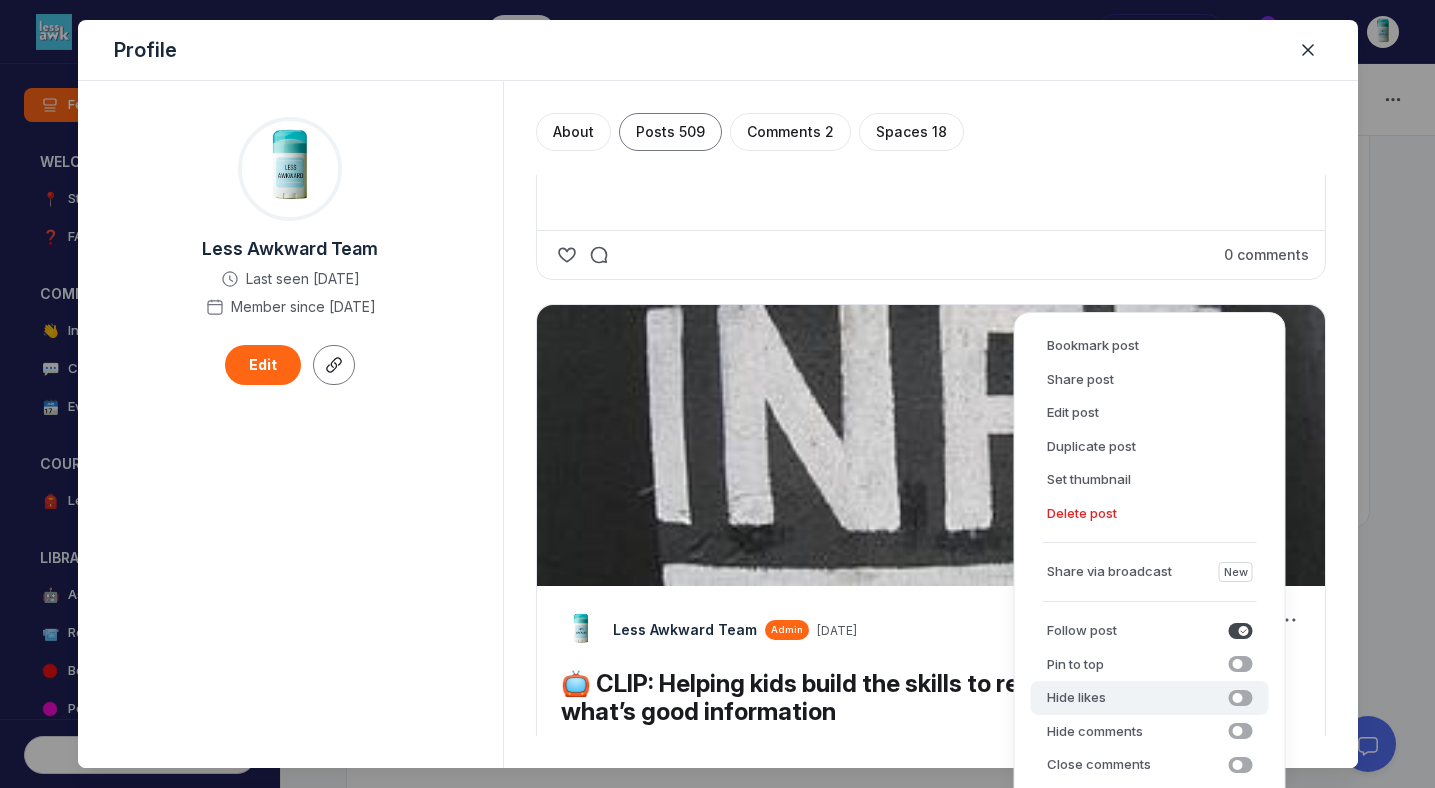 click on "Hide likes Hide likes" at bounding box center [1150, 698] 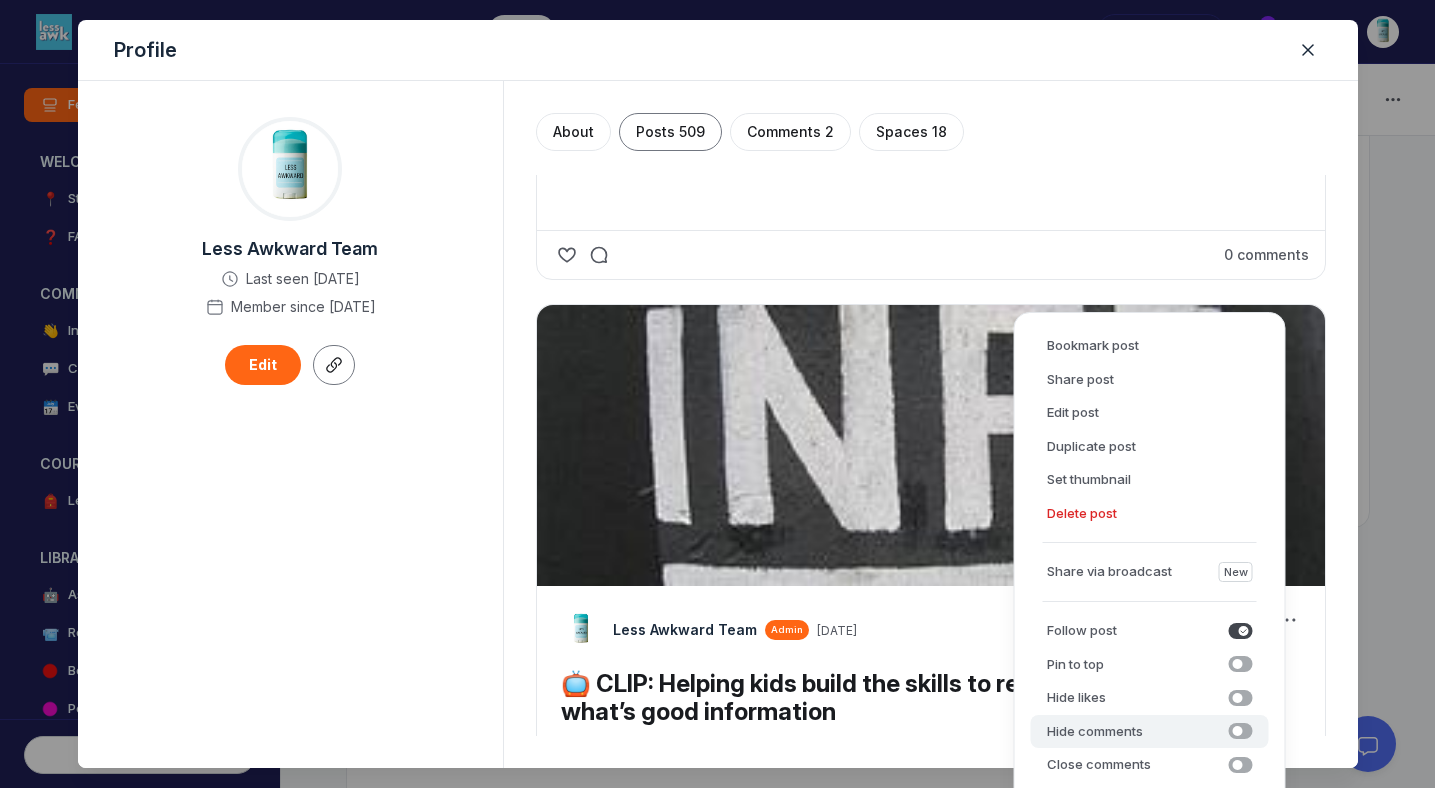 click on "Hide comments" at bounding box center (1095, 732) 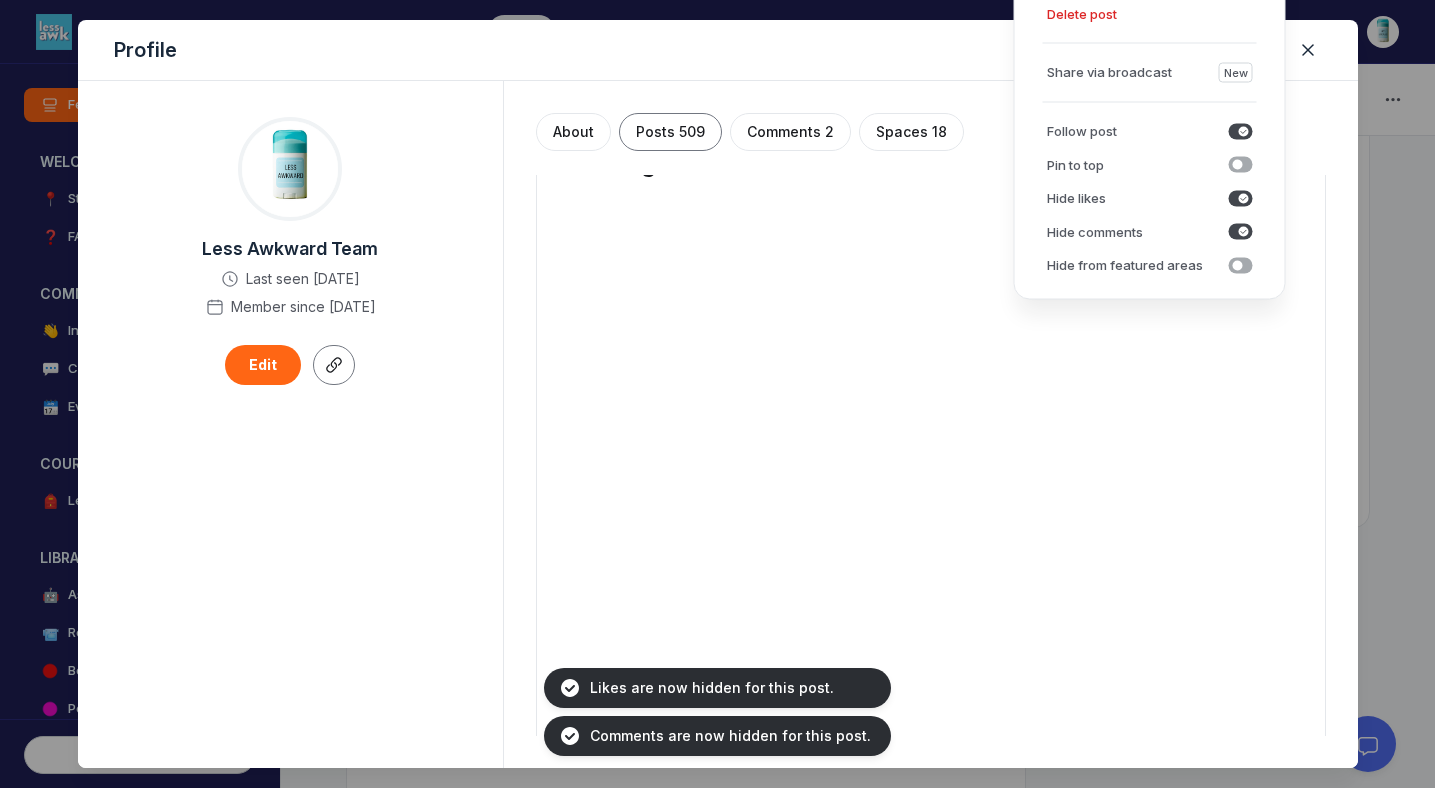 scroll, scrollTop: 50044, scrollLeft: 0, axis: vertical 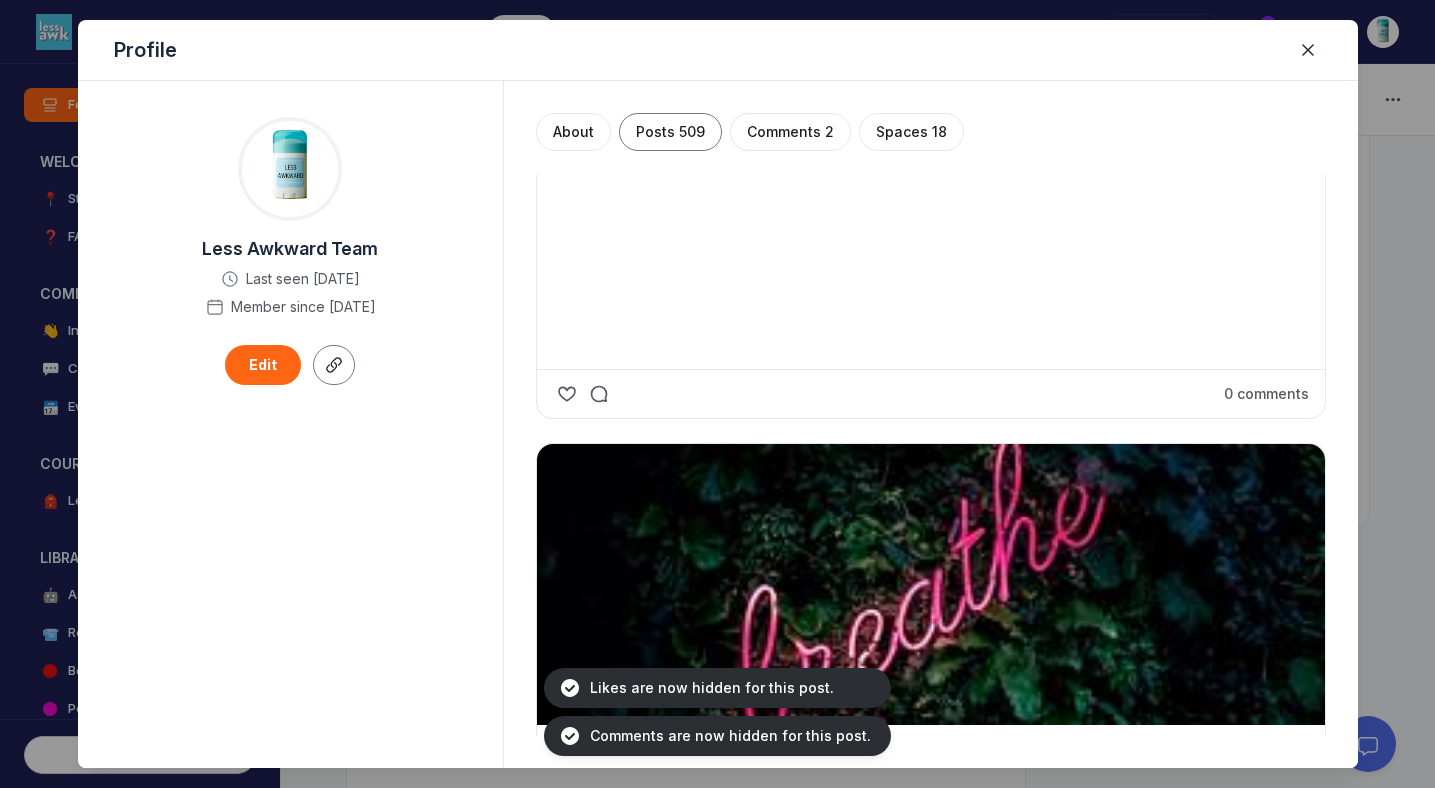 click 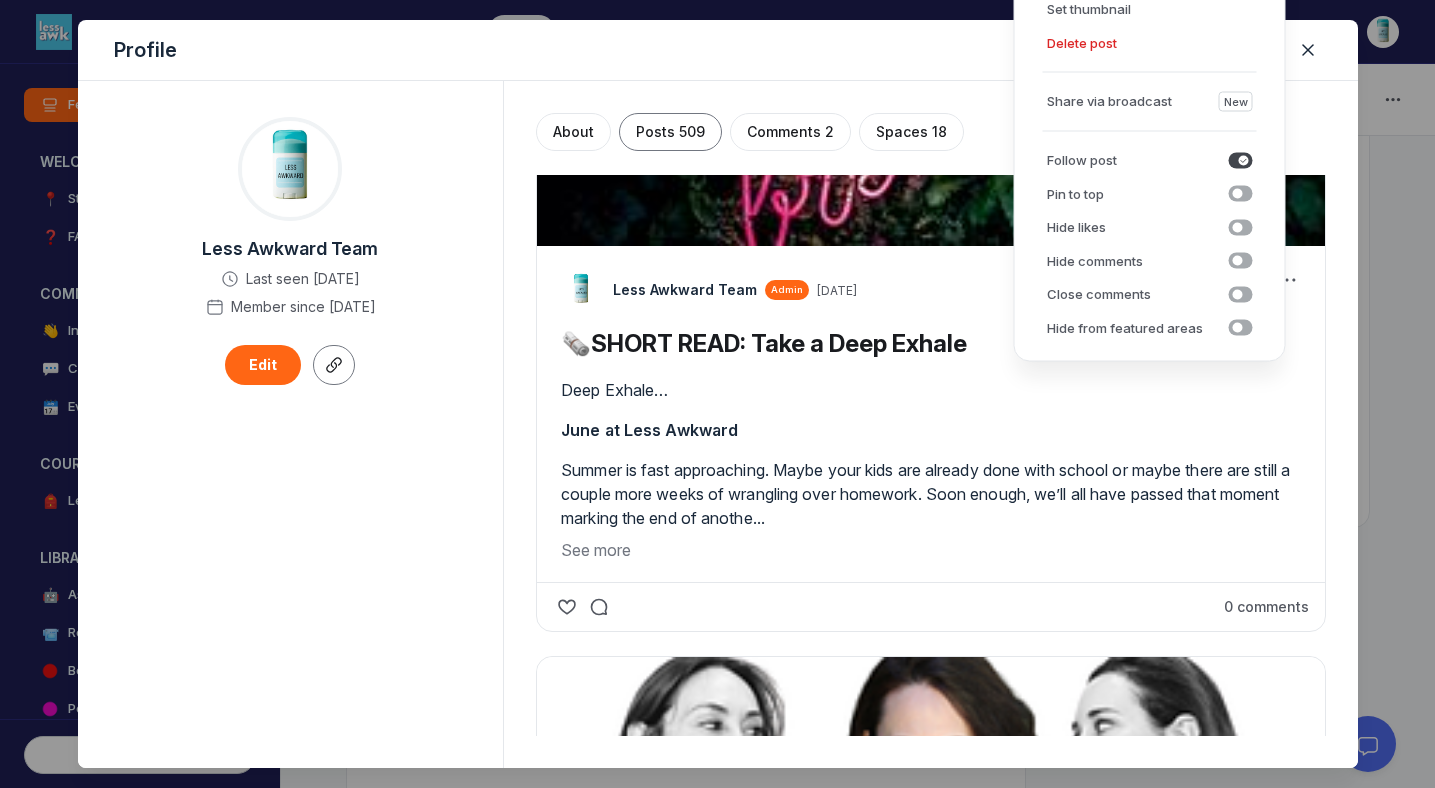 scroll, scrollTop: 50620, scrollLeft: 0, axis: vertical 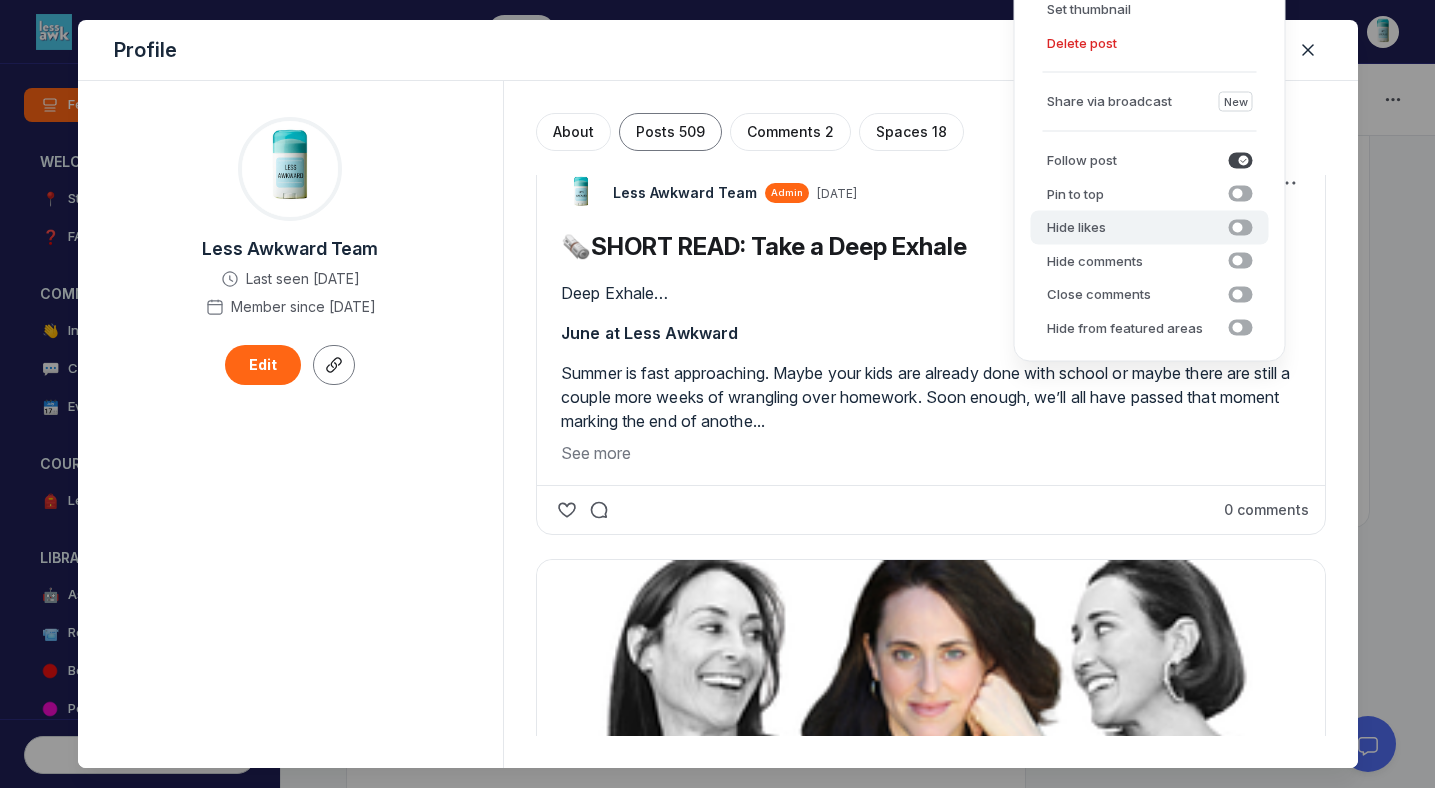 click on "Hide likes Hide likes" at bounding box center (1150, 228) 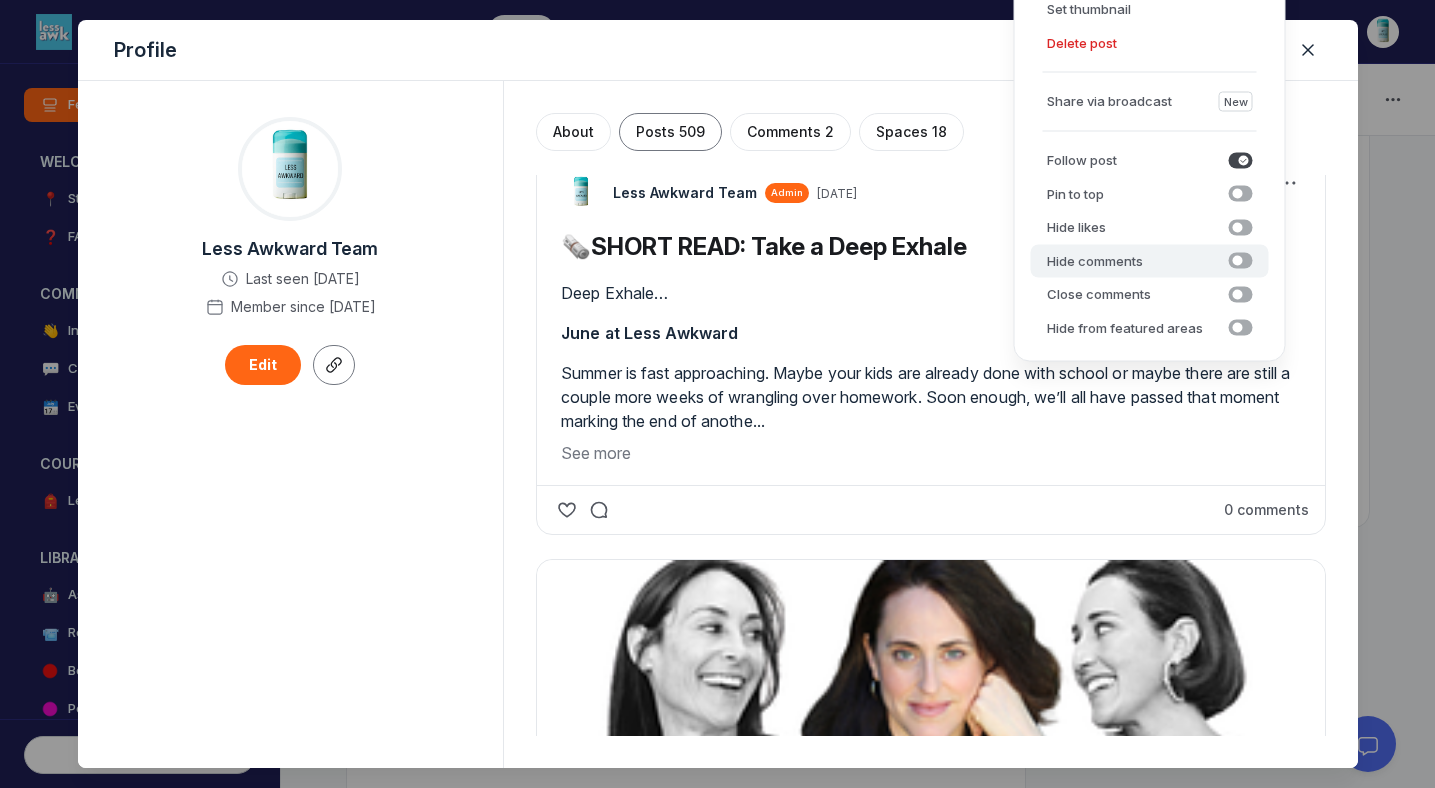 click on "Hide comments" at bounding box center [1095, 261] 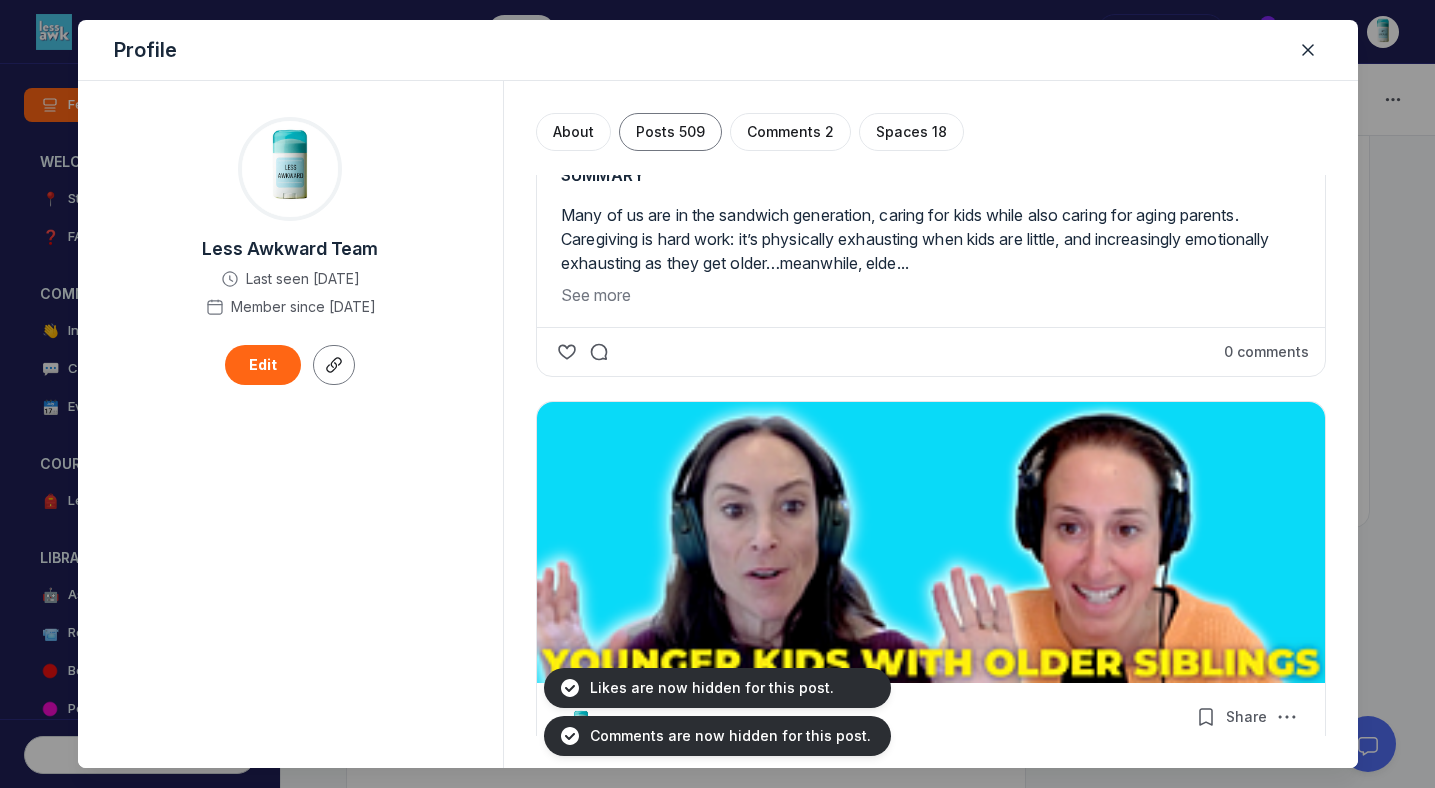 scroll, scrollTop: 51479, scrollLeft: 0, axis: vertical 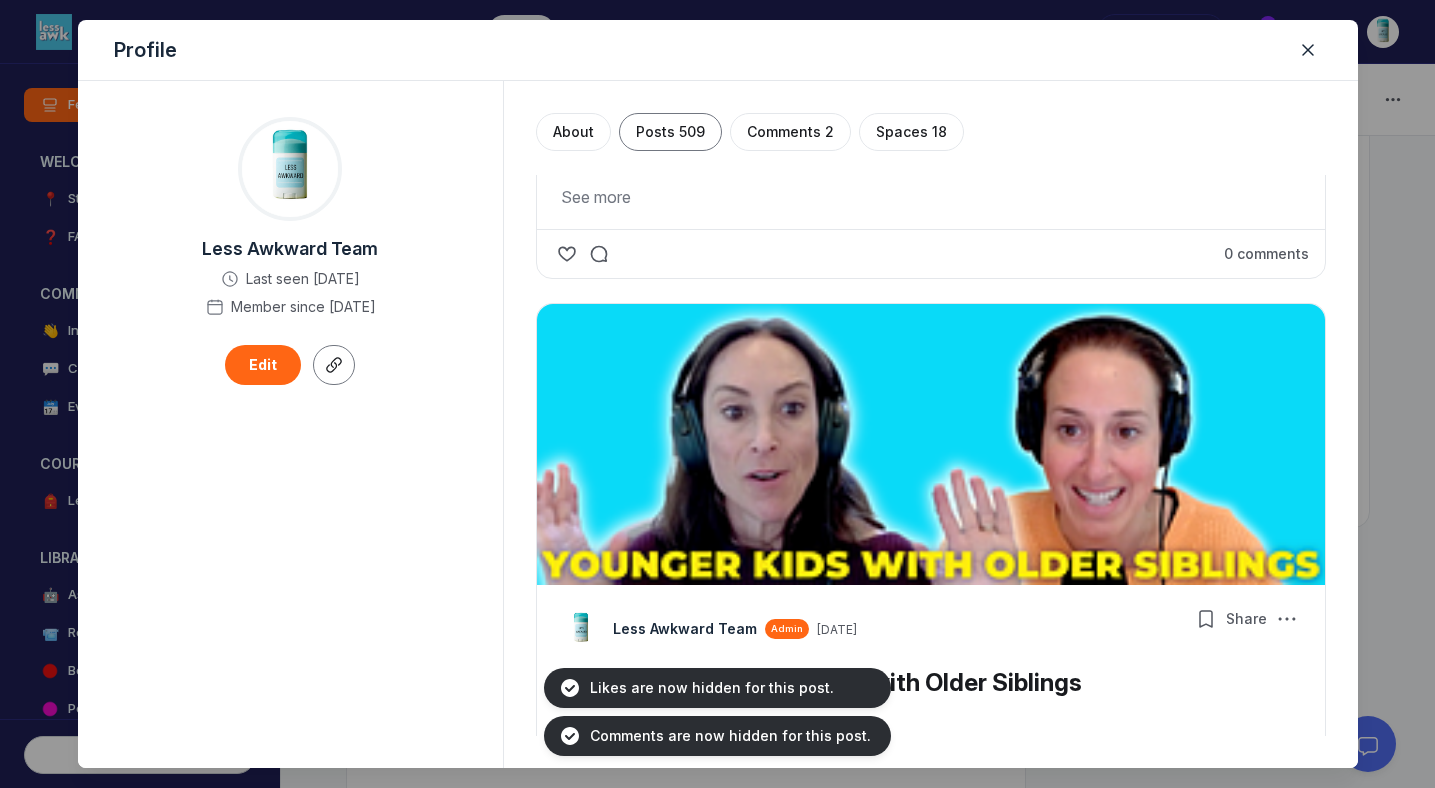 click 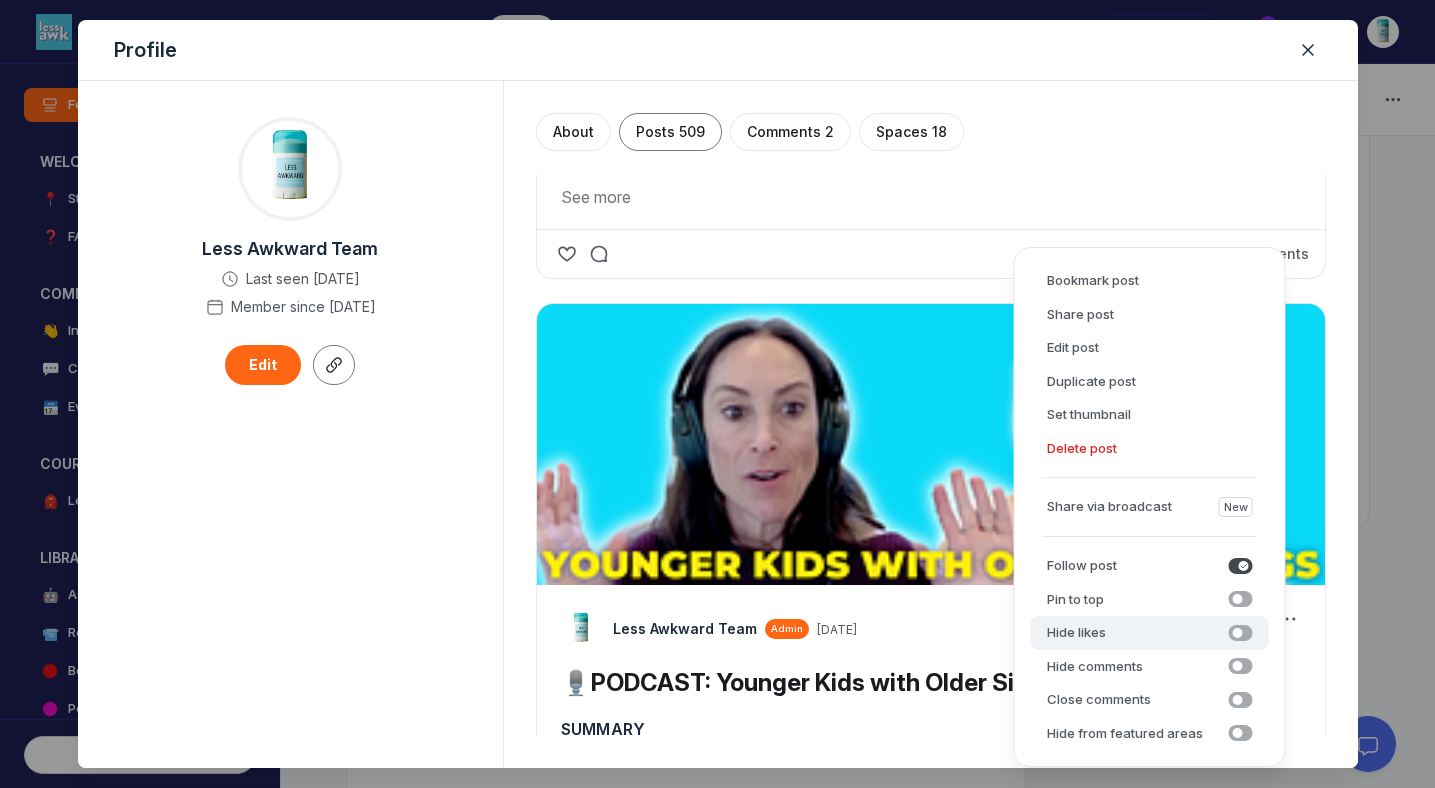 click on "Hide likes" at bounding box center [1076, 633] 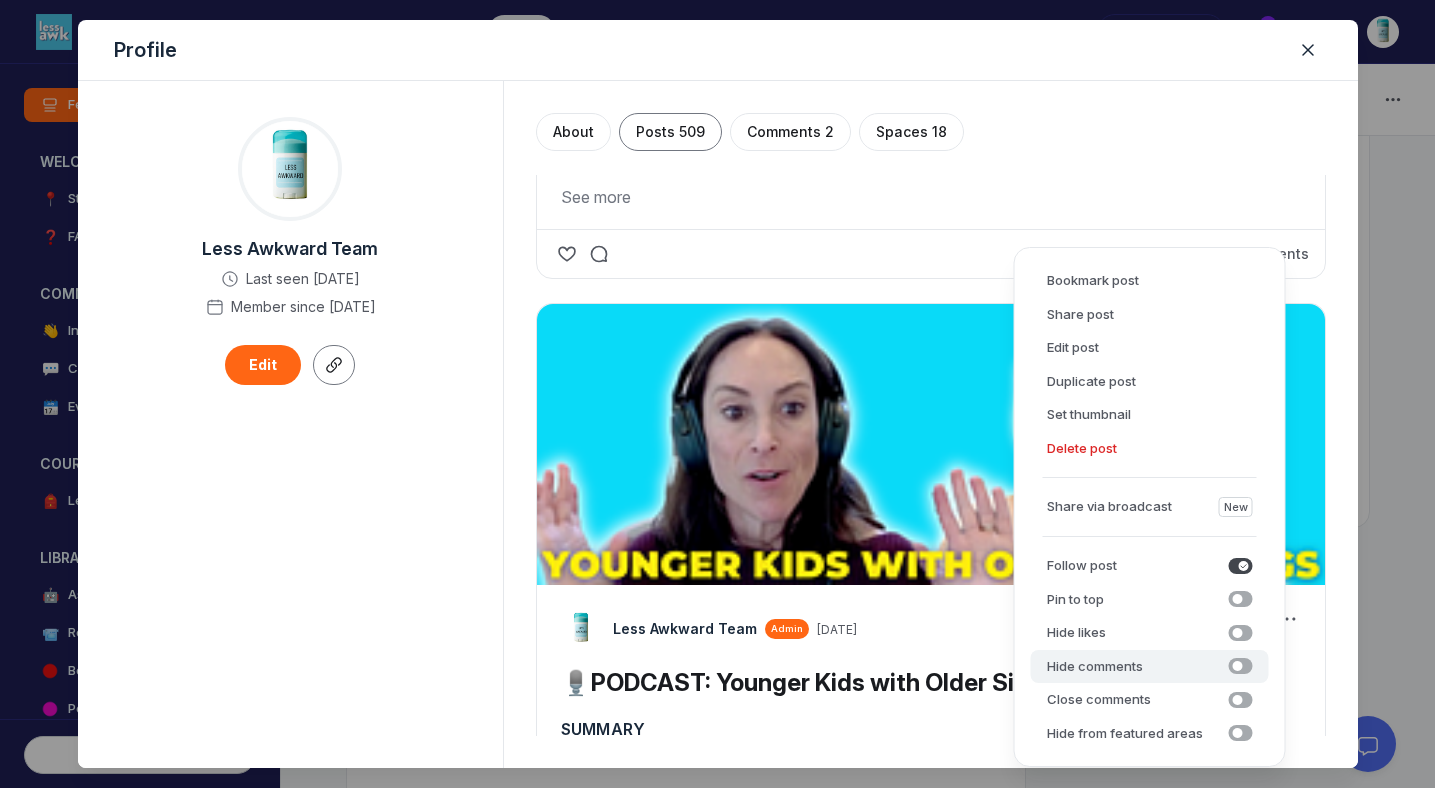 click on "Hide comments" at bounding box center (1095, 667) 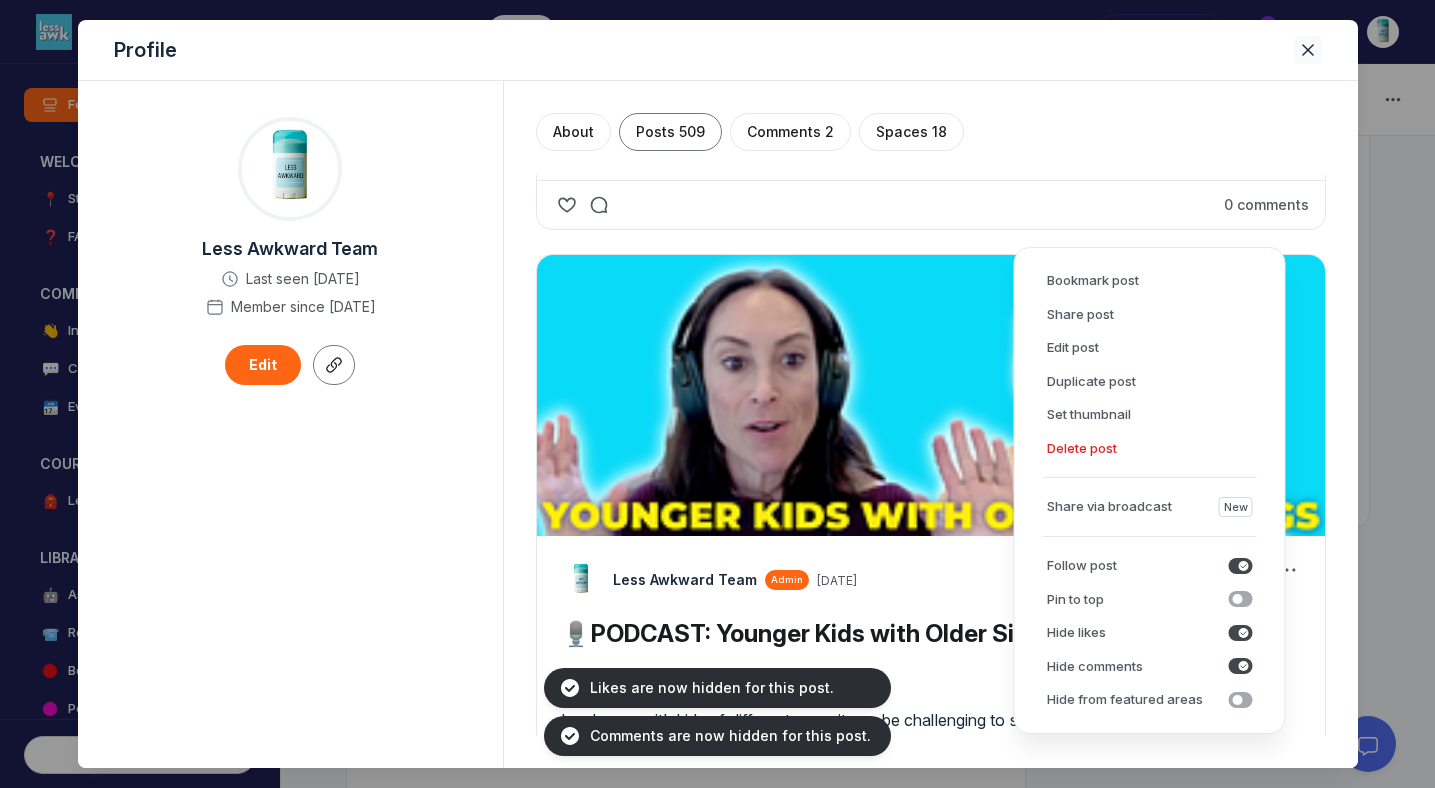 click 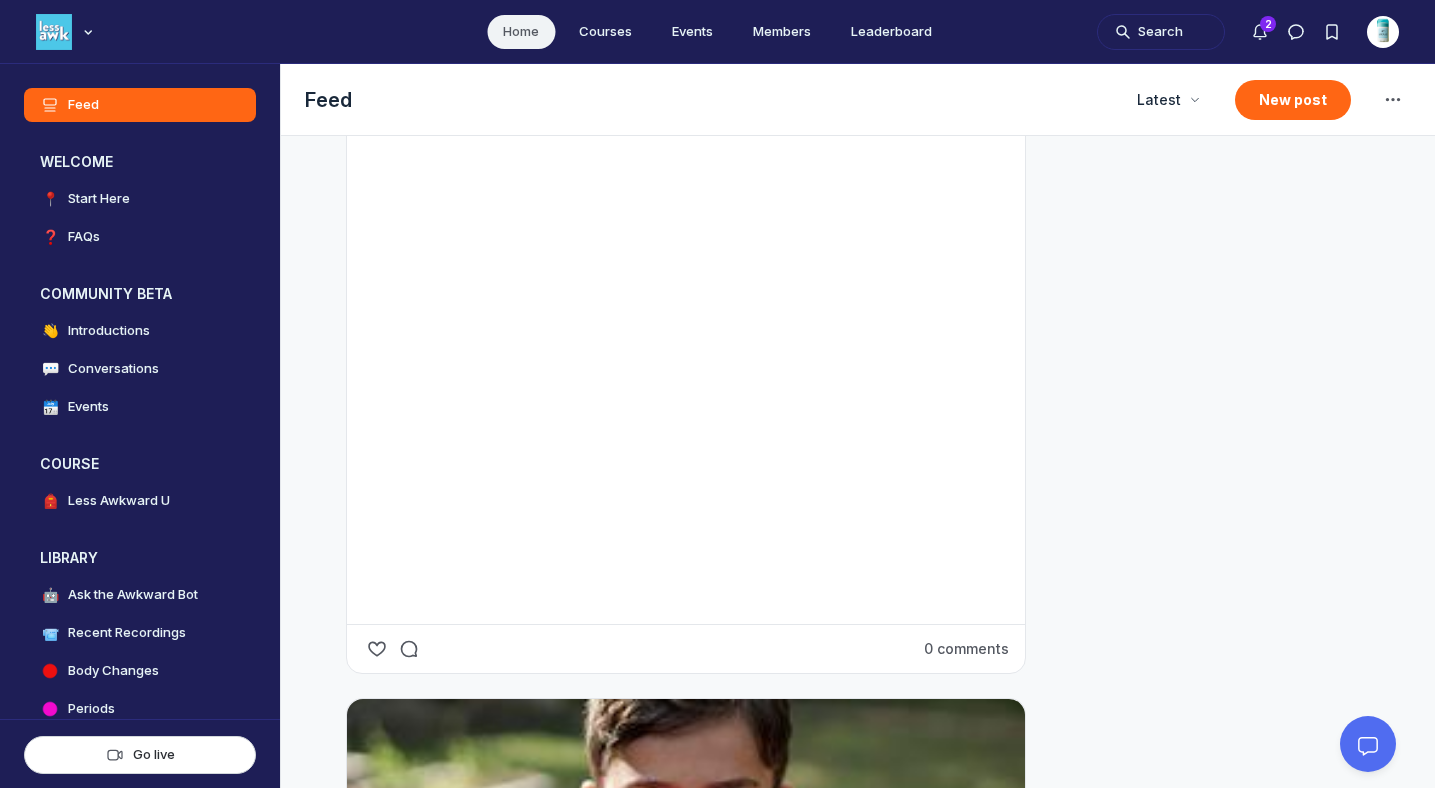 scroll, scrollTop: 0, scrollLeft: 0, axis: both 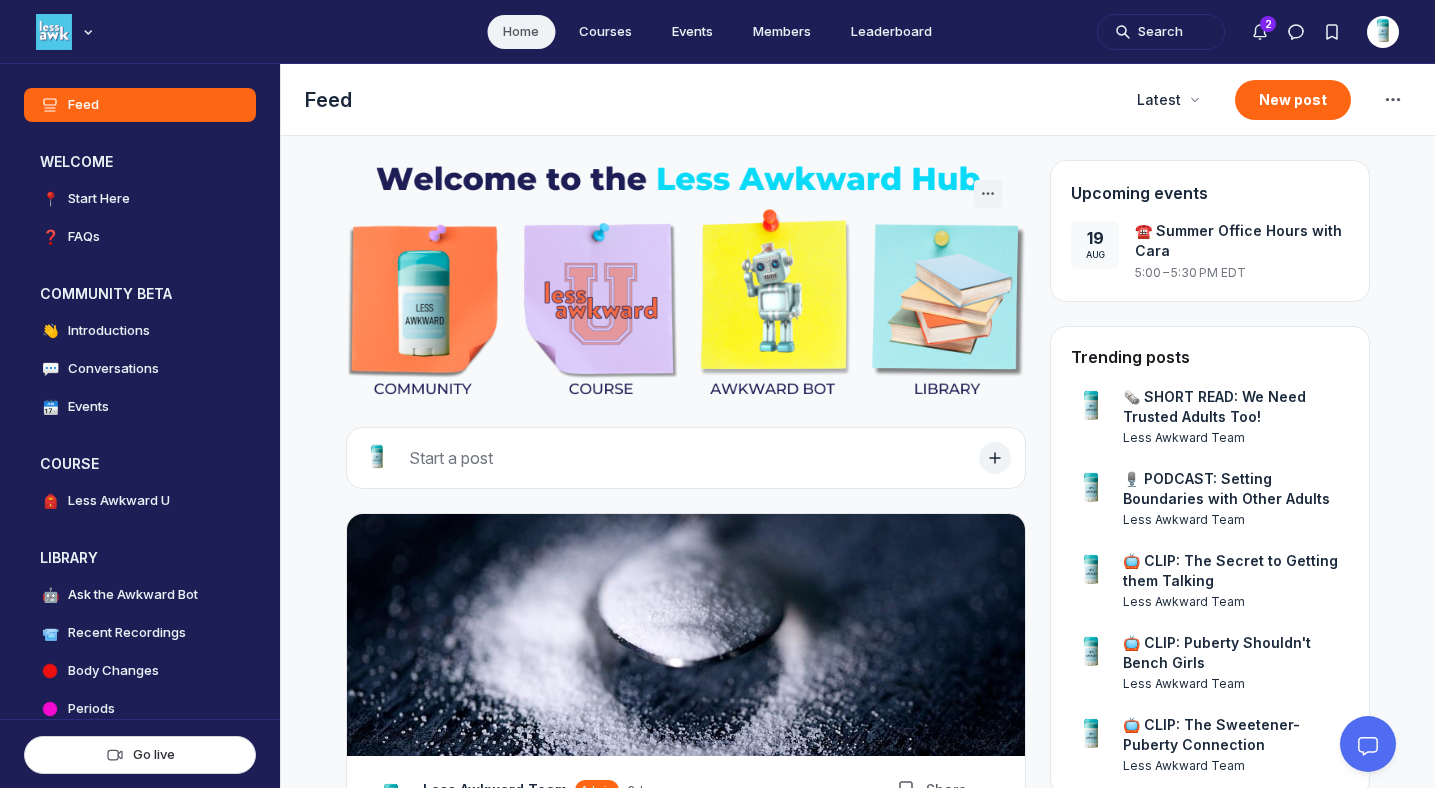 click on "Home" at bounding box center [521, 32] 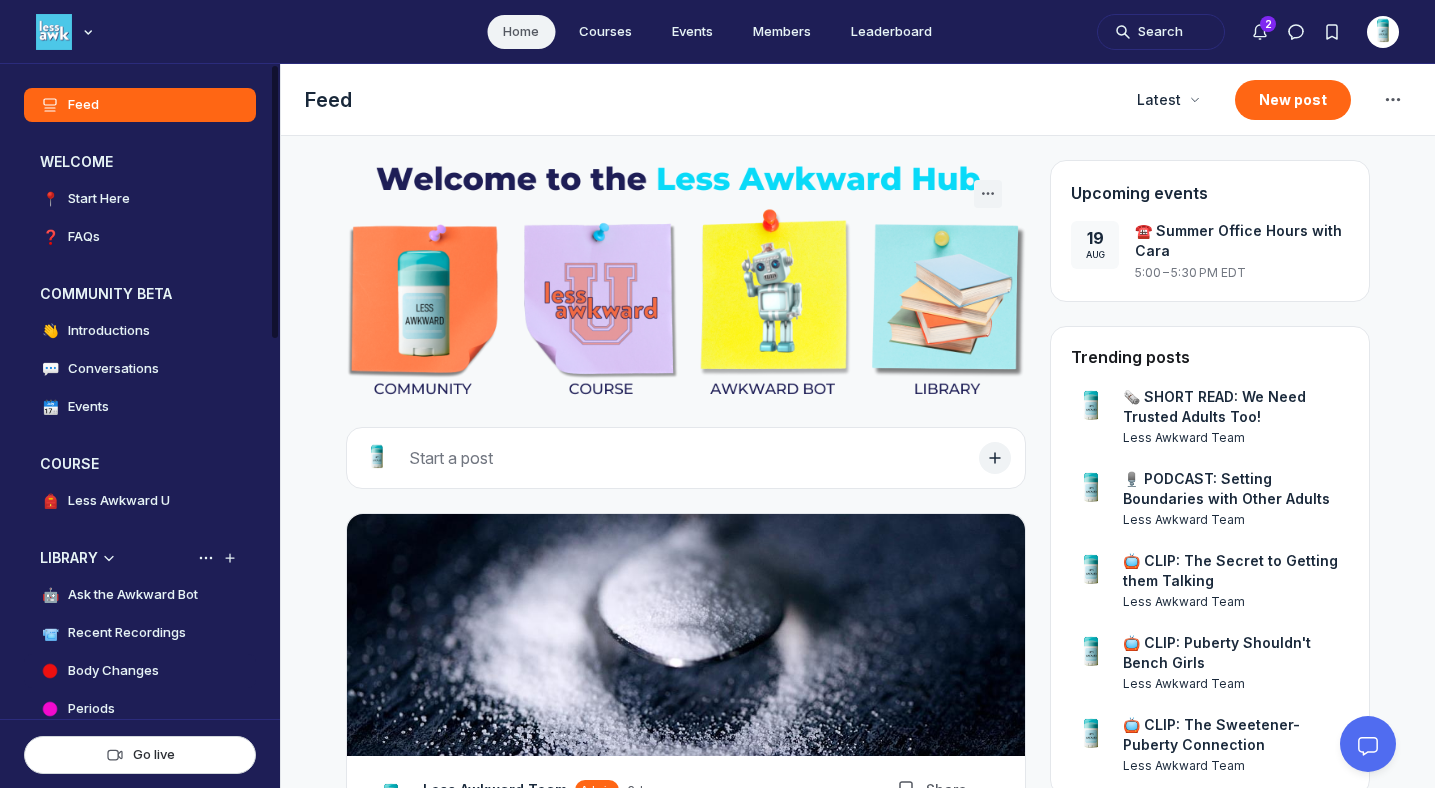 click on "Body Changes" at bounding box center [113, 671] 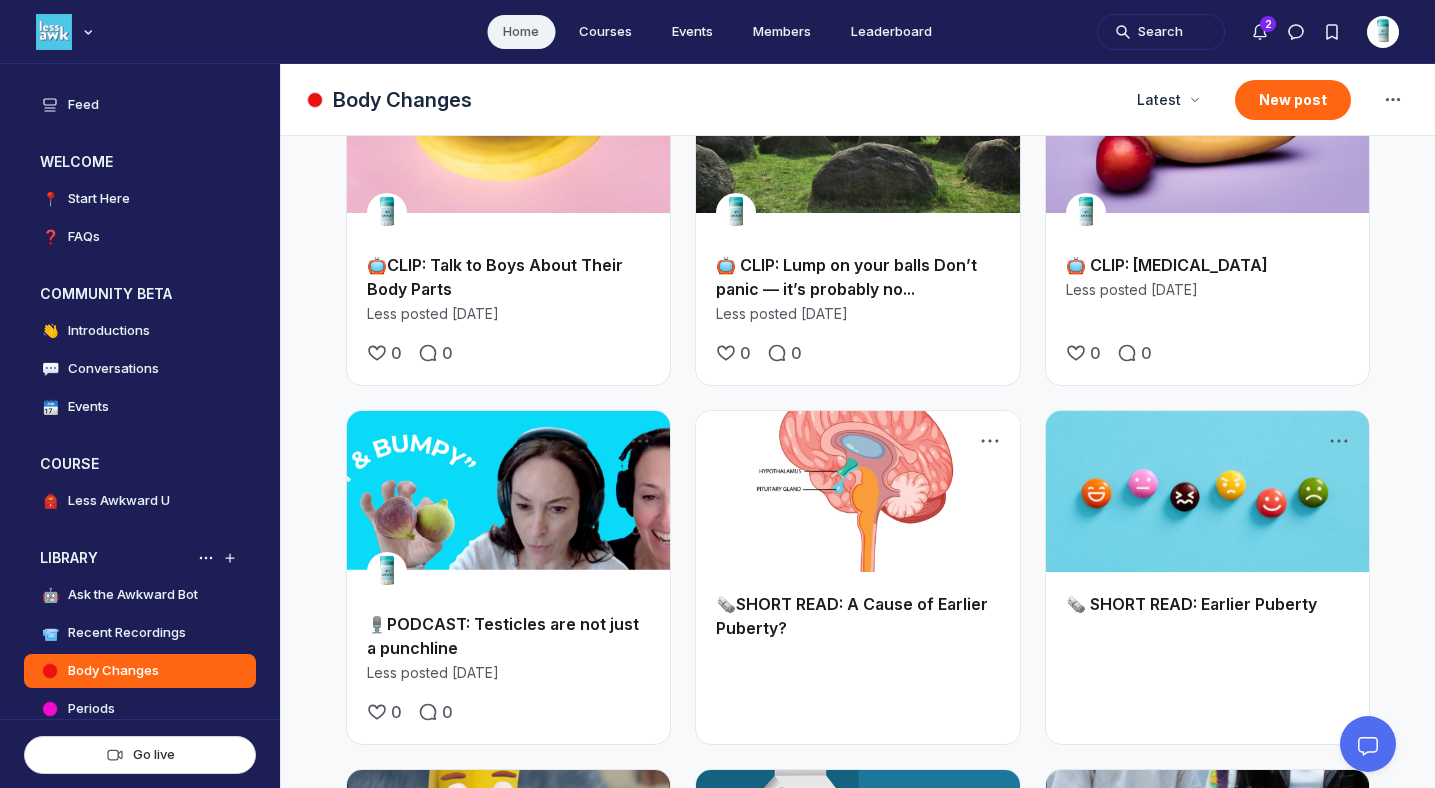 scroll, scrollTop: 0, scrollLeft: 0, axis: both 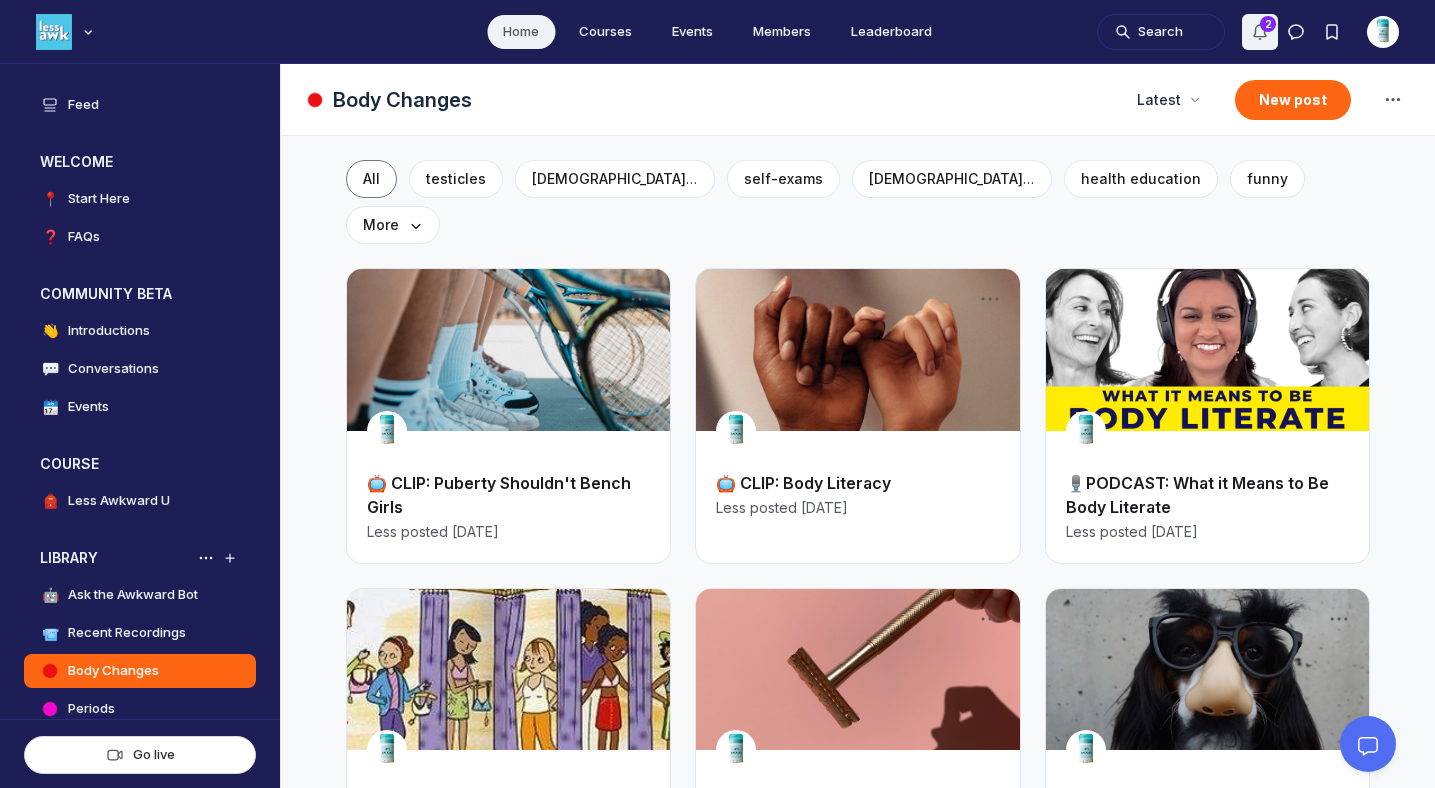 click 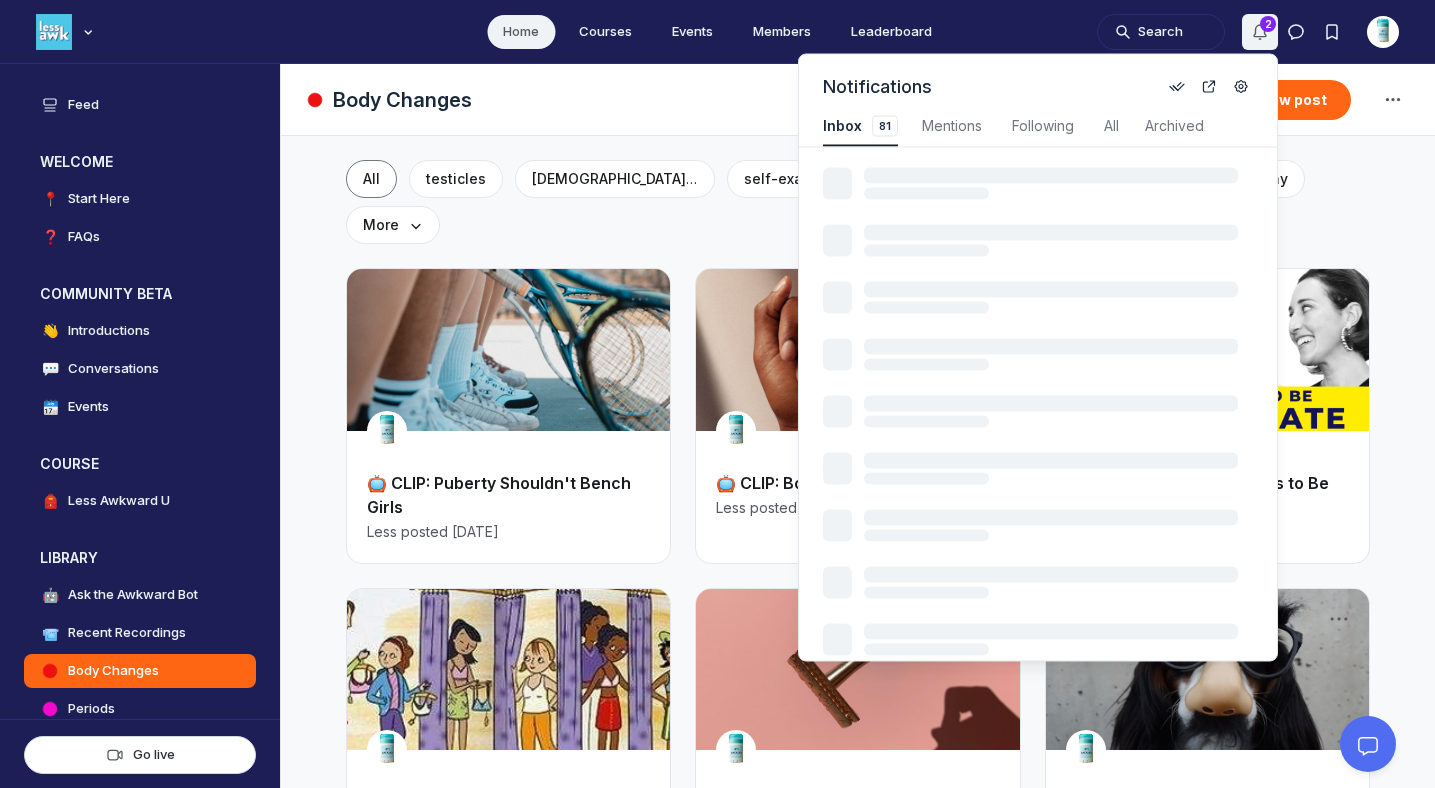 scroll, scrollTop: 2707, scrollLeft: 4259, axis: both 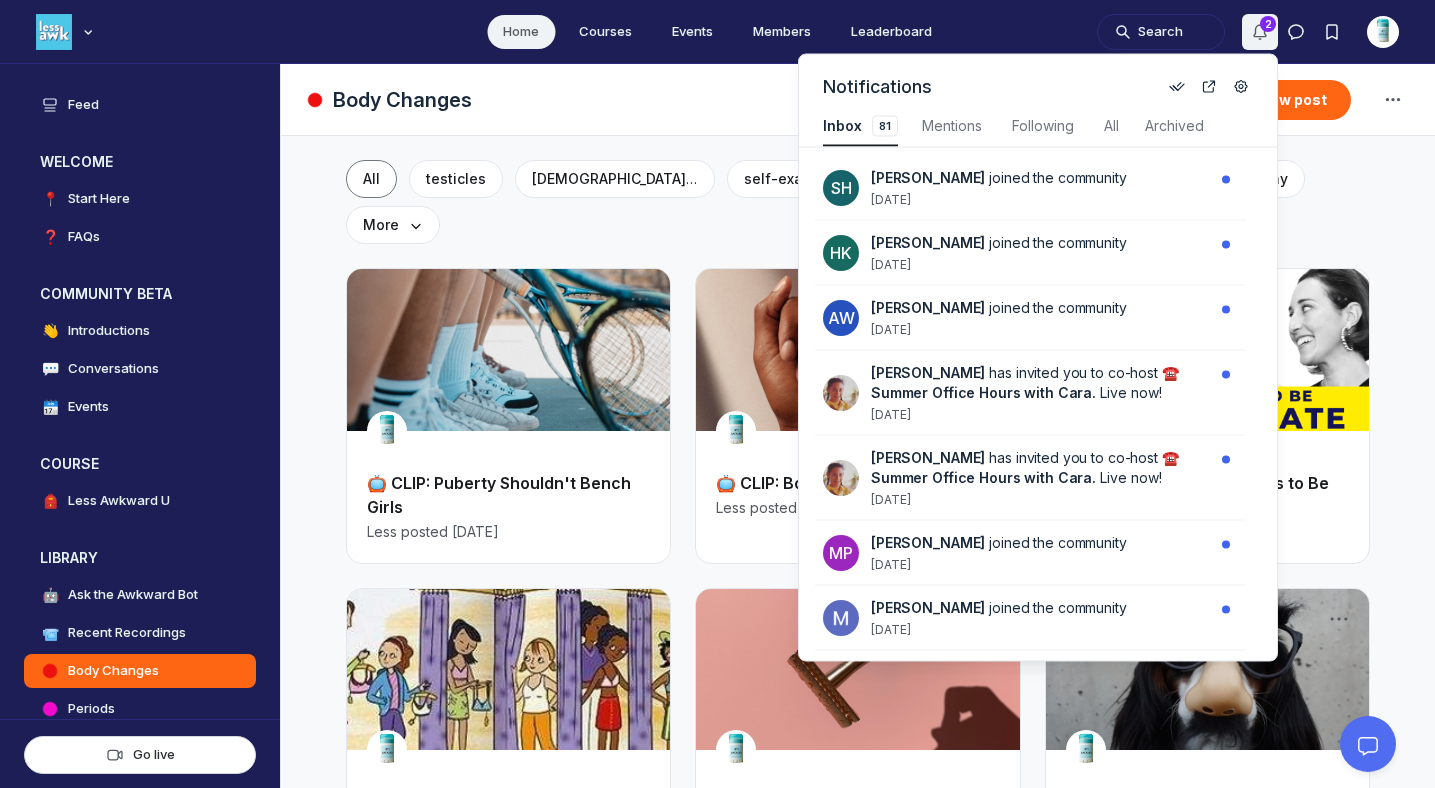 click 